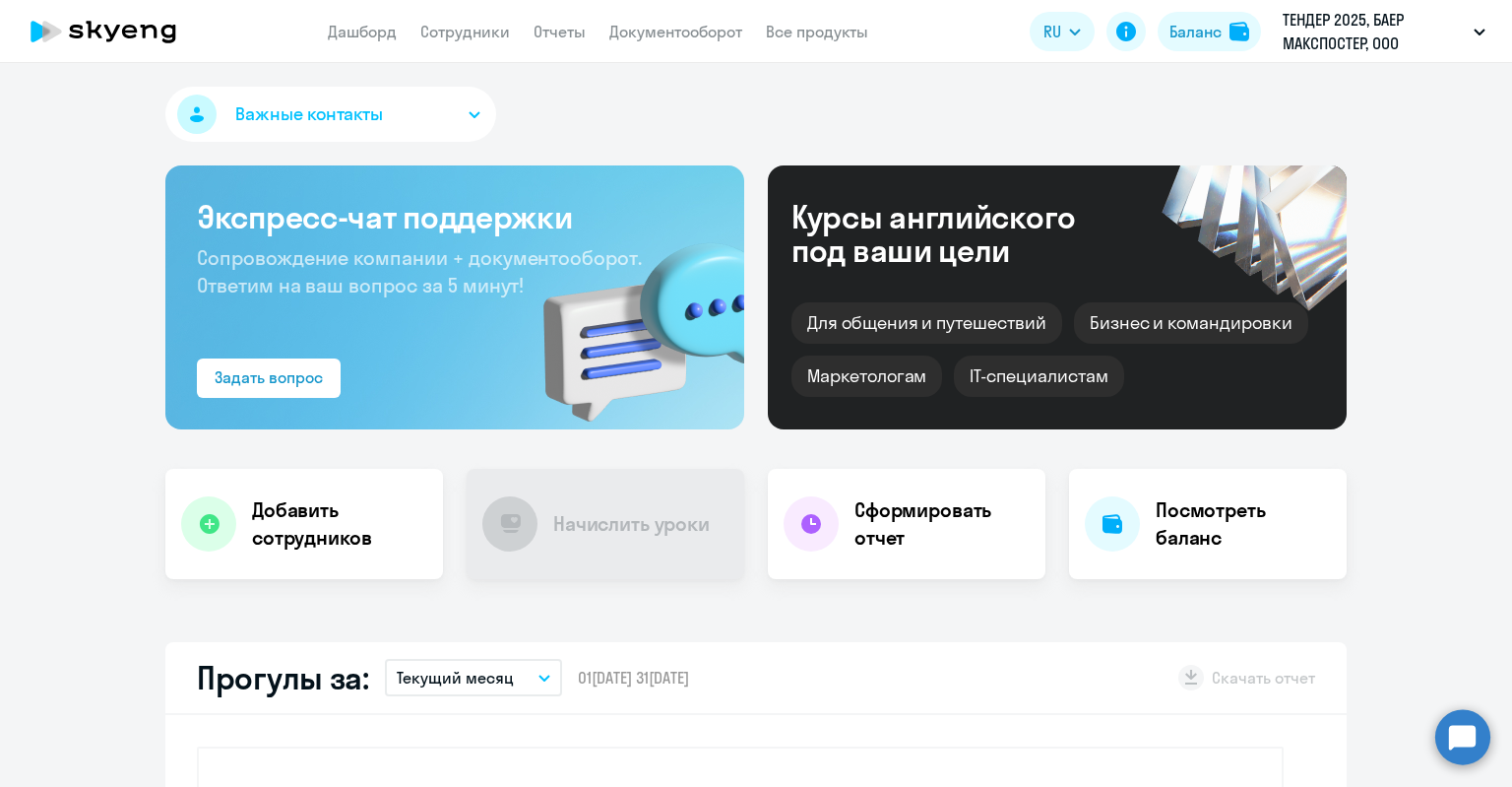 scroll, scrollTop: 0, scrollLeft: 0, axis: both 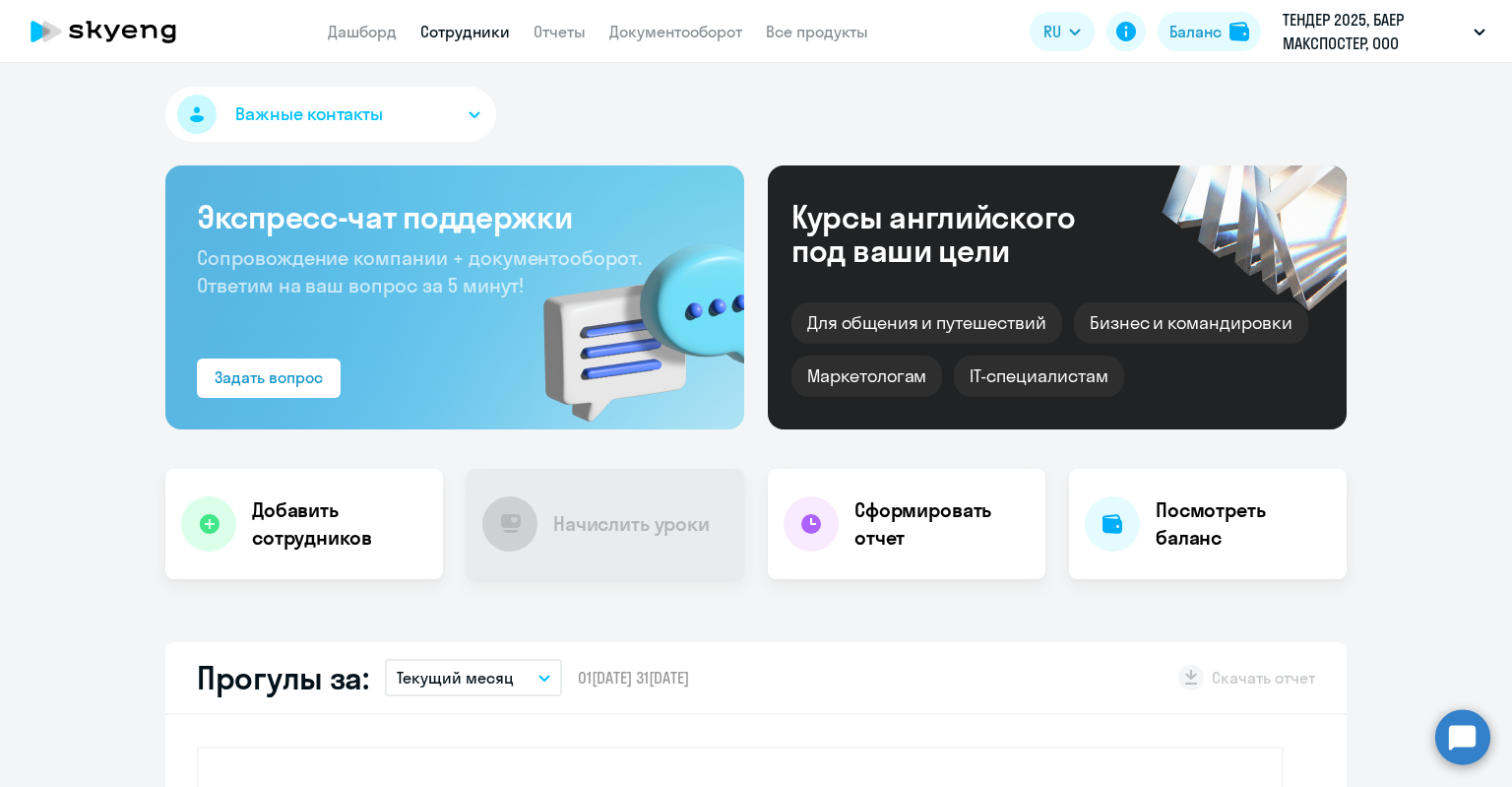 click on "Сотрудники" at bounding box center (465, 32) 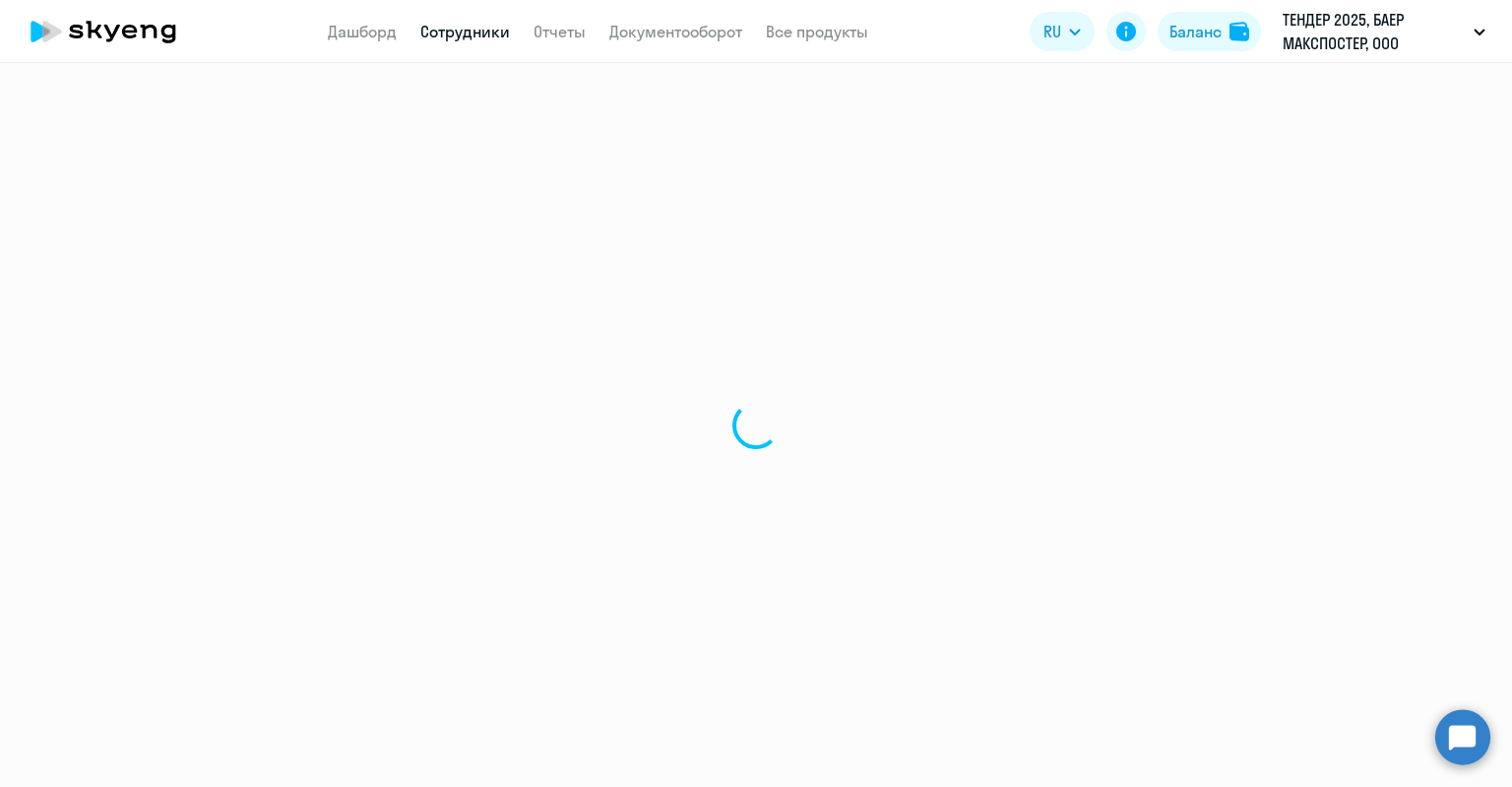 select on "30" 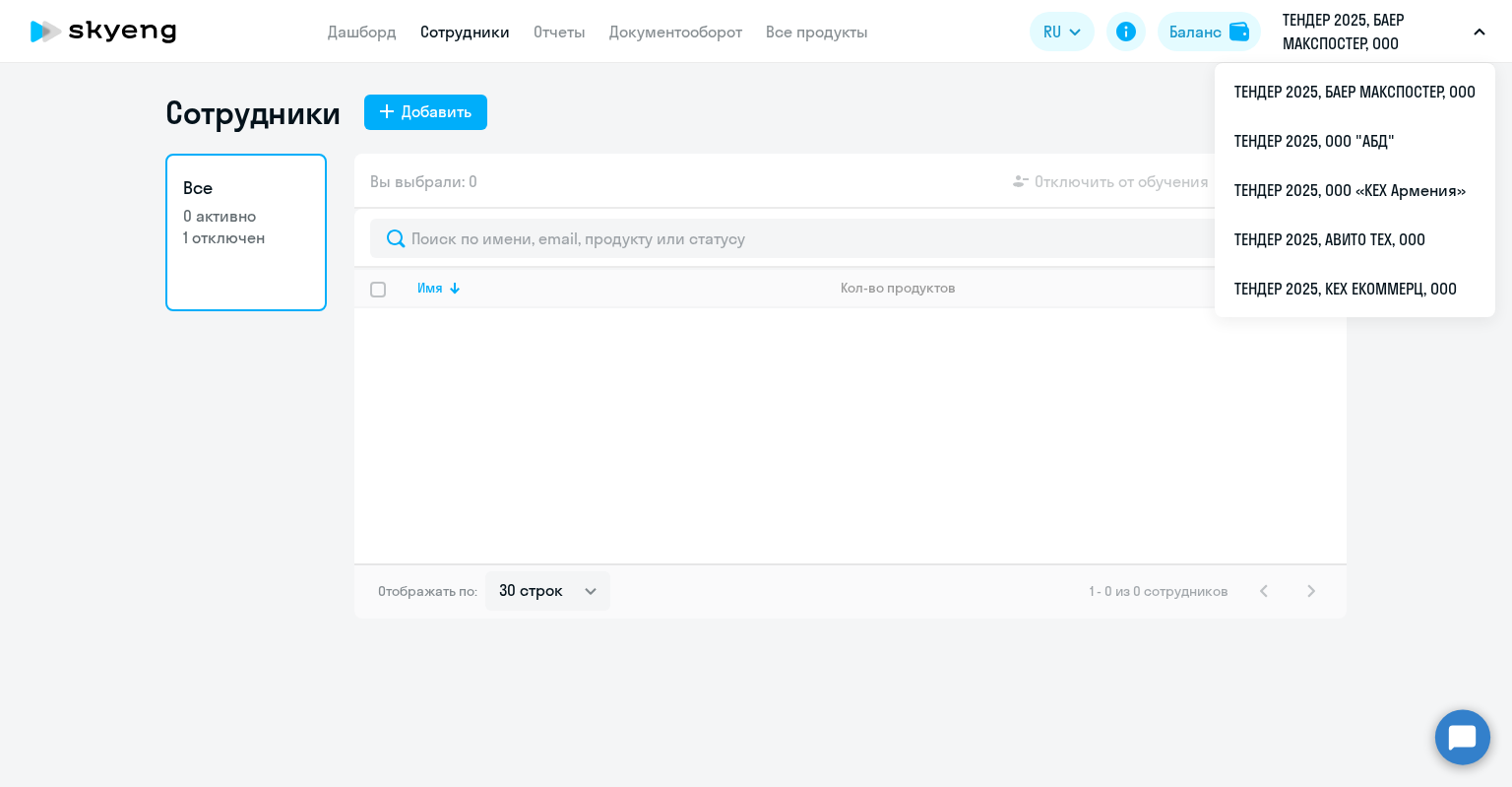 click on "ТЕНДЕР 2025, БАЕР МАКСПОСТЕР, ООО" at bounding box center [1374, 32] 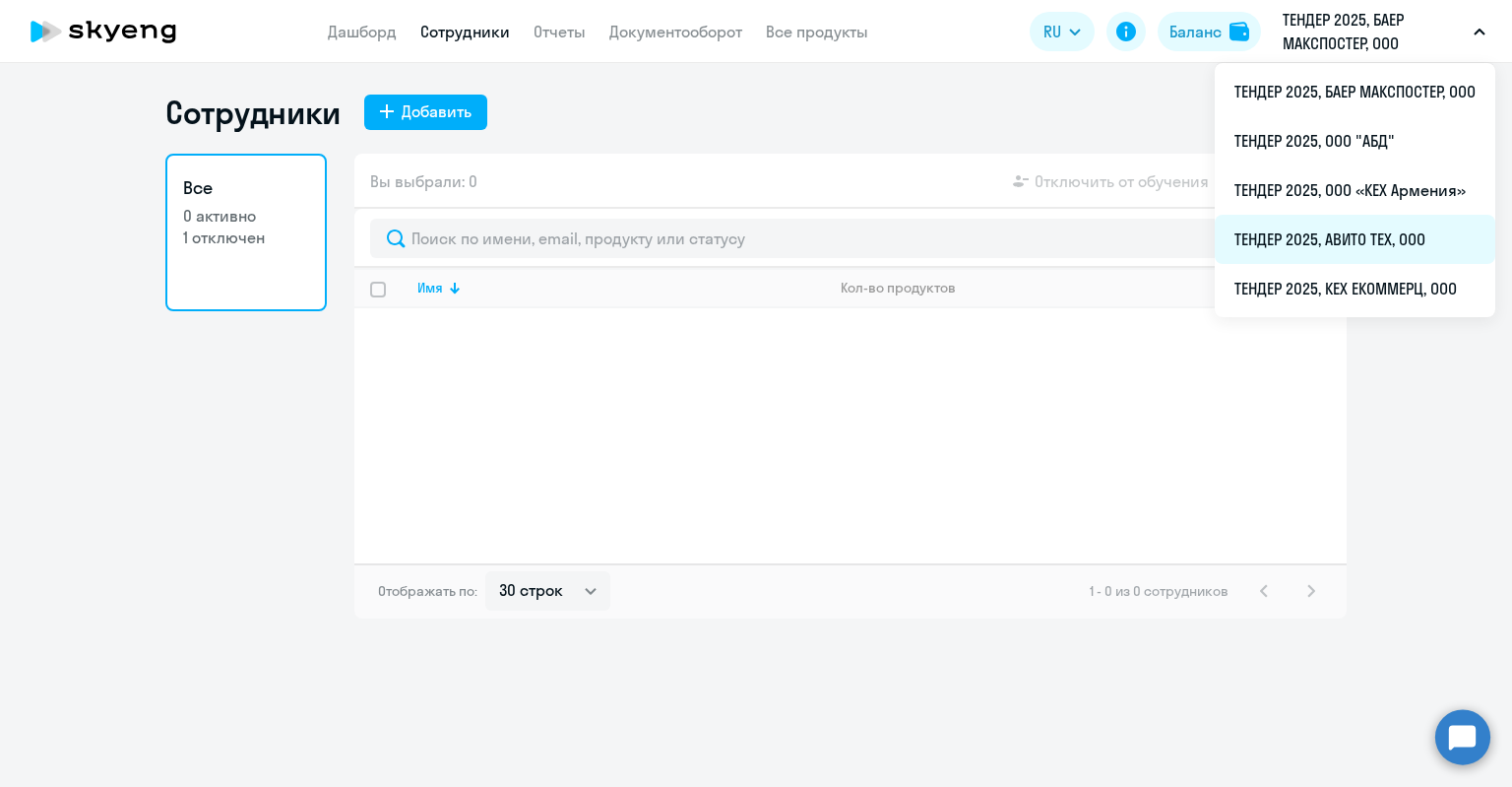 click on "ТЕНДЕР 2025, АВИТО ТЕХ, ООО" at bounding box center [1354, 239] 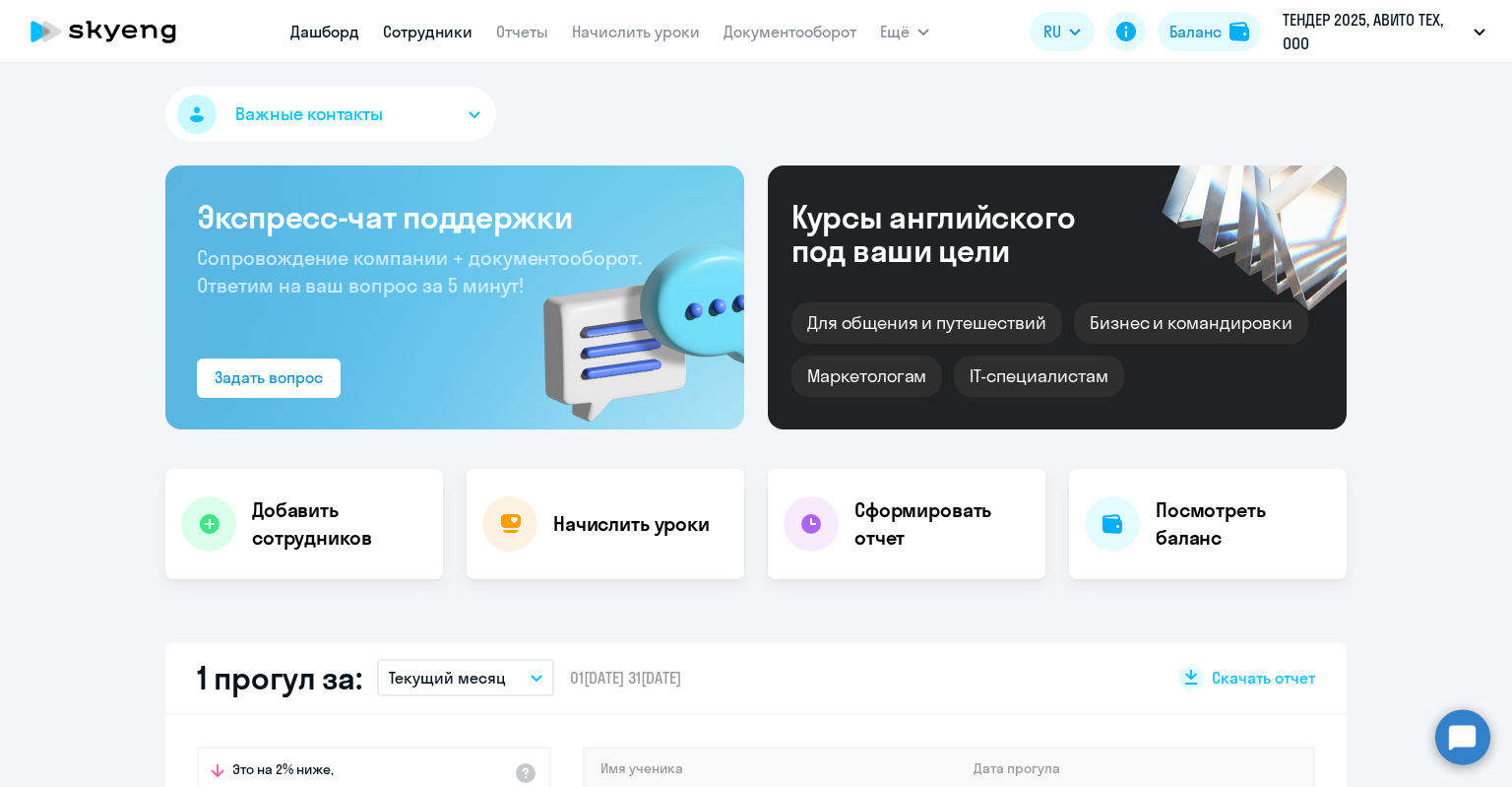 select on "30" 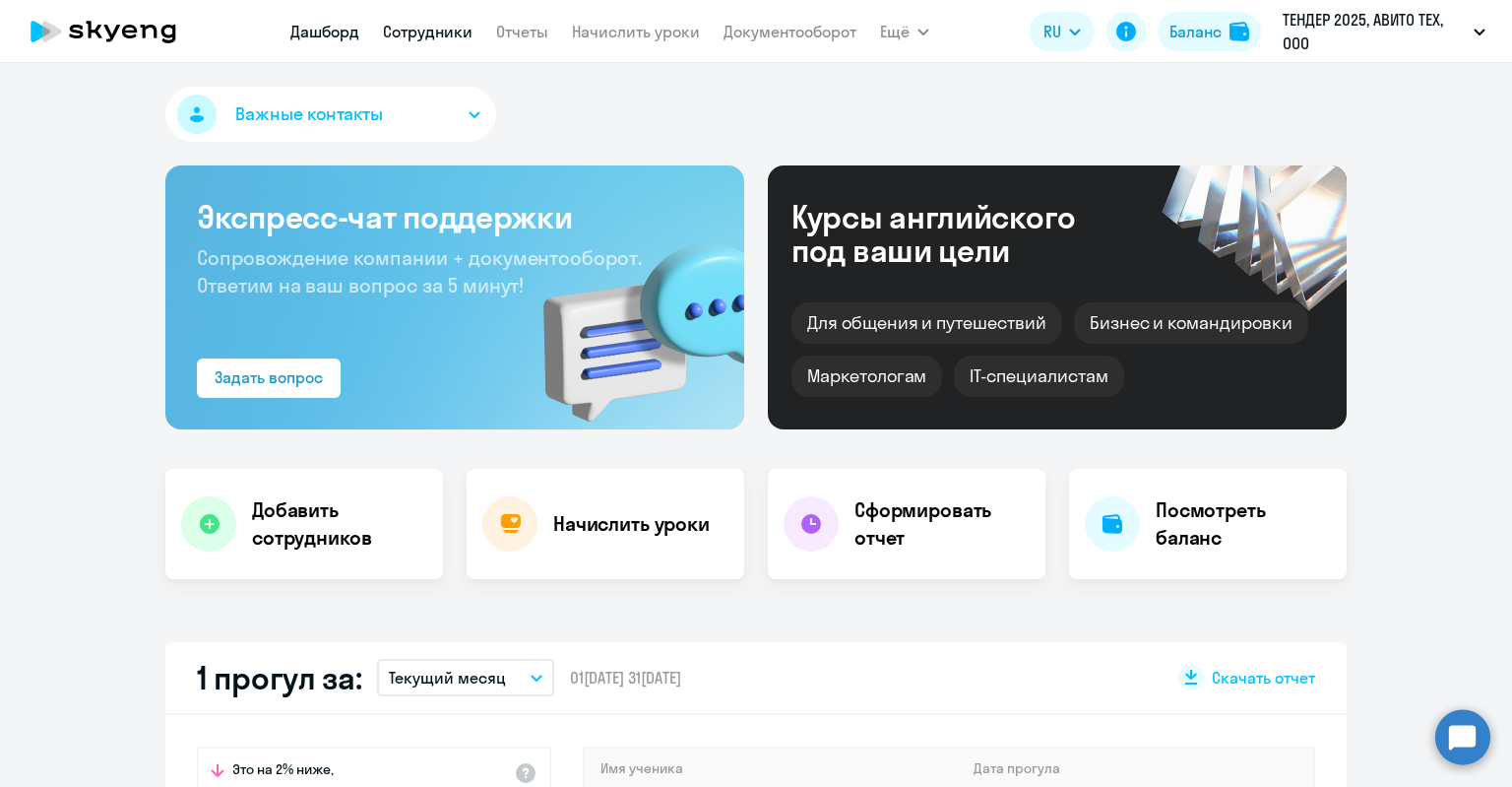 click on "Сотрудники" at bounding box center (427, 32) 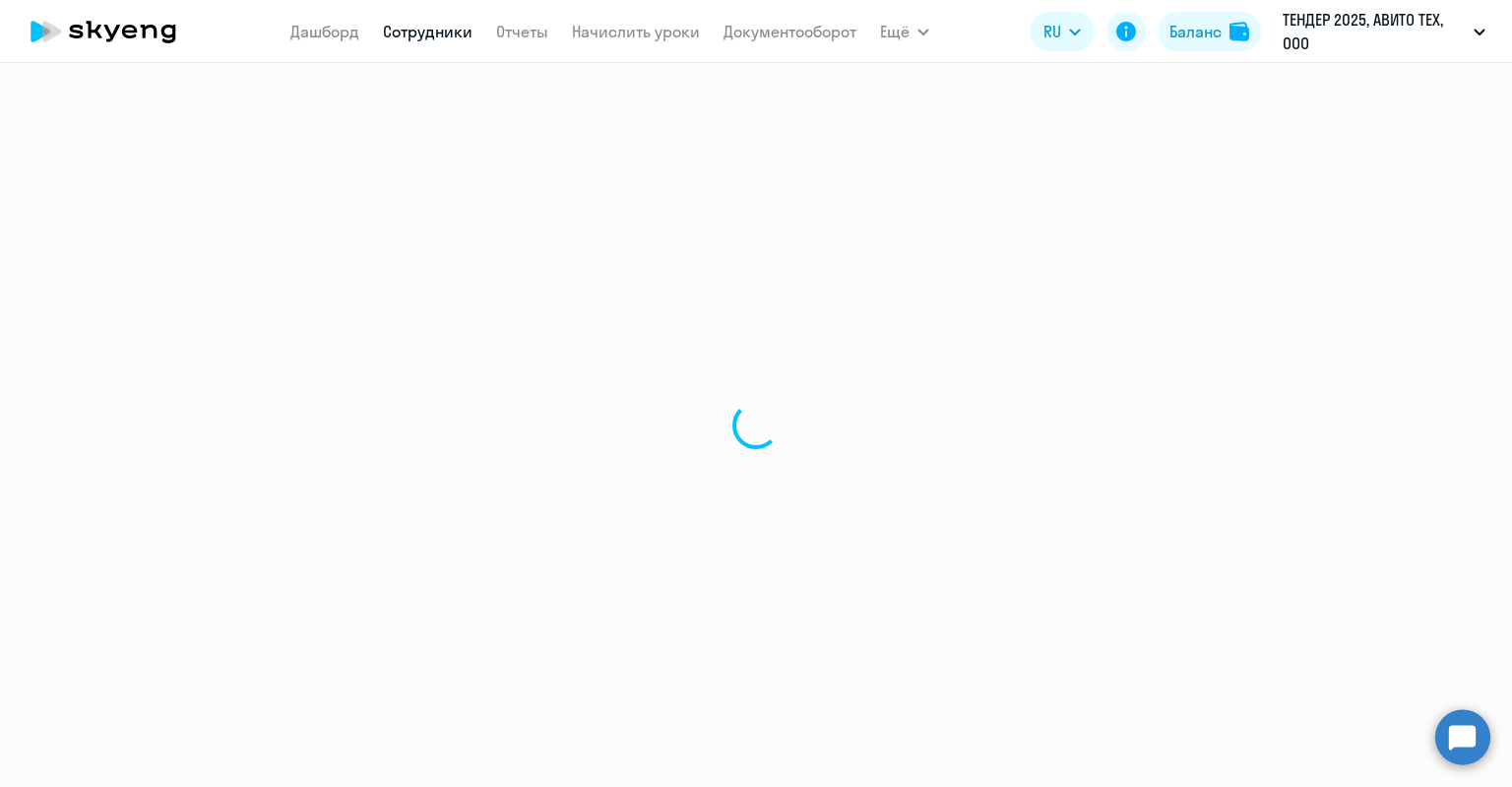 select on "30" 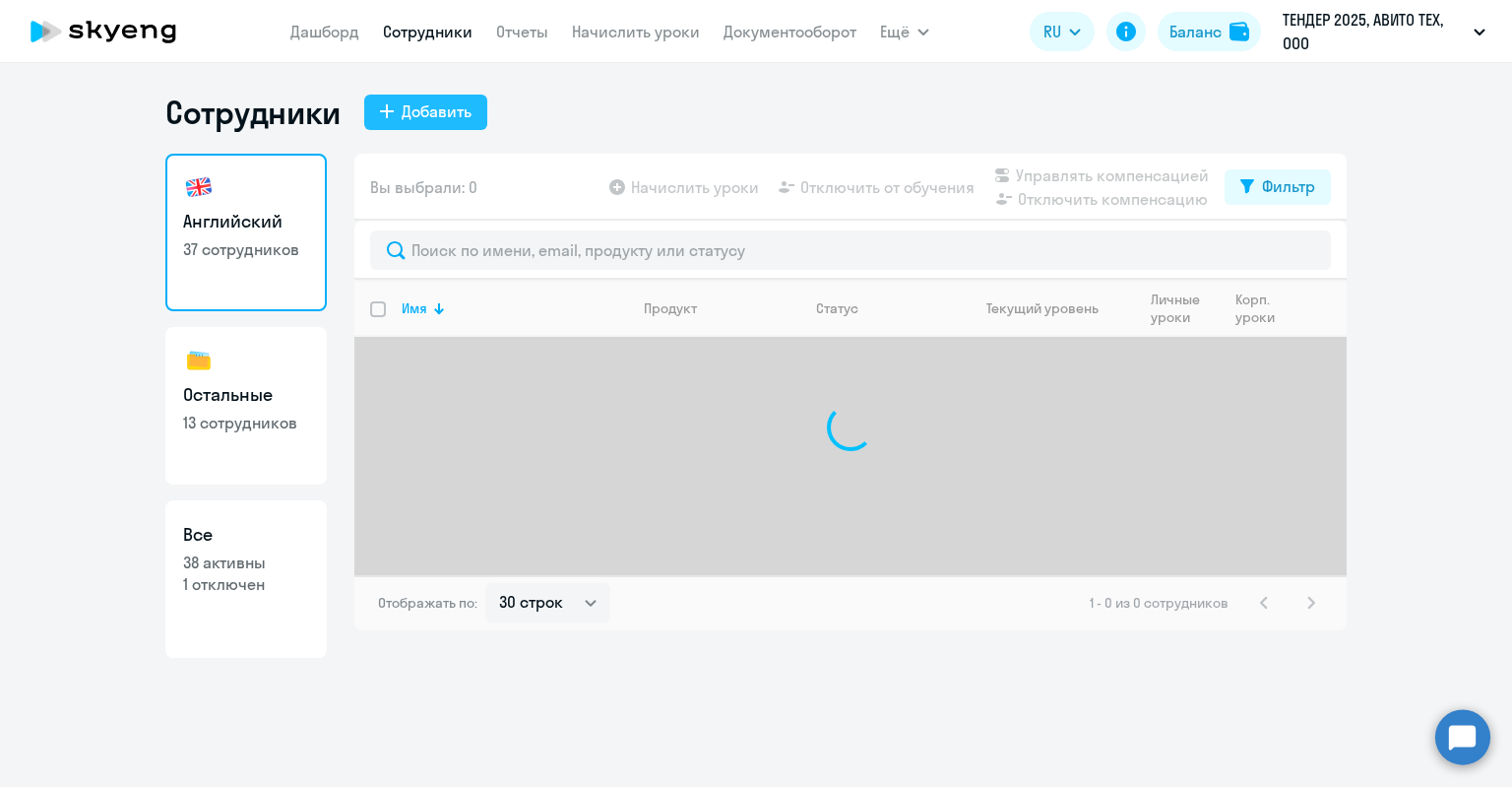 click on "Добавить" 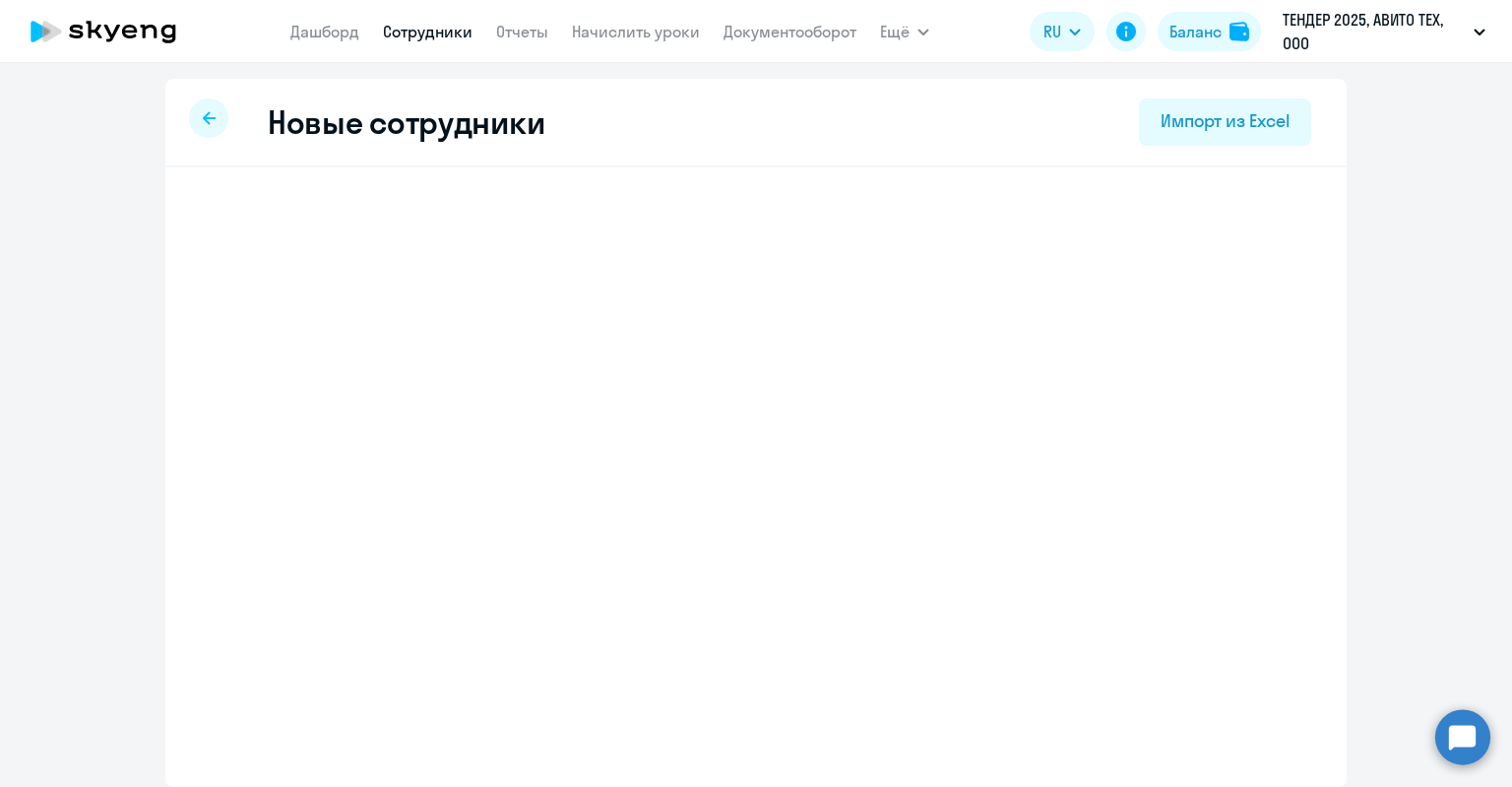 select on "english_adult_not_native_speaker" 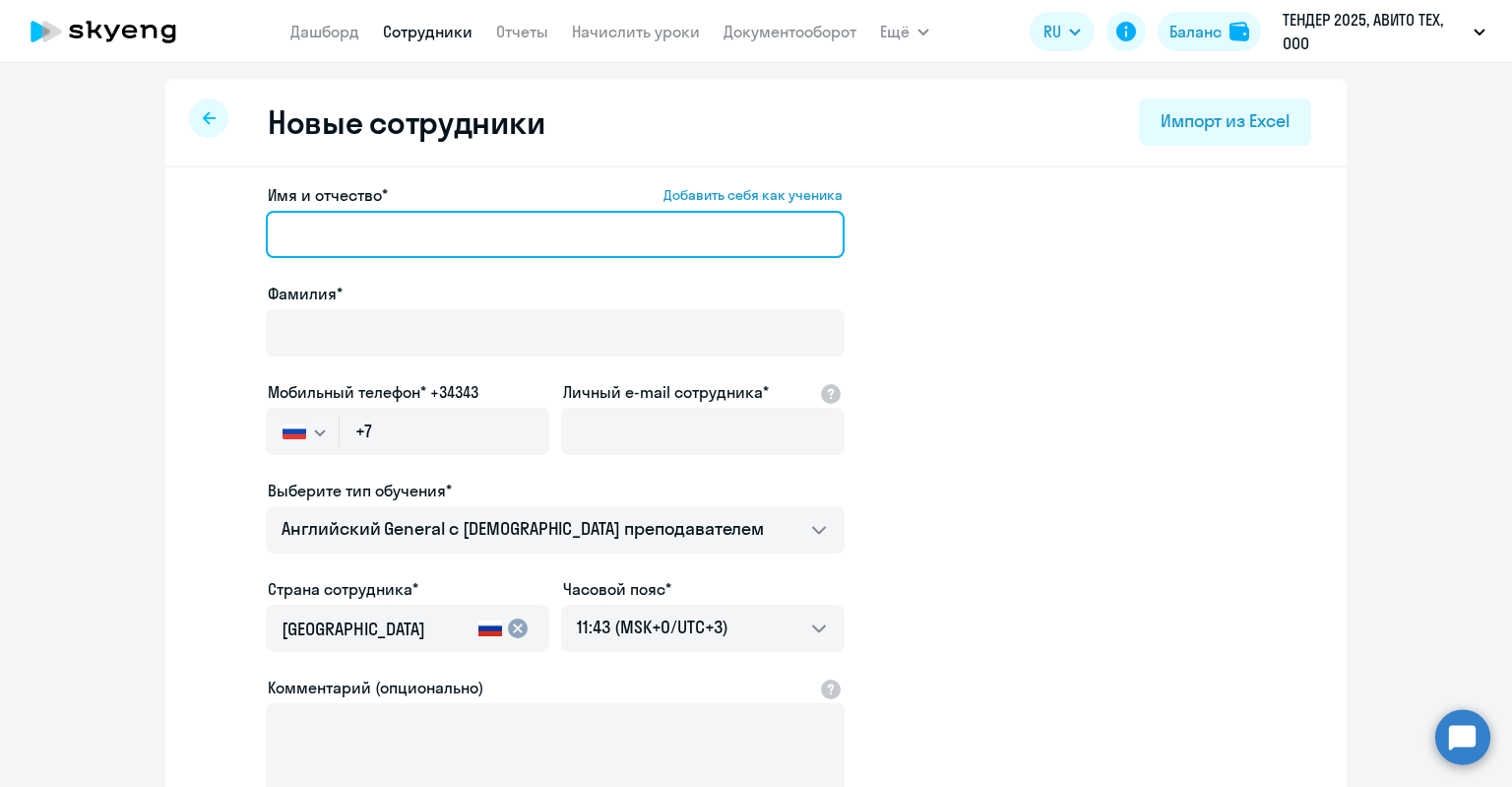 click on "Имя и отчество*  Добавить себя как ученика" at bounding box center [555, 234] 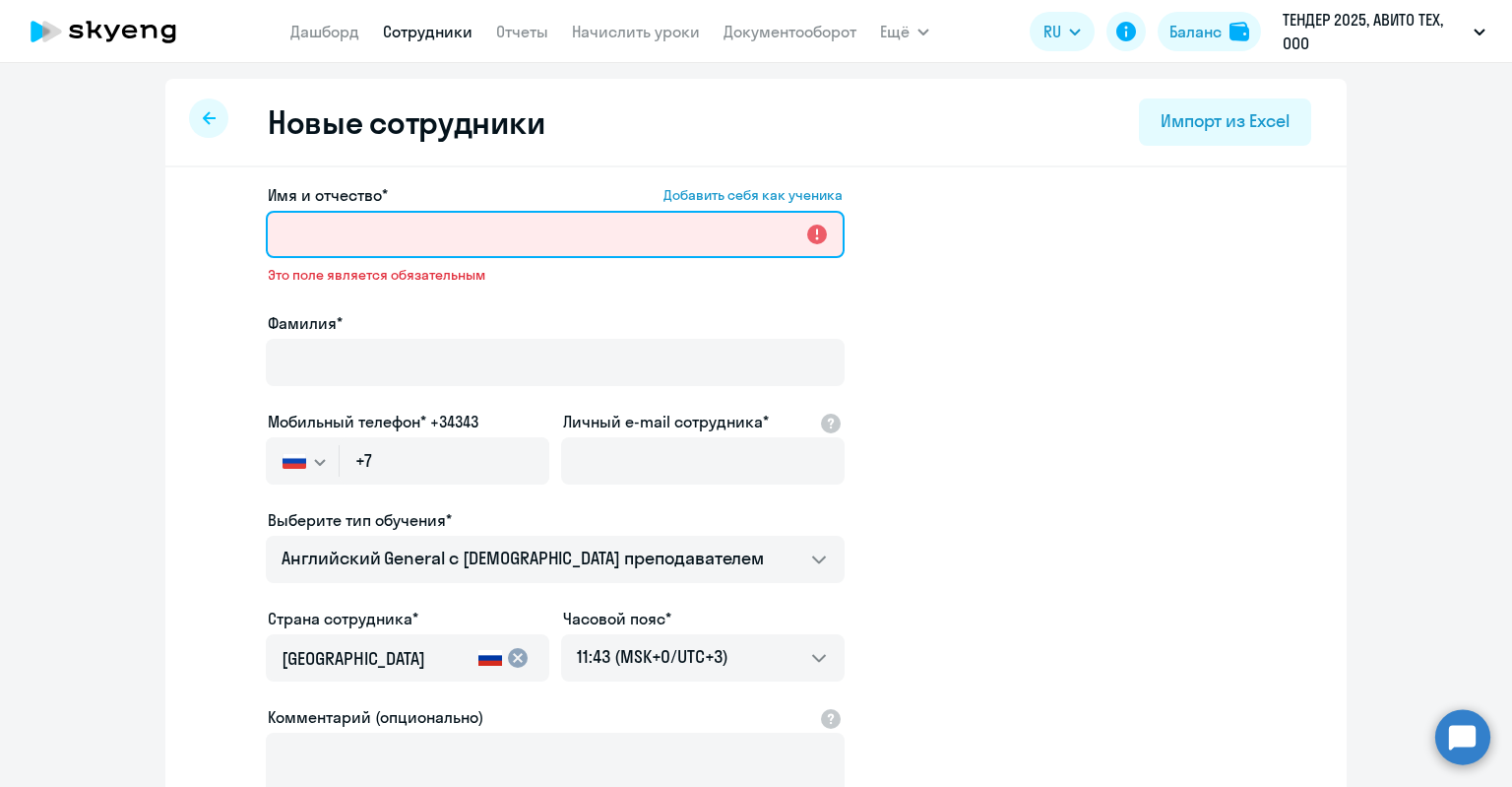 paste on "[PERSON_NAME]" 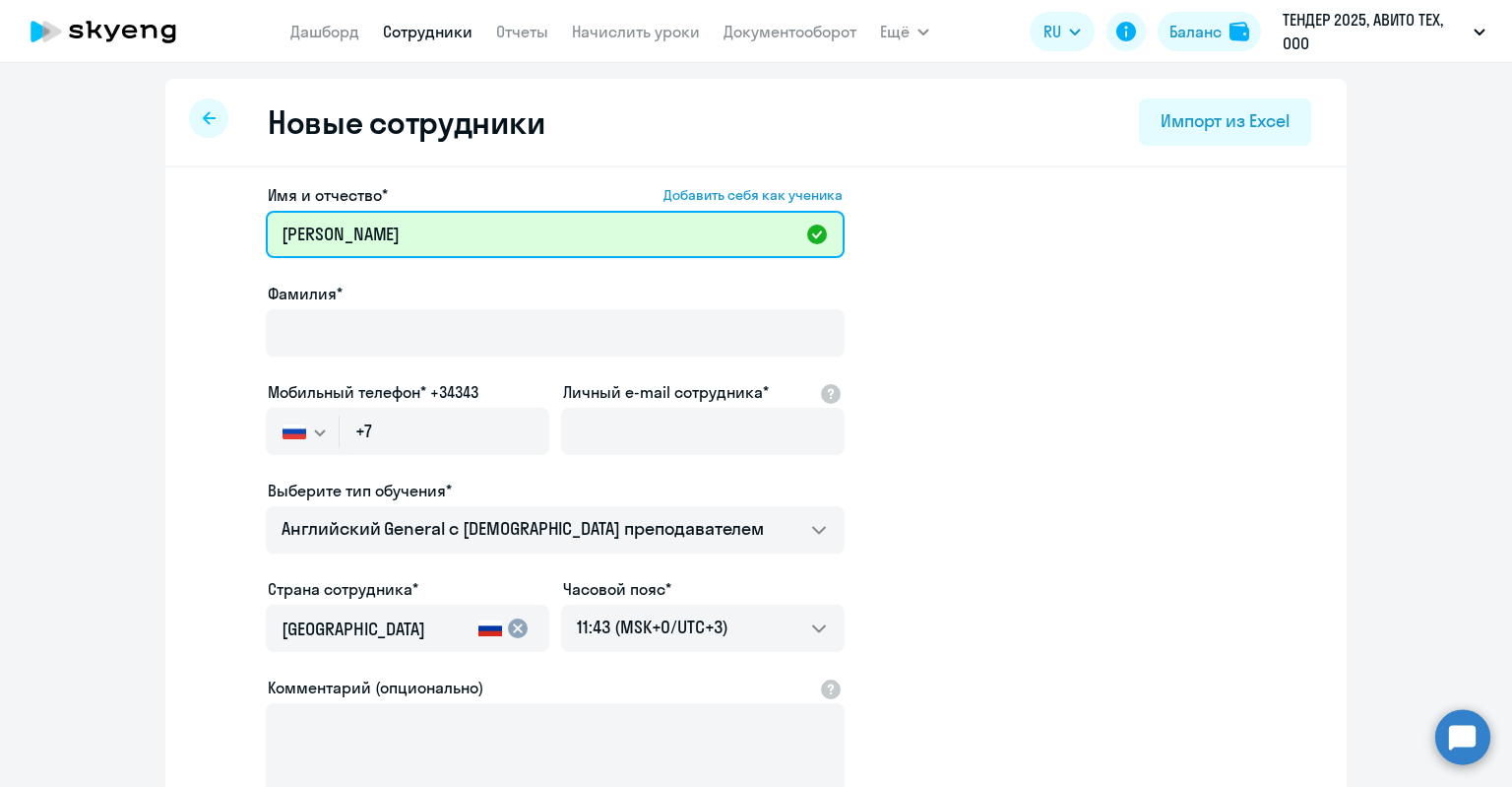 drag, startPoint x: 443, startPoint y: 235, endPoint x: 399, endPoint y: 237, distance: 44.045431 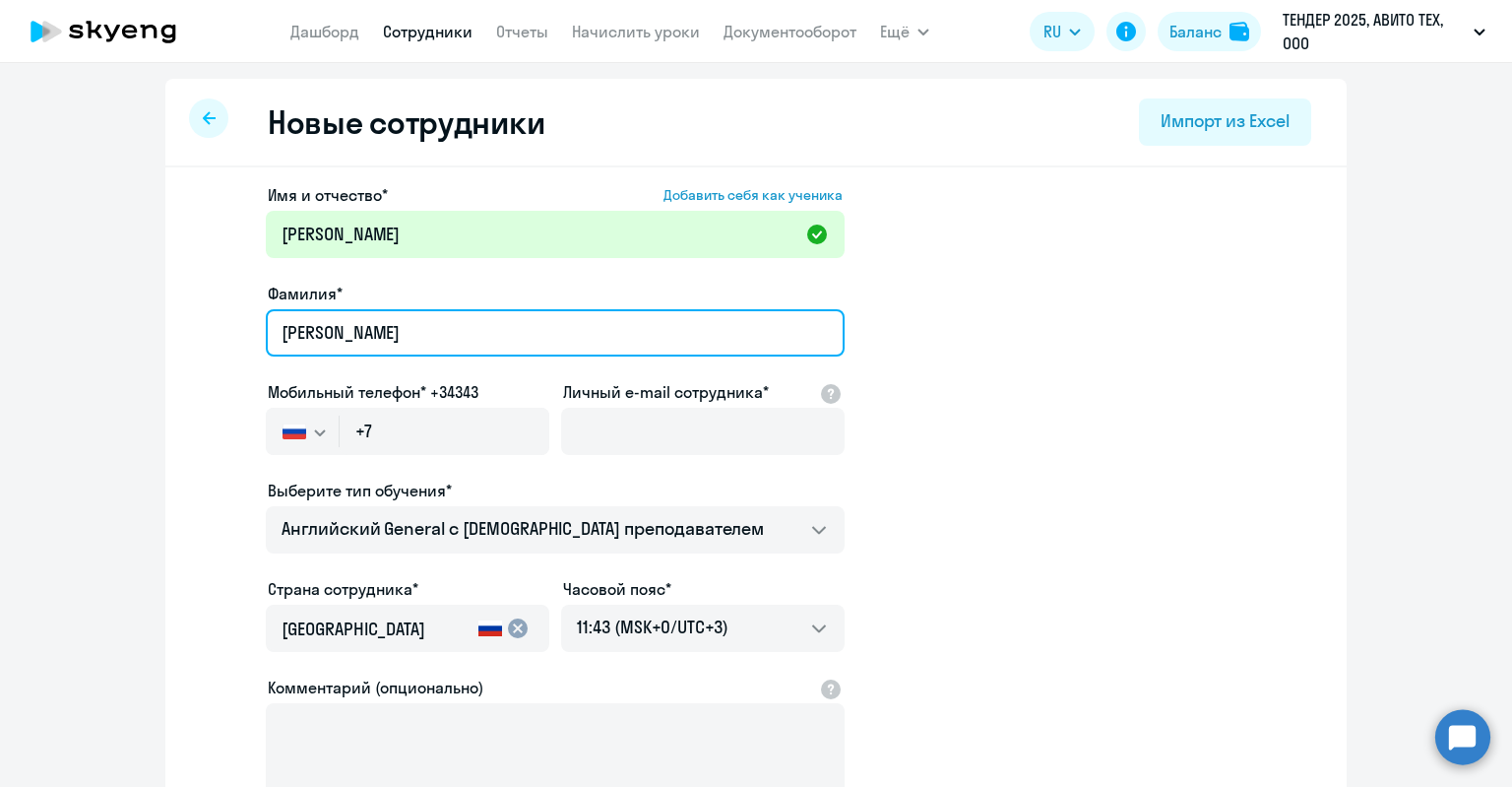 type on "[PERSON_NAME]" 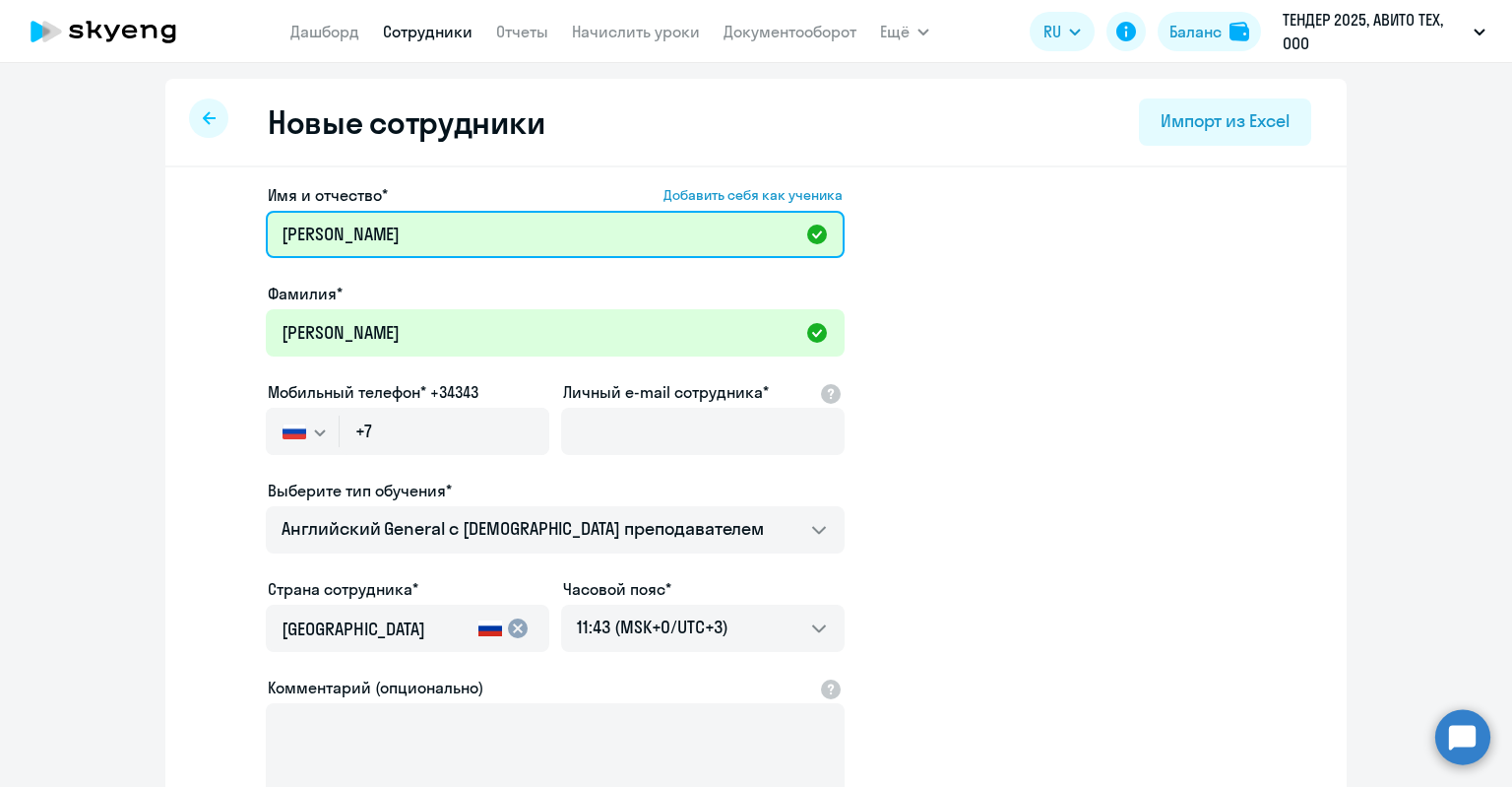 drag, startPoint x: 305, startPoint y: 231, endPoint x: 144, endPoint y: 243, distance: 161.44659 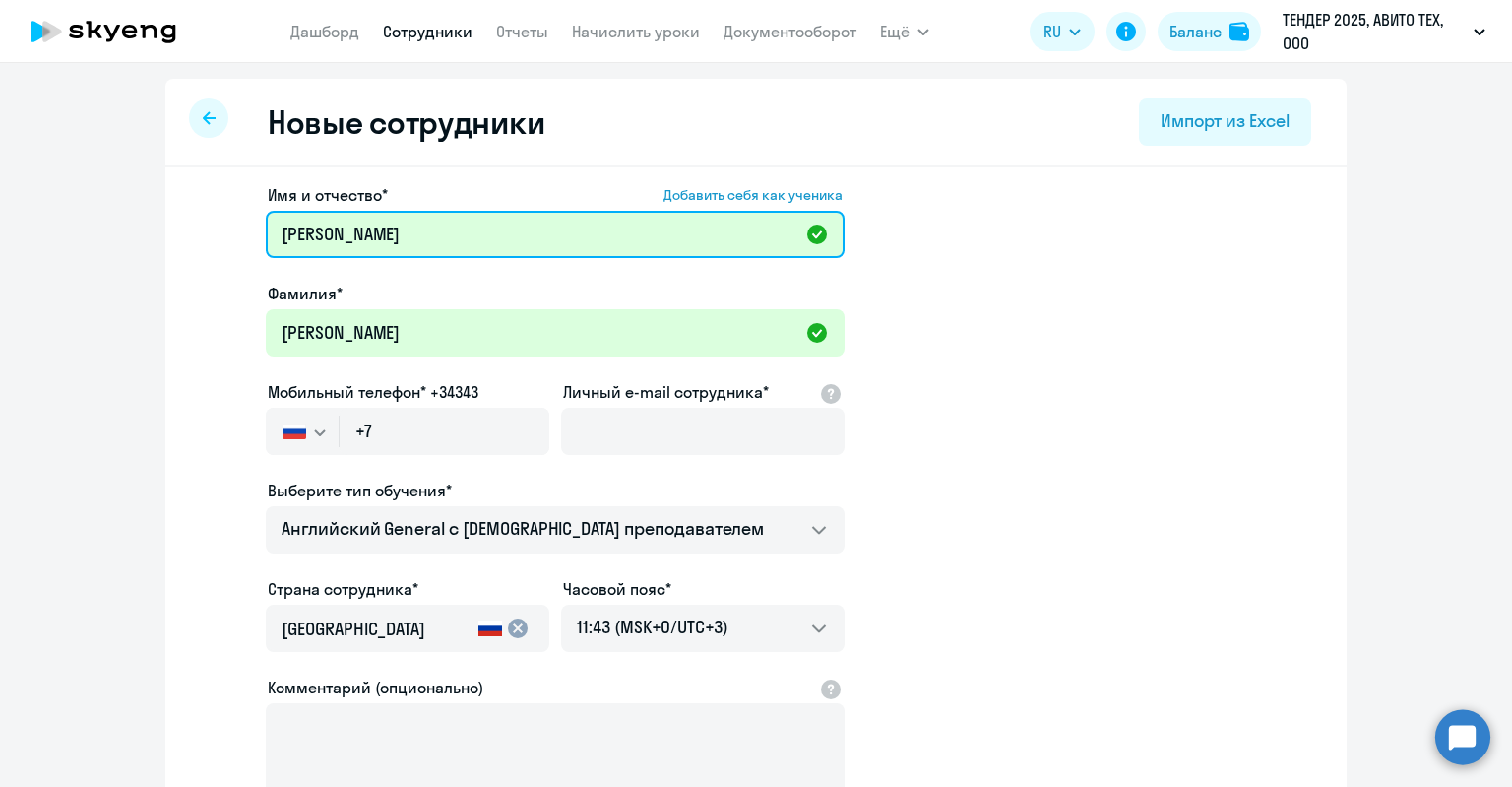 type on "[PERSON_NAME]" 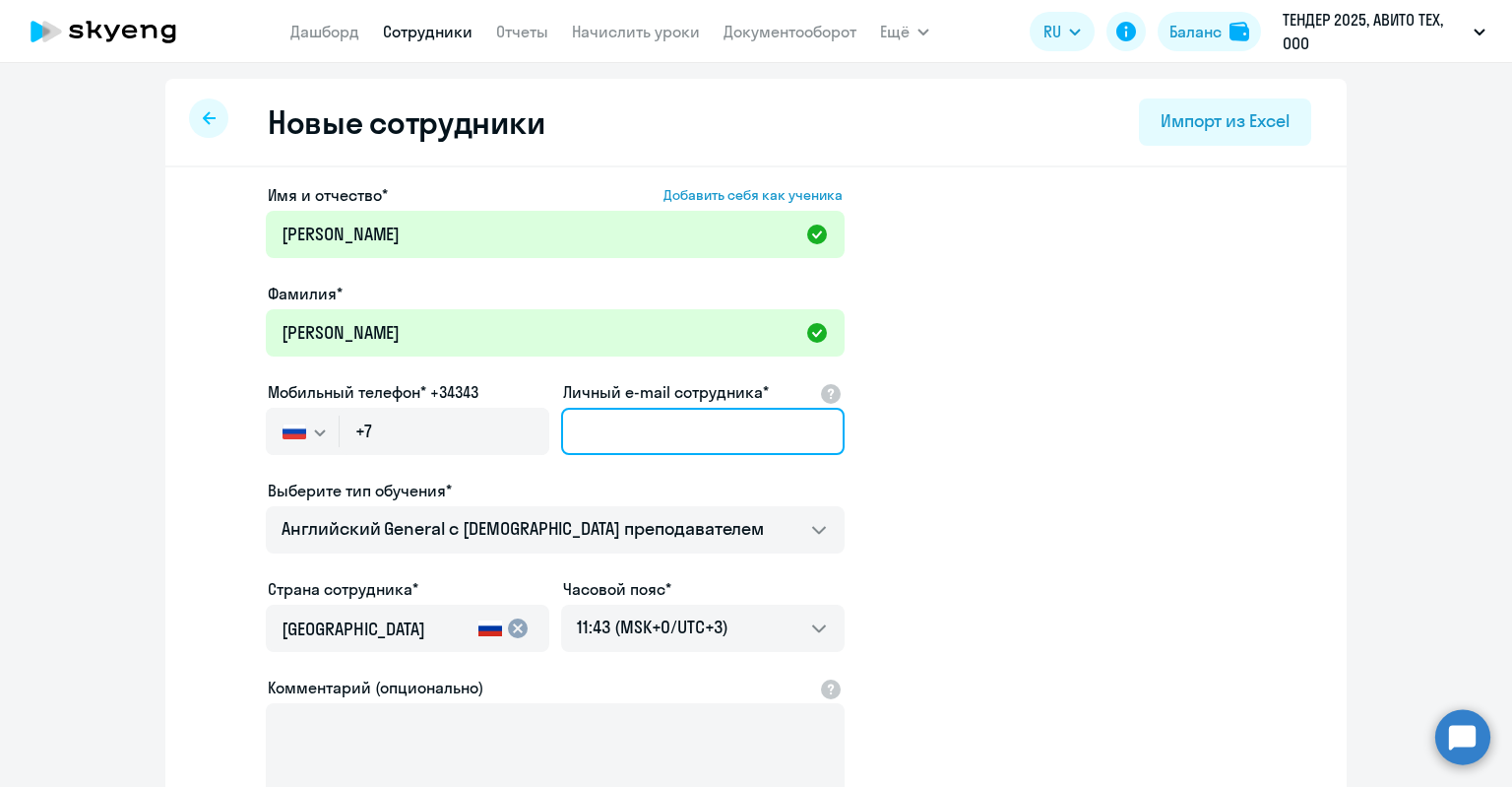 click on "Личный e-mail сотрудника*" at bounding box center [703, 431] 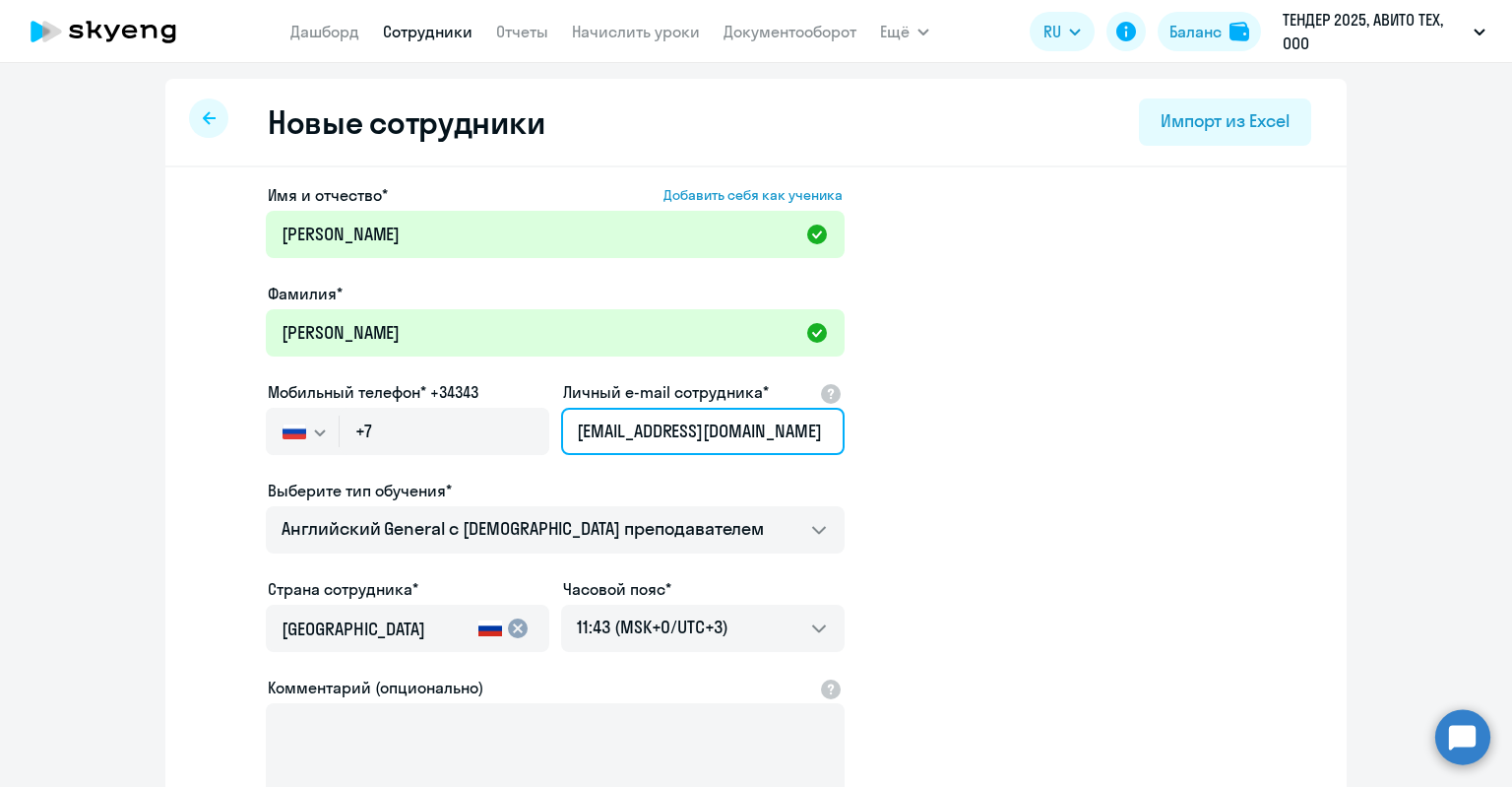 drag, startPoint x: 605, startPoint y: 432, endPoint x: 331, endPoint y: 433, distance: 274.0018 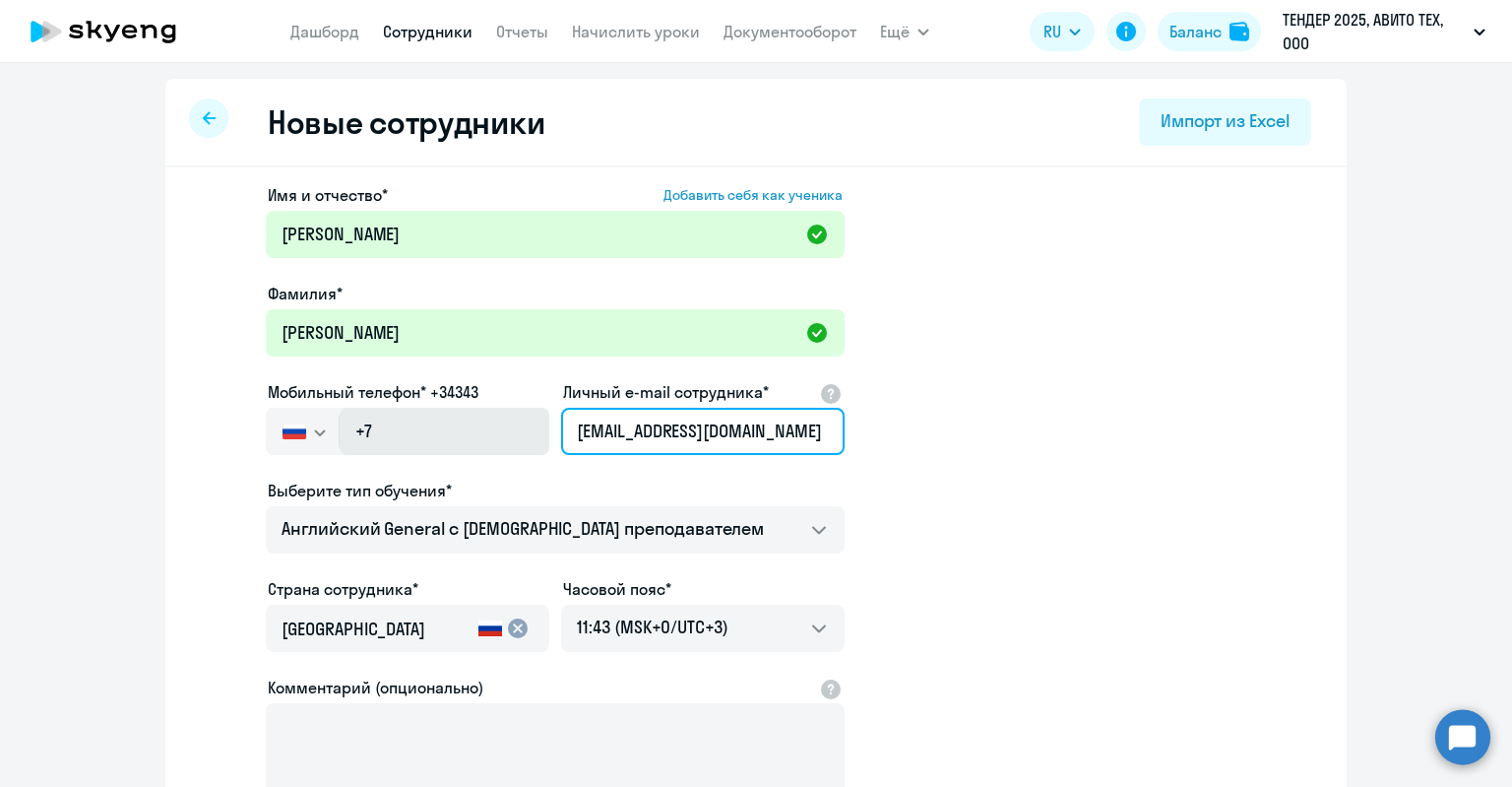 drag, startPoint x: 594, startPoint y: 431, endPoint x: 495, endPoint y: 431, distance: 99 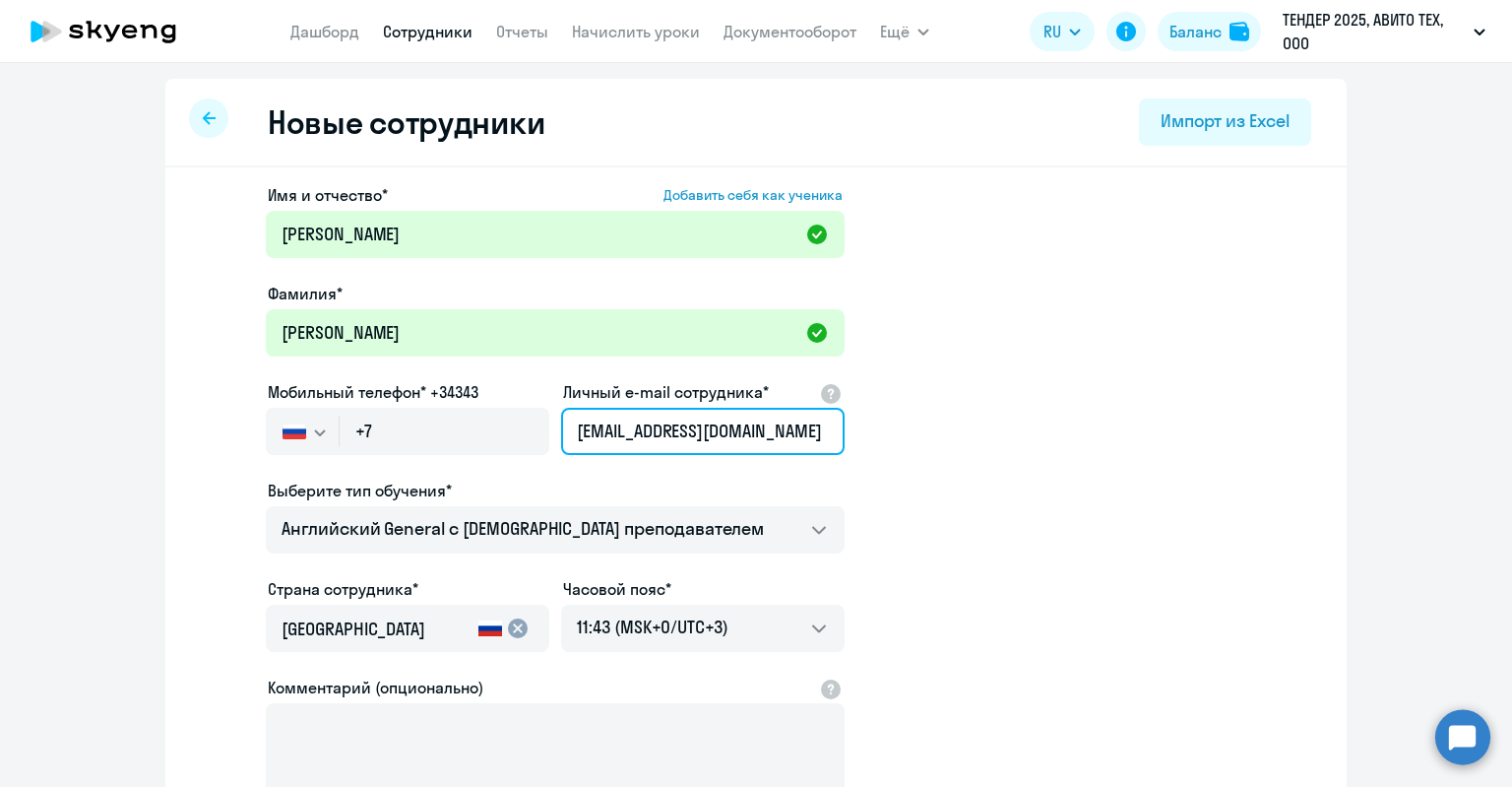 type on "[EMAIL_ADDRESS][DOMAIN_NAME]" 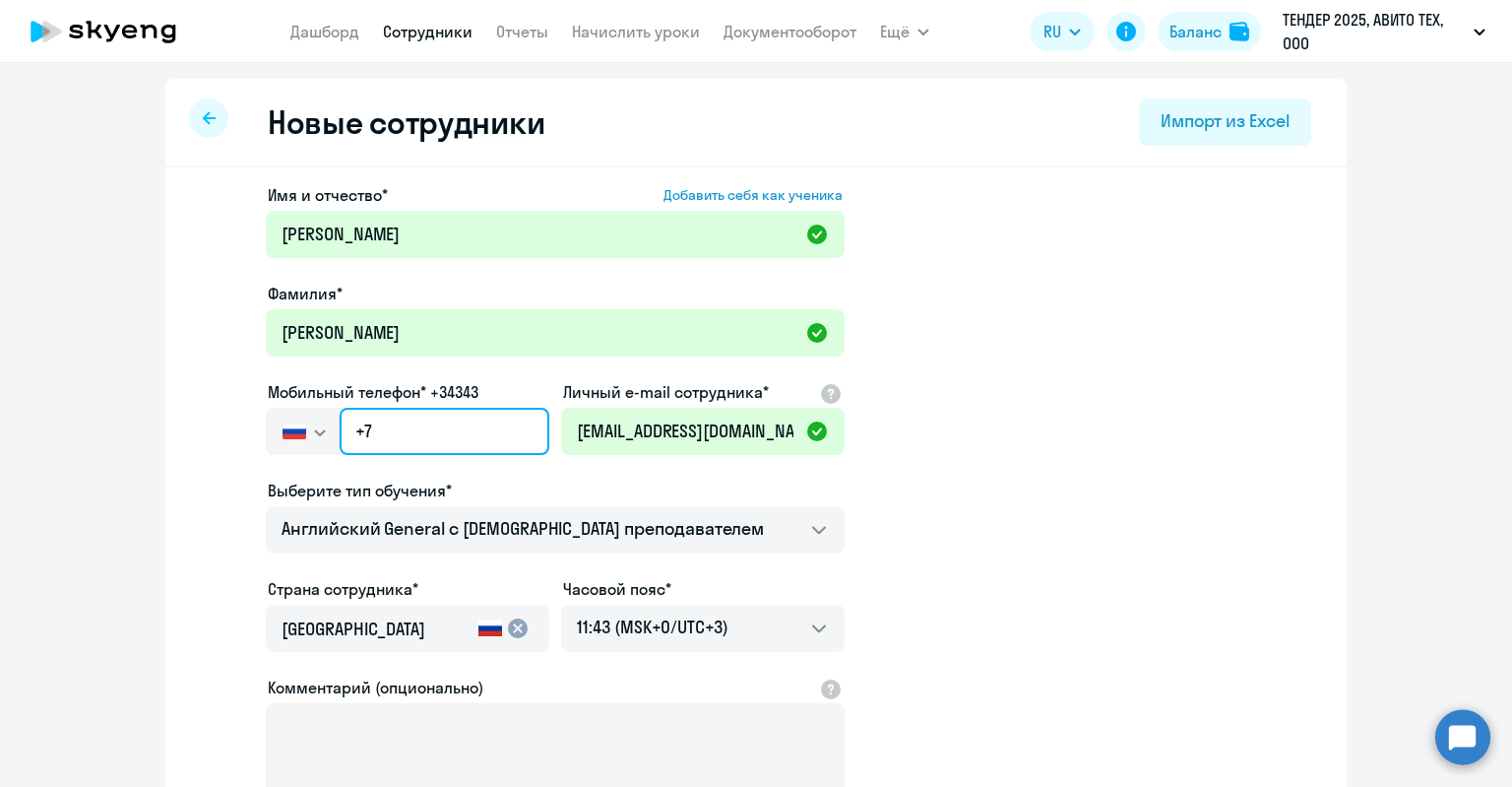 click on "+7" 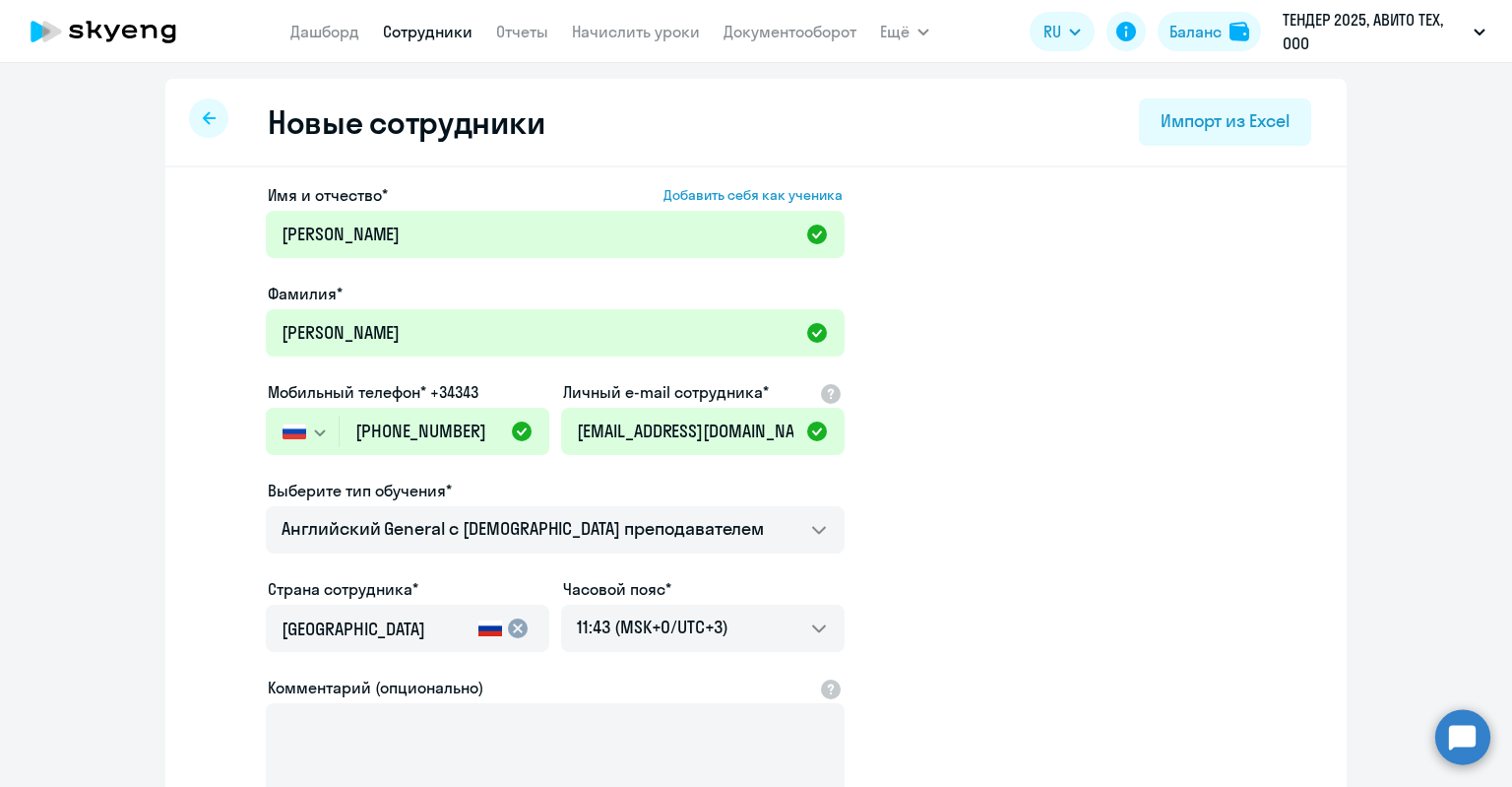 click on "Имя и отчество*  Добавить себя как ученика  [PERSON_NAME]* [PERSON_NAME]  Мобильный телефон* +34343
[GEOGRAPHIC_DATA] +7 [GEOGRAPHIC_DATA] +7 [GEOGRAPHIC_DATA] +380 [GEOGRAPHIC_DATA] ([GEOGRAPHIC_DATA]) +375 [GEOGRAPHIC_DATA] +61 [GEOGRAPHIC_DATA] +43 [GEOGRAPHIC_DATA] +994 [GEOGRAPHIC_DATA] +355 [GEOGRAPHIC_DATA] +213 [GEOGRAPHIC_DATA] +1(264) [GEOGRAPHIC_DATA] +244 [GEOGRAPHIC_DATA] +376 [GEOGRAPHIC_DATA] и [GEOGRAPHIC_DATA] +1(268) [GEOGRAPHIC_DATA] +54 [GEOGRAPHIC_DATA] +374 [GEOGRAPHIC_DATA] +297 [GEOGRAPHIC_DATA] +93 [GEOGRAPHIC_DATA] +1(242) [GEOGRAPHIC_DATA] +880 [GEOGRAPHIC_DATA] +1(246) [GEOGRAPHIC_DATA] +973 Белиз +501 Бельгия +32 [GEOGRAPHIC_DATA] +229 [GEOGRAPHIC_DATA] +1(441) [GEOGRAPHIC_DATA] ([GEOGRAPHIC_DATA]) +95 [GEOGRAPHIC_DATA] +359 [GEOGRAPHIC_DATA] +591 [GEOGRAPHIC_DATA], [GEOGRAPHIC_DATA] и [GEOGRAPHIC_DATA] +599 [GEOGRAPHIC_DATA] +387 [GEOGRAPHIC_DATA] +267 [GEOGRAPHIC_DATA] +55 +1(284) +673 [GEOGRAPHIC_DATA]" 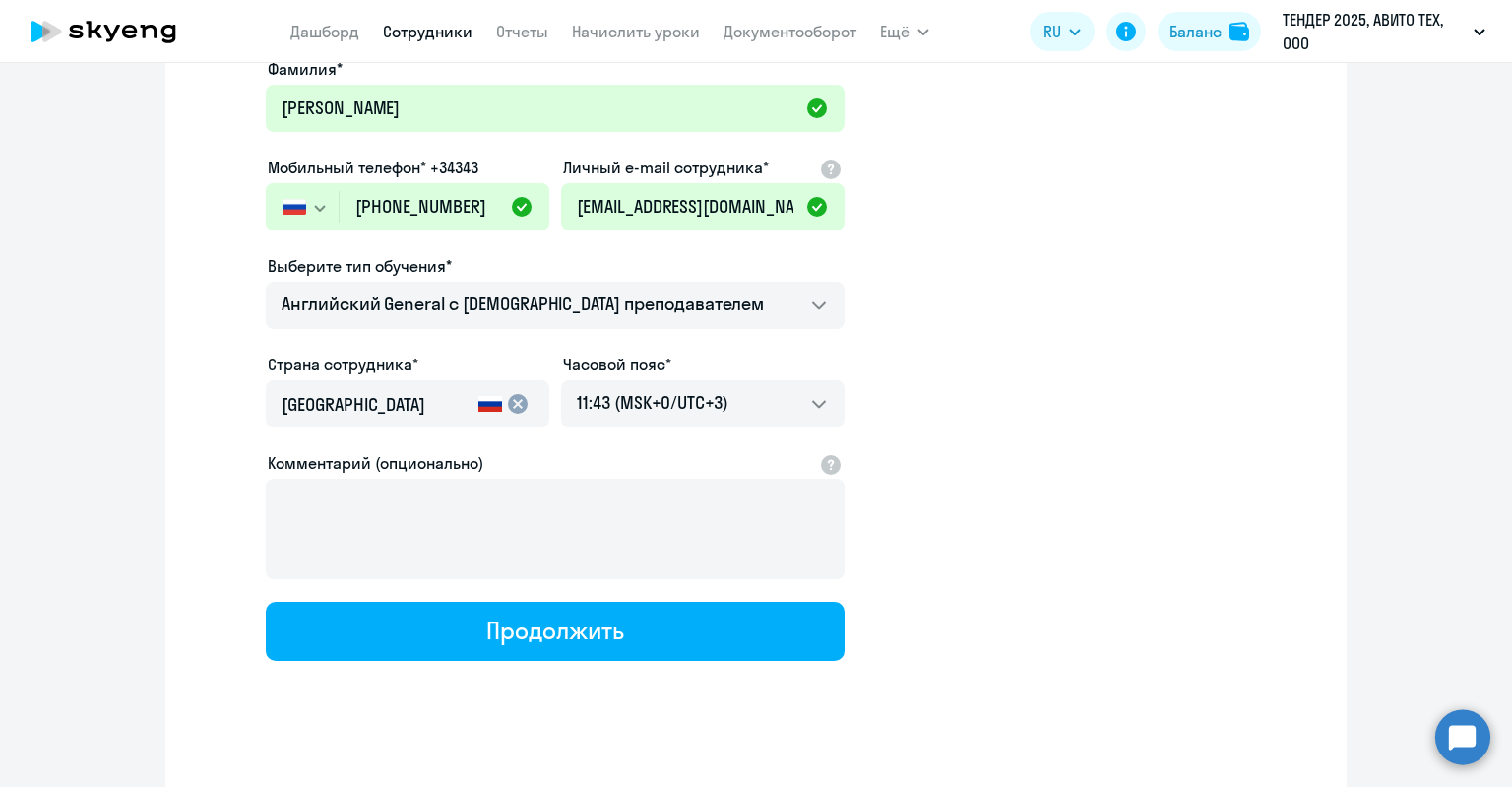 scroll, scrollTop: 244, scrollLeft: 0, axis: vertical 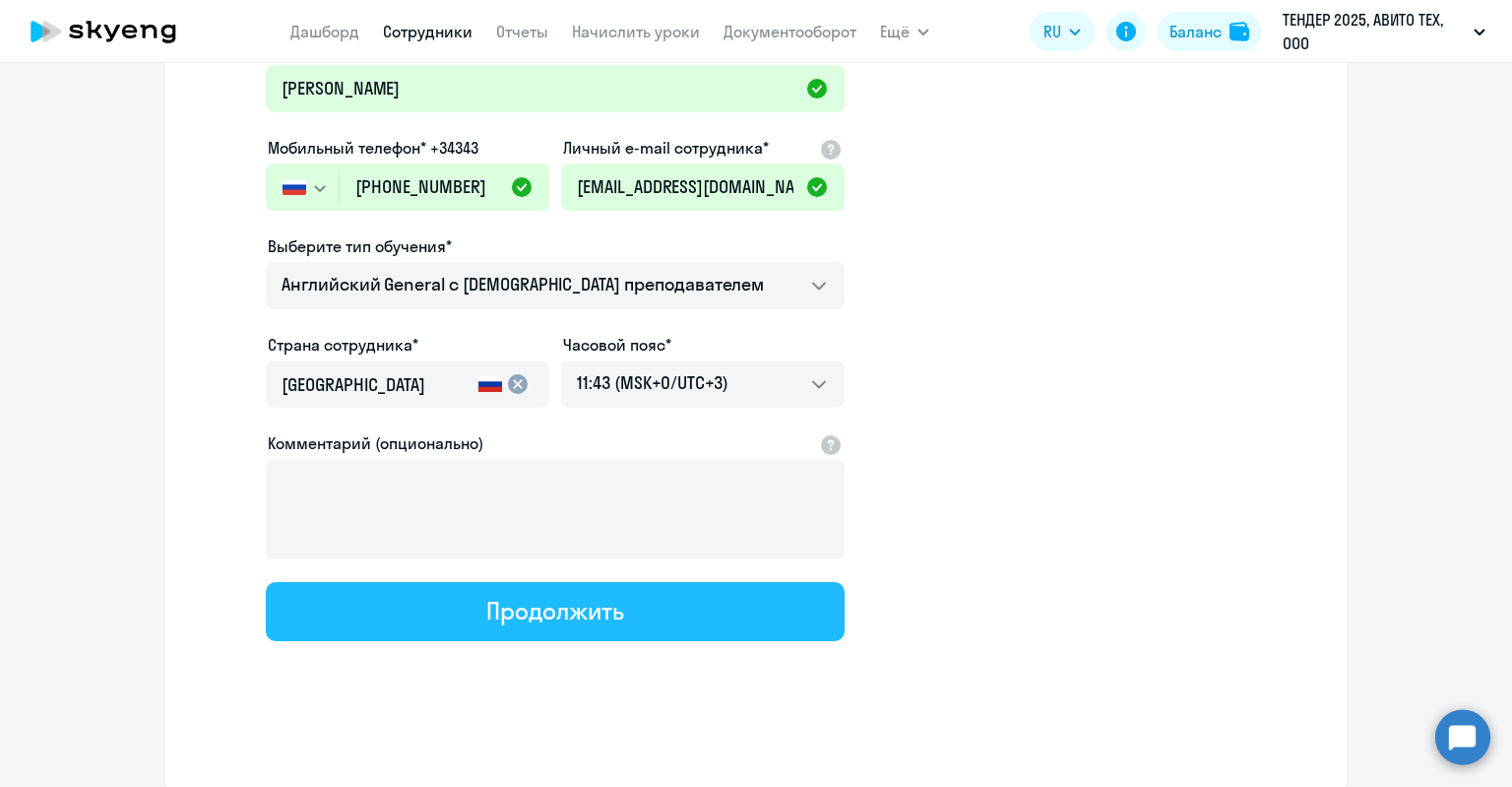 click on "Продолжить" 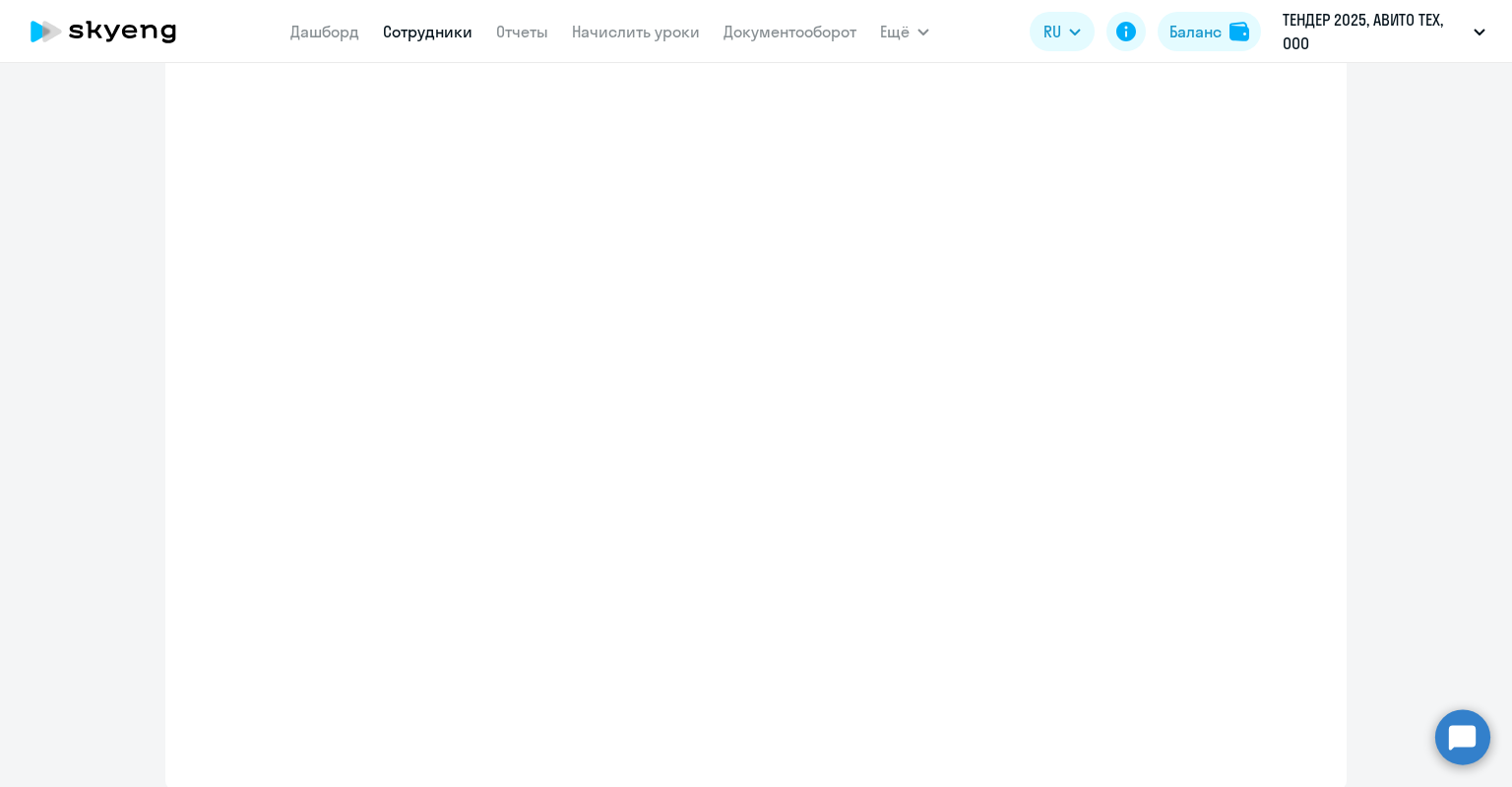 select on "english_adult_not_native_speaker" 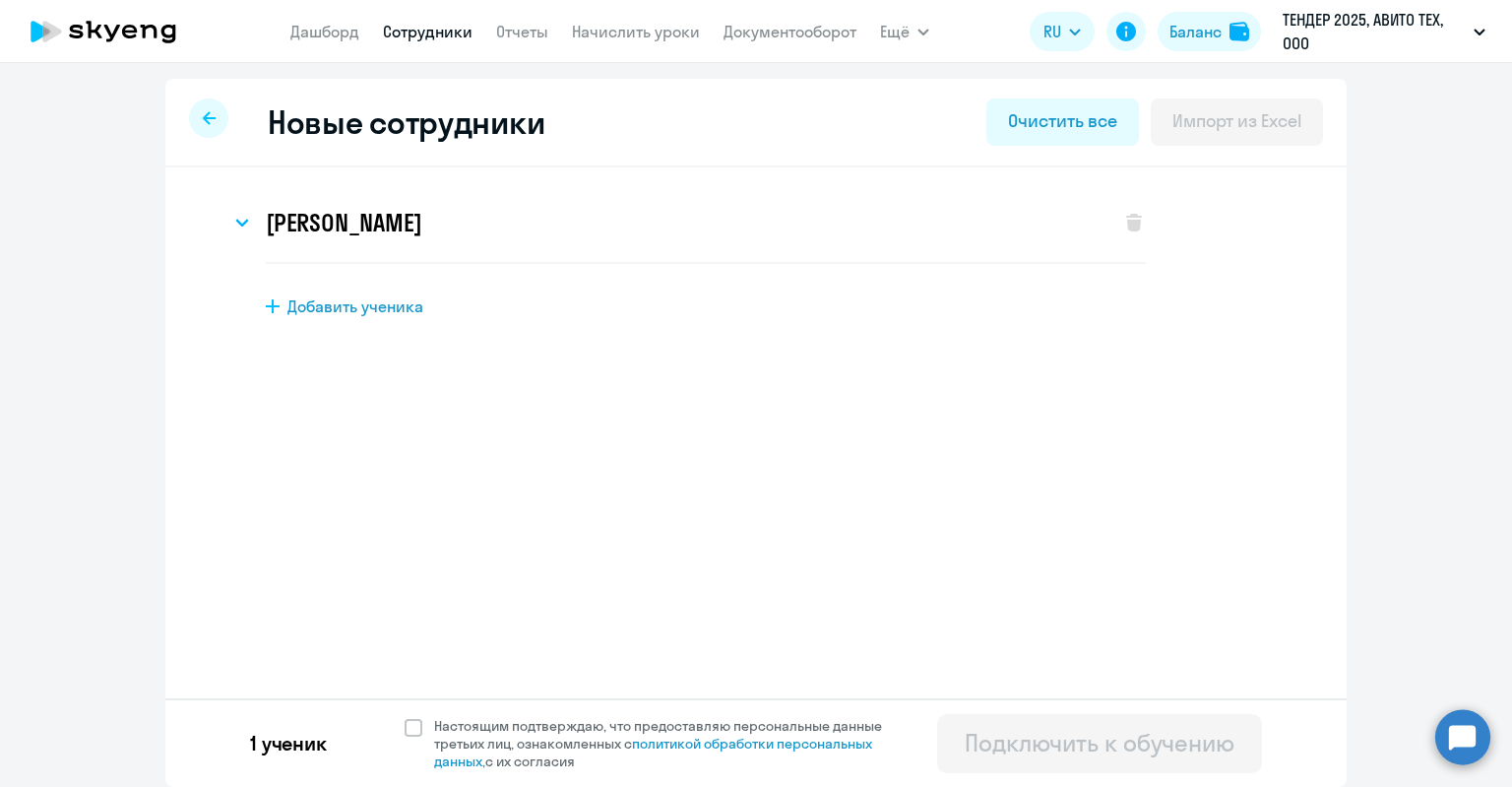 scroll, scrollTop: 0, scrollLeft: 0, axis: both 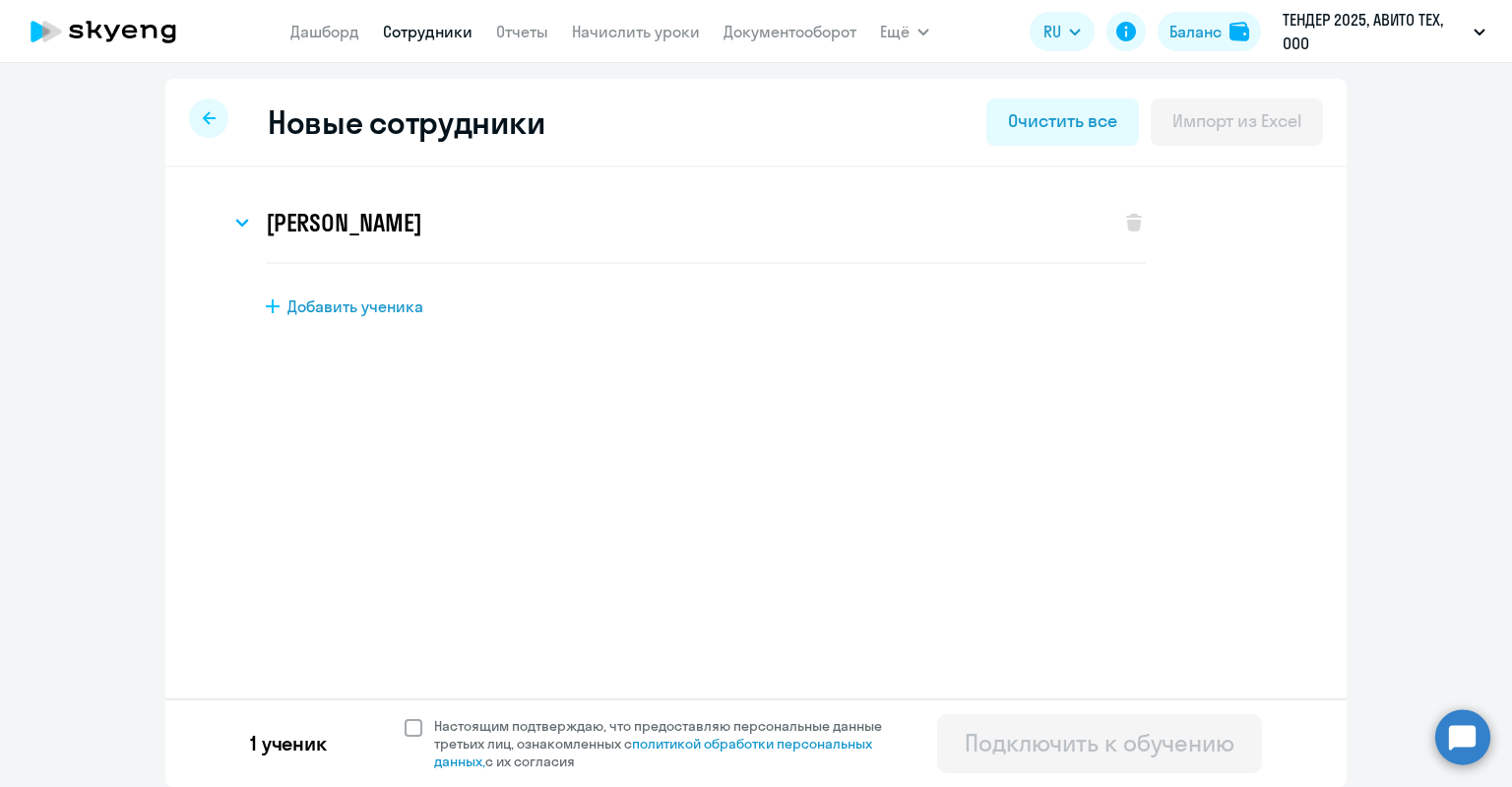 click on "Настоящим подтверждаю, что предоставляю персональные данные третьих лиц, ознакомленных с   политикой обработки персональных данных,   с их согласия" 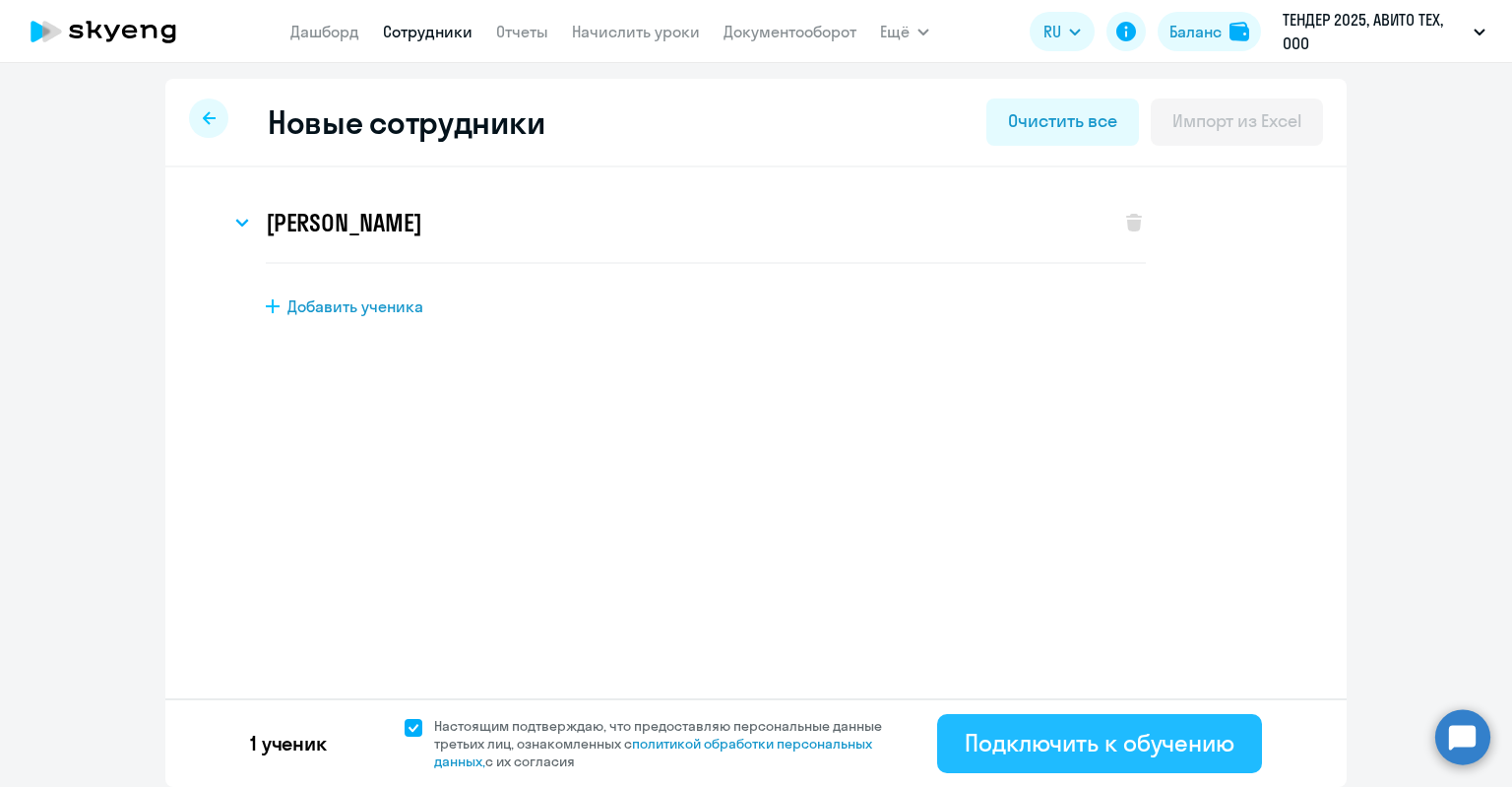 click on "Подключить к обучению" 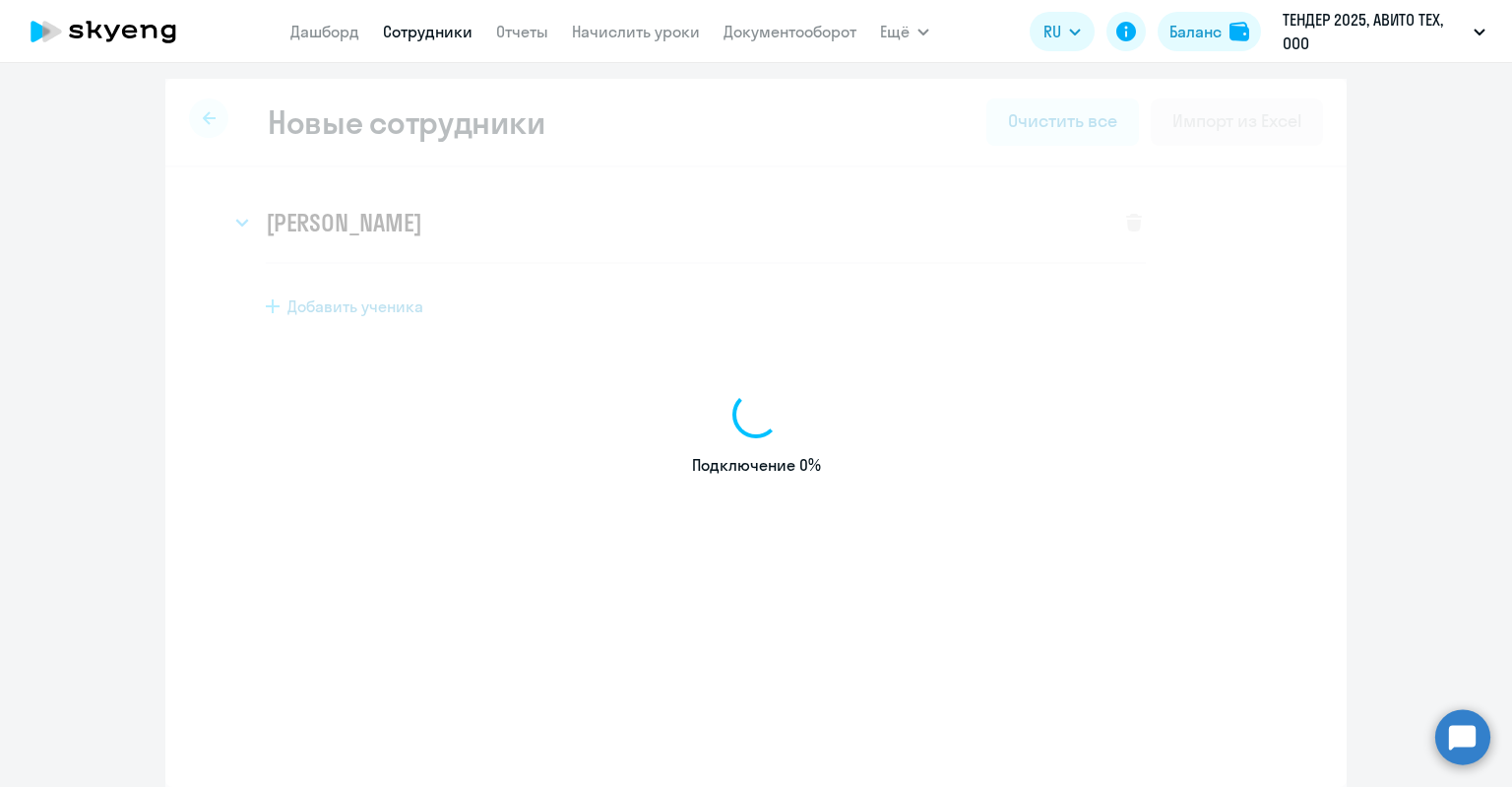 select on "english_adult_not_native_speaker" 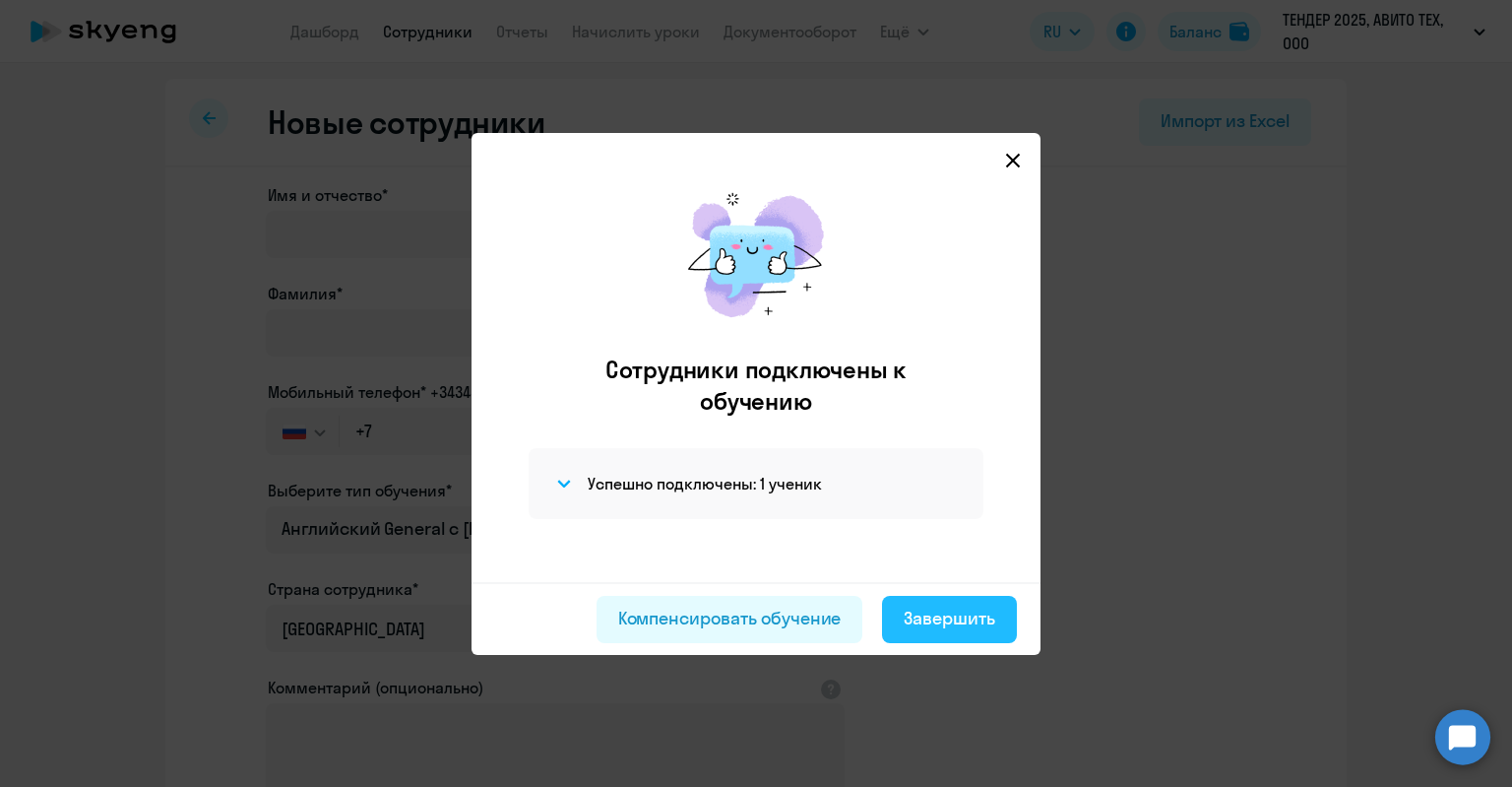 click on "Завершить" at bounding box center [949, 619] 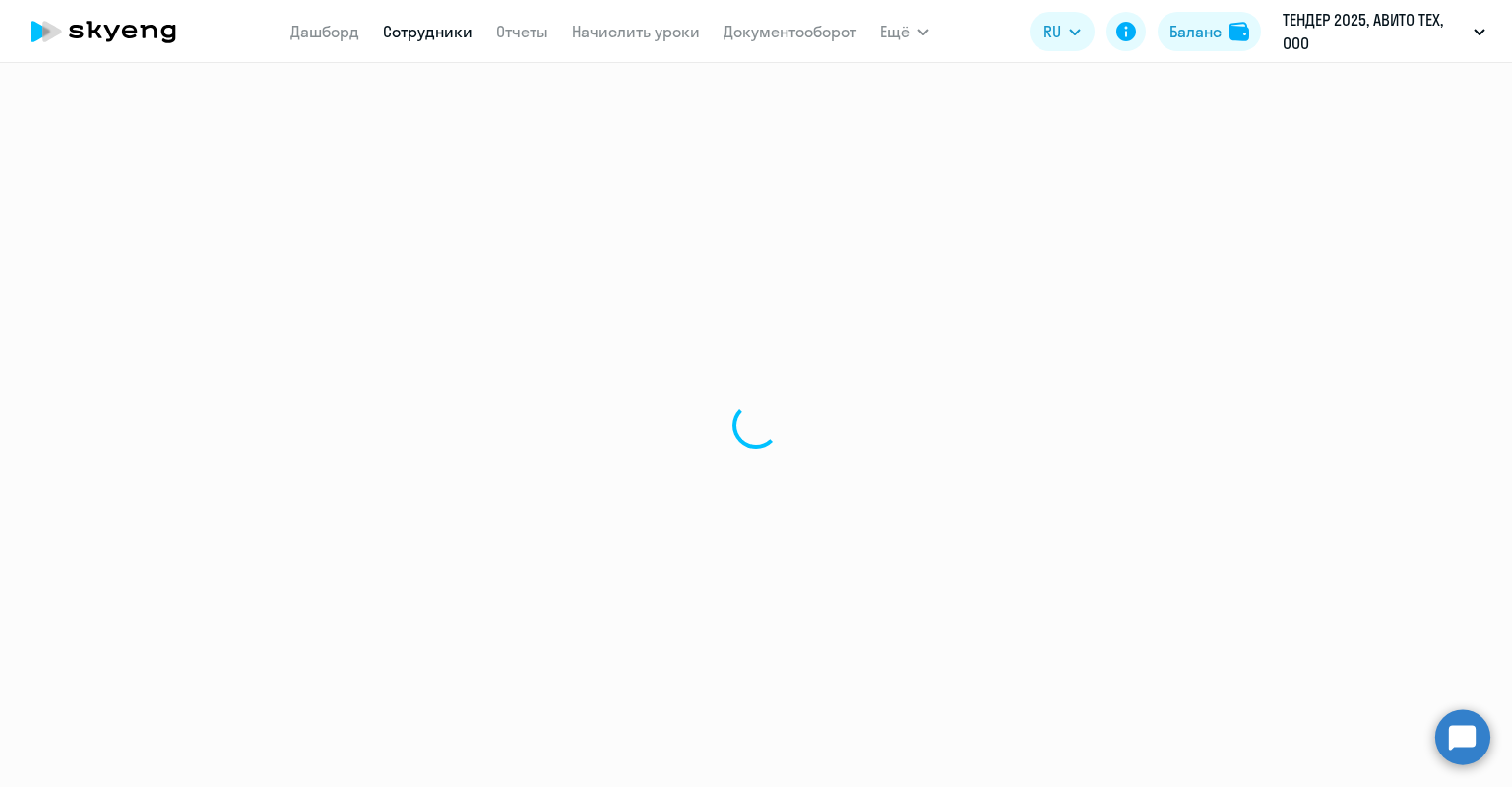 select on "30" 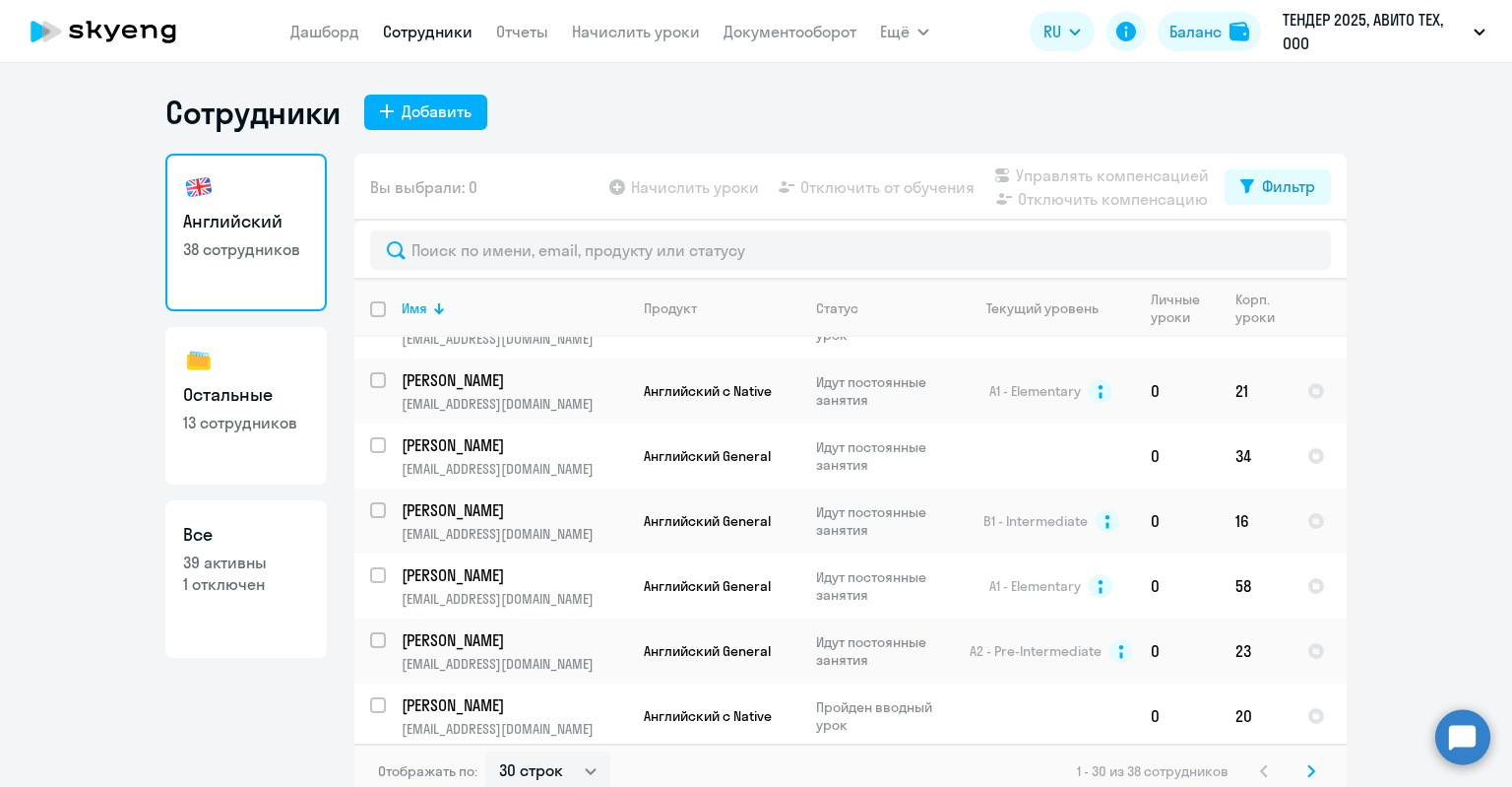 scroll, scrollTop: 1531, scrollLeft: 0, axis: vertical 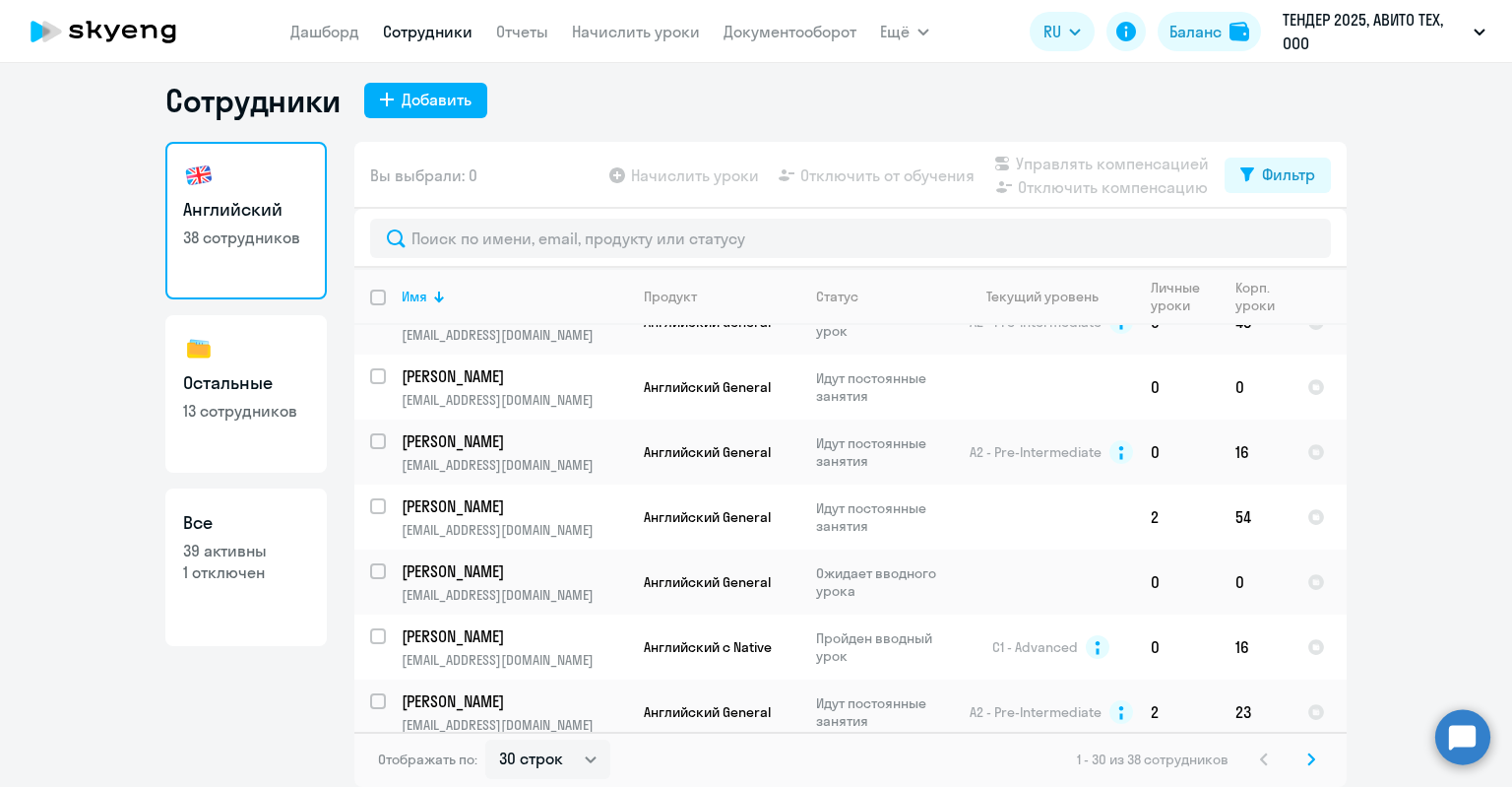 click on "39 активны" 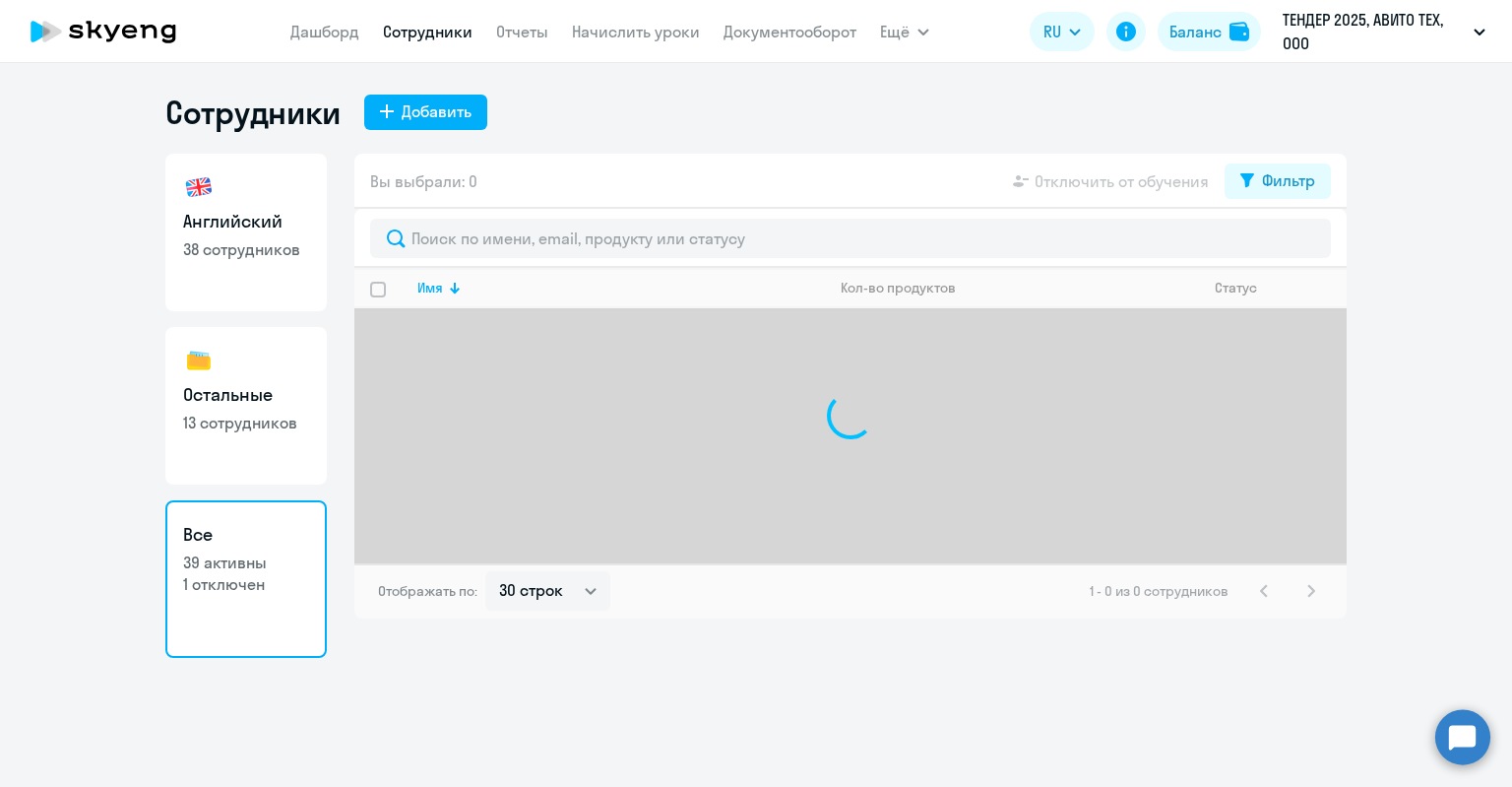 scroll, scrollTop: 0, scrollLeft: 0, axis: both 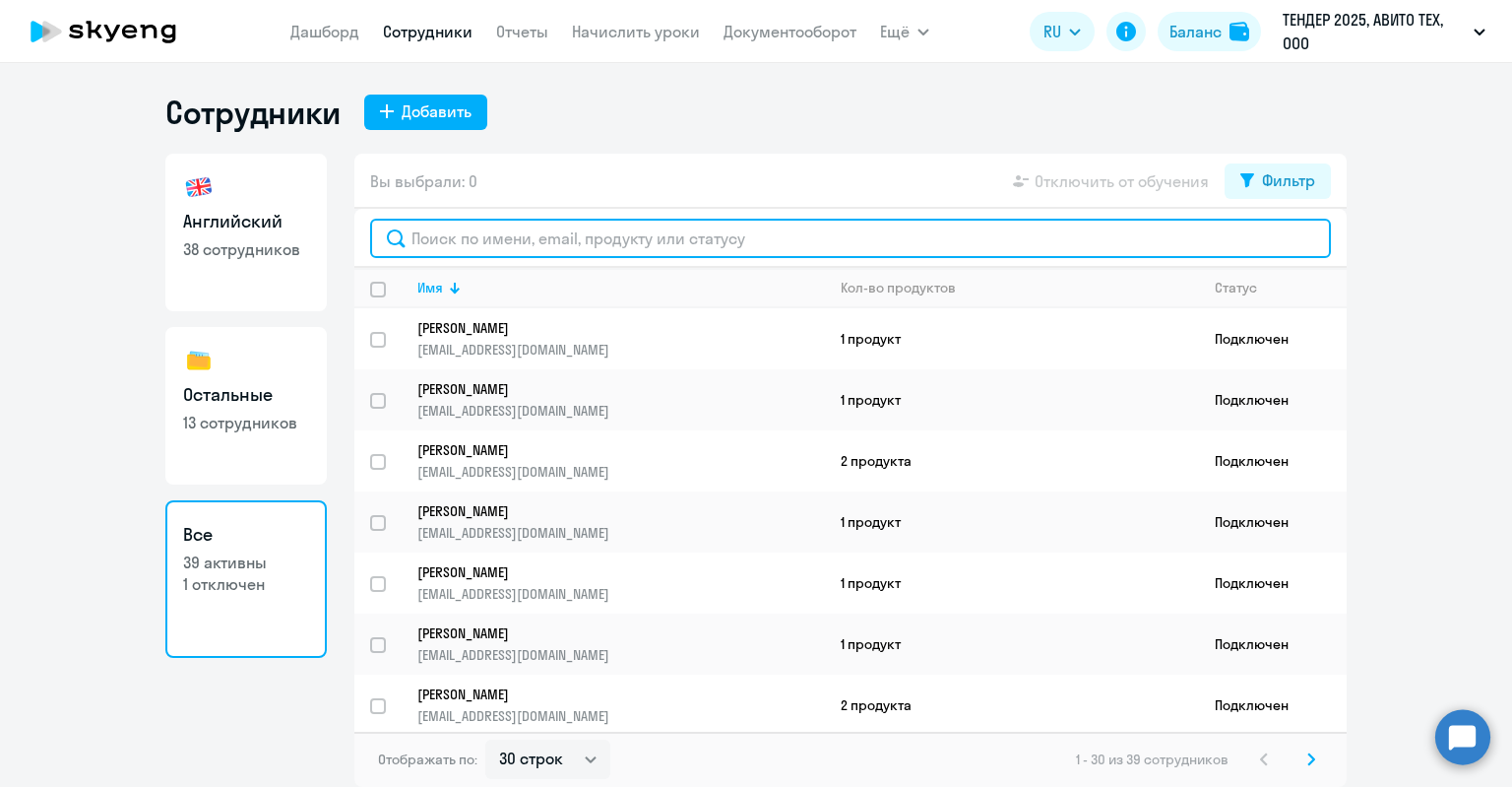 click 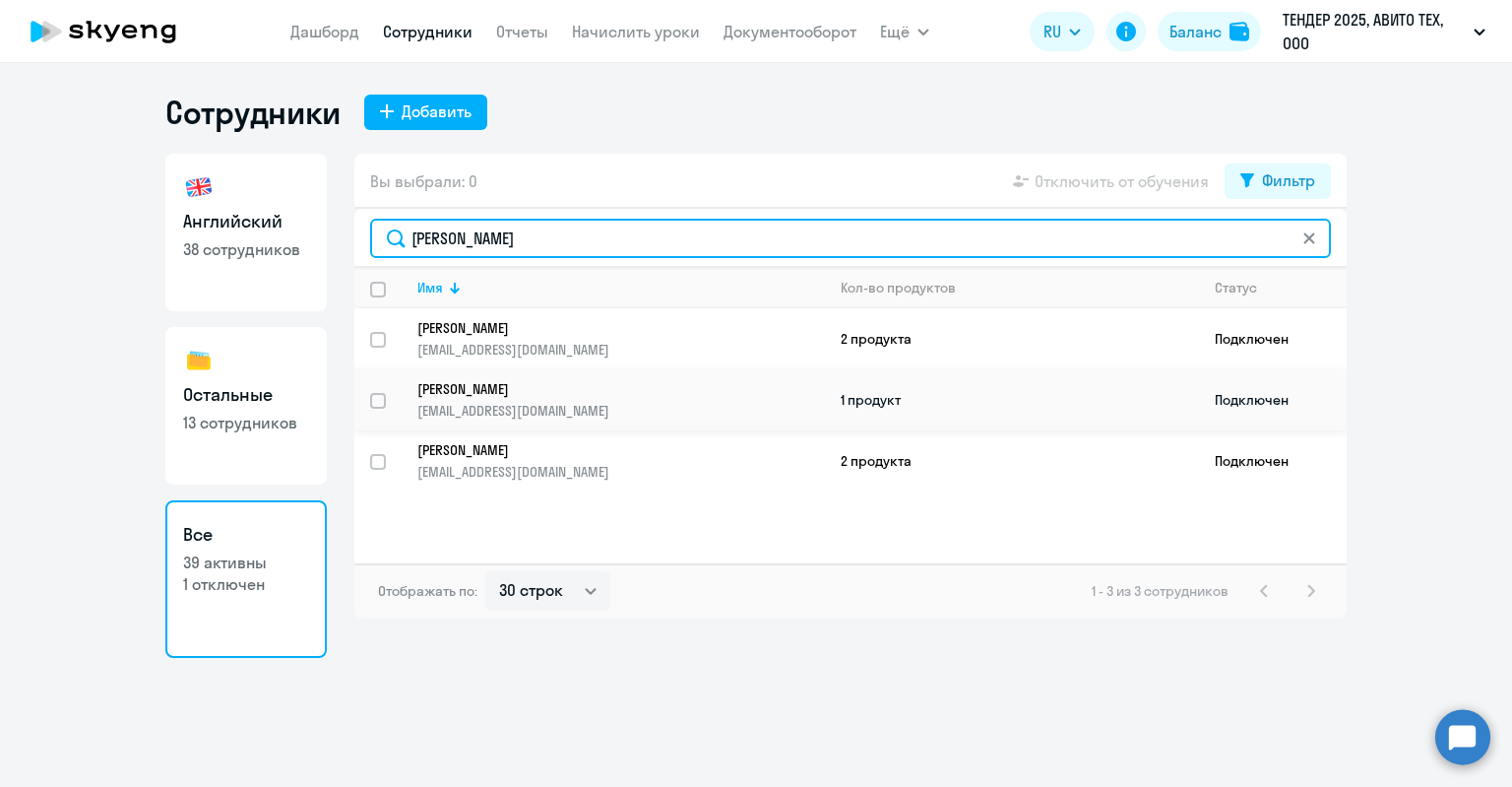 type on "[PERSON_NAME]" 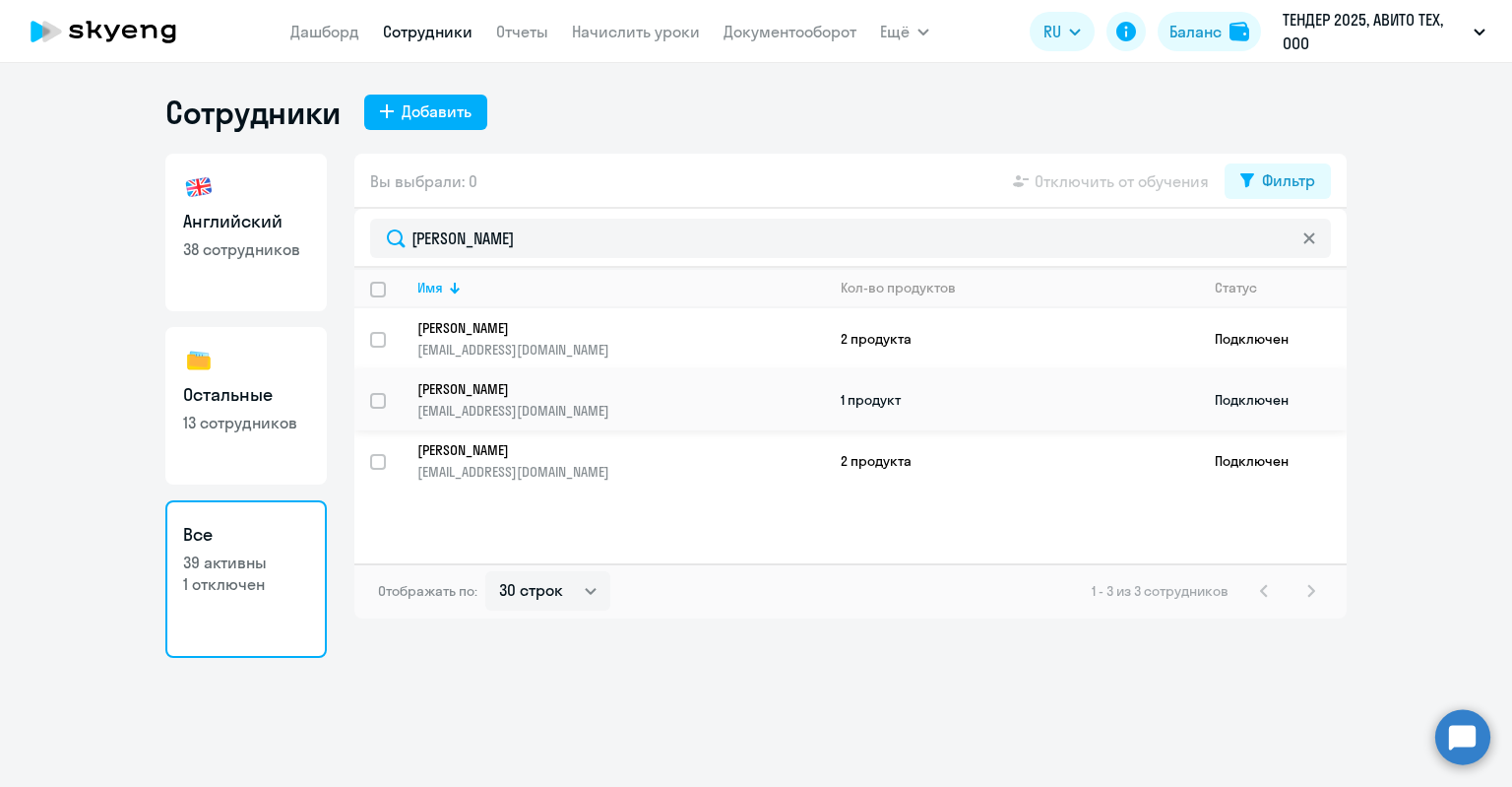 click at bounding box center (379, 401) 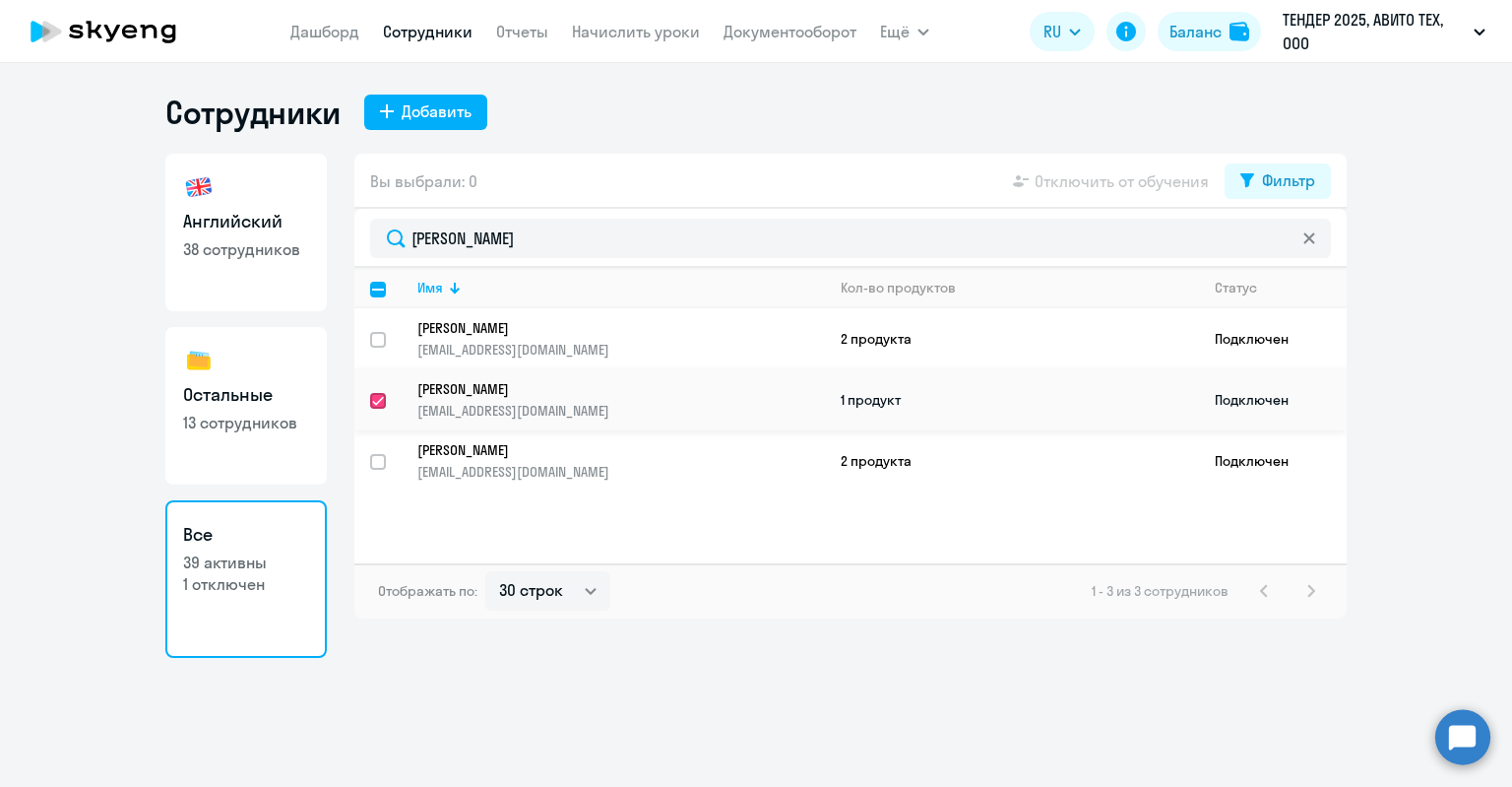 checkbox on "true" 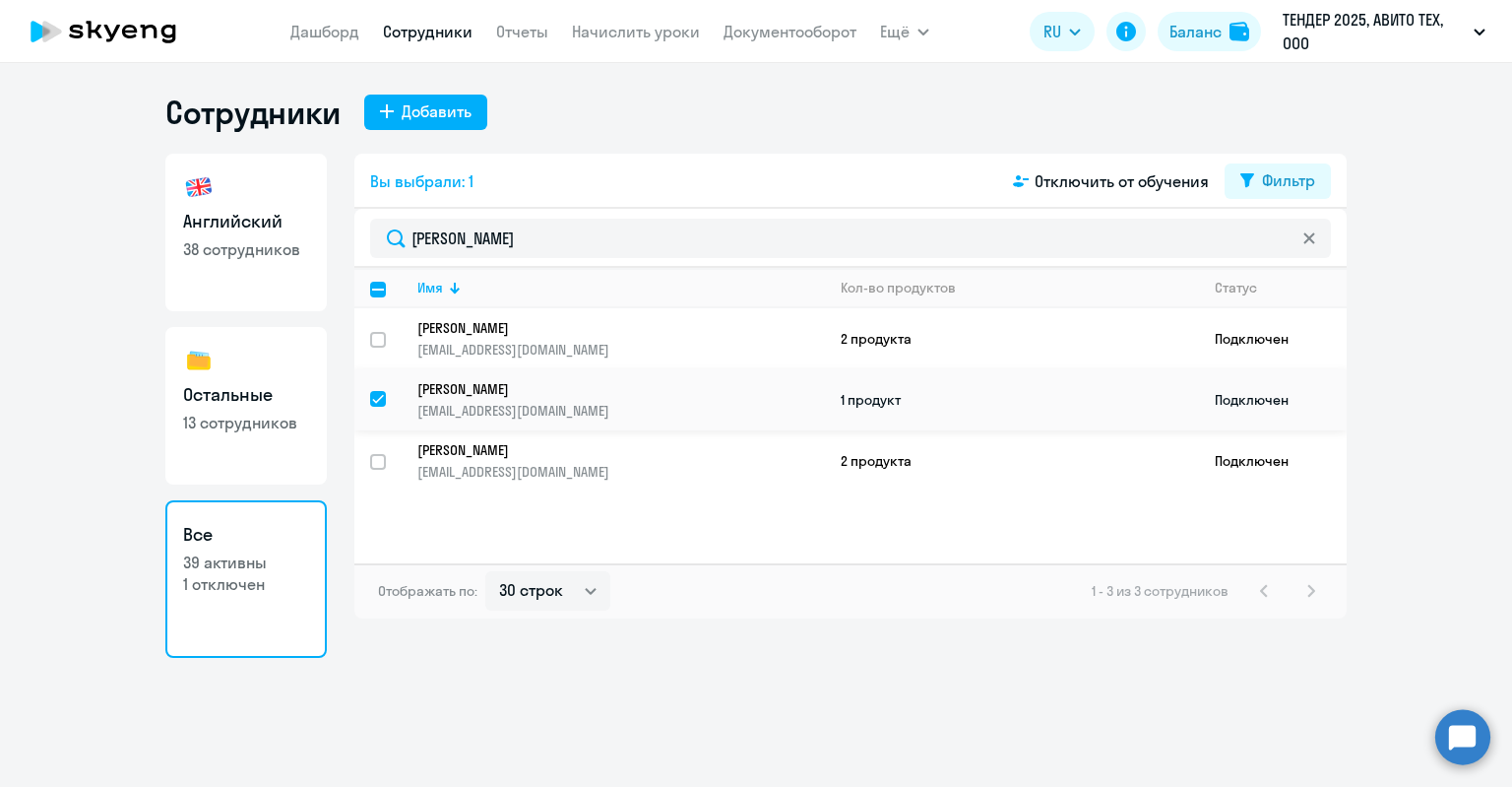click on "[EMAIL_ADDRESS][DOMAIN_NAME]" 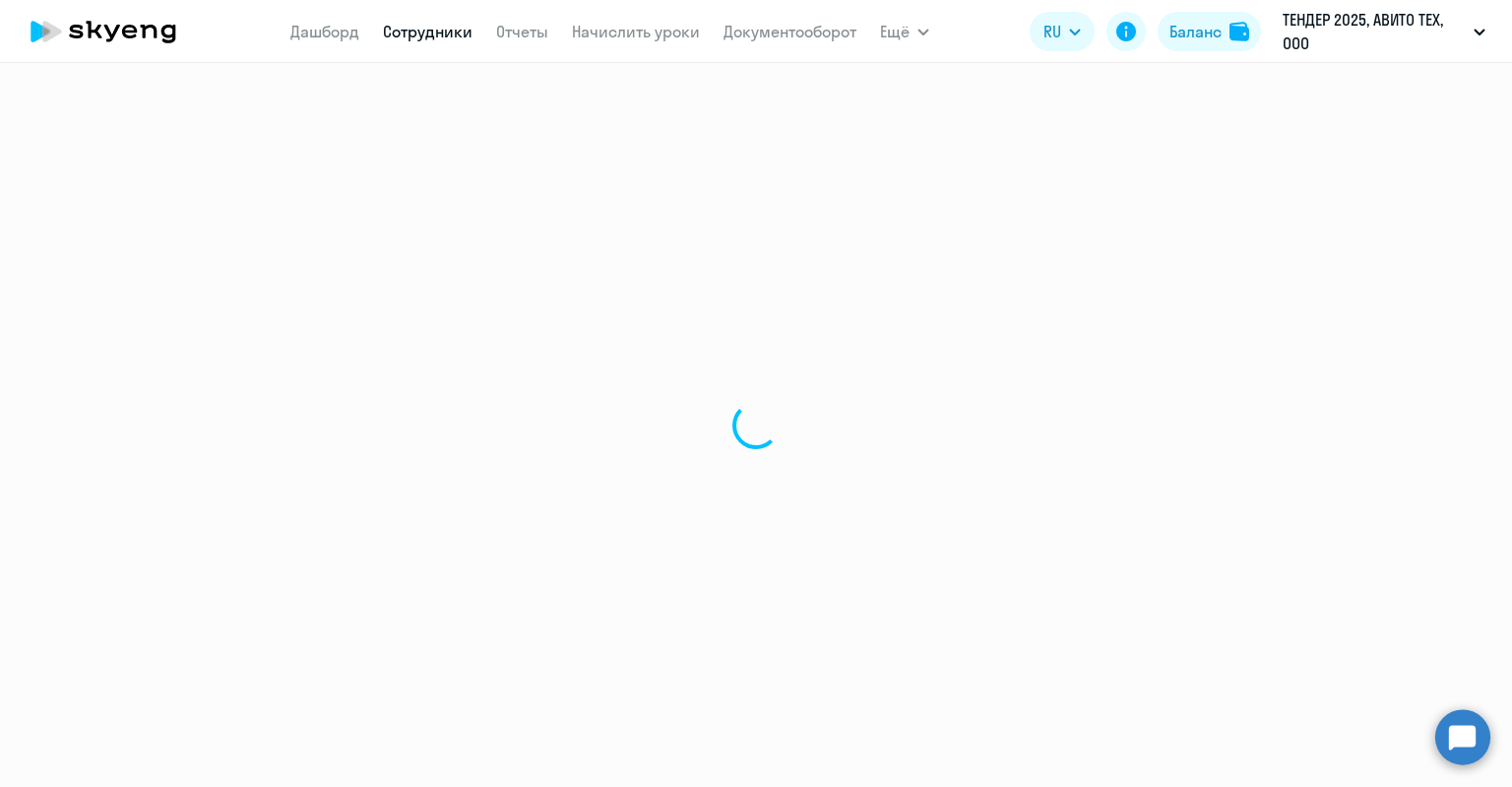 select on "english" 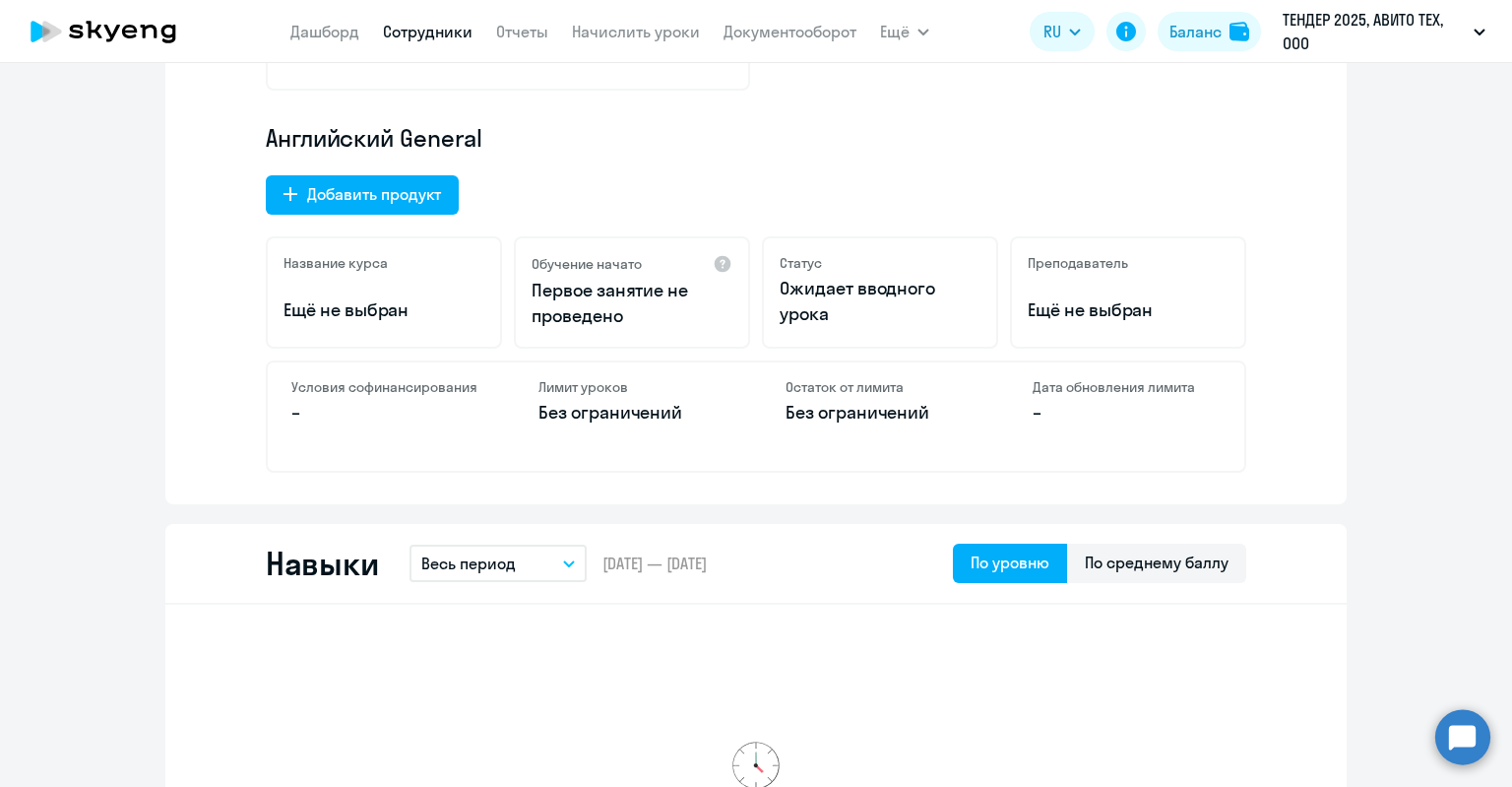scroll, scrollTop: 0, scrollLeft: 0, axis: both 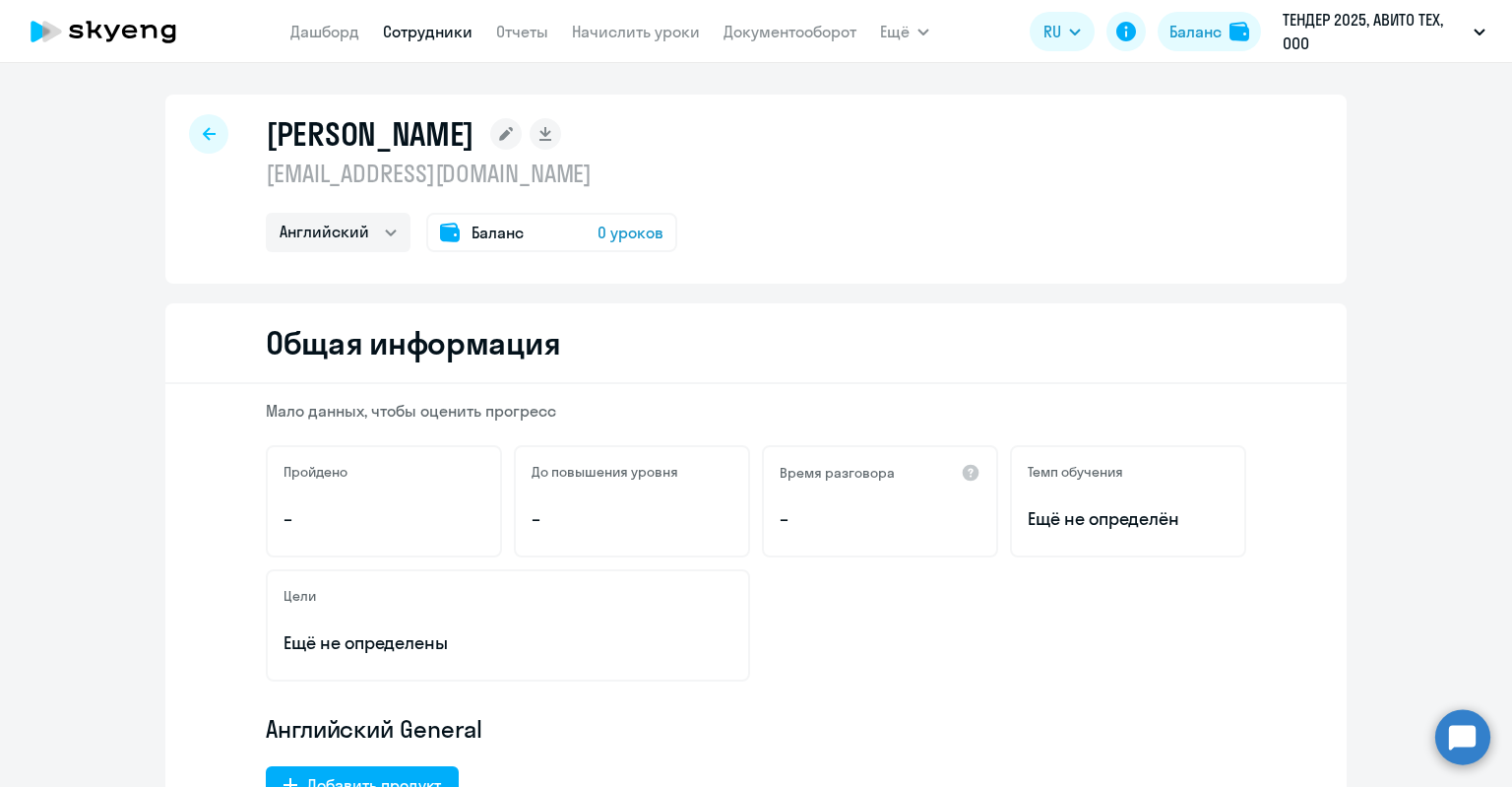 click on "Баланс 0 уроков" 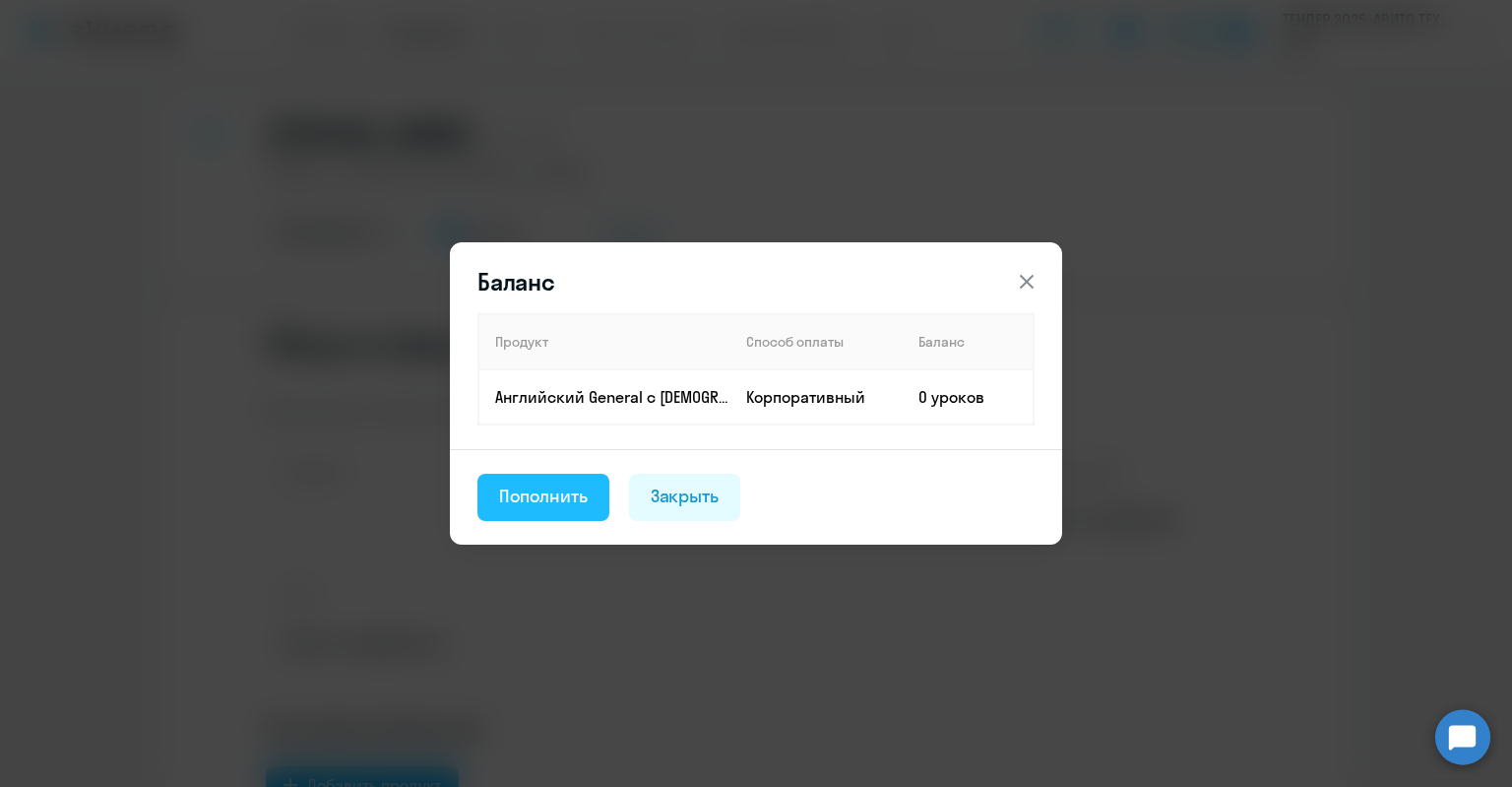 click on "Пополнить" at bounding box center (543, 497) 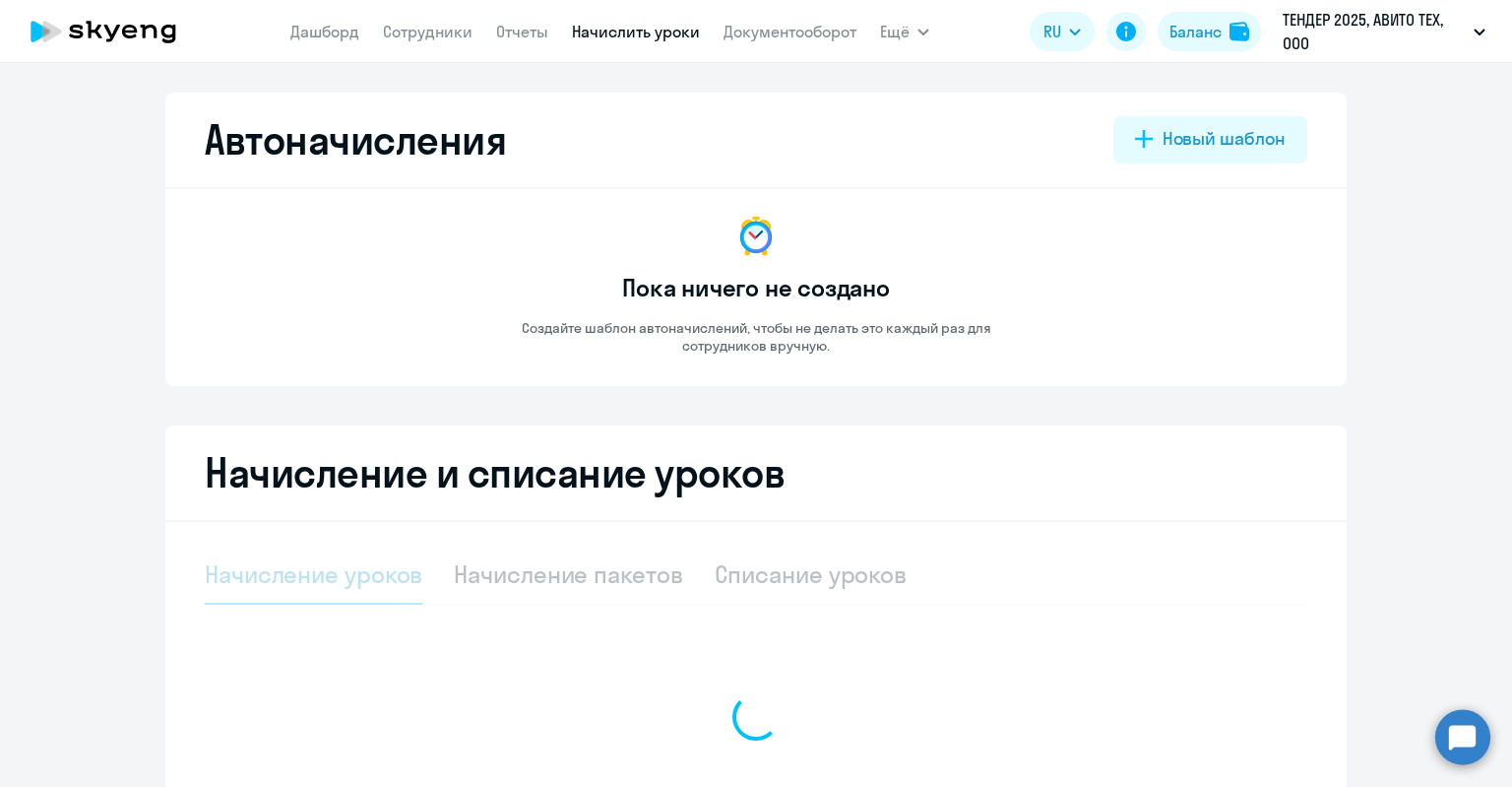 select on "10" 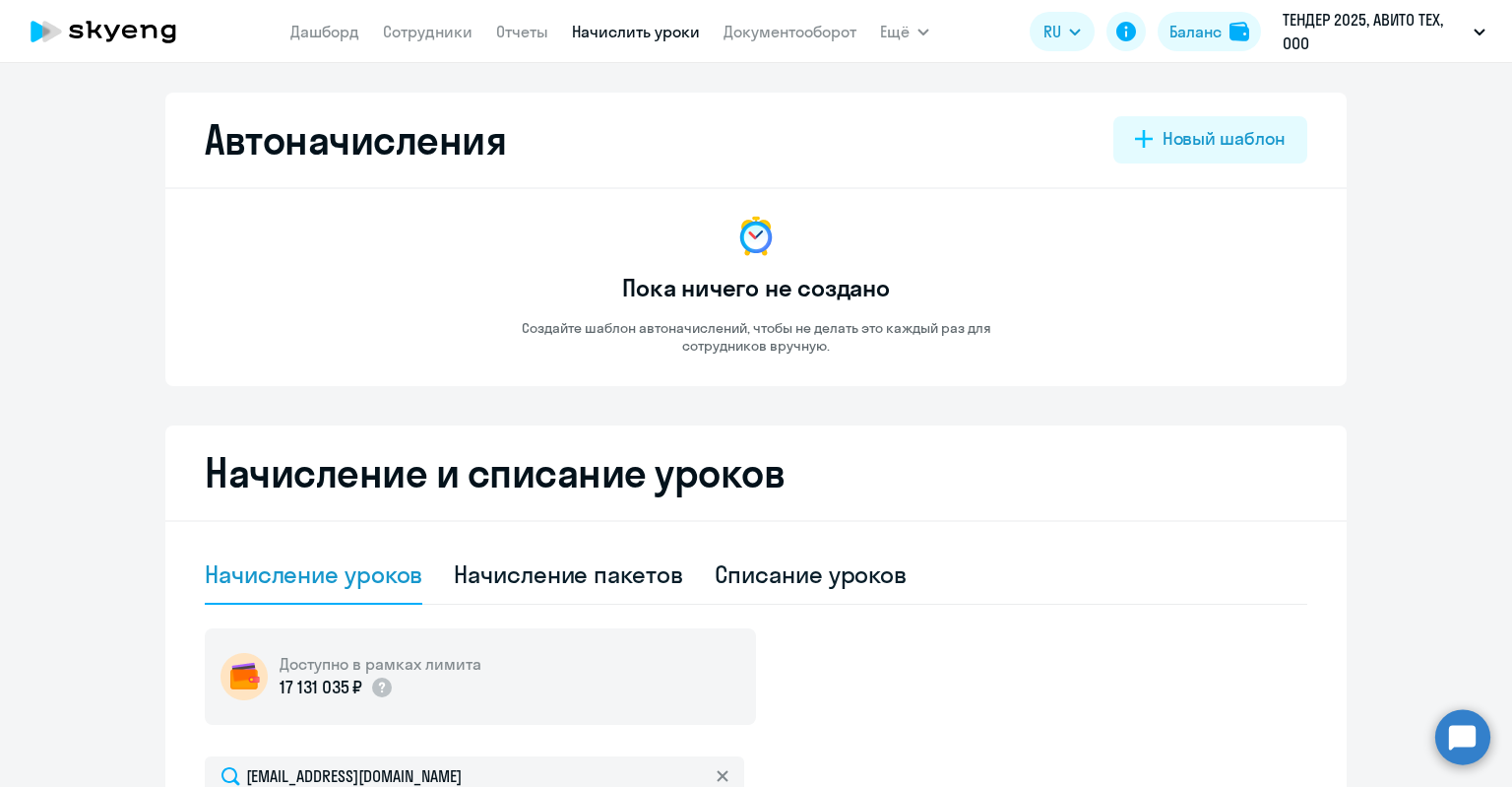 scroll, scrollTop: 494, scrollLeft: 0, axis: vertical 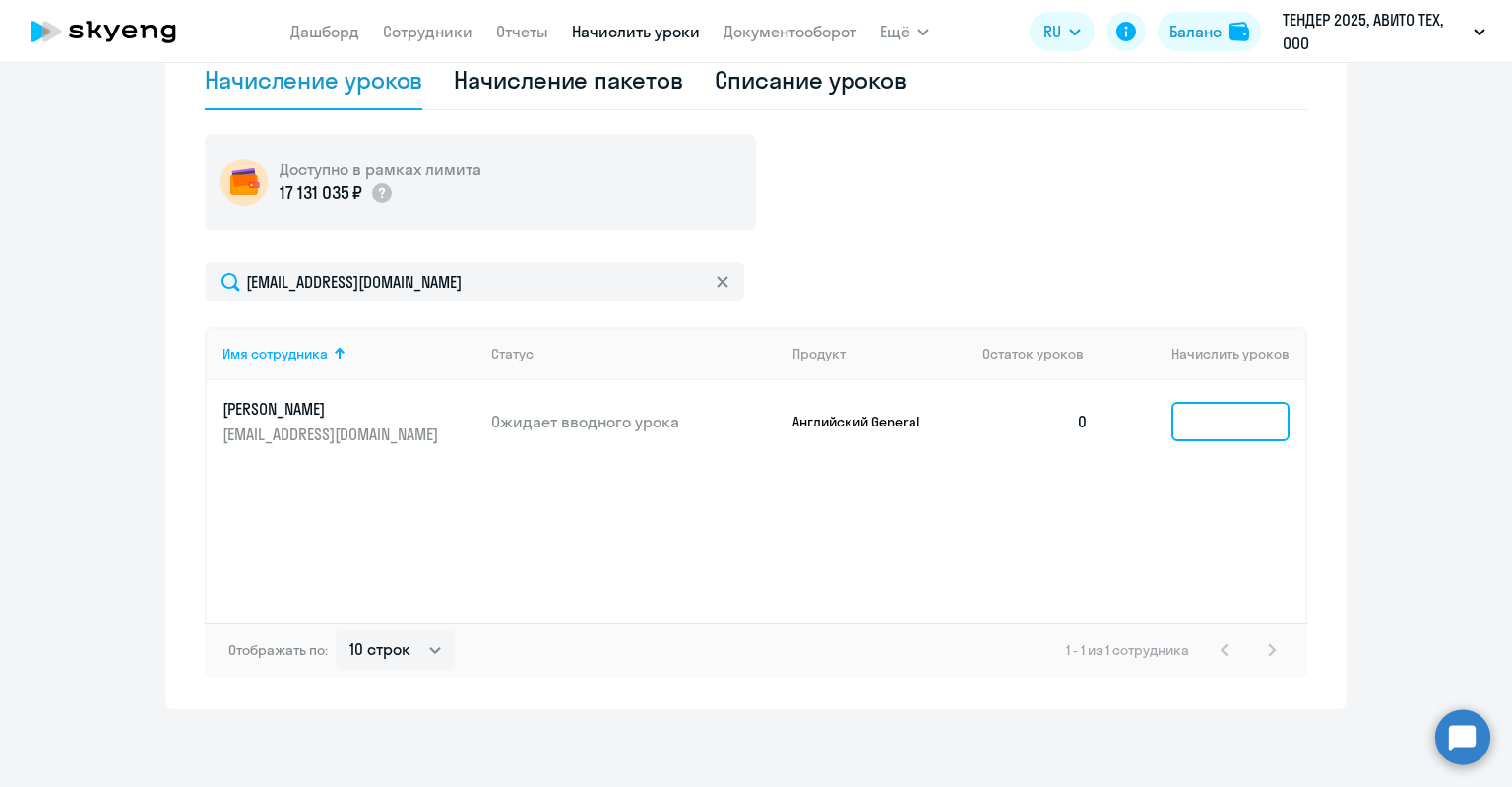 click 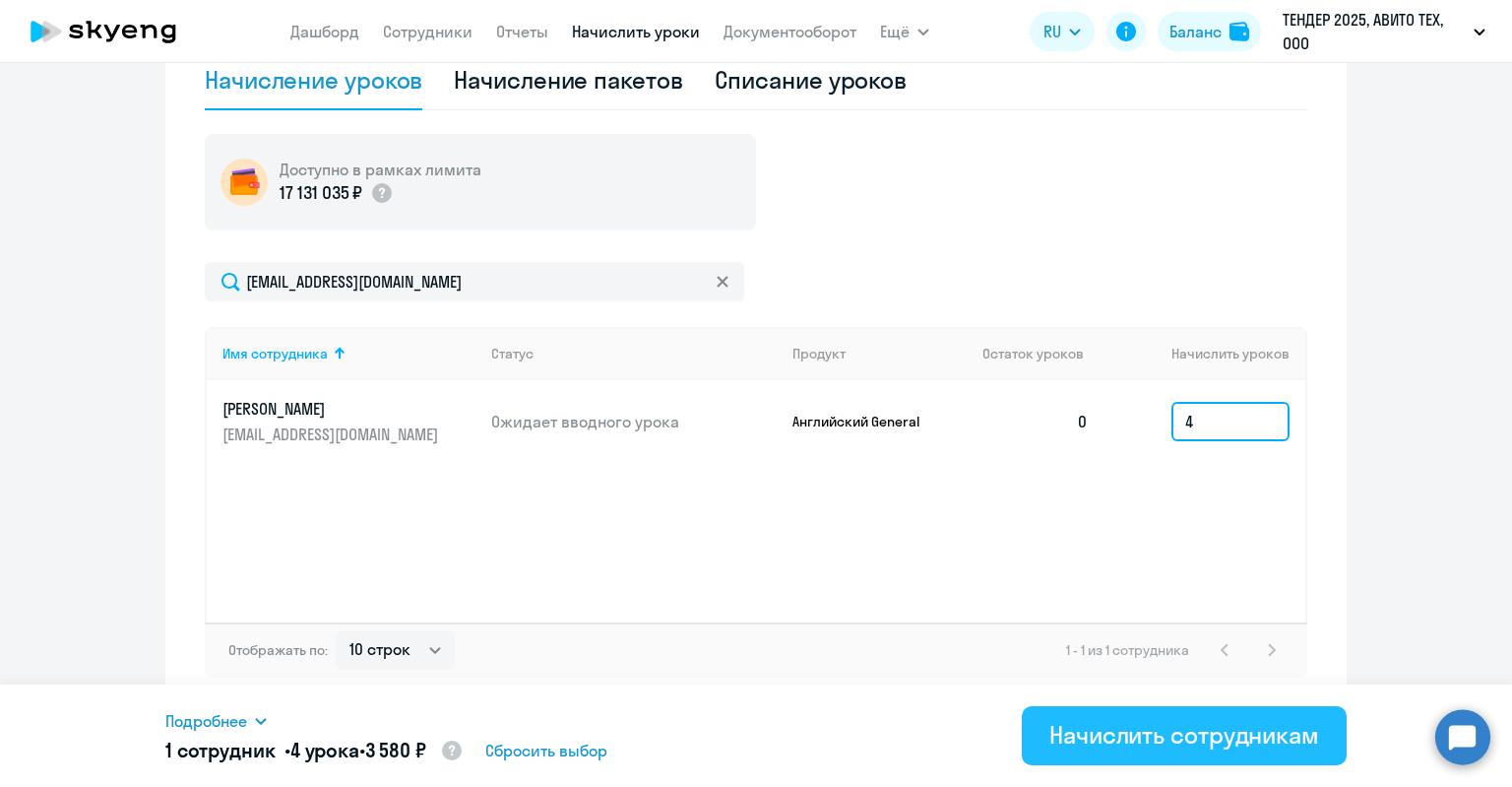 type on "4" 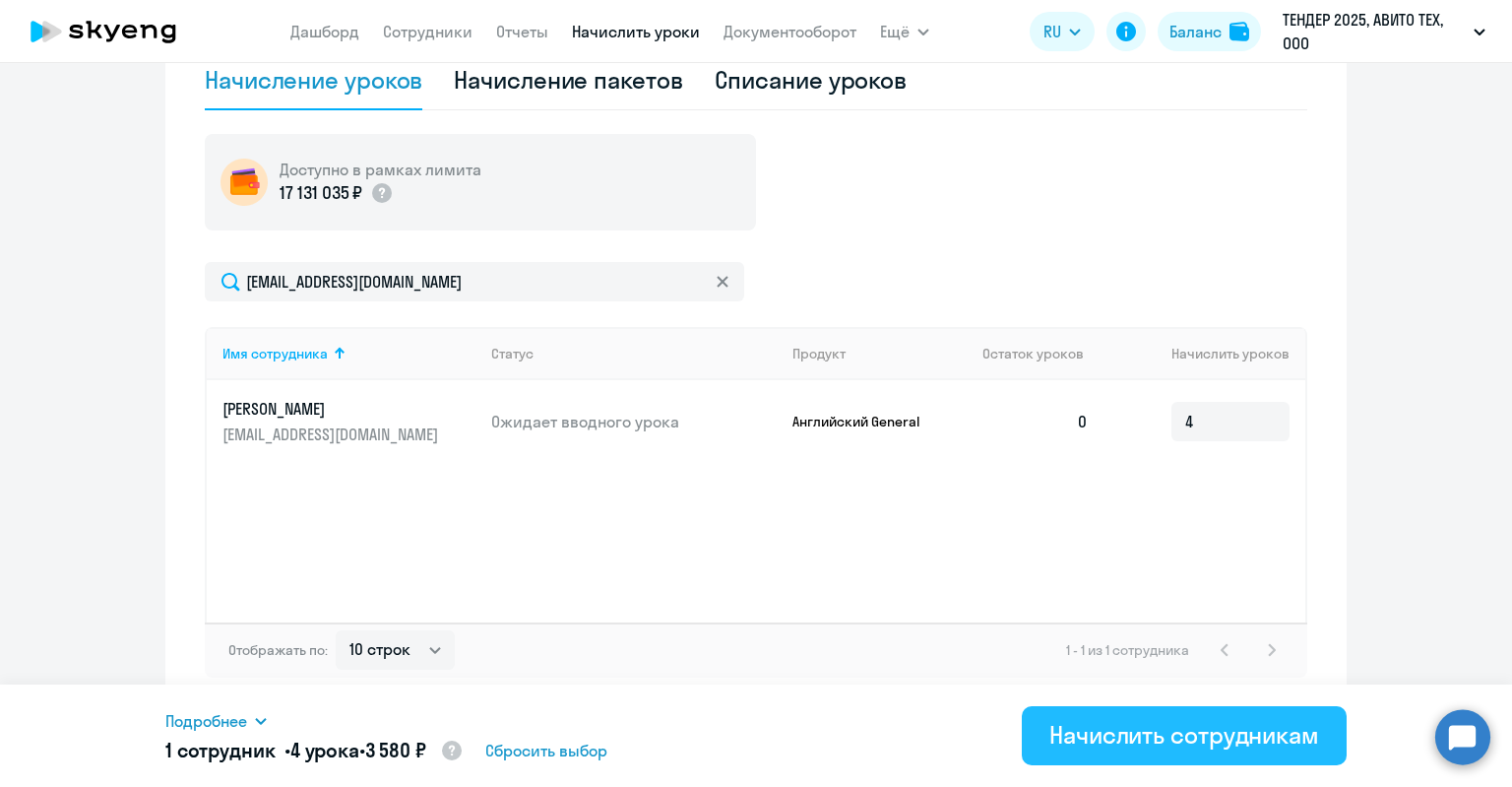 click on "Начислить сотрудникам" at bounding box center [1184, 735] 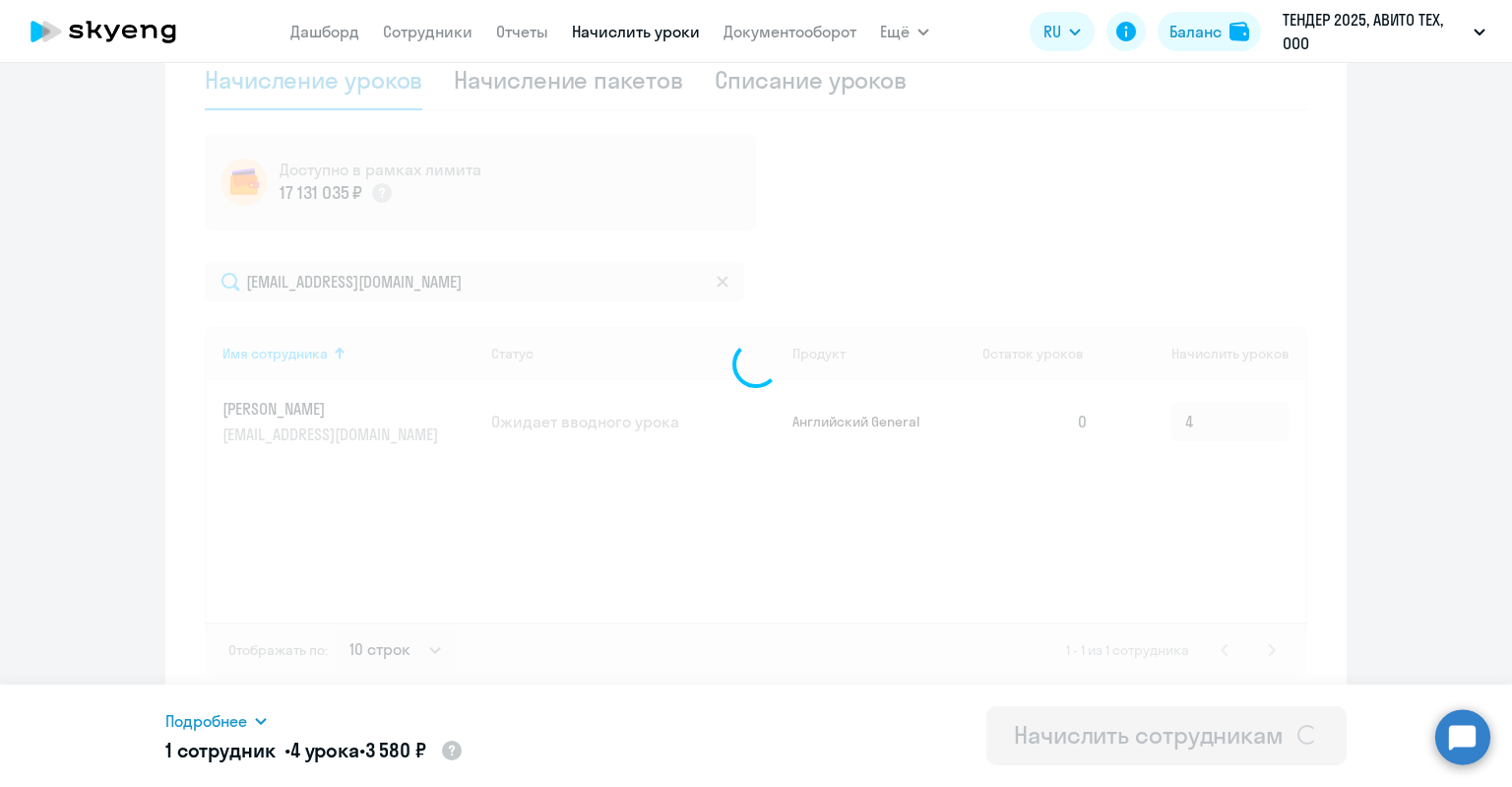 type 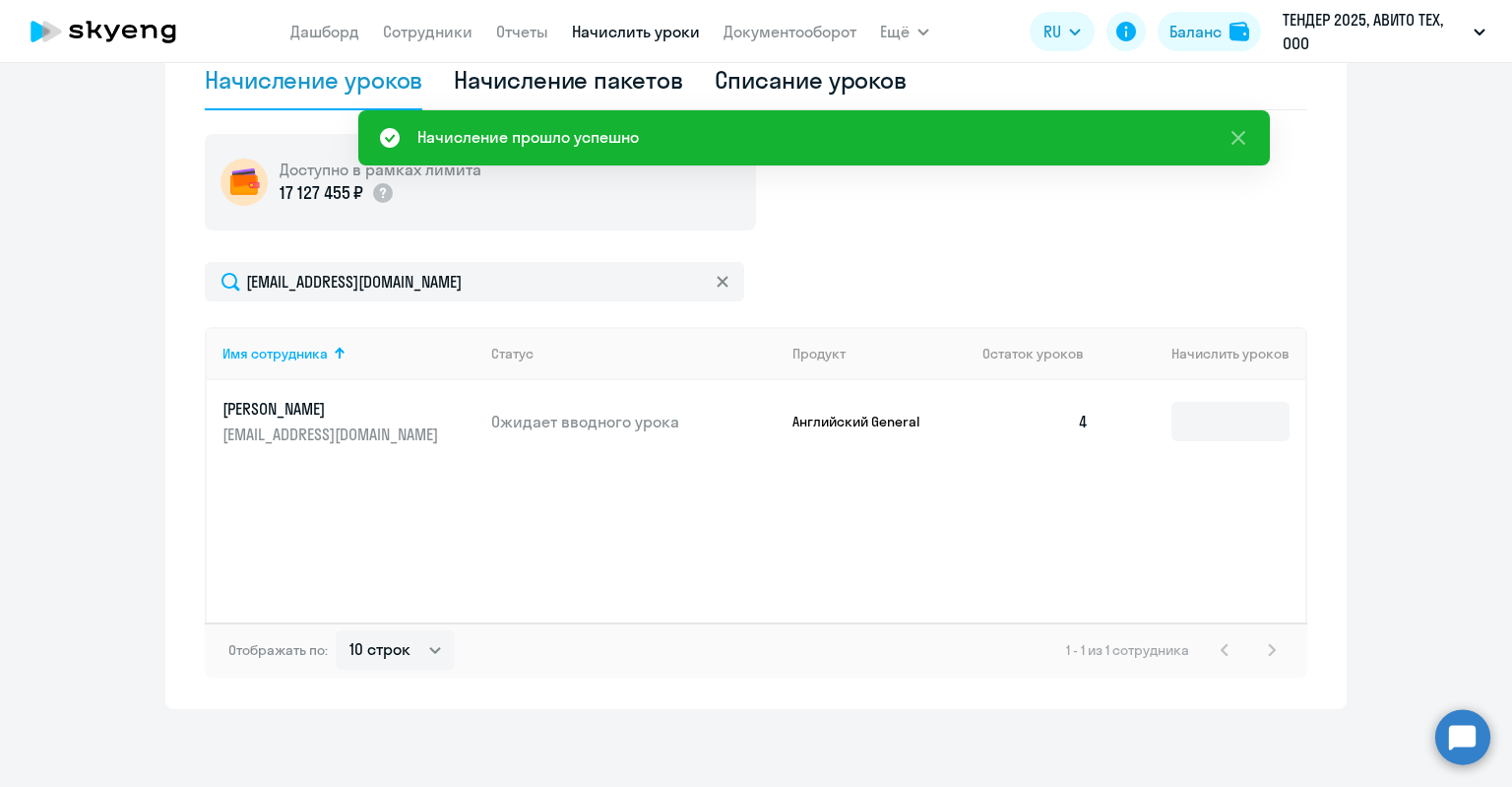 drag, startPoint x: 213, startPoint y: 387, endPoint x: 386, endPoint y: 450, distance: 184.1141 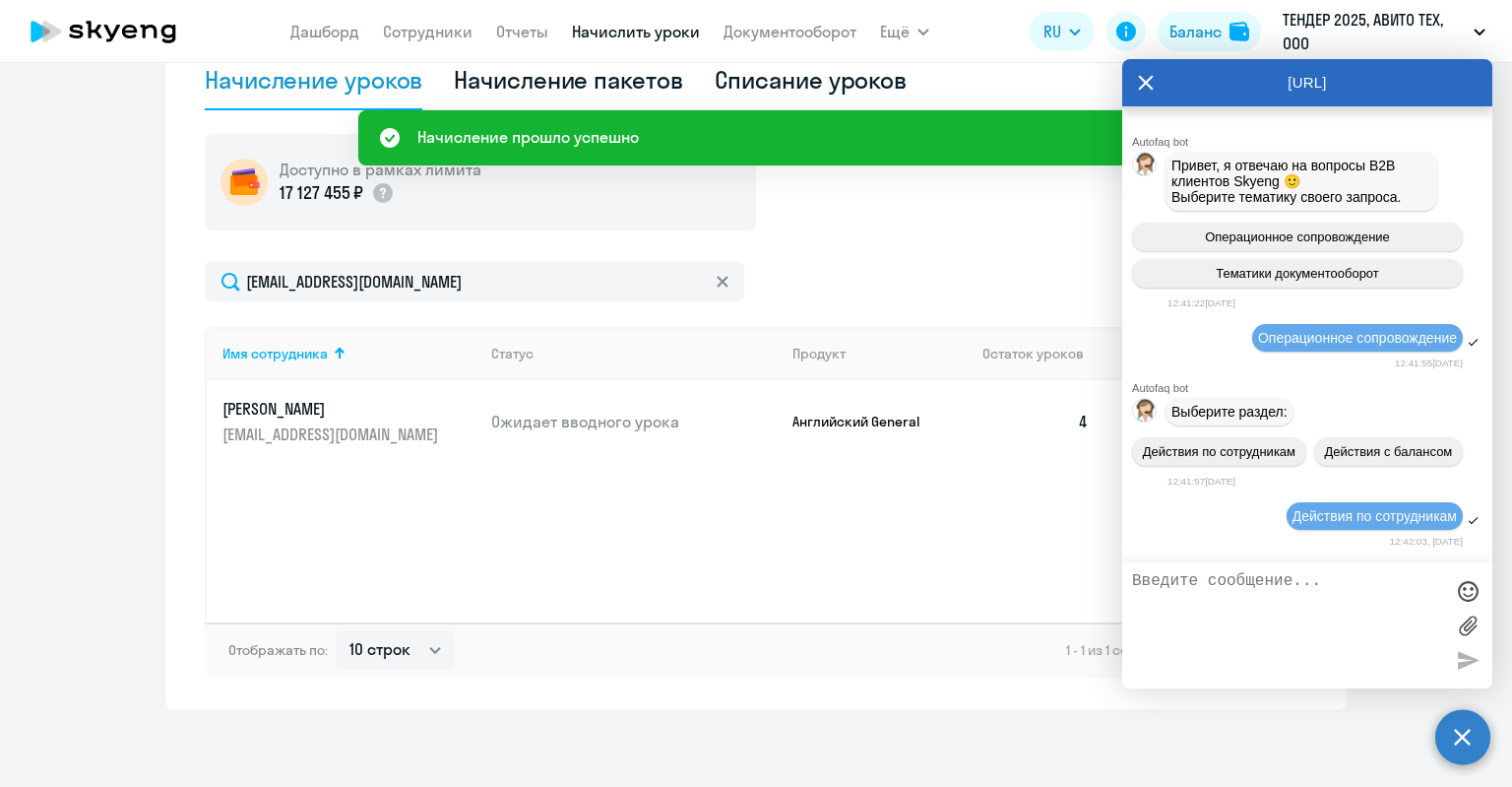scroll, scrollTop: 15427, scrollLeft: 0, axis: vertical 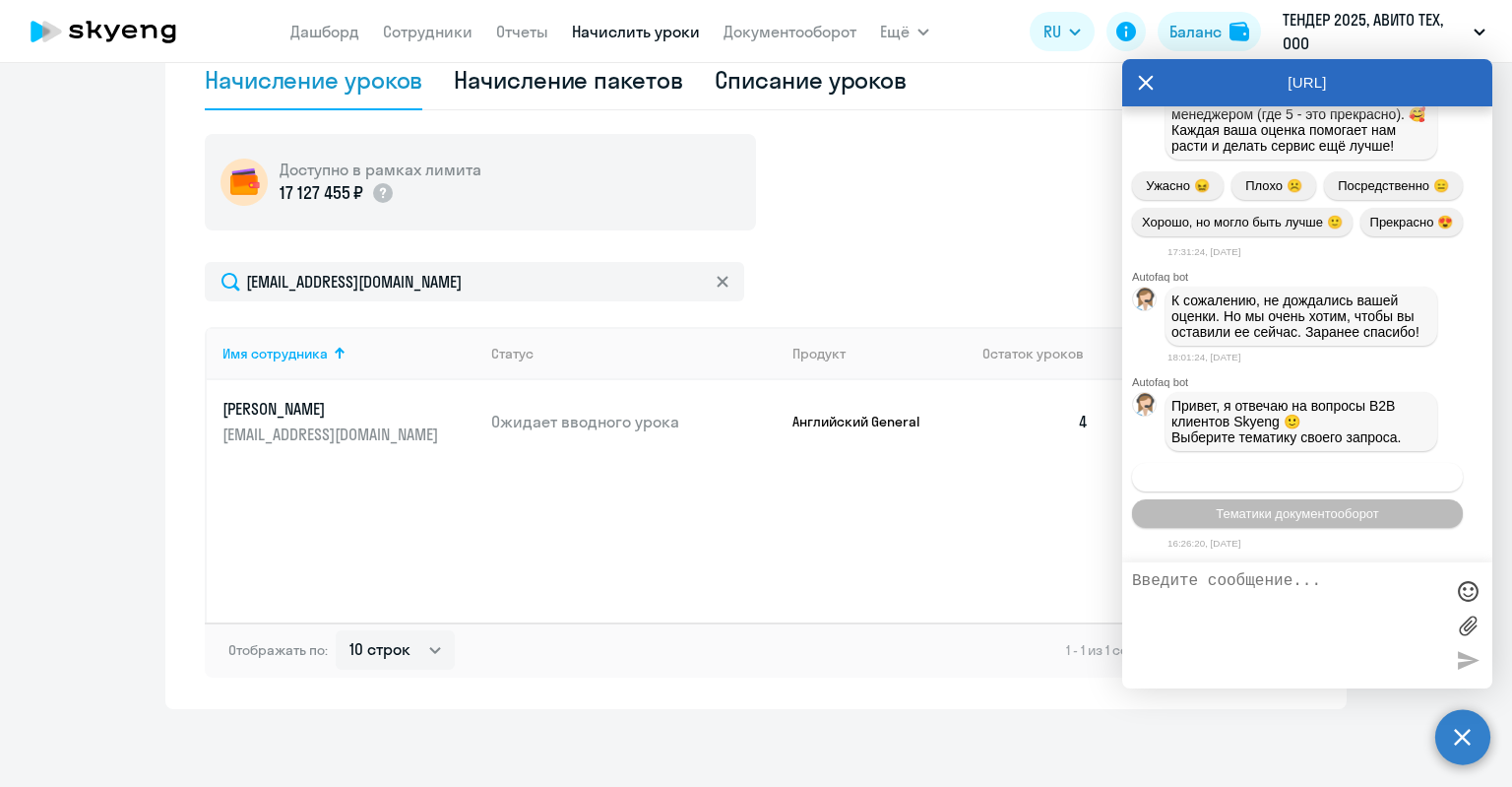 click on "Операционное сопровождение" at bounding box center [1297, 477] 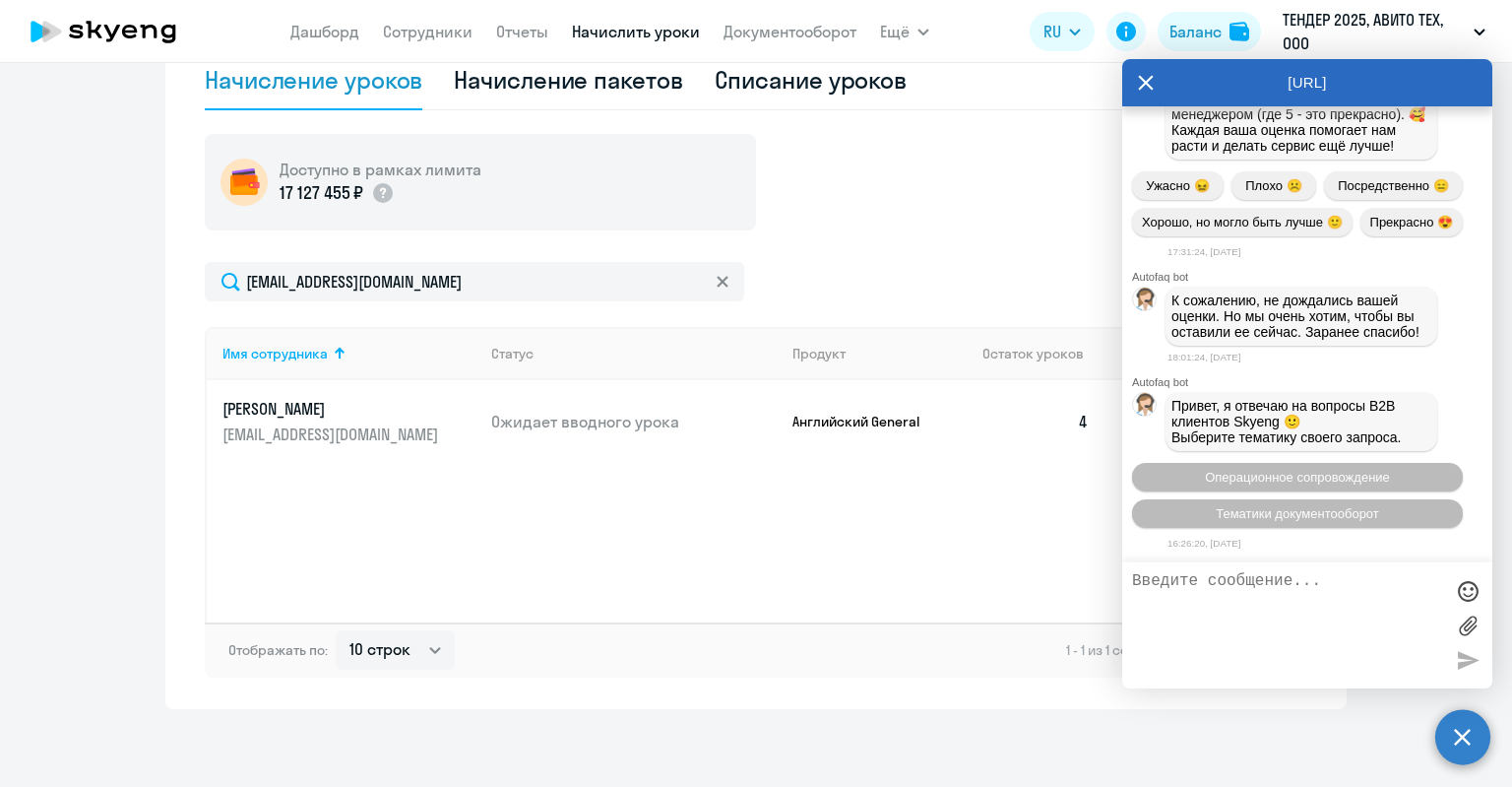 scroll, scrollTop: 15487, scrollLeft: 0, axis: vertical 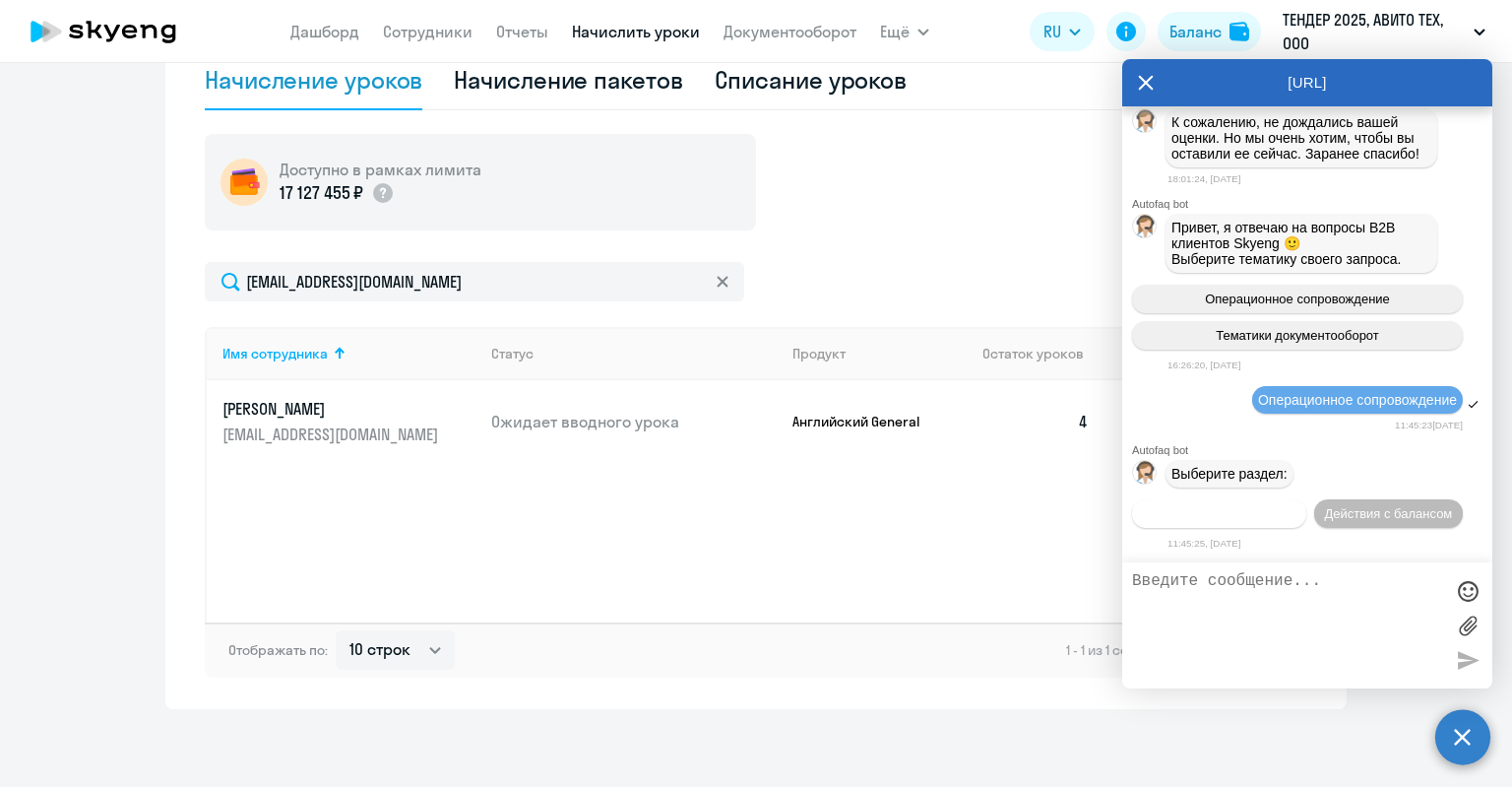 click on "Действия по сотрудникам" at bounding box center (1219, 513) 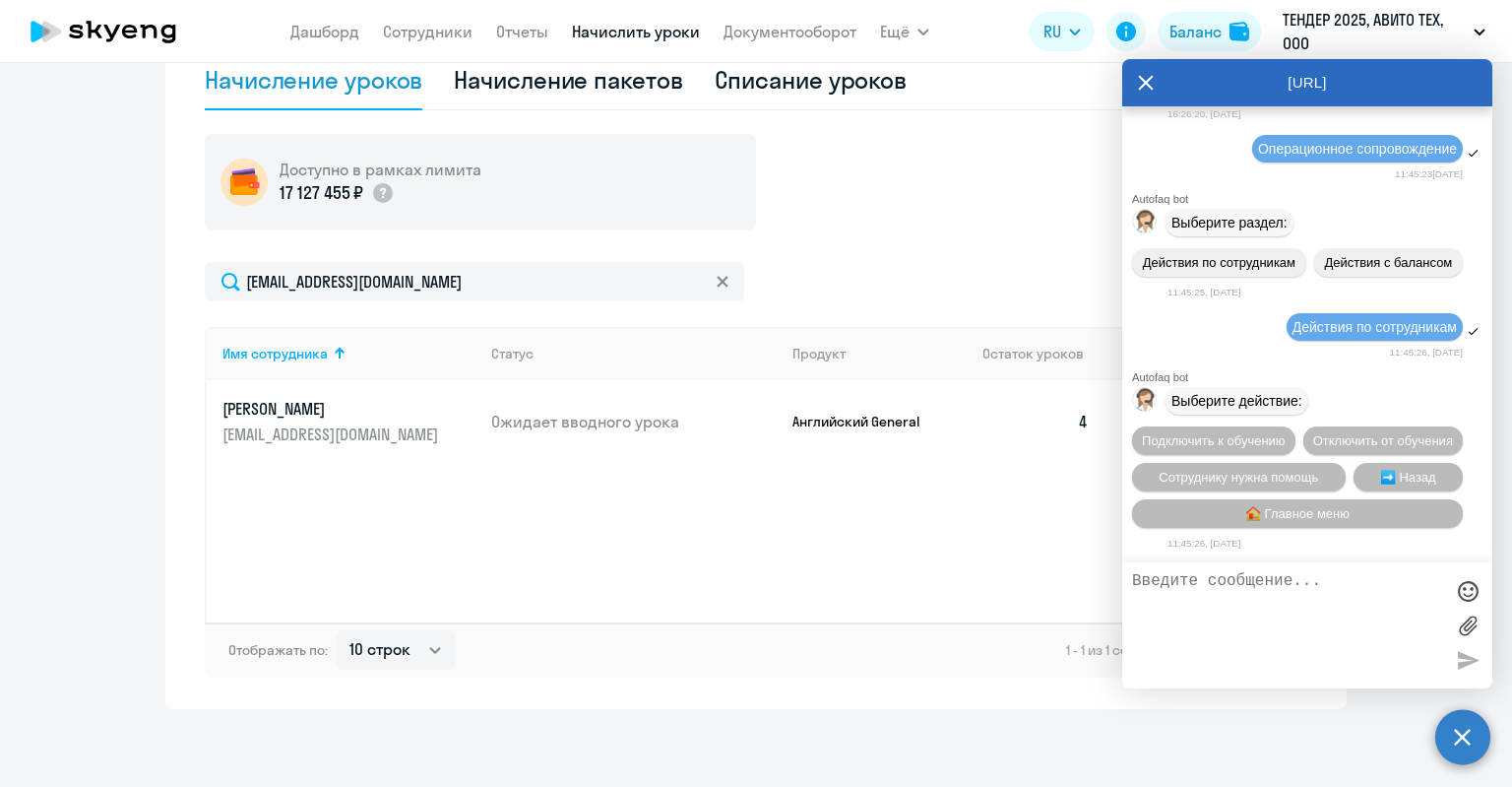 scroll, scrollTop: 15897, scrollLeft: 0, axis: vertical 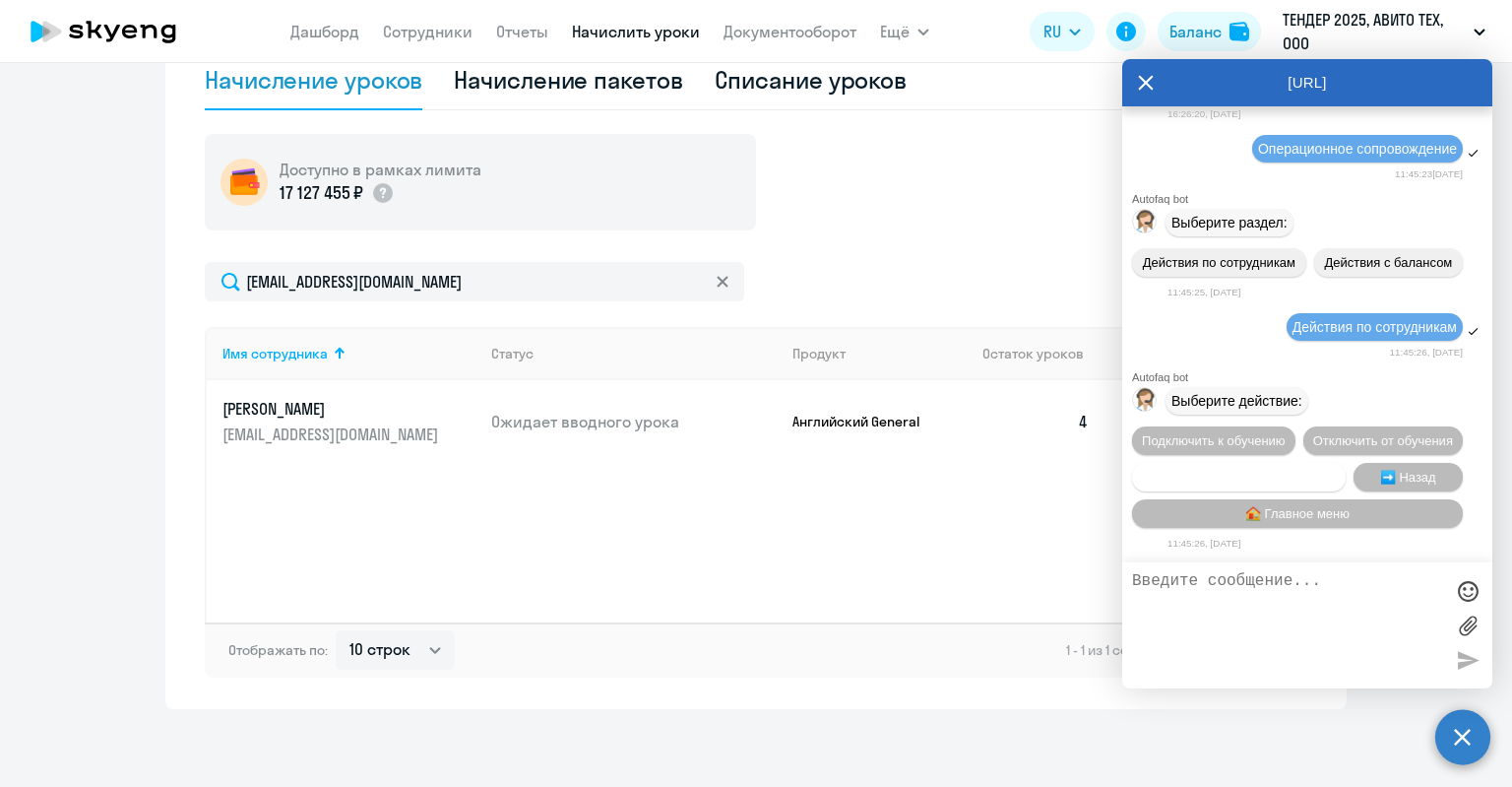 click on "Сотруднику нужна помощь" at bounding box center (1238, 477) 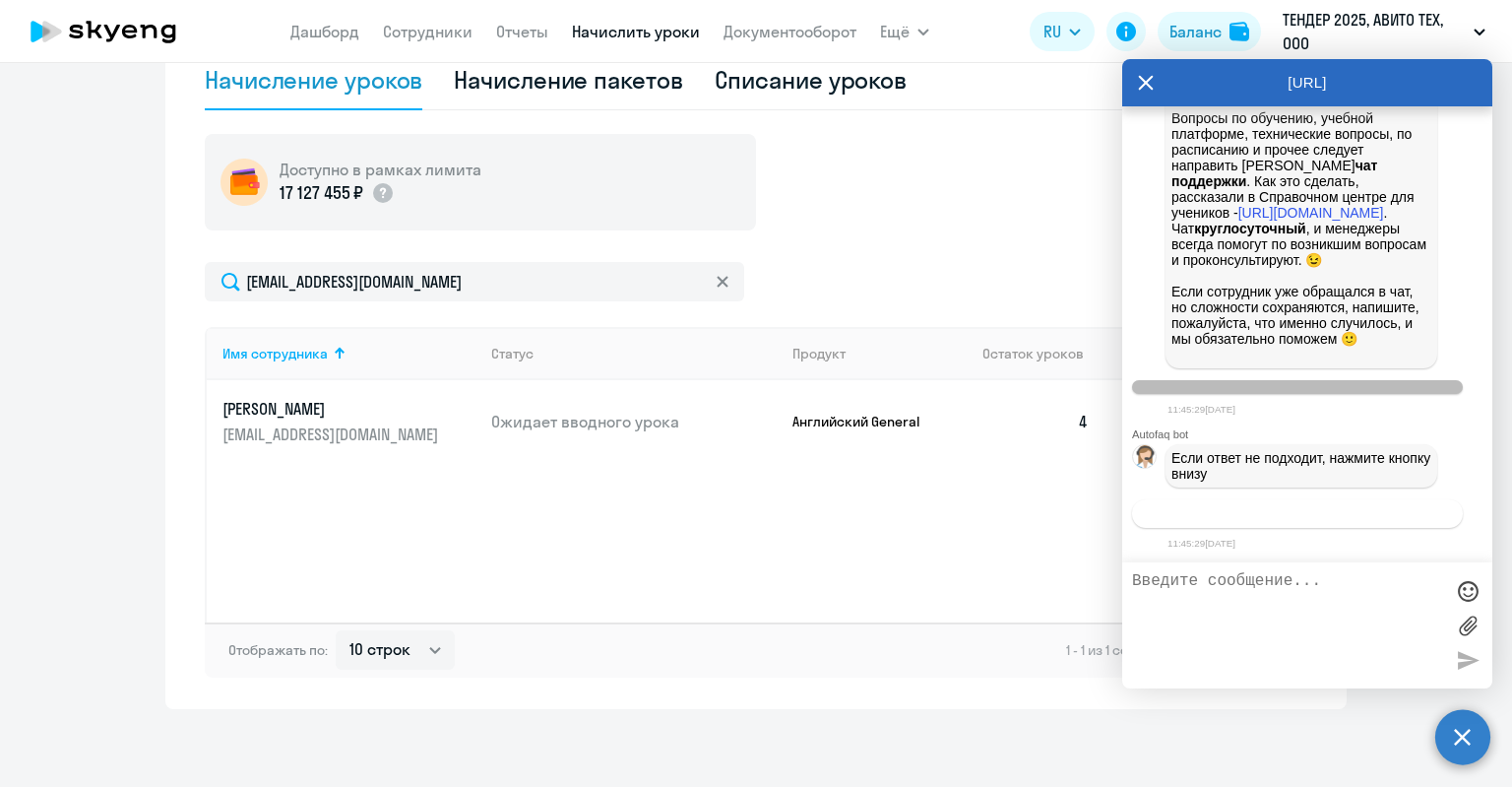 click on "Связаться с менеджером" at bounding box center (1296, 513) 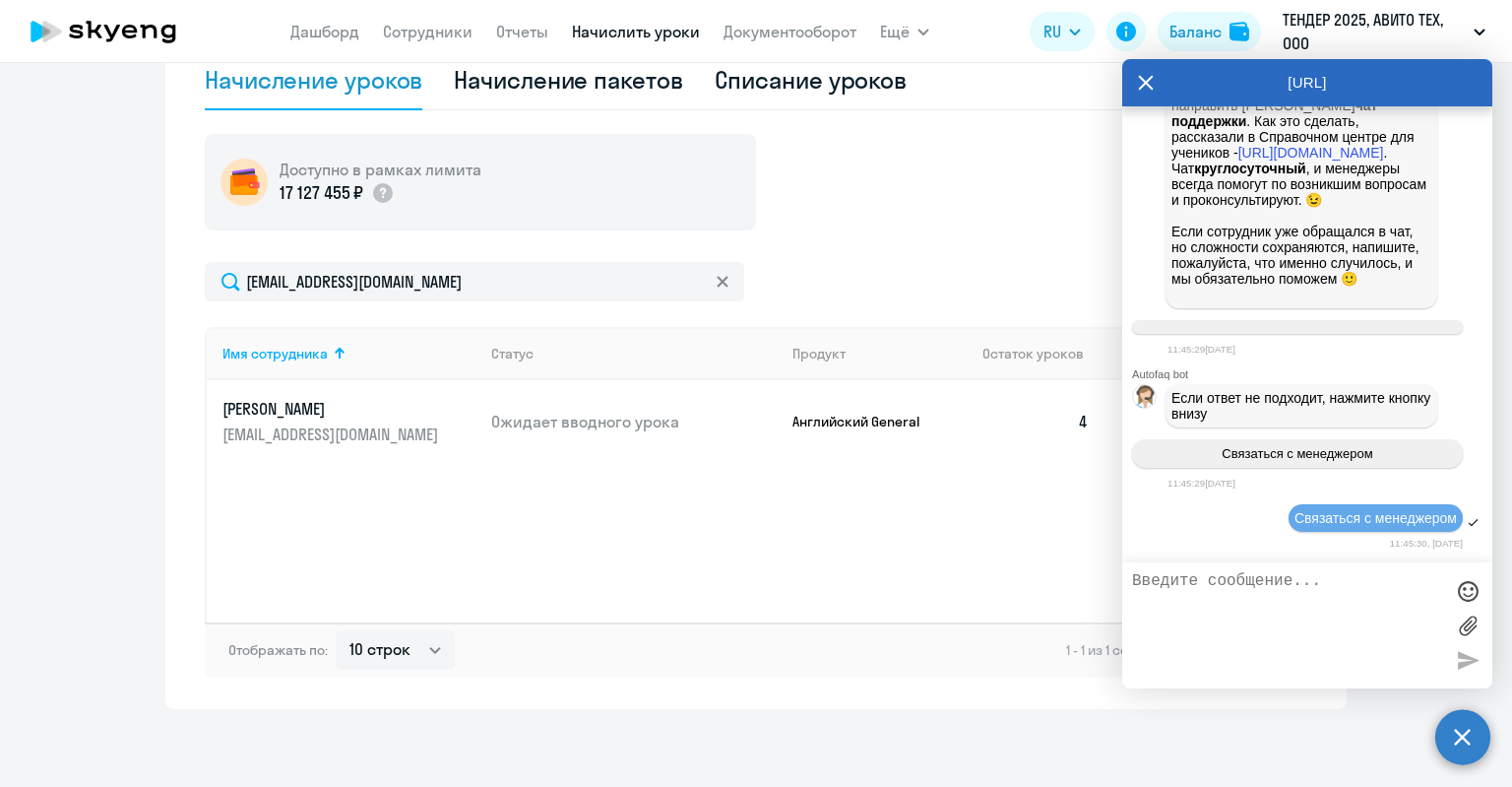 scroll, scrollTop: 16639, scrollLeft: 0, axis: vertical 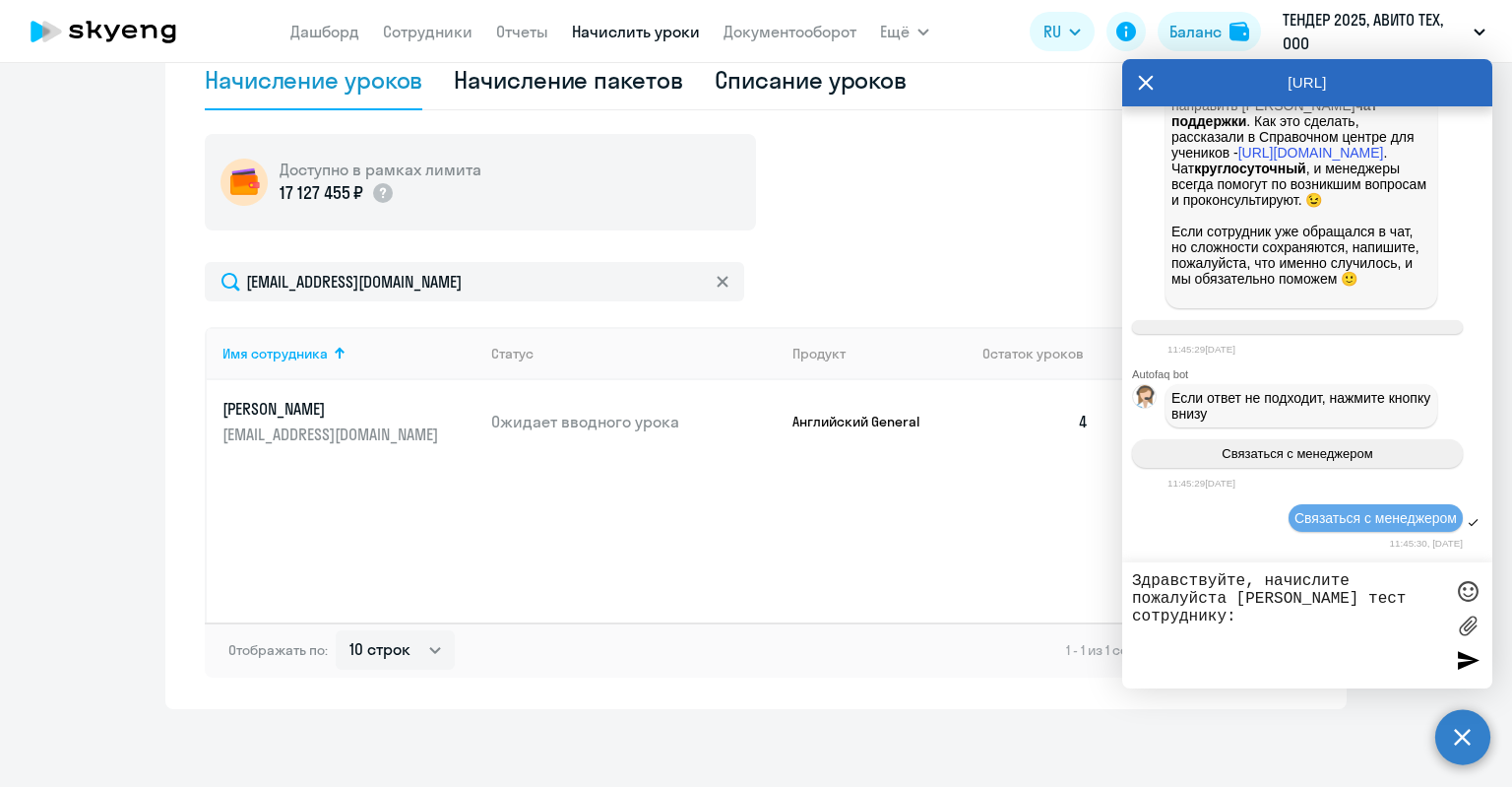 paste on "[PERSON_NAME]
[PERSON_NAME][EMAIL_ADDRESS][DOMAIN_NAME]" 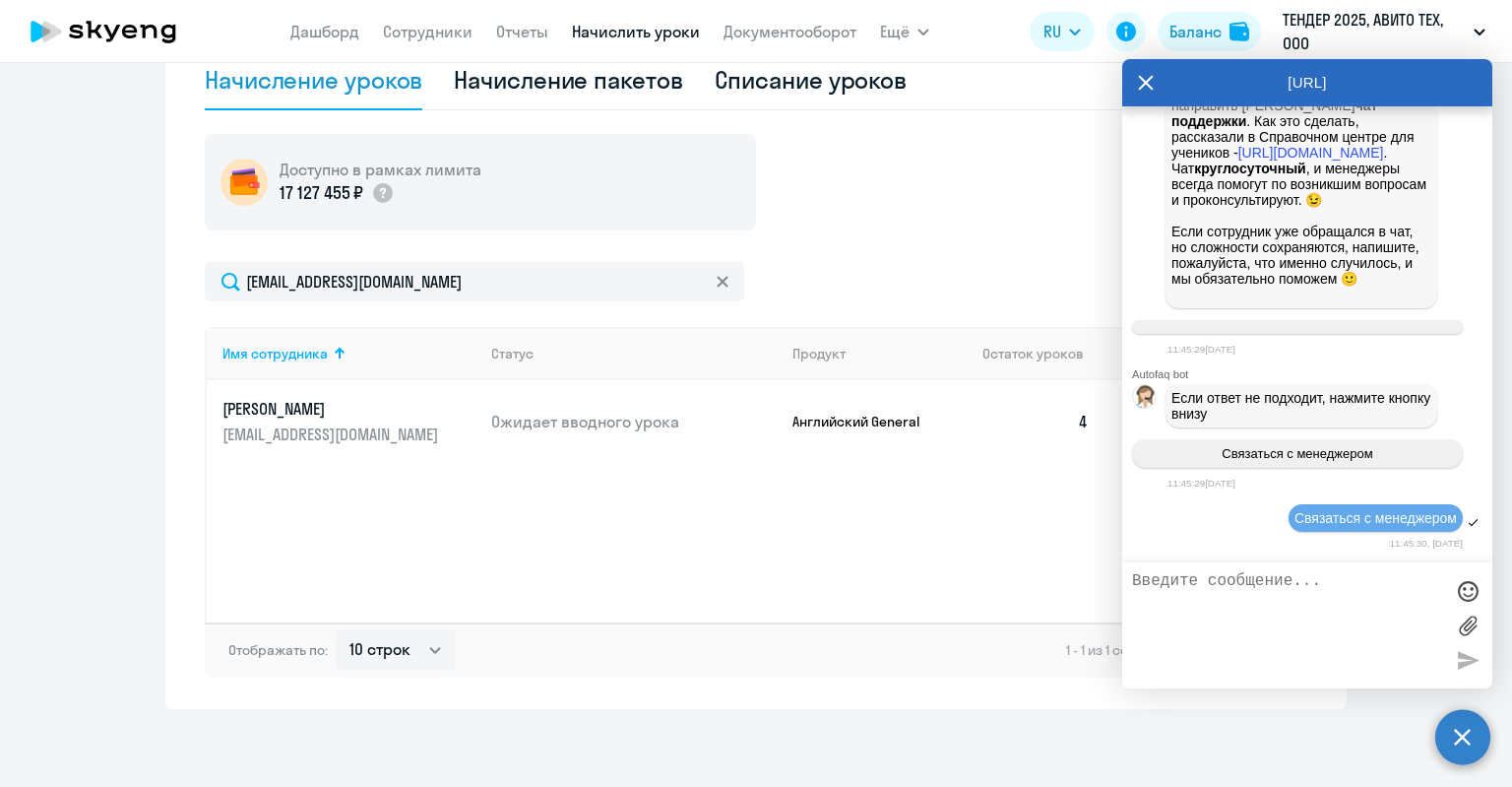 scroll, scrollTop: 16747, scrollLeft: 0, axis: vertical 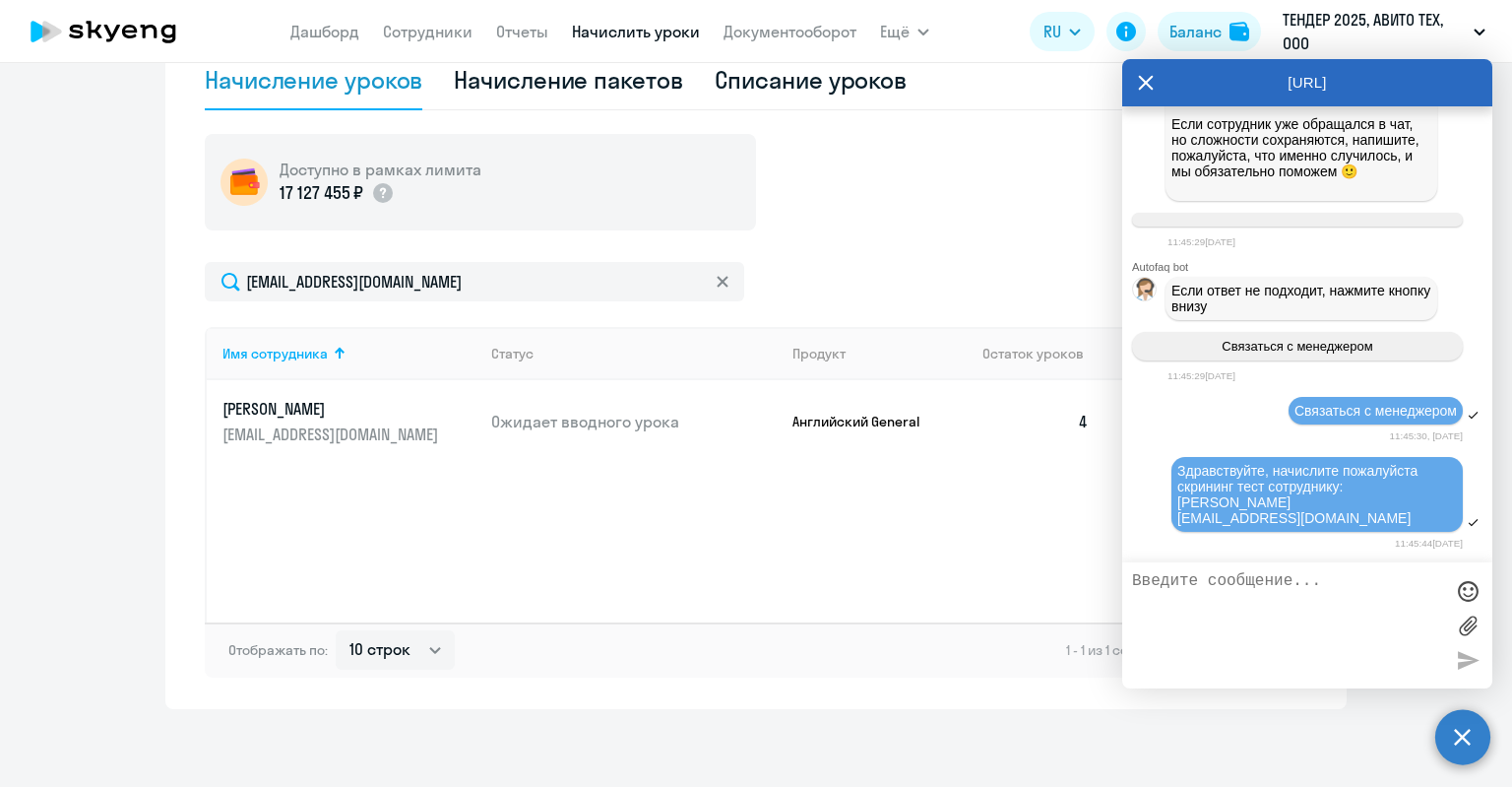 click on "Доступно в рамках лимита  17 127 455 ₽" 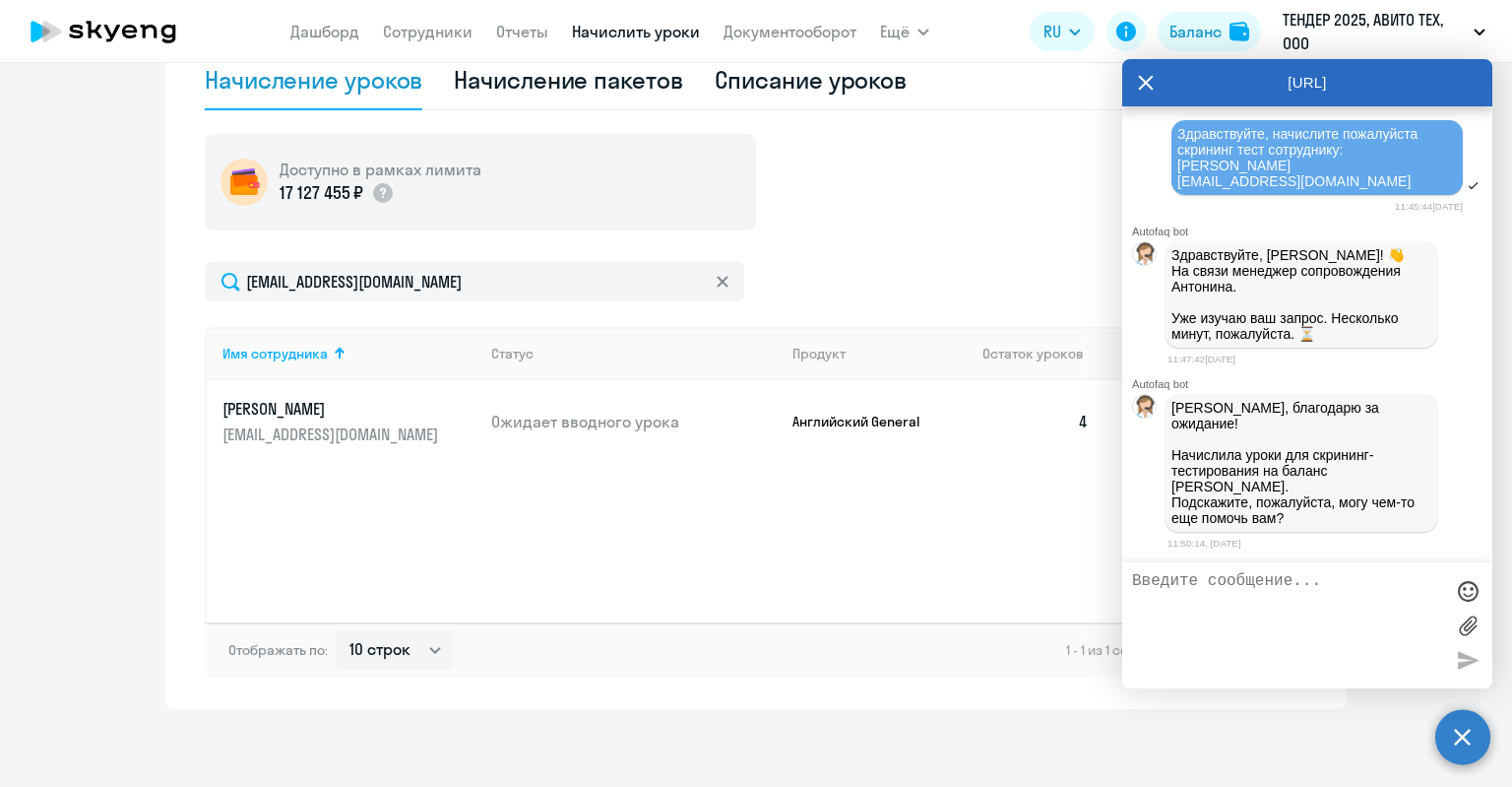 scroll, scrollTop: 17060, scrollLeft: 0, axis: vertical 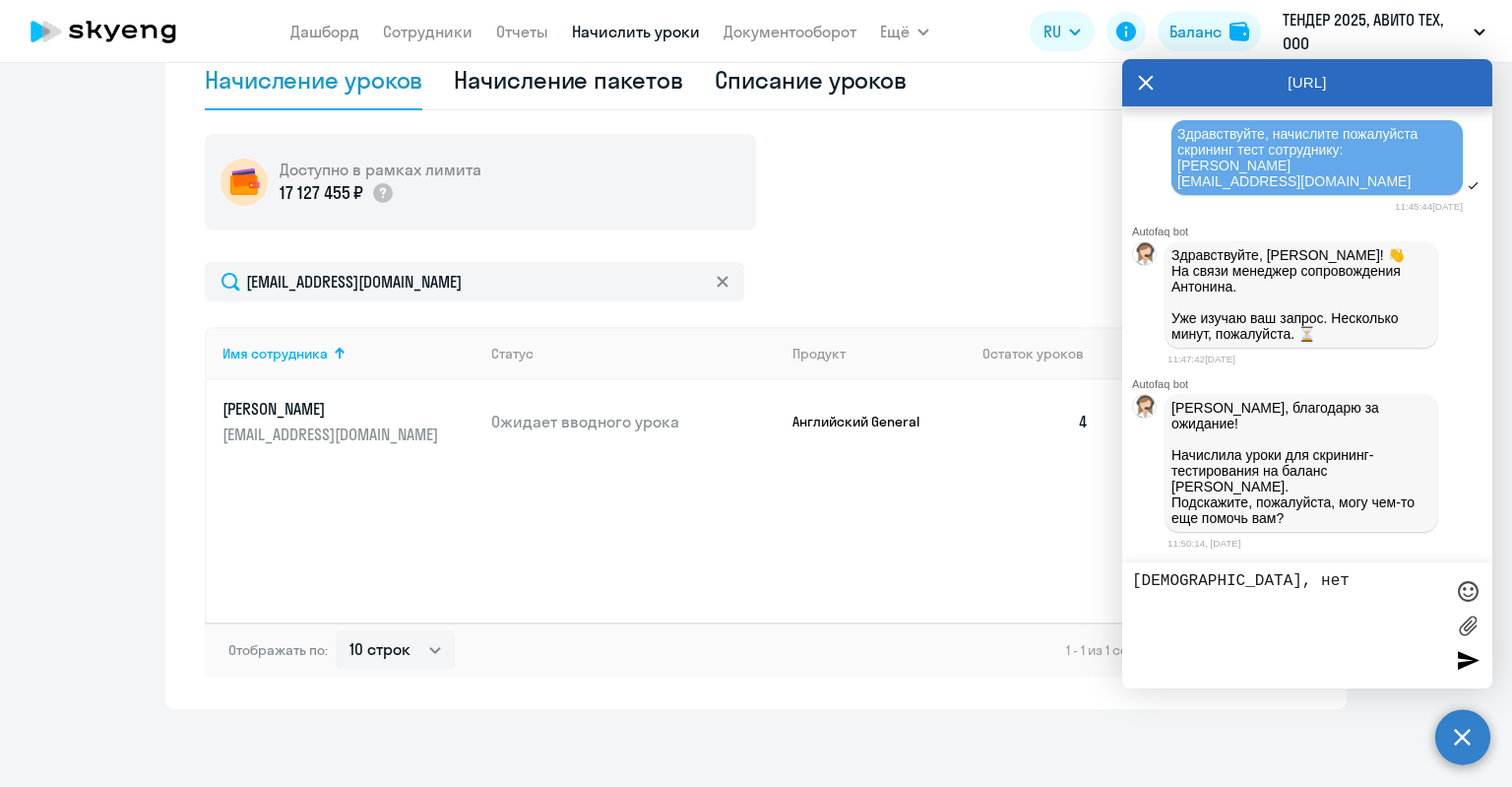 type on "Спасибо, нет!" 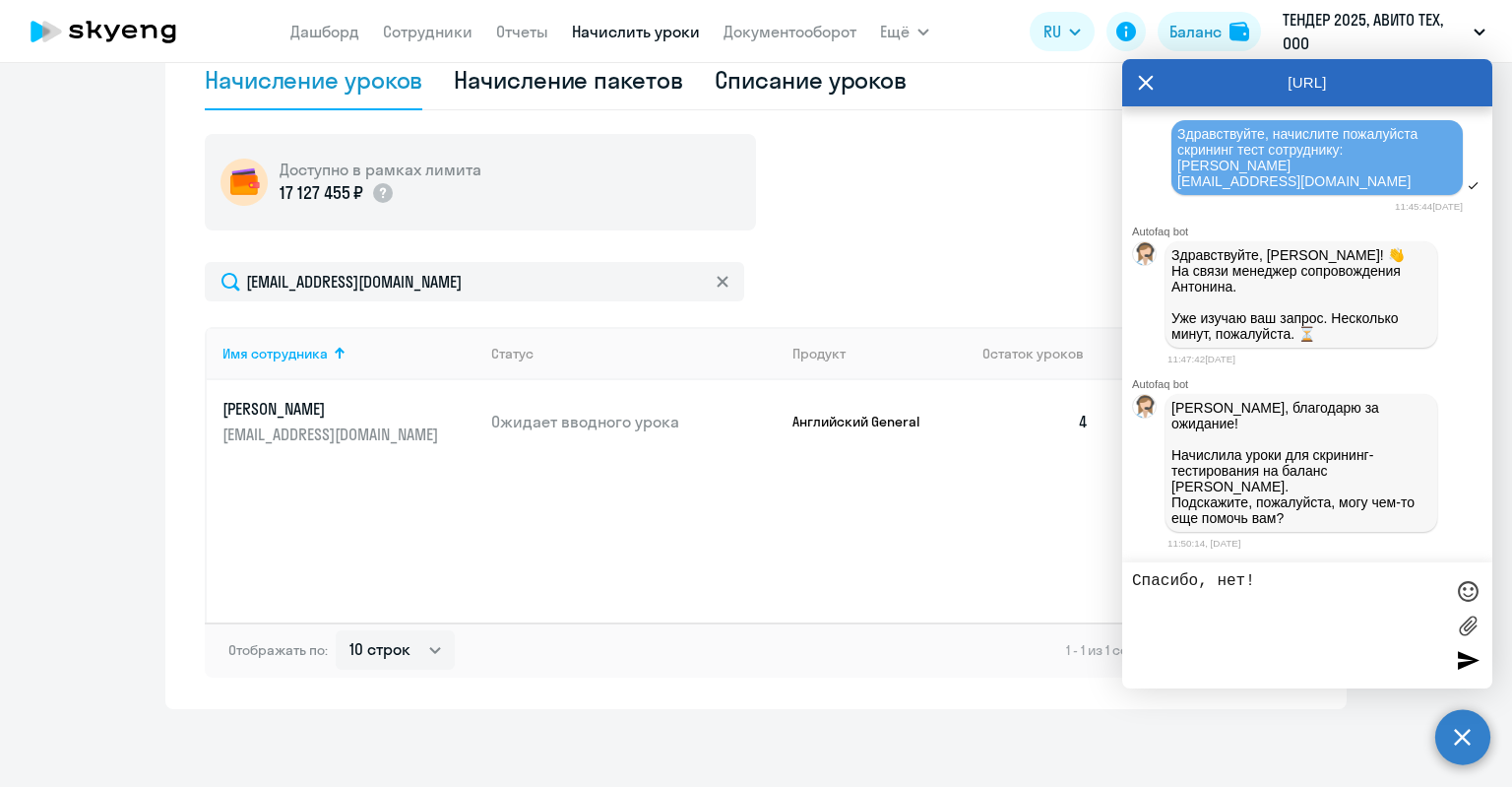 type 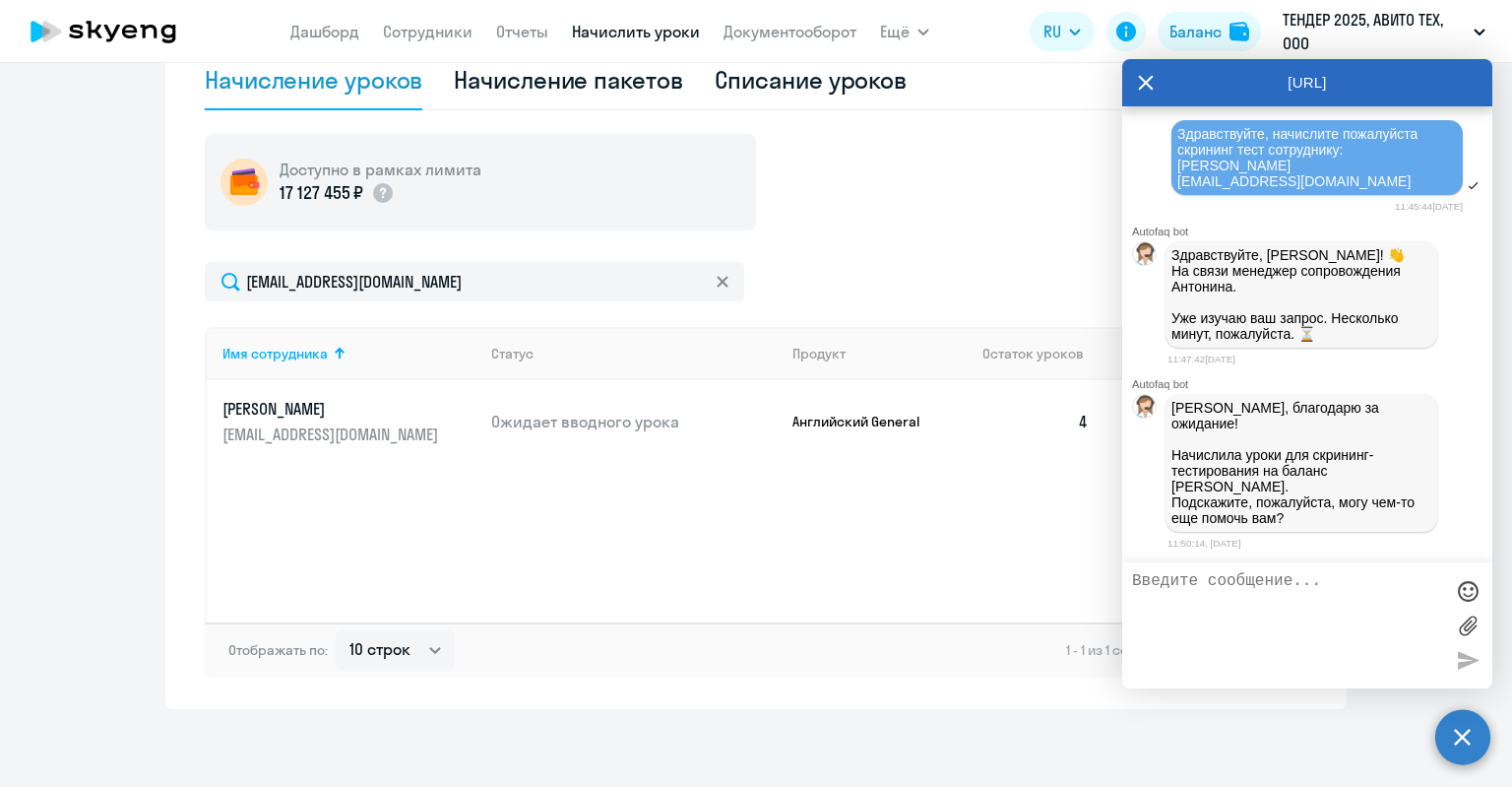 scroll, scrollTop: 17120, scrollLeft: 0, axis: vertical 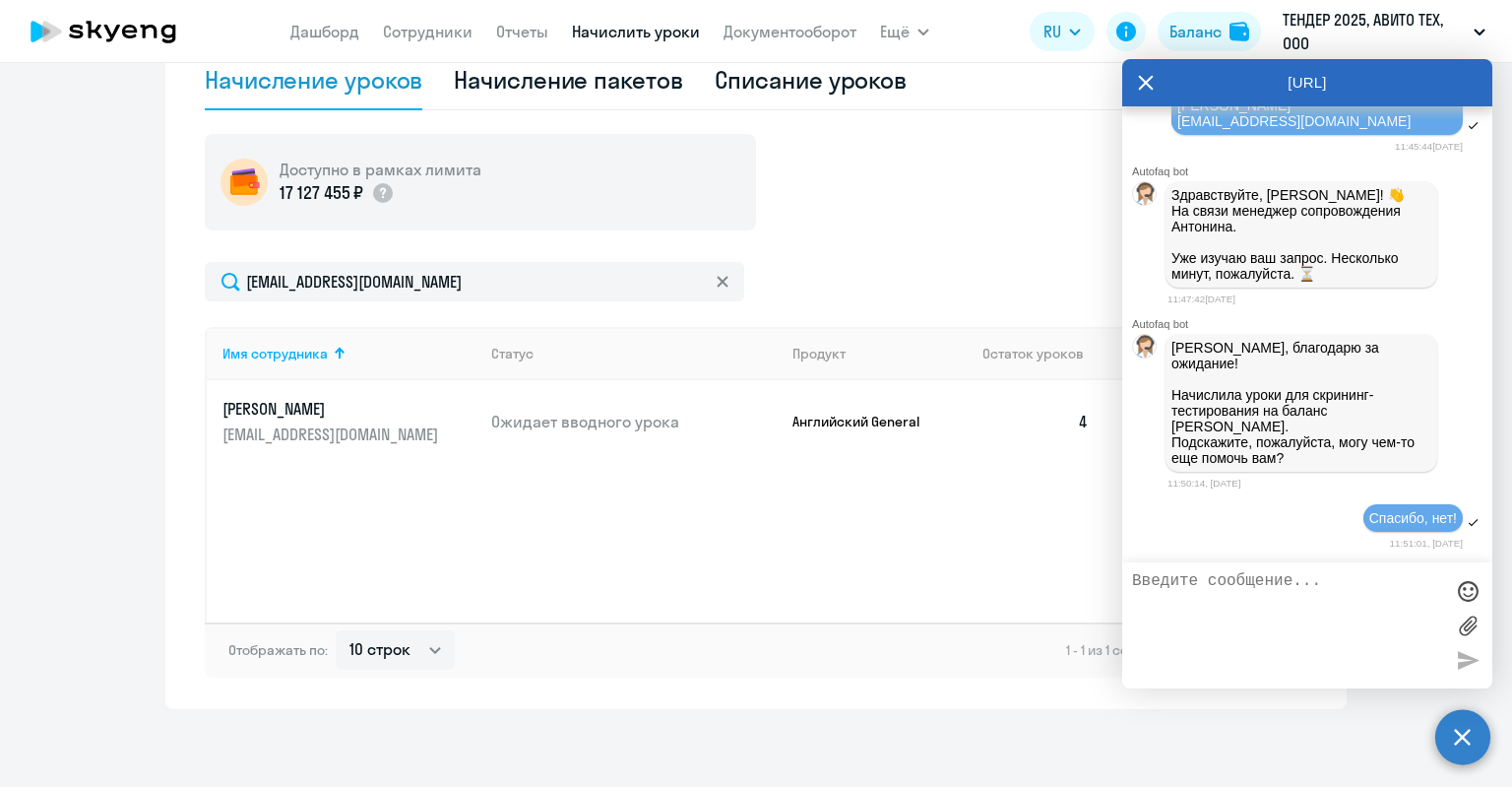 click on "[URL]" at bounding box center [1307, 83] 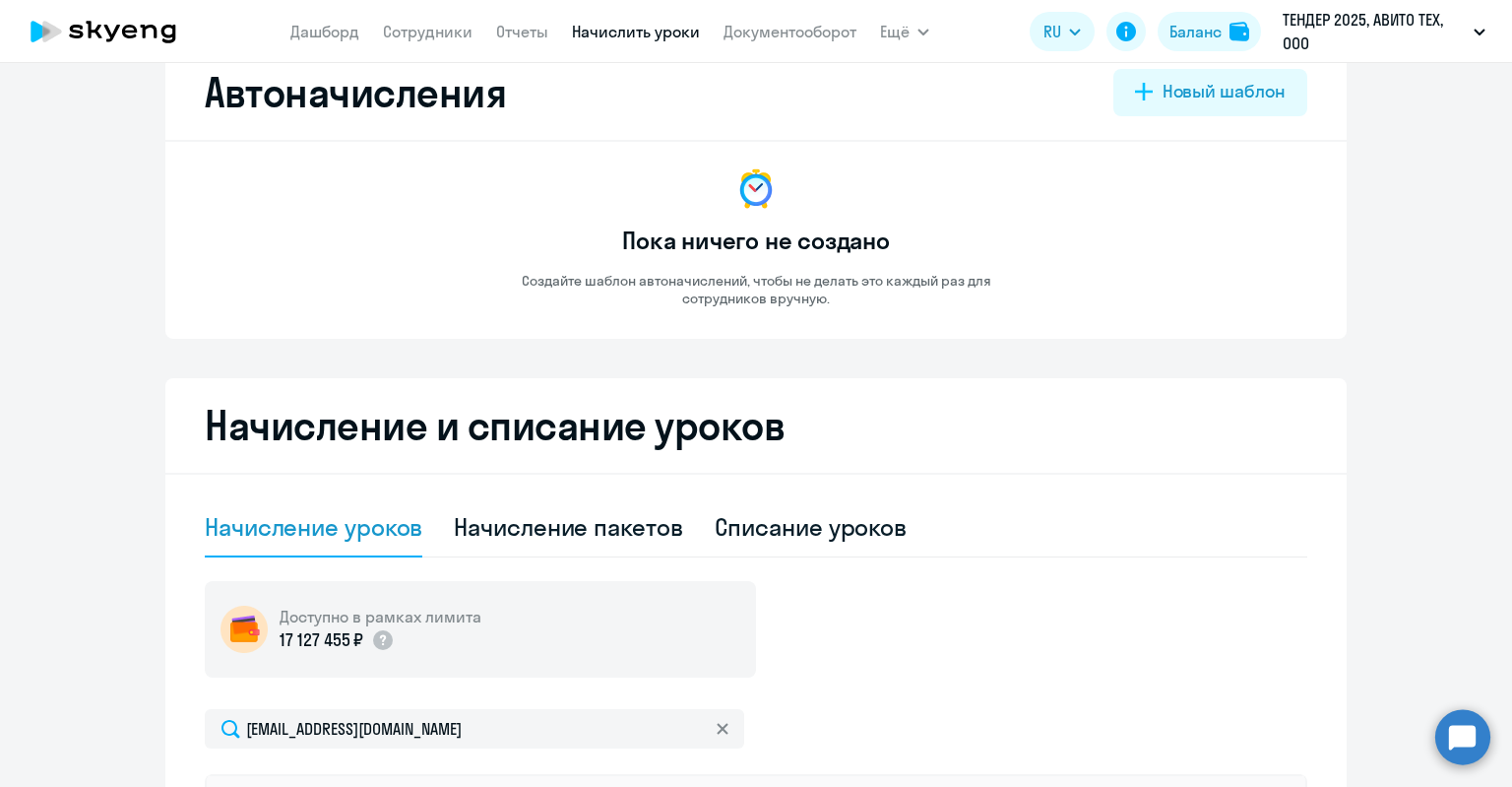 scroll, scrollTop: 0, scrollLeft: 0, axis: both 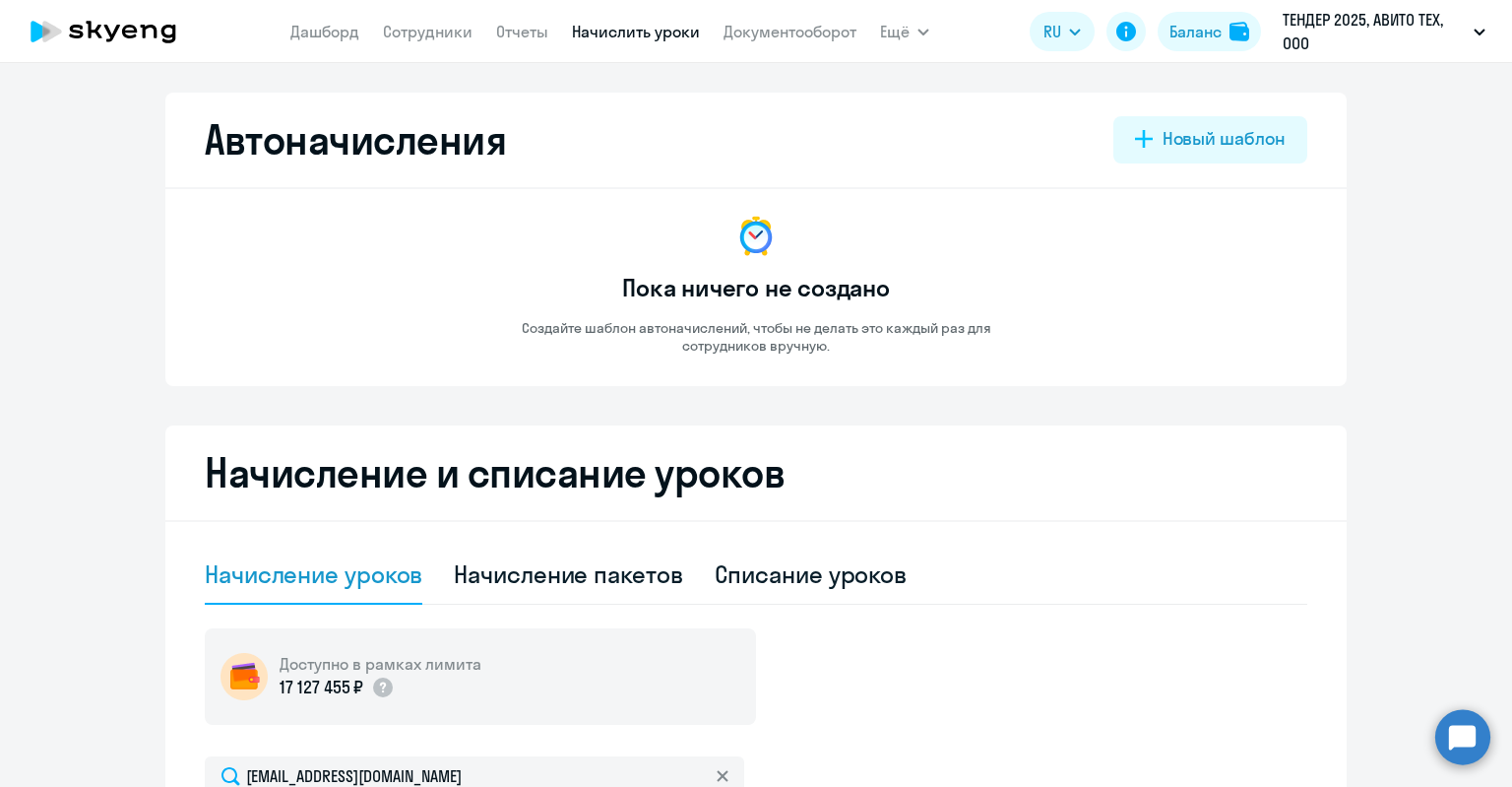 click 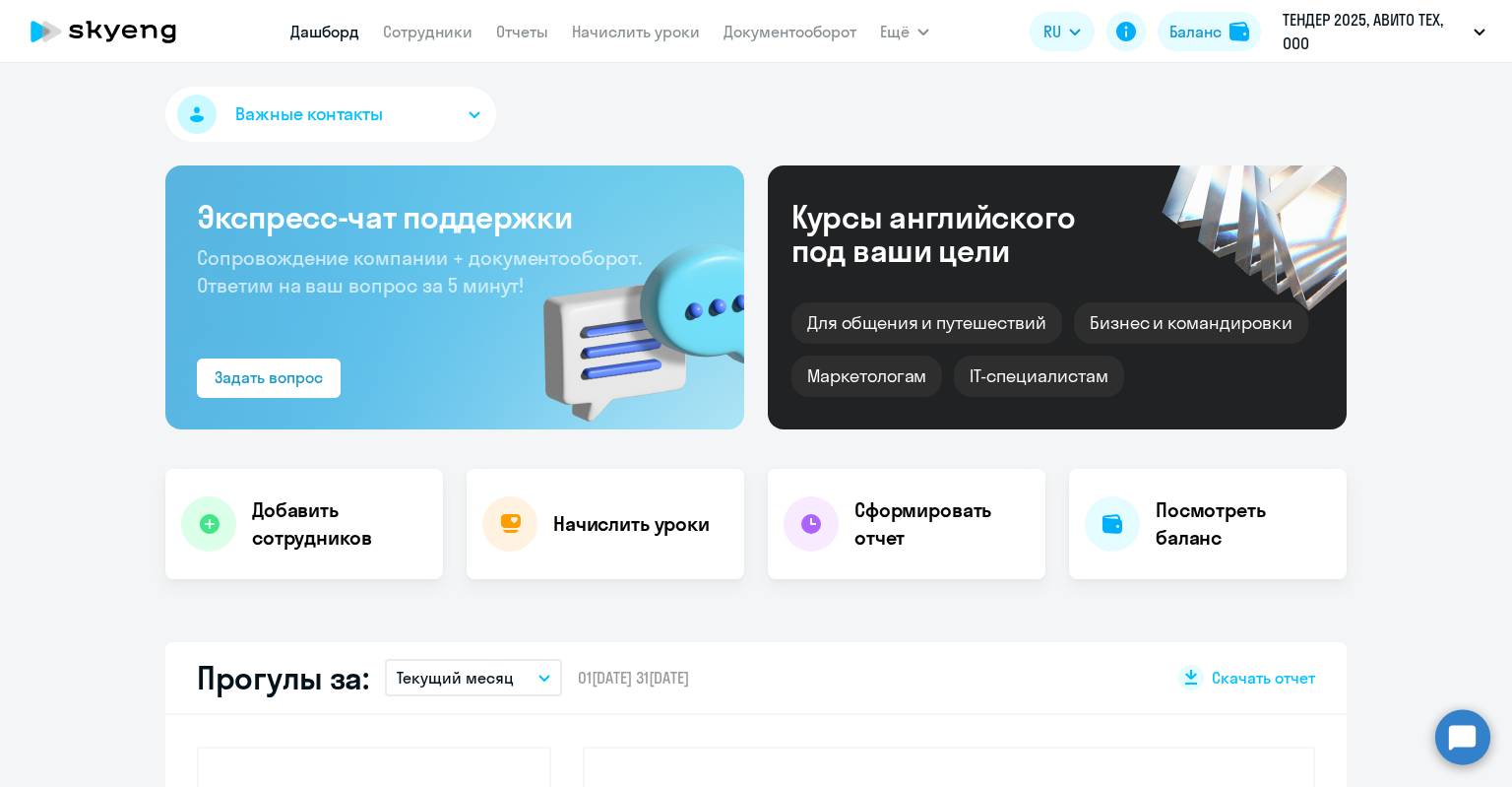 select on "30" 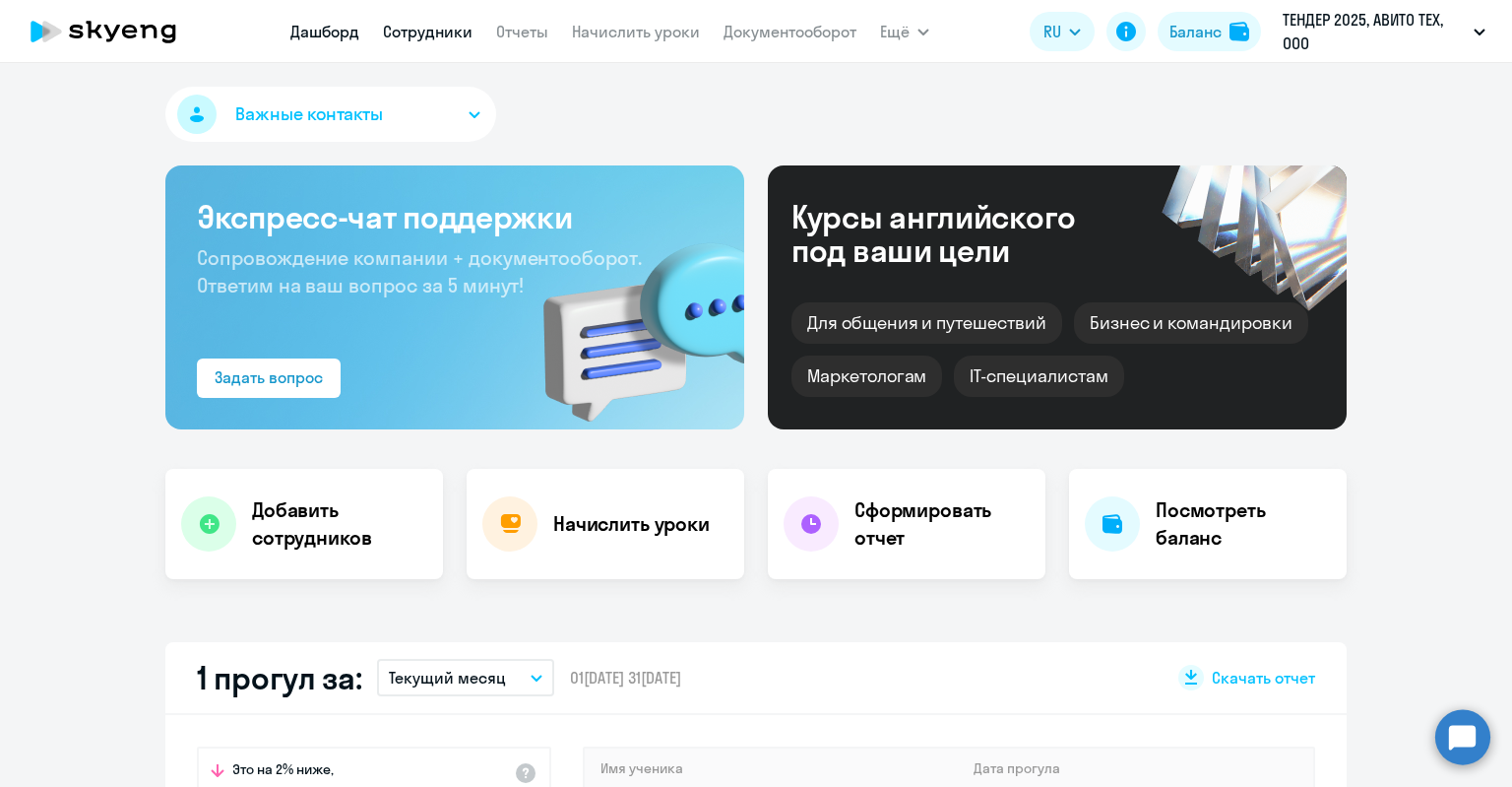 click on "Сотрудники" at bounding box center [427, 32] 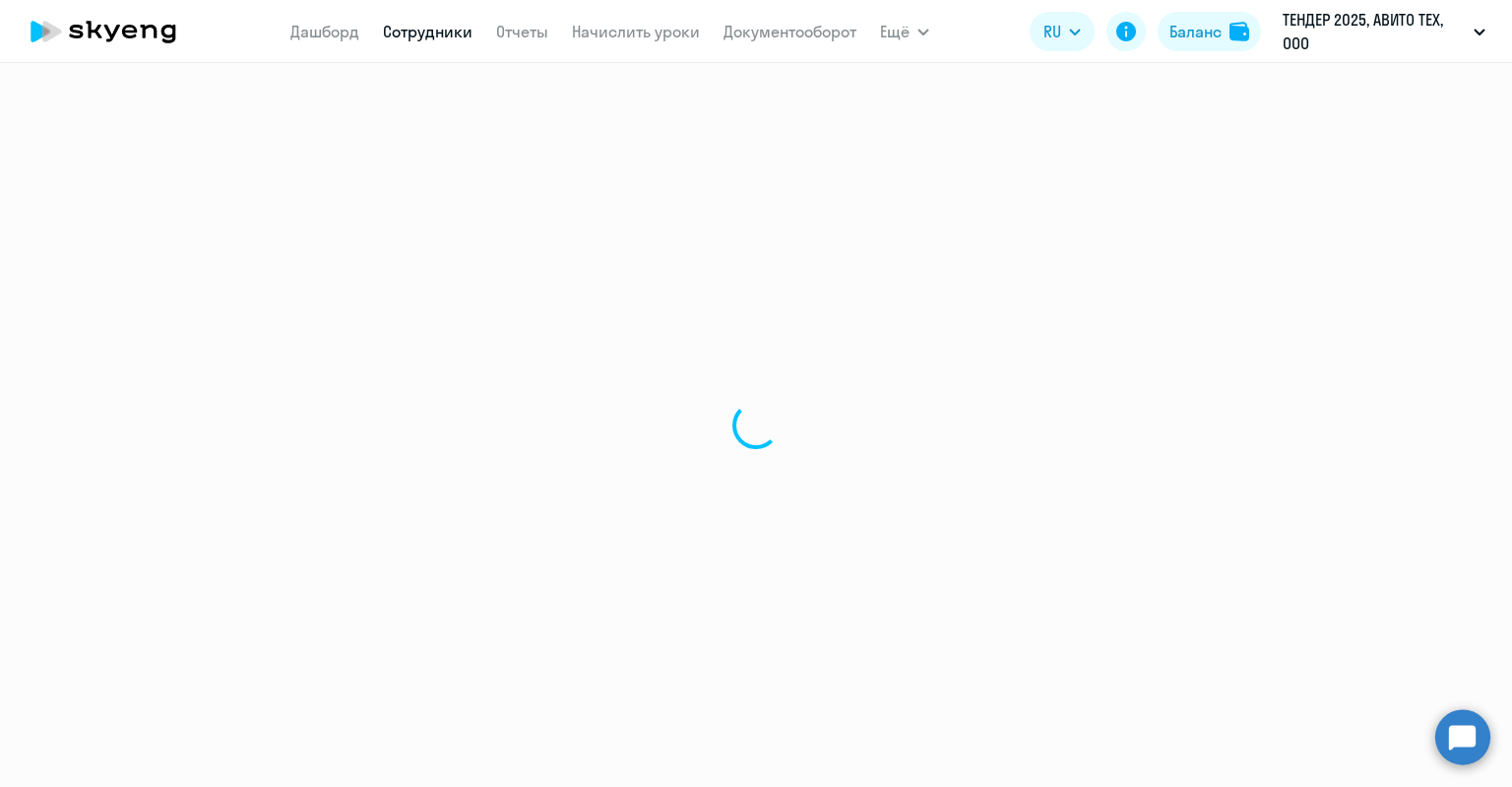select on "30" 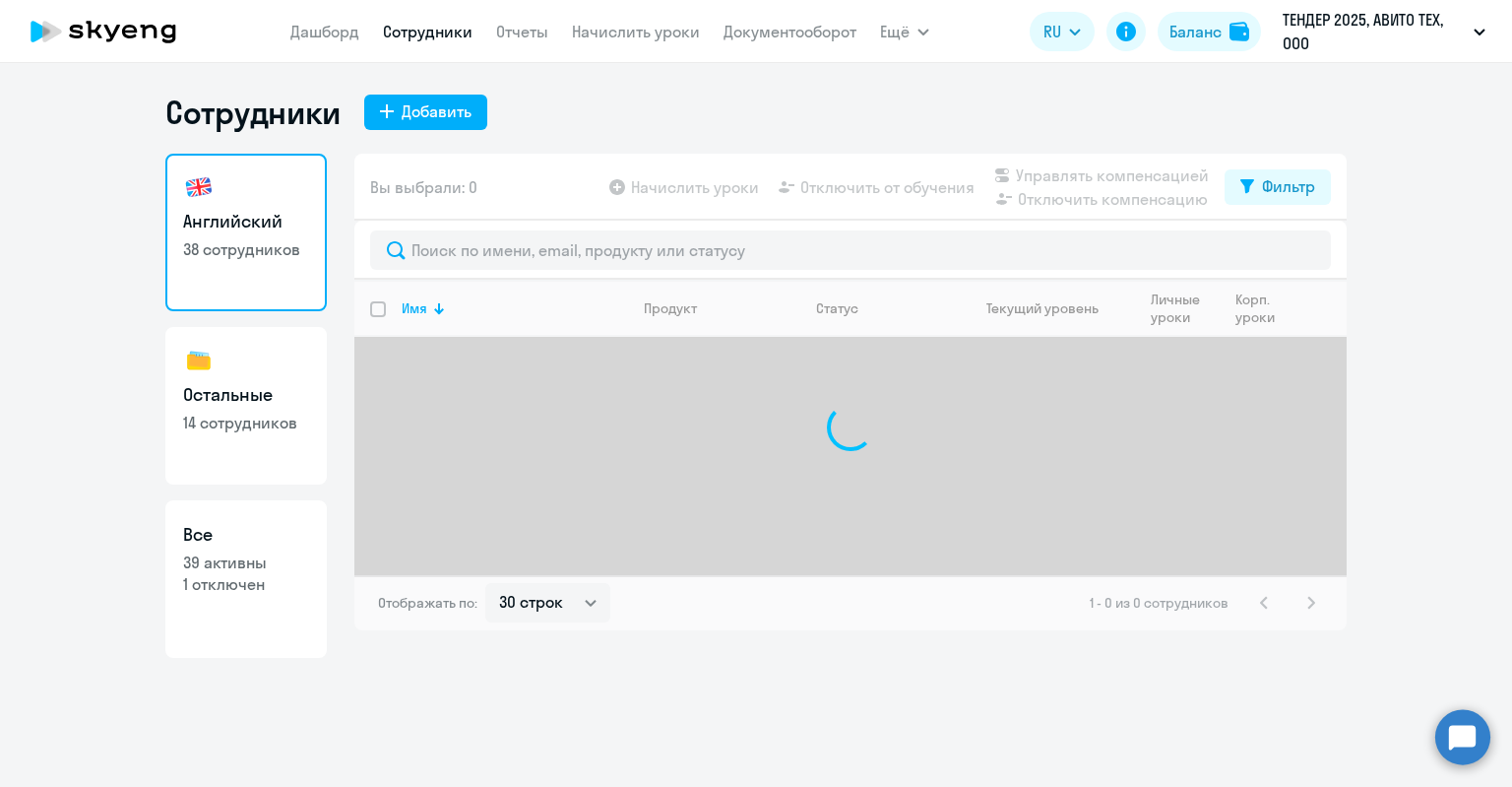 click on "Все  39 активны   1 отключен" 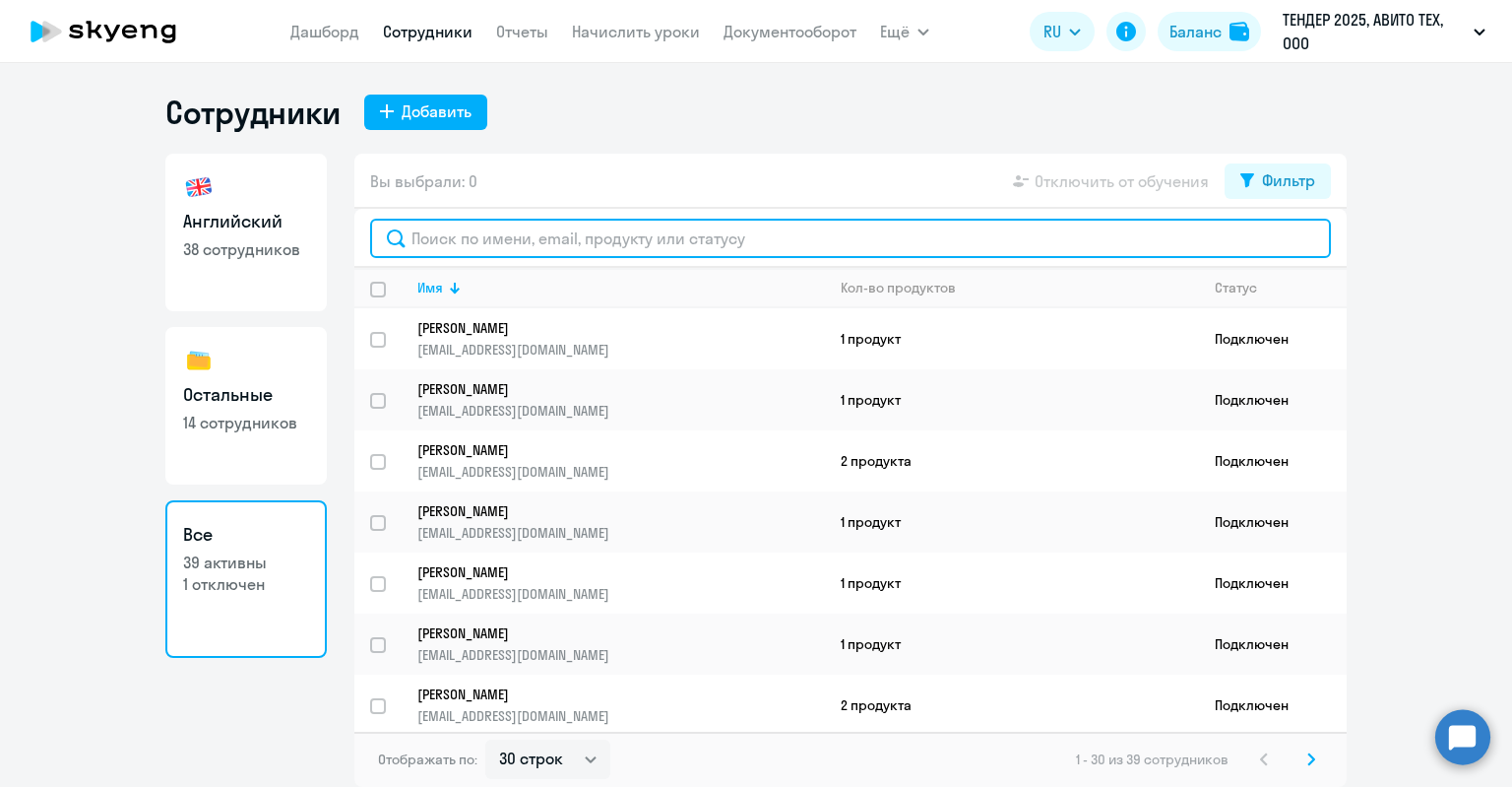 paste on "[PERSON_NAME]" 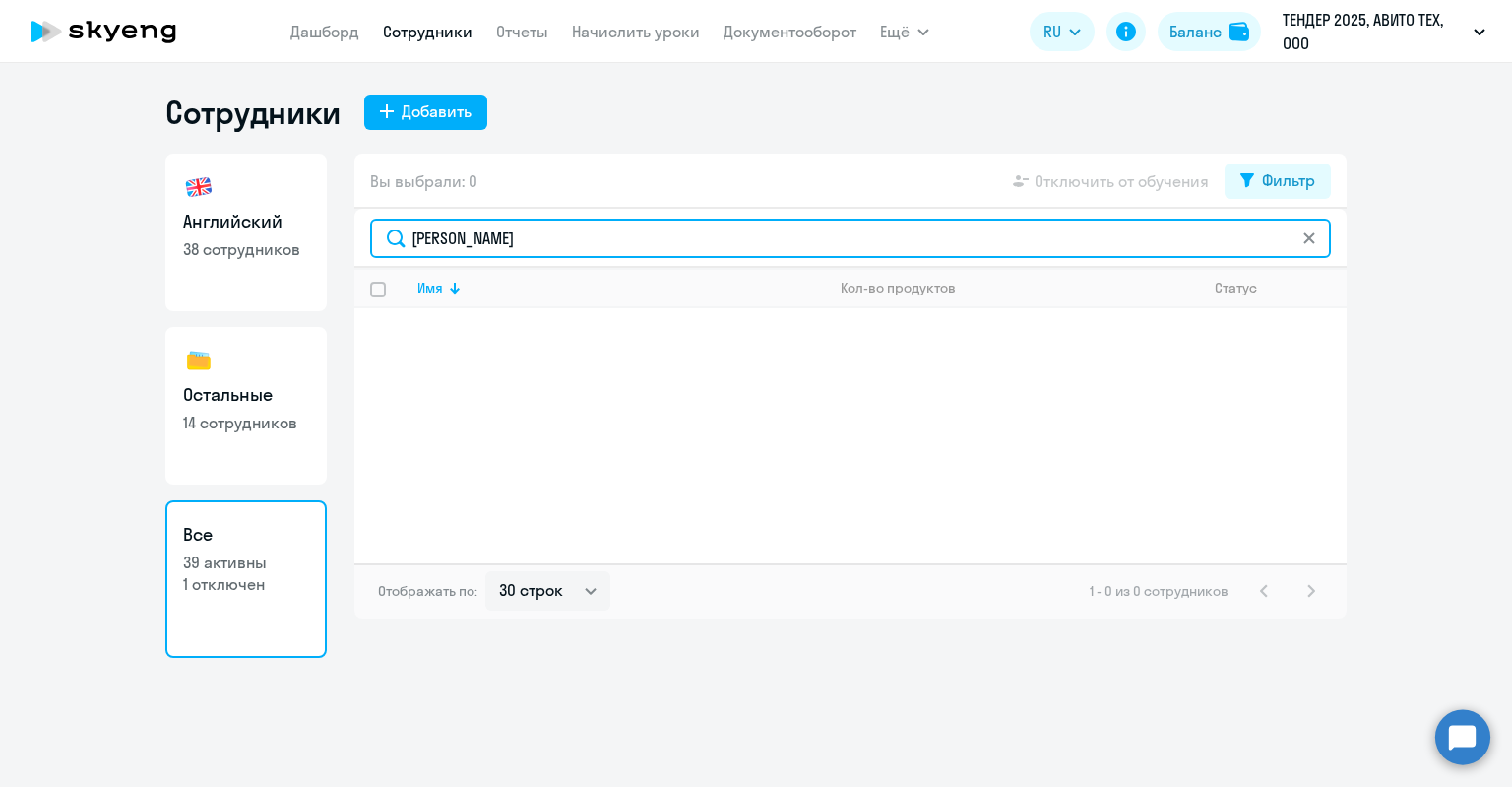 drag, startPoint x: 642, startPoint y: 235, endPoint x: 528, endPoint y: 230, distance: 114.1096 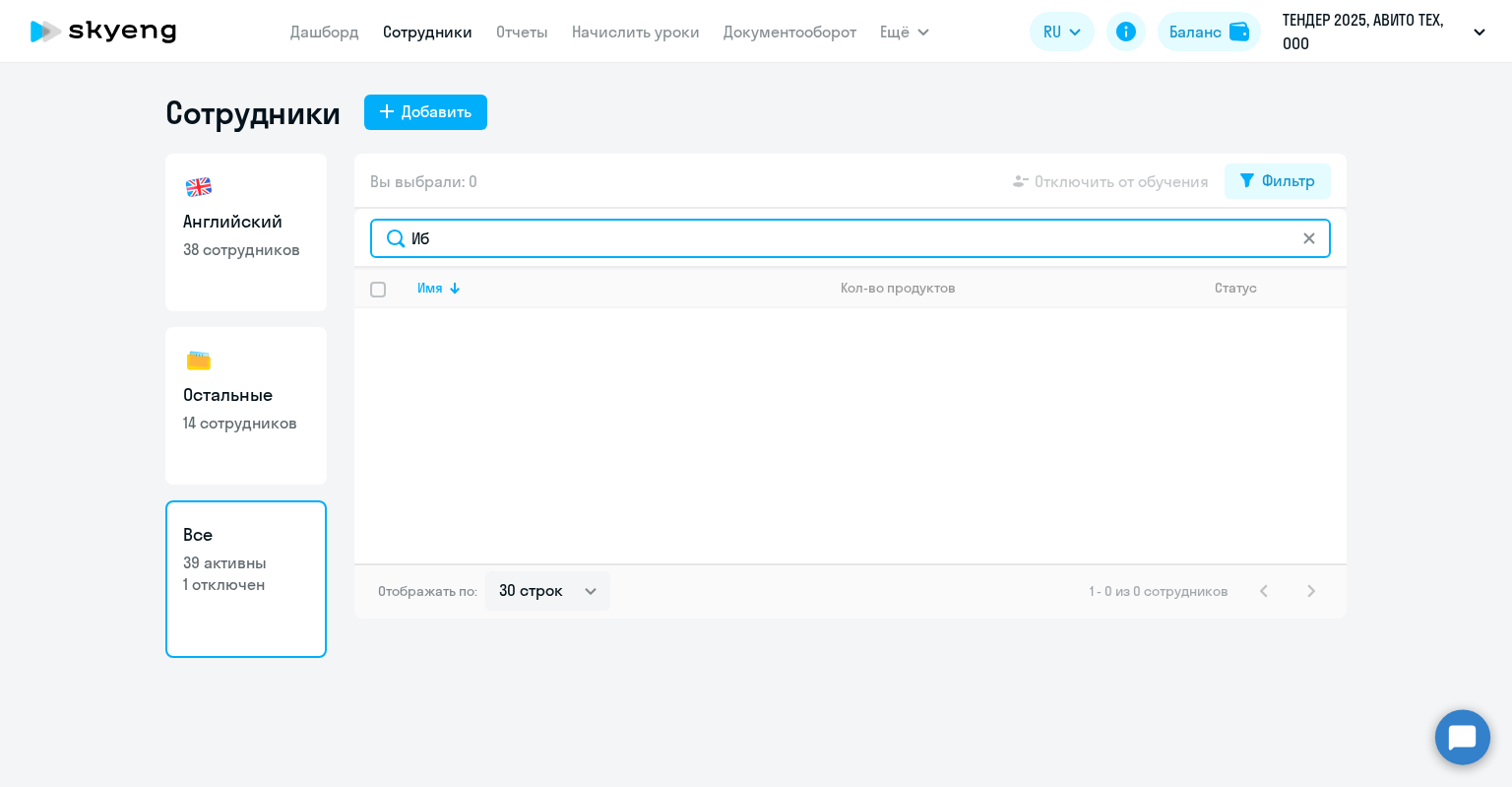 type on "[PERSON_NAME]" 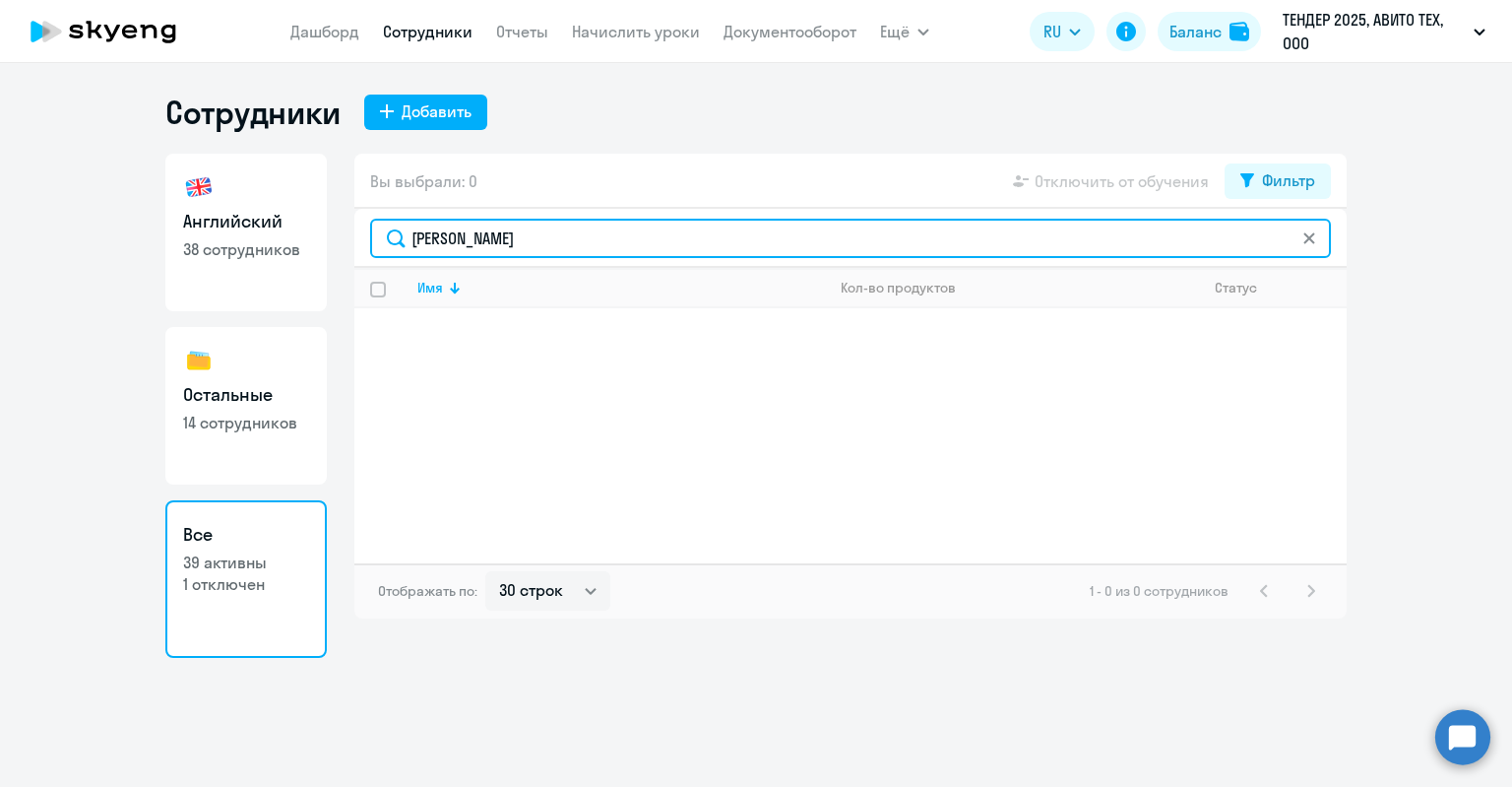 type 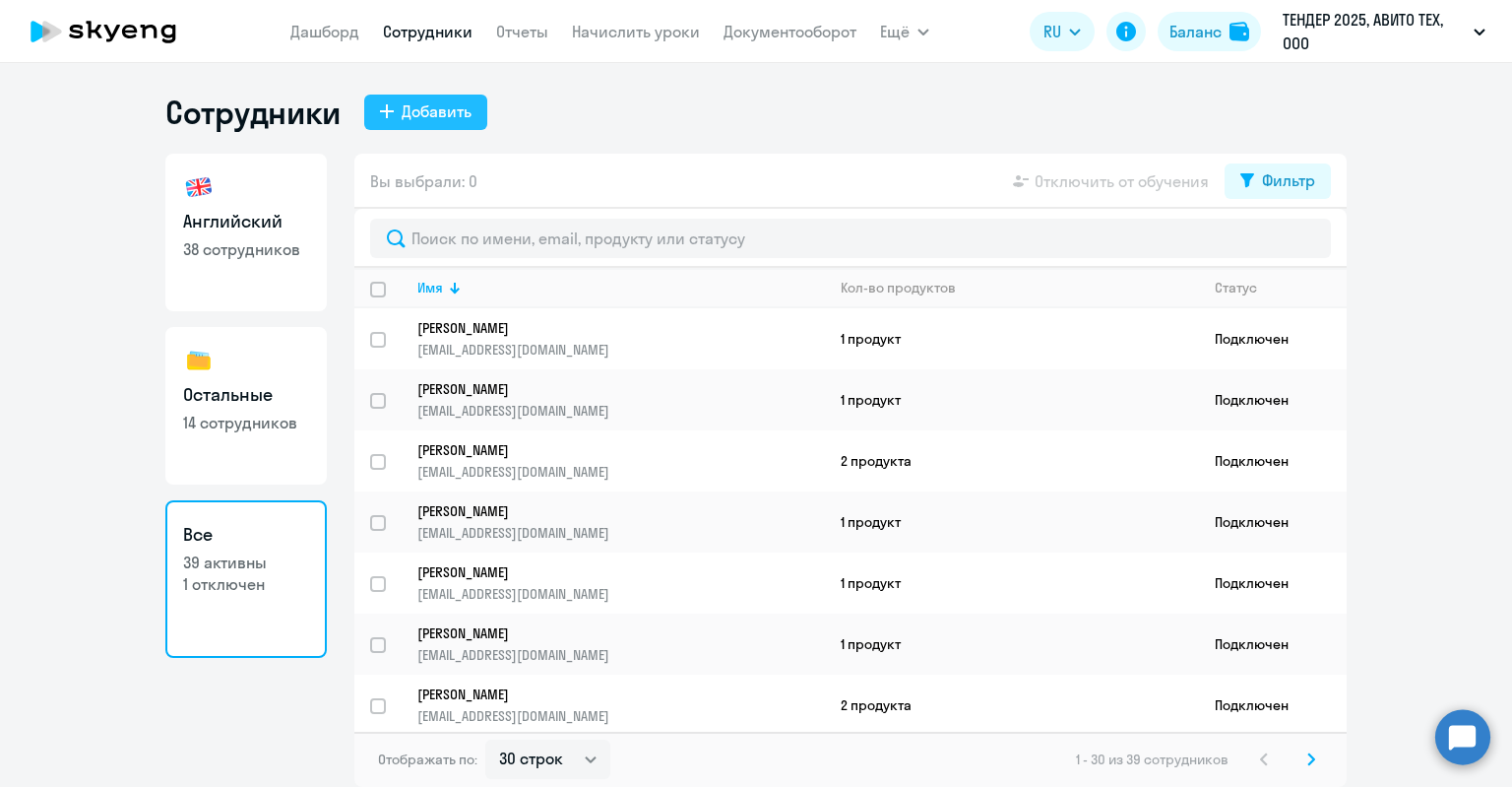 click on "Добавить" 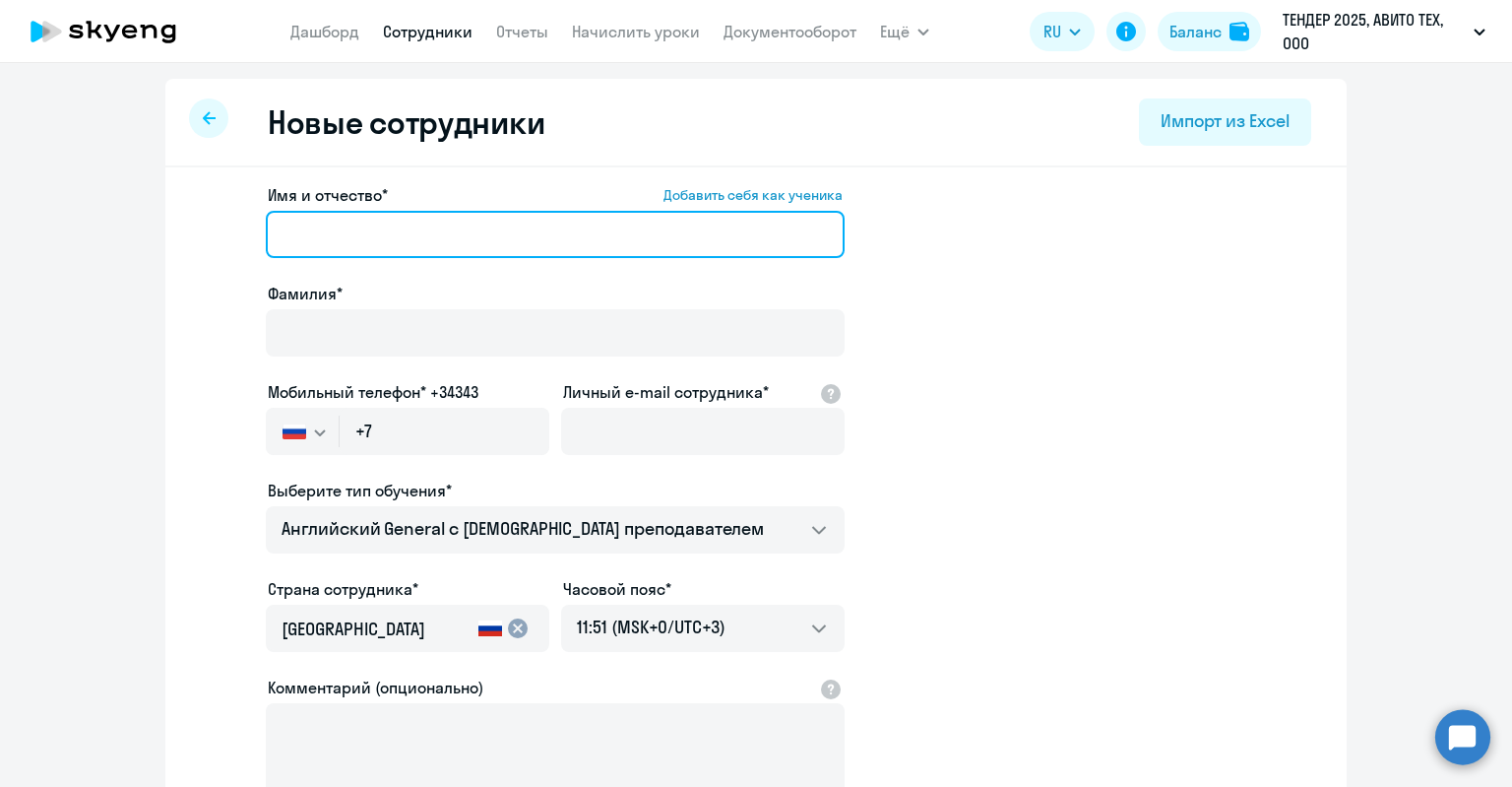 paste on "[PERSON_NAME]" 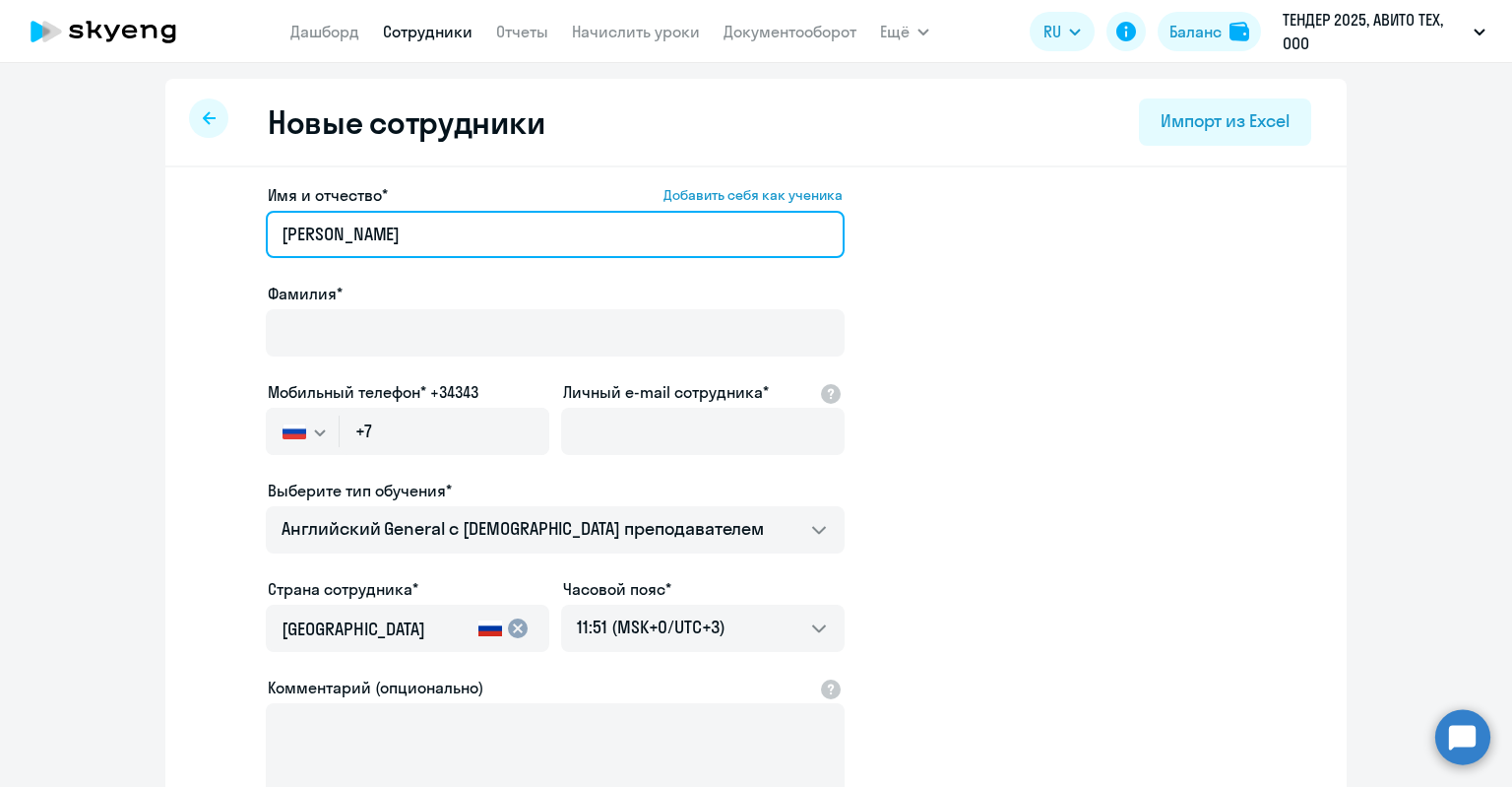 drag, startPoint x: 478, startPoint y: 232, endPoint x: 402, endPoint y: 231, distance: 76.00658 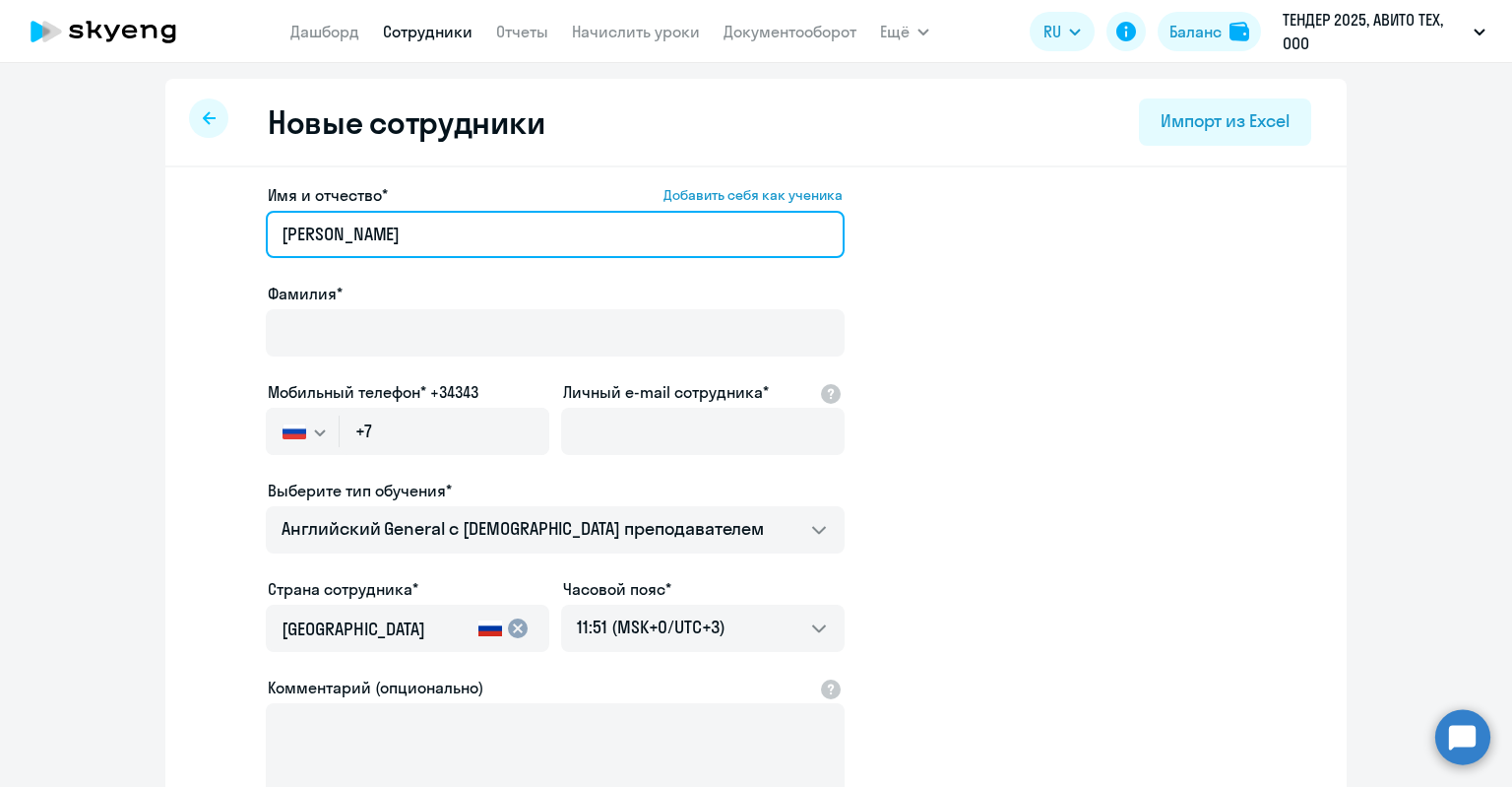 drag, startPoint x: 342, startPoint y: 239, endPoint x: 274, endPoint y: 240, distance: 68.00735 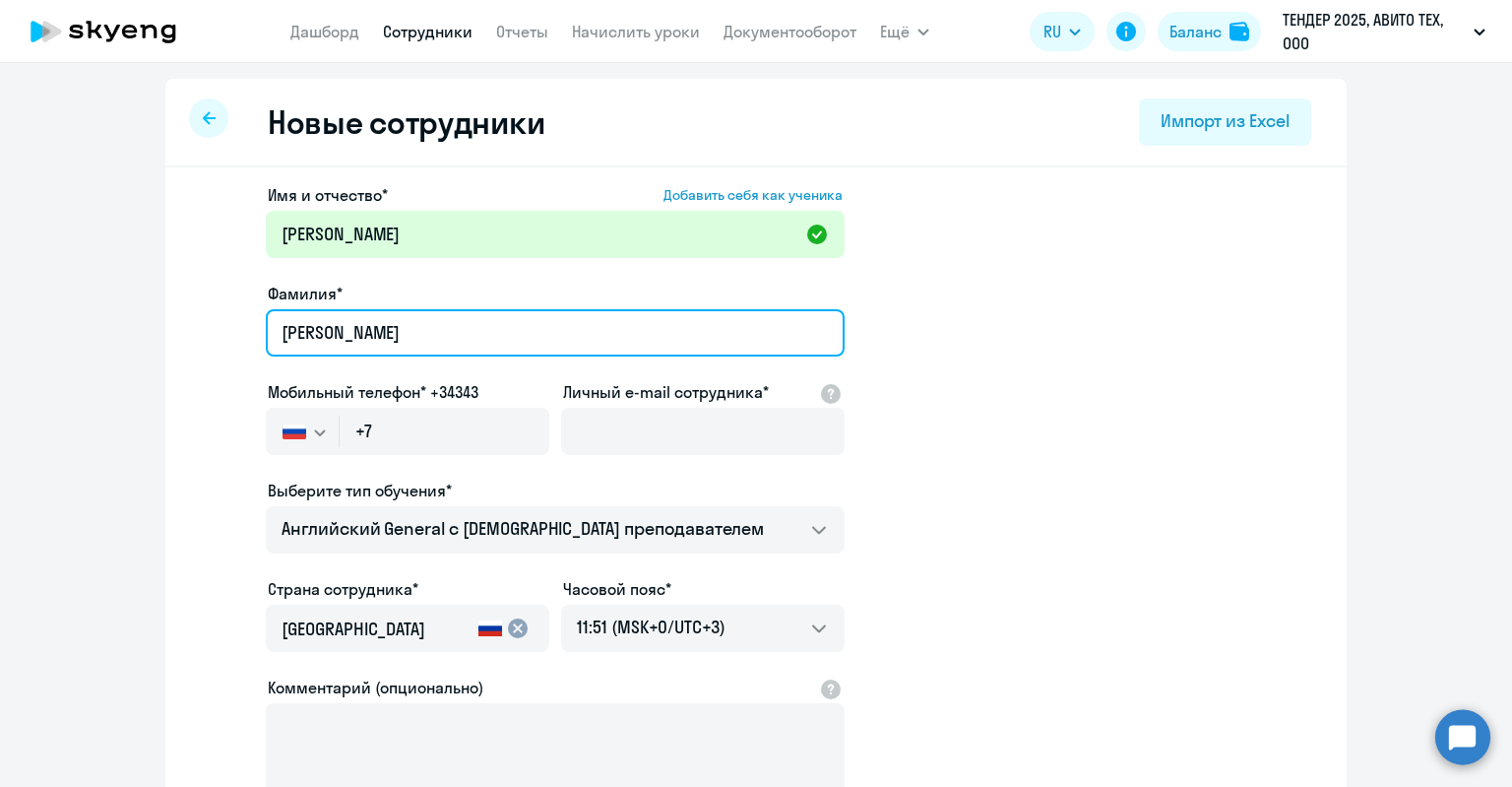 type on "[PERSON_NAME]" 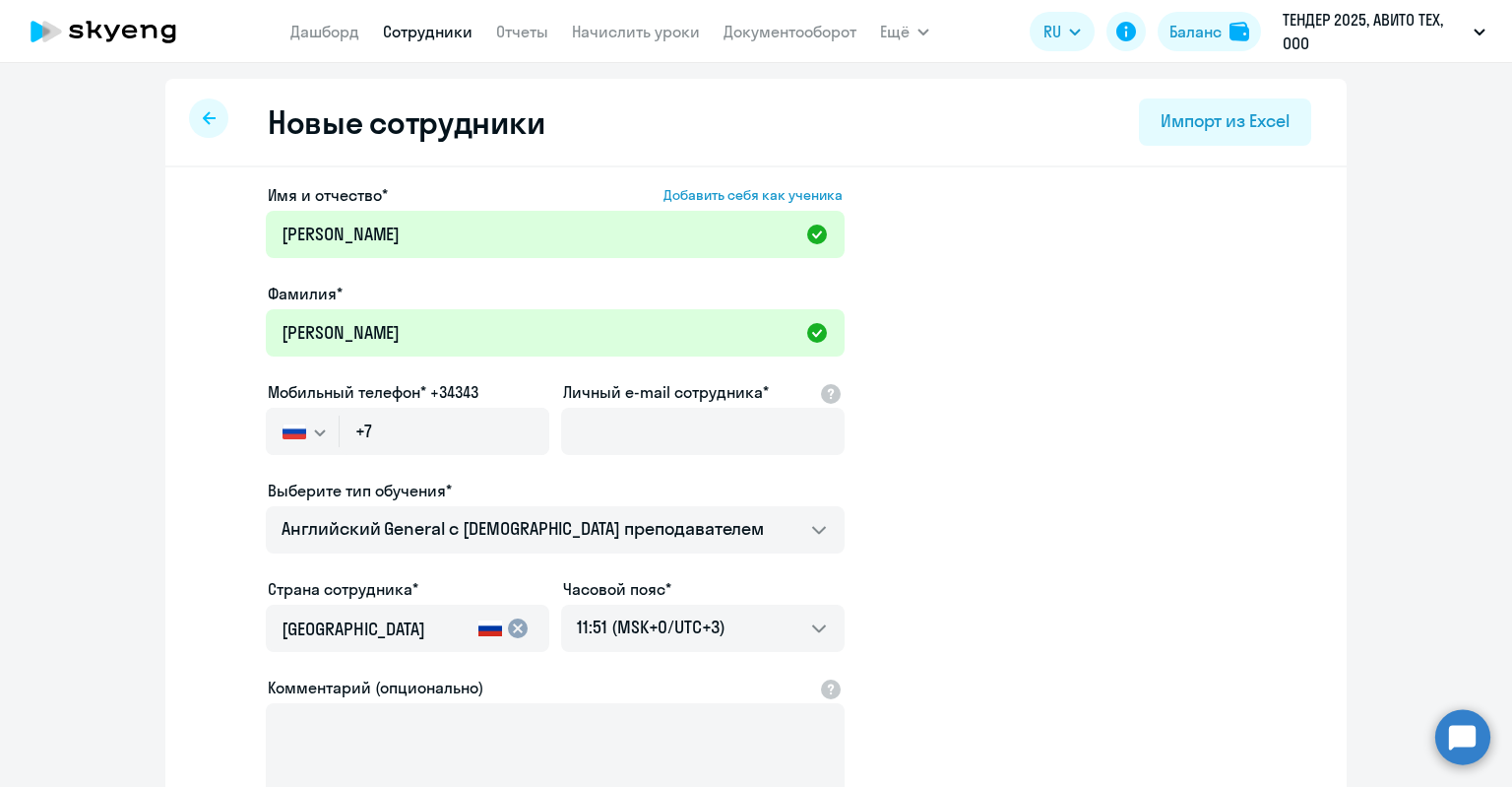 click on "Фамилия*" 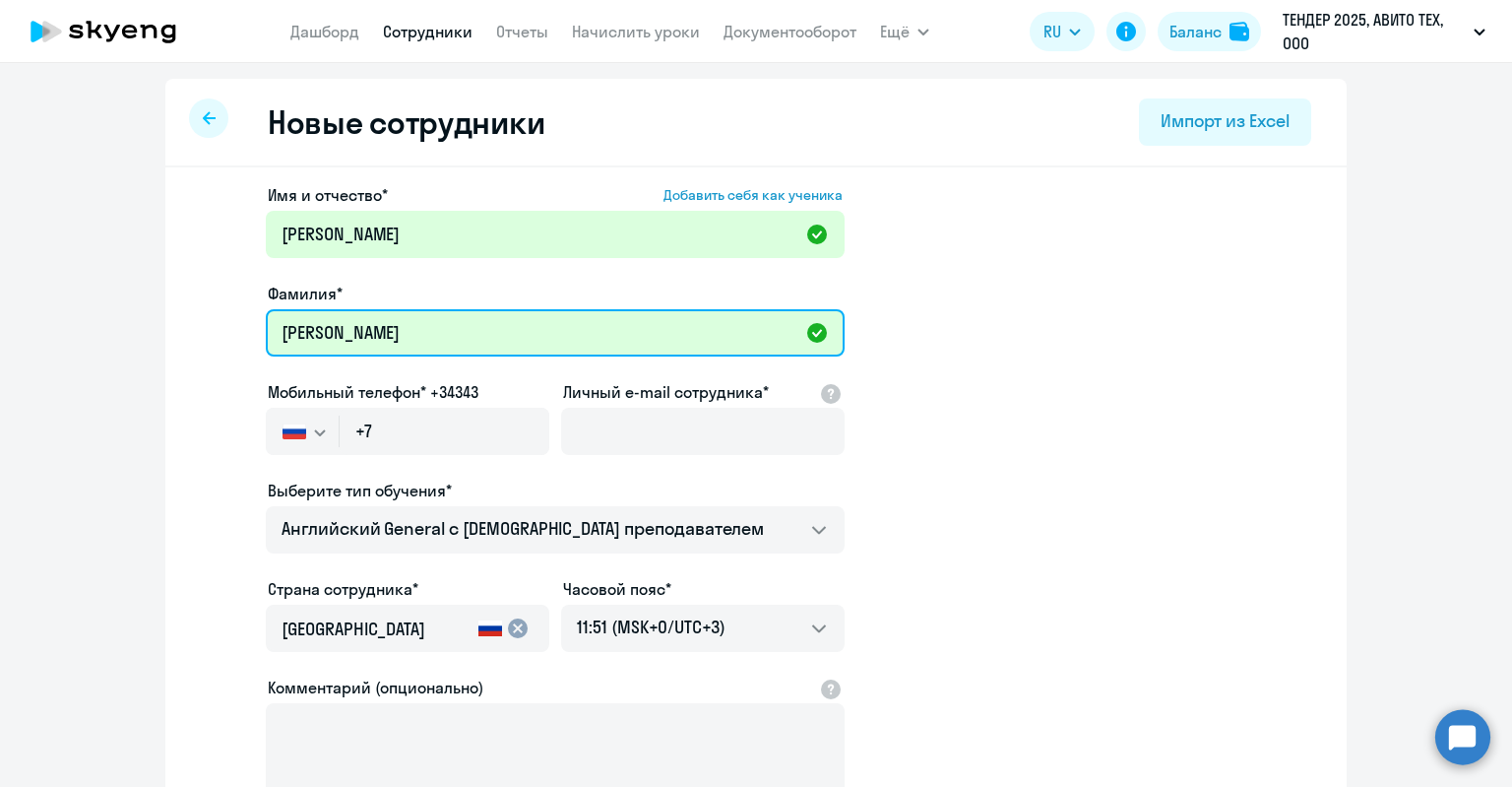 click on "[PERSON_NAME]" at bounding box center [555, 333] 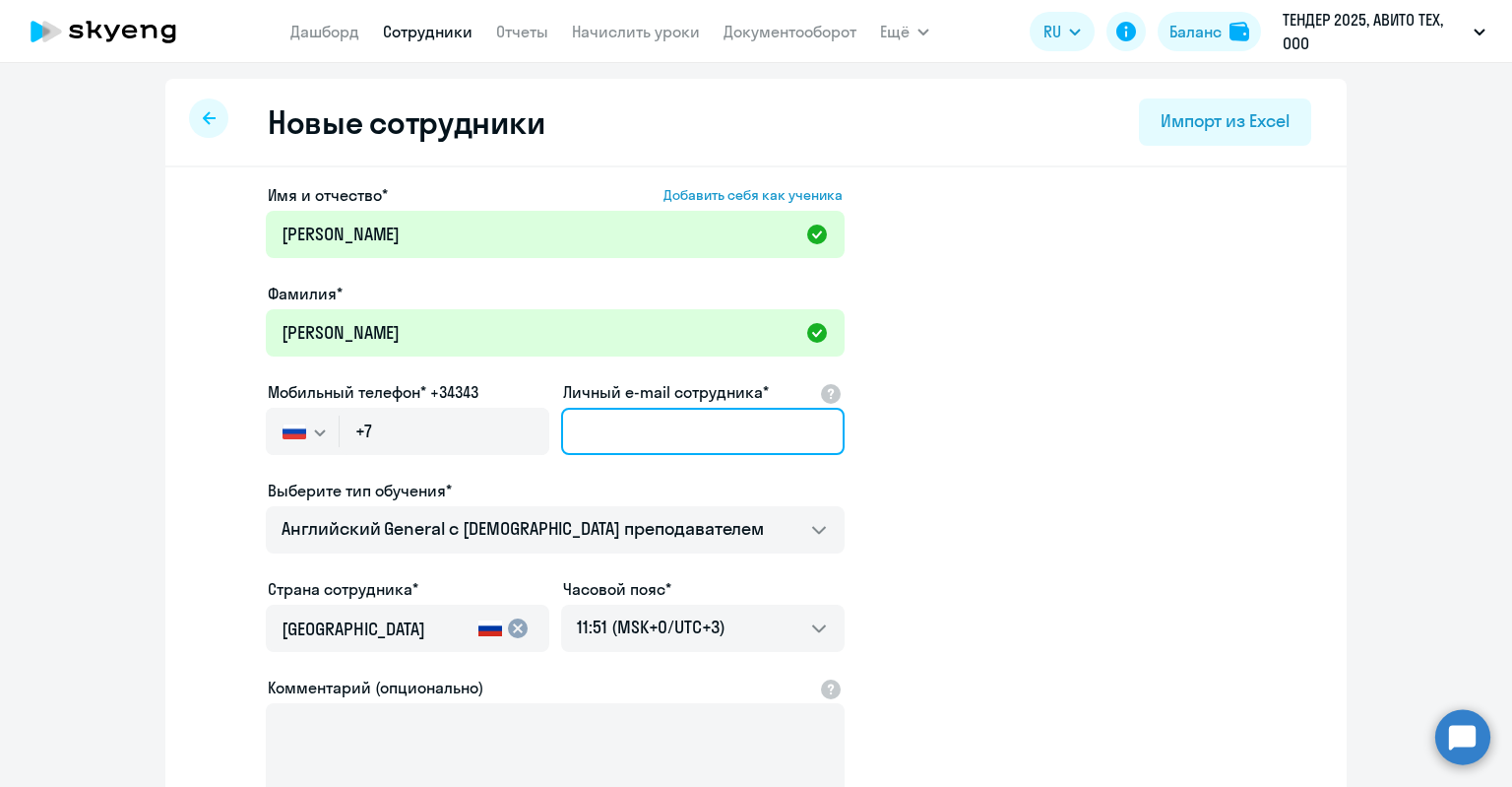 paste on "[EMAIL_ADDRESS][DOMAIN_NAME]" 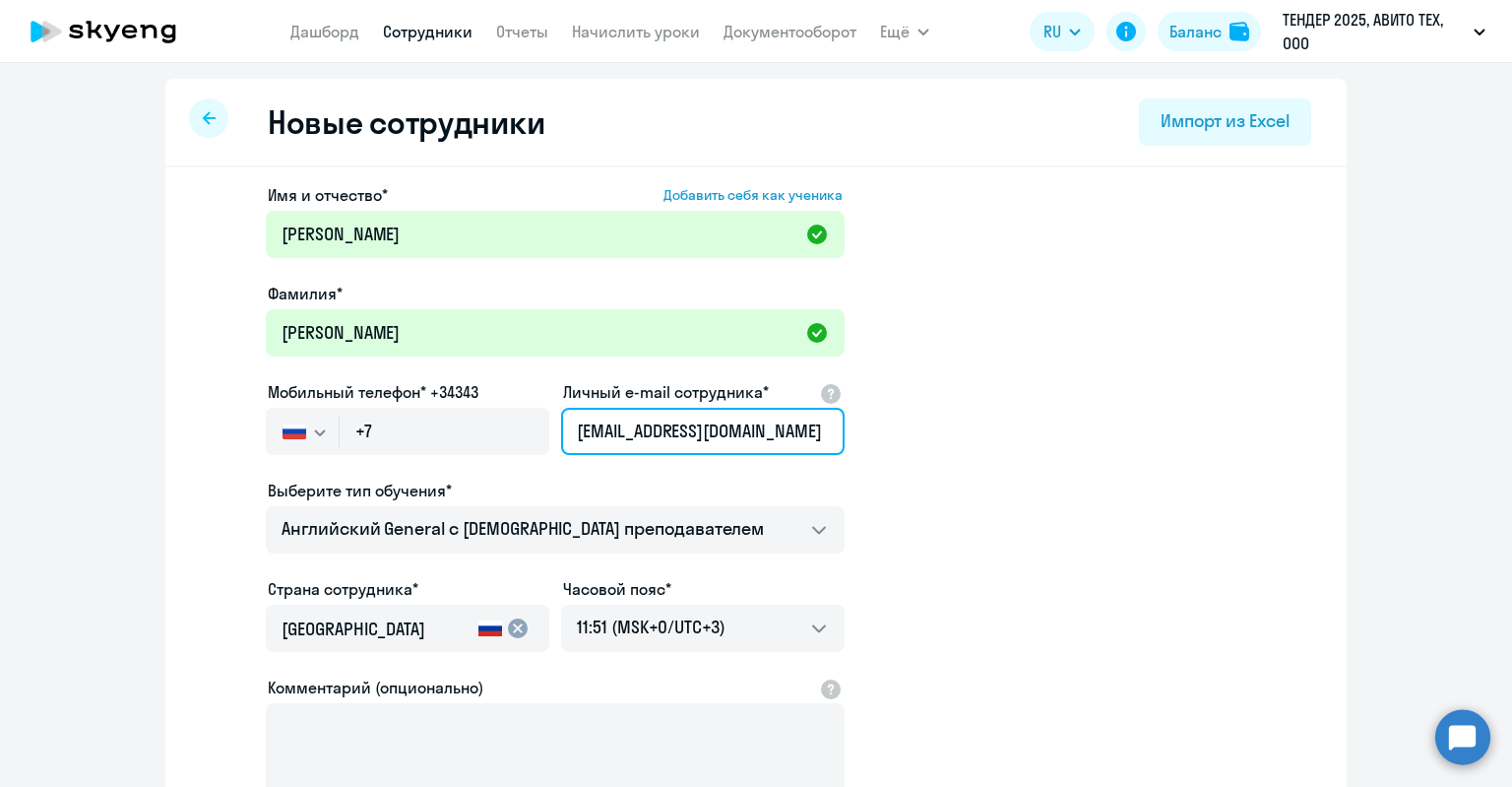 type on "[EMAIL_ADDRESS][DOMAIN_NAME]" 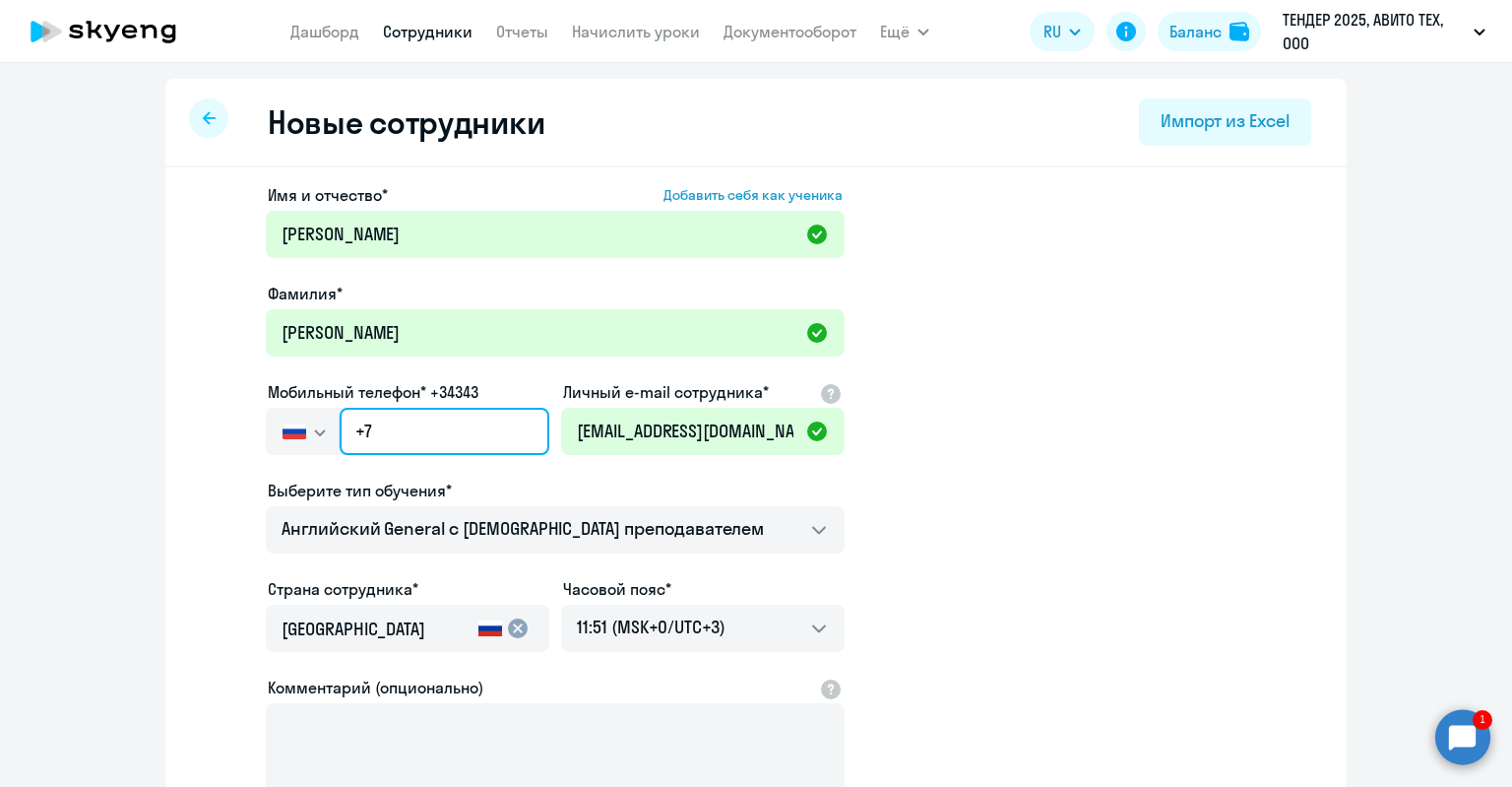 paste on "[PHONE_NUMBER]" 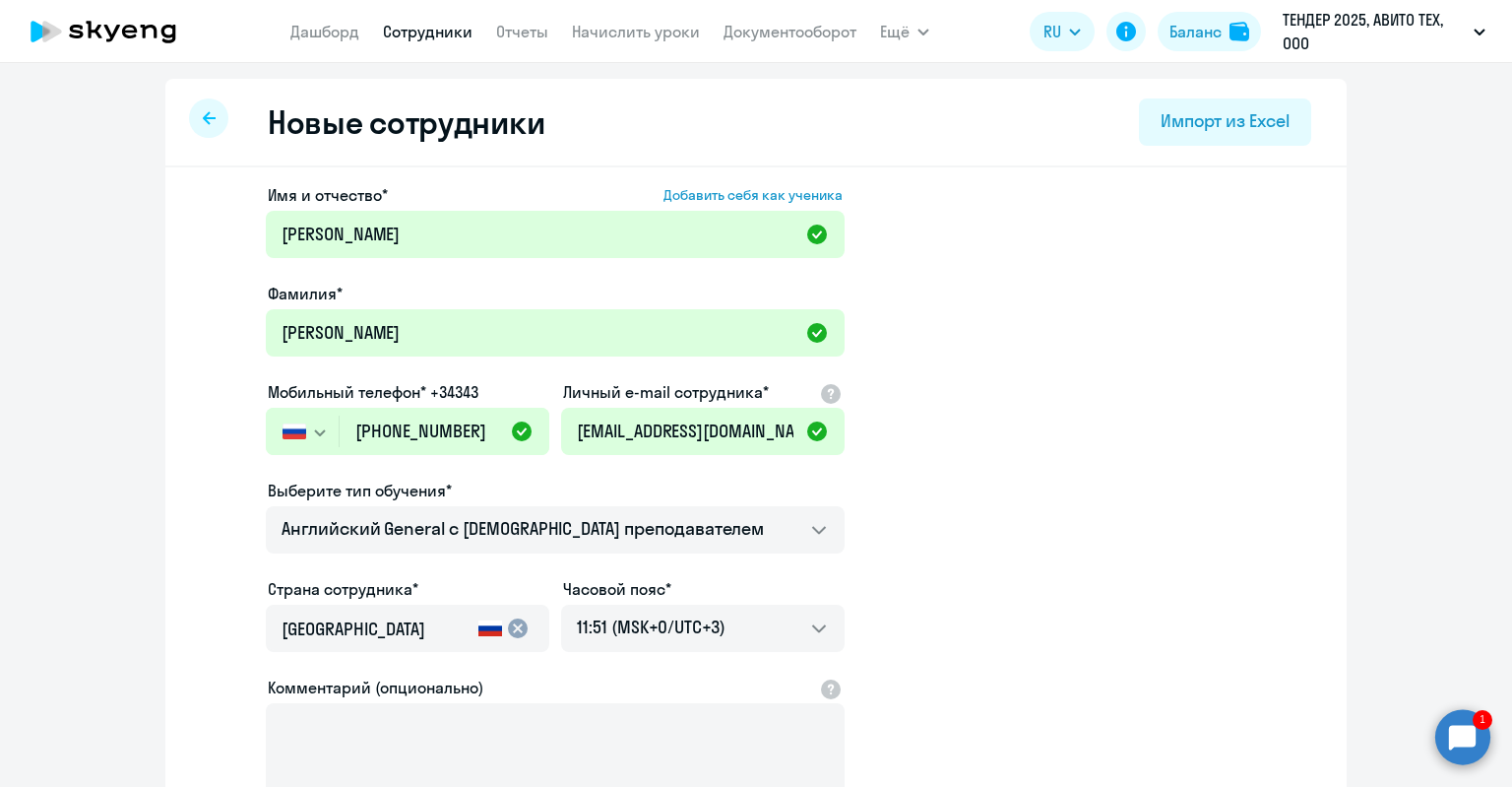 click on "Имя и отчество*  Добавить себя как ученика  [PERSON_NAME]* [PERSON_NAME]  Мобильный телефон* +34343
[GEOGRAPHIC_DATA] +7 [GEOGRAPHIC_DATA] +7 [GEOGRAPHIC_DATA] +380 [GEOGRAPHIC_DATA] ([GEOGRAPHIC_DATA]) +375 [GEOGRAPHIC_DATA] +61 [GEOGRAPHIC_DATA] +43 [GEOGRAPHIC_DATA] +994 [GEOGRAPHIC_DATA] +355 [GEOGRAPHIC_DATA] +213 [GEOGRAPHIC_DATA] +1(264) [GEOGRAPHIC_DATA] +244 [GEOGRAPHIC_DATA] +376 [GEOGRAPHIC_DATA] и [GEOGRAPHIC_DATA] +1(268) [GEOGRAPHIC_DATA] +54 [GEOGRAPHIC_DATA] +374 [GEOGRAPHIC_DATA] +297 [GEOGRAPHIC_DATA] +93 [GEOGRAPHIC_DATA] +1(242) [GEOGRAPHIC_DATA] +880 [GEOGRAPHIC_DATA] +1(246) [GEOGRAPHIC_DATA] +973 Белиз +501 Бельгия +32 [GEOGRAPHIC_DATA] +229 [GEOGRAPHIC_DATA] +1(441) [GEOGRAPHIC_DATA] ([GEOGRAPHIC_DATA]) +95 [GEOGRAPHIC_DATA] +359 [GEOGRAPHIC_DATA] +591 [GEOGRAPHIC_DATA], [GEOGRAPHIC_DATA] и [GEOGRAPHIC_DATA] +599 [GEOGRAPHIC_DATA] +387 [GEOGRAPHIC_DATA] +267 [GEOGRAPHIC_DATA] +55 +1(284) +673 [GEOGRAPHIC_DATA]" 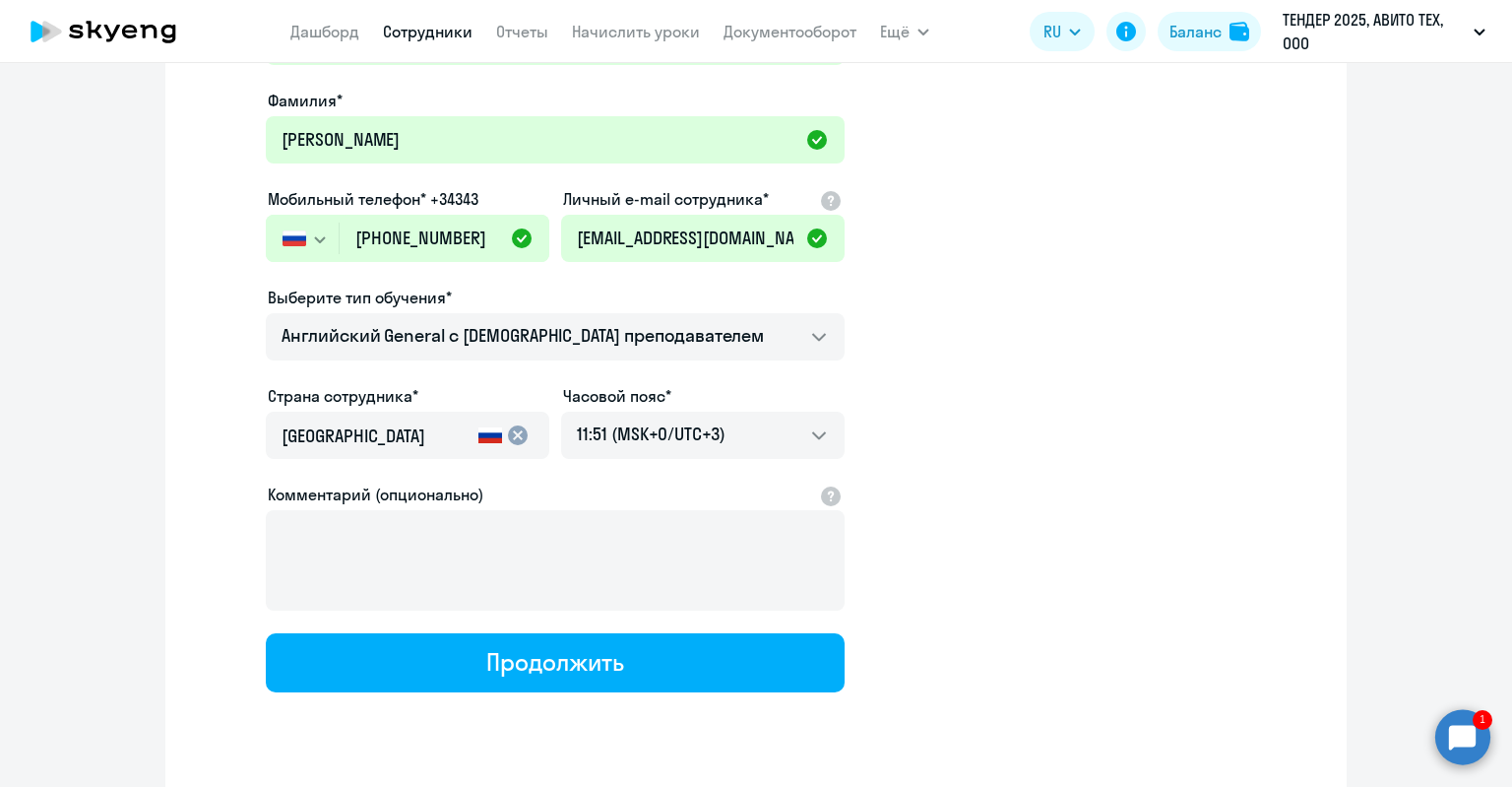 scroll, scrollTop: 244, scrollLeft: 0, axis: vertical 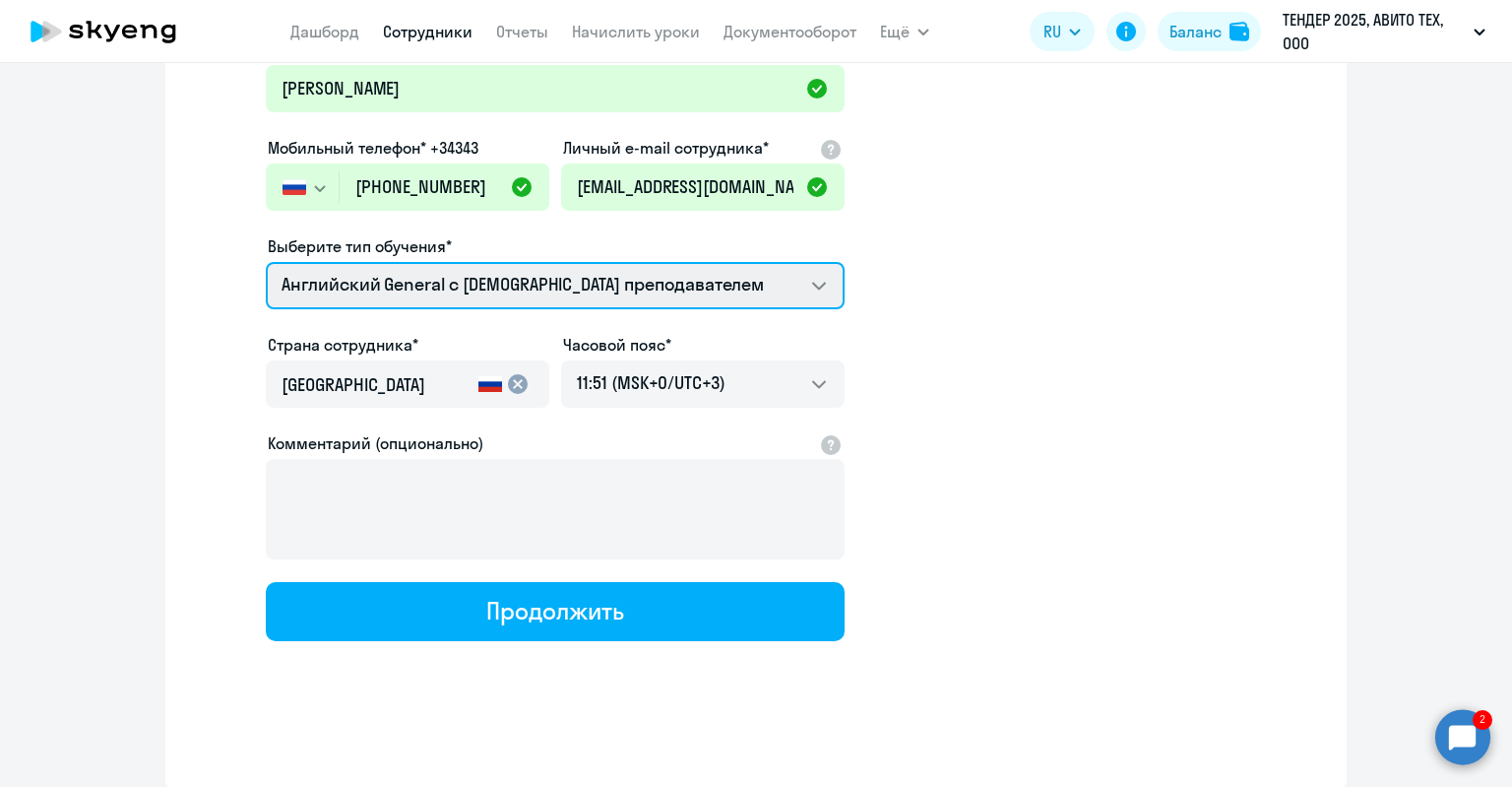 click on "Screening Test   Английский General с [DEMOGRAPHIC_DATA] преподавателем   Английский General с [DEMOGRAPHIC_DATA] преподавателем" at bounding box center [555, 286] 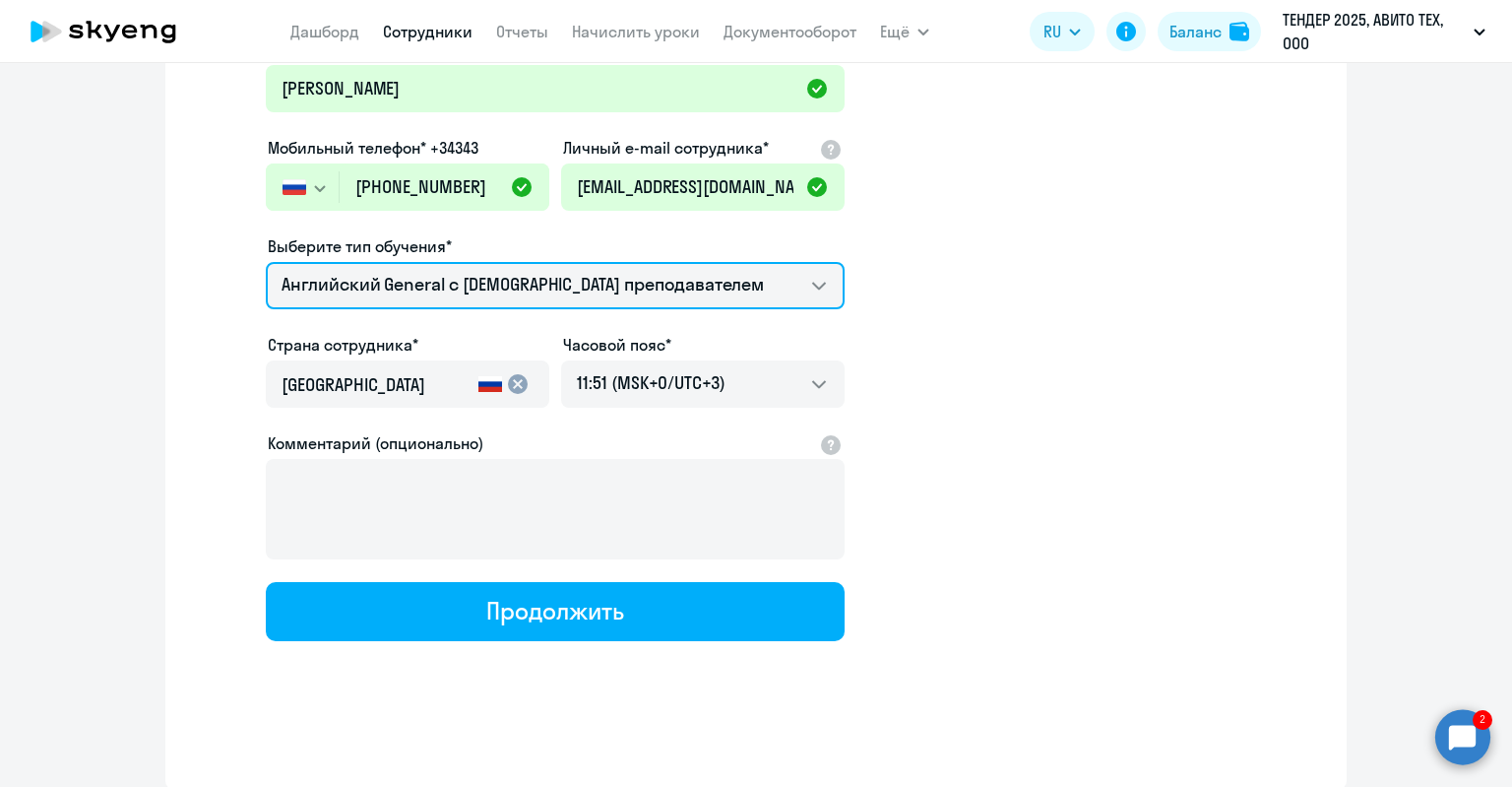 select on "english_adult_native_speaker" 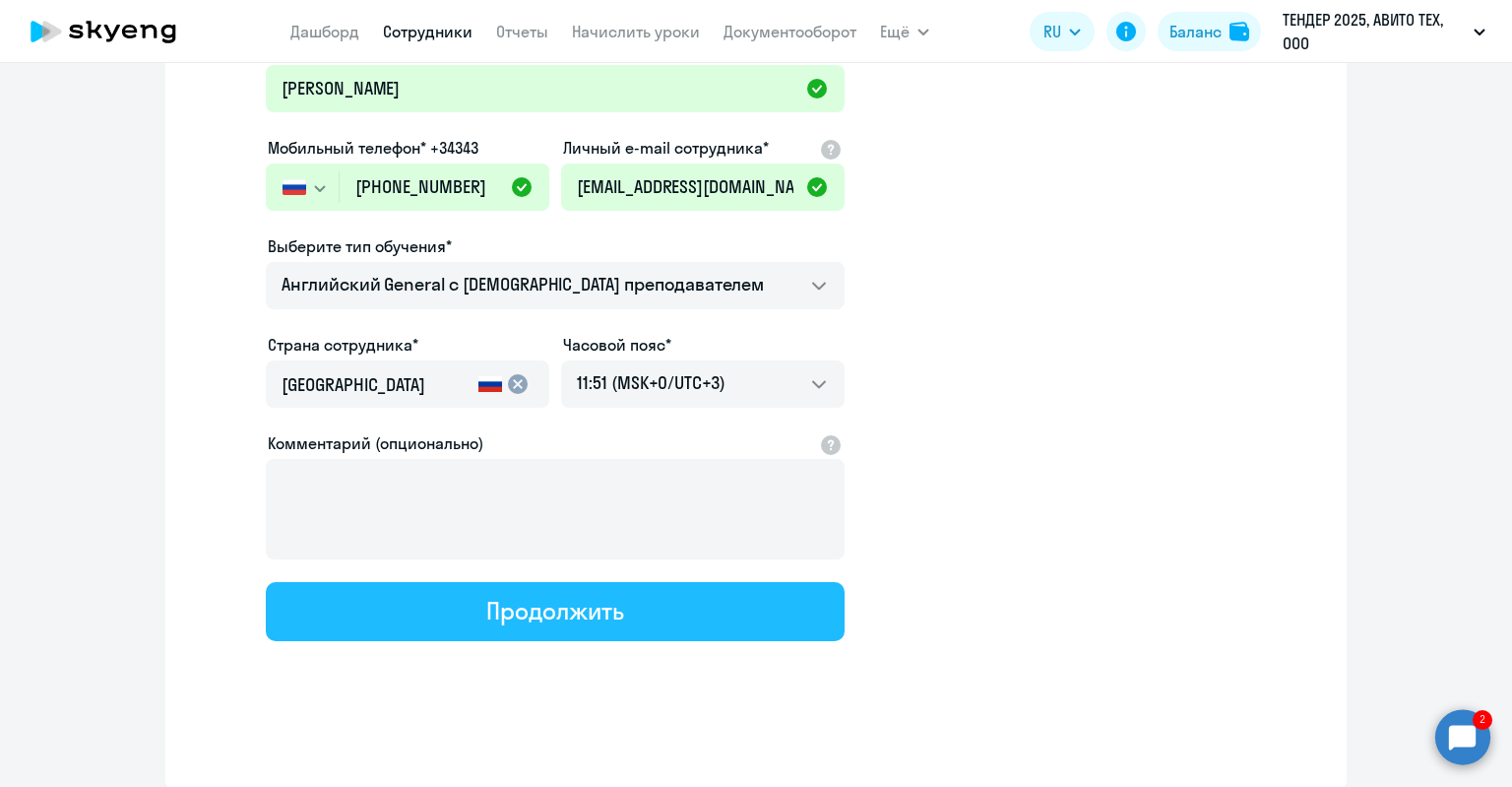 click on "Продолжить" 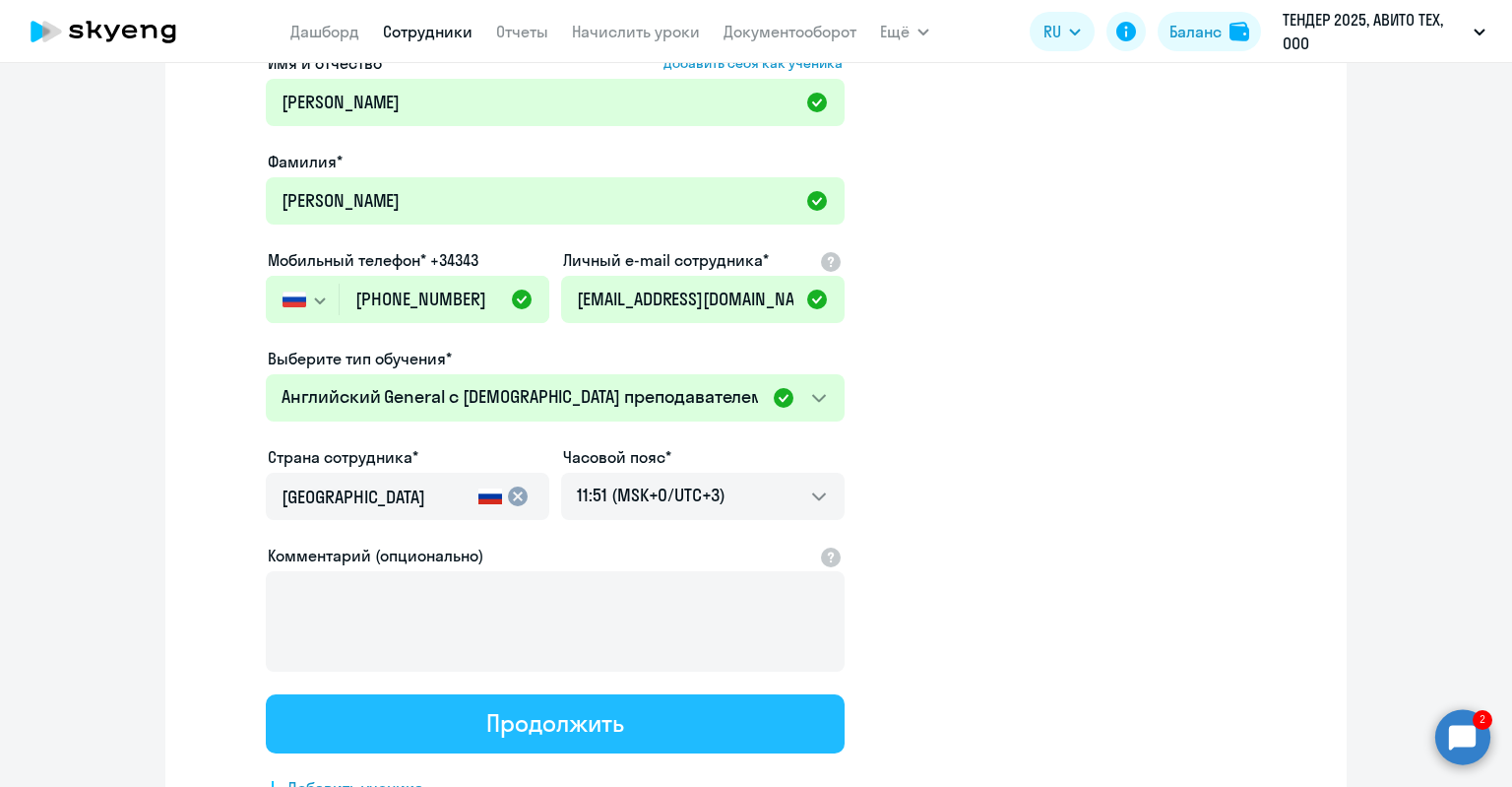 scroll, scrollTop: 0, scrollLeft: 0, axis: both 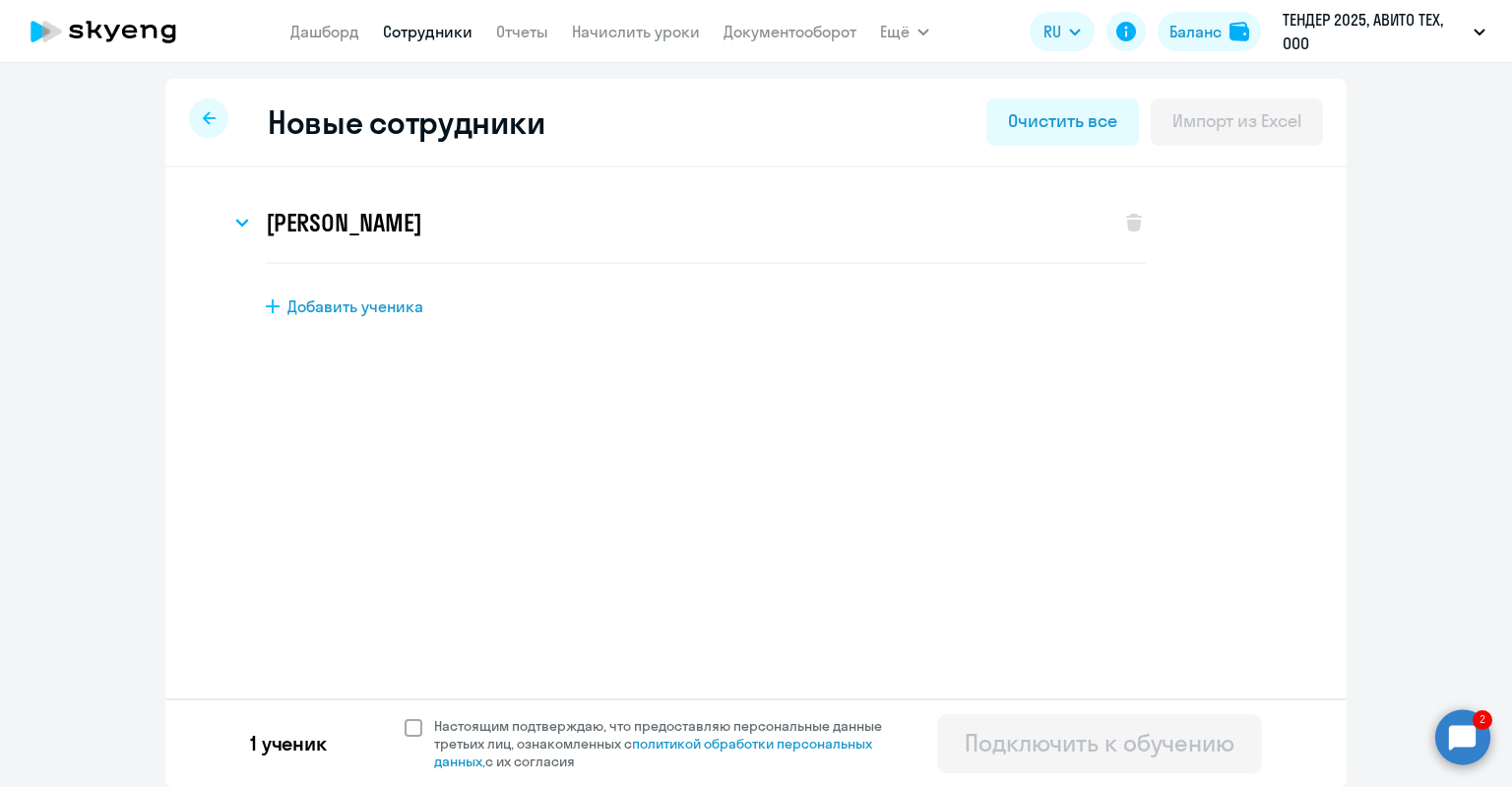 click on "Настоящим подтверждаю, что предоставляю персональные данные третьих лиц, ознакомленных с   политикой обработки персональных данных,   с их согласия" 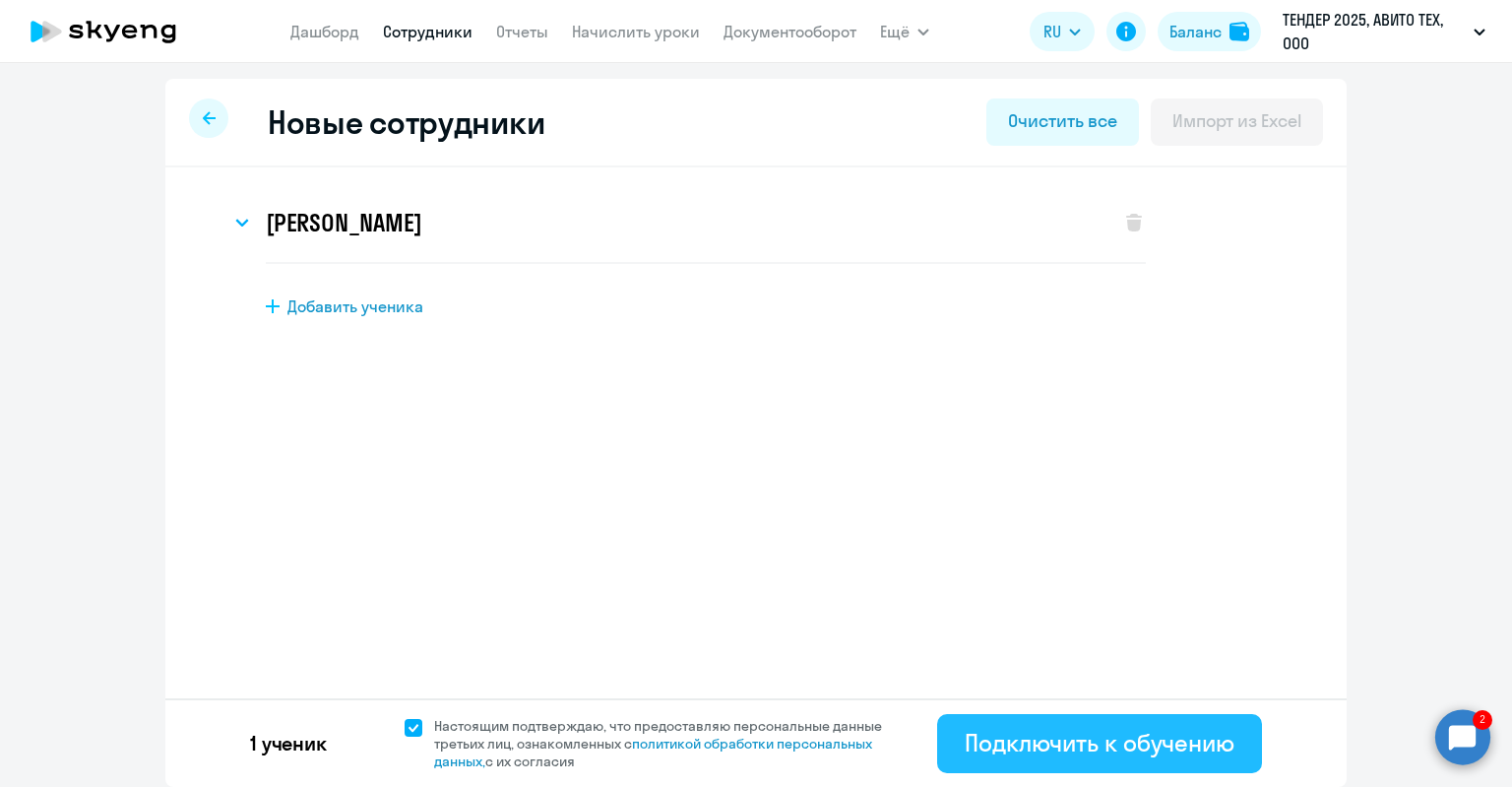 click on "Подключить к обучению" 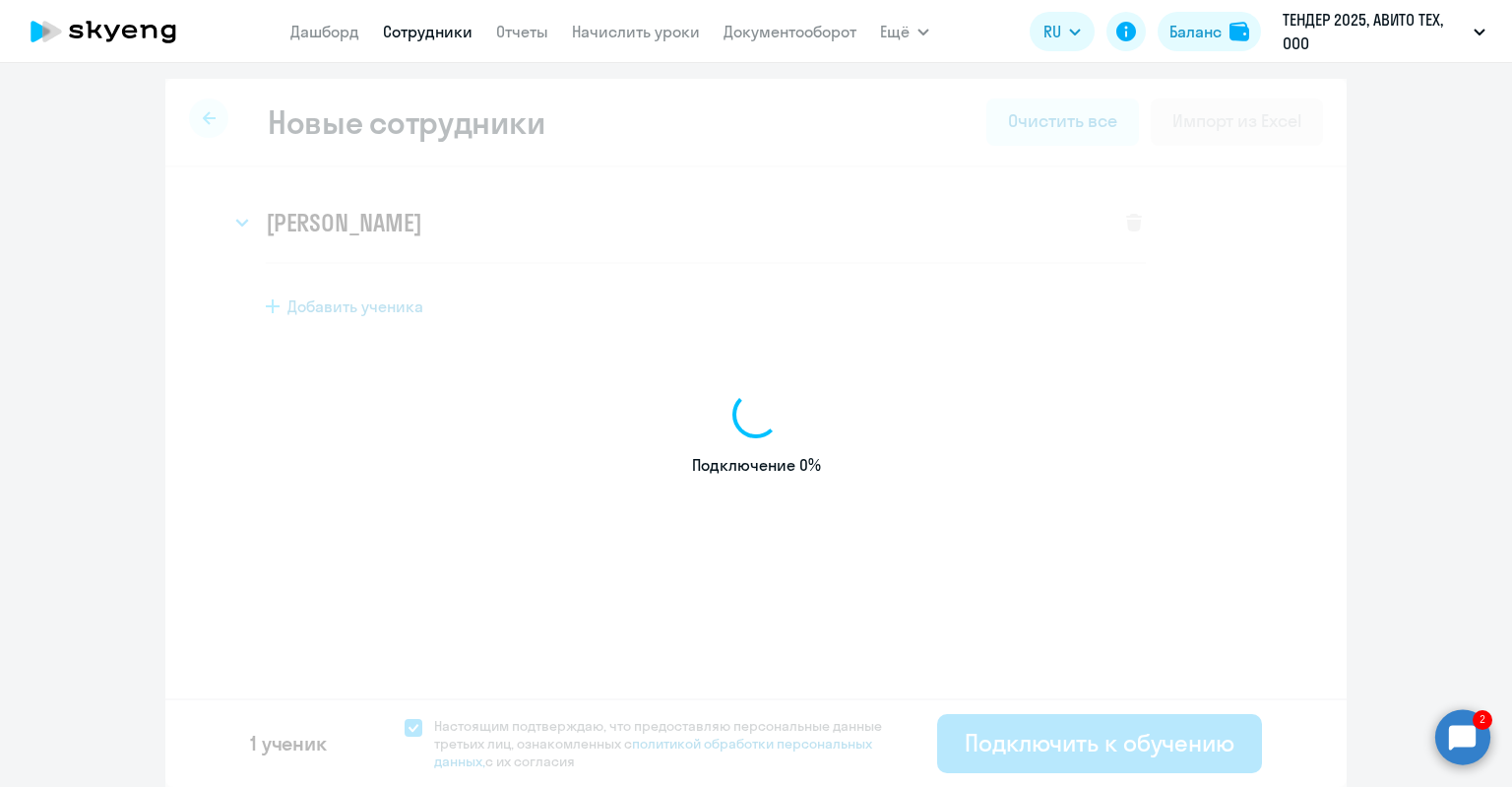 select on "english_adult_not_native_speaker" 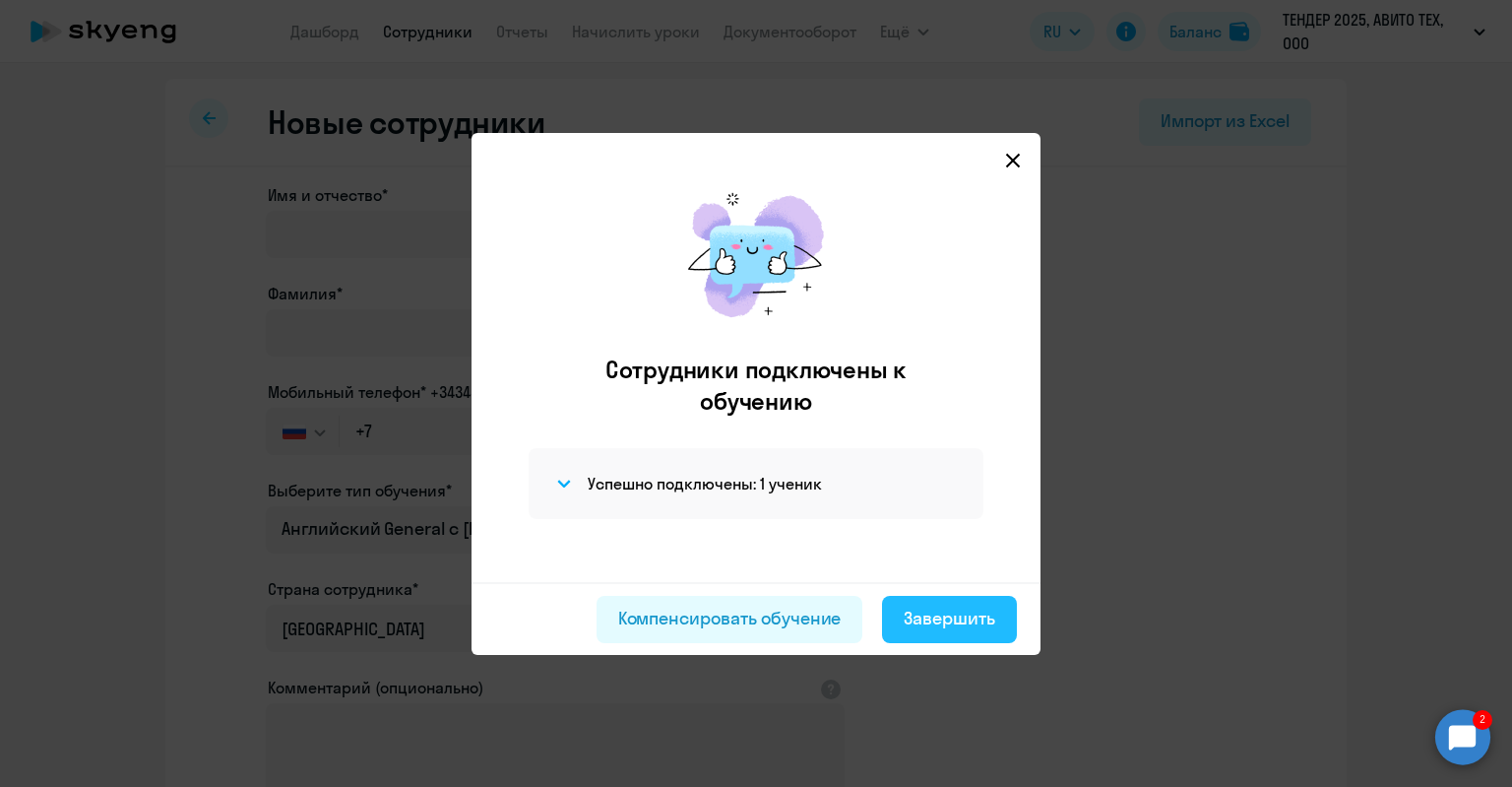 click on "Завершить" at bounding box center [949, 619] 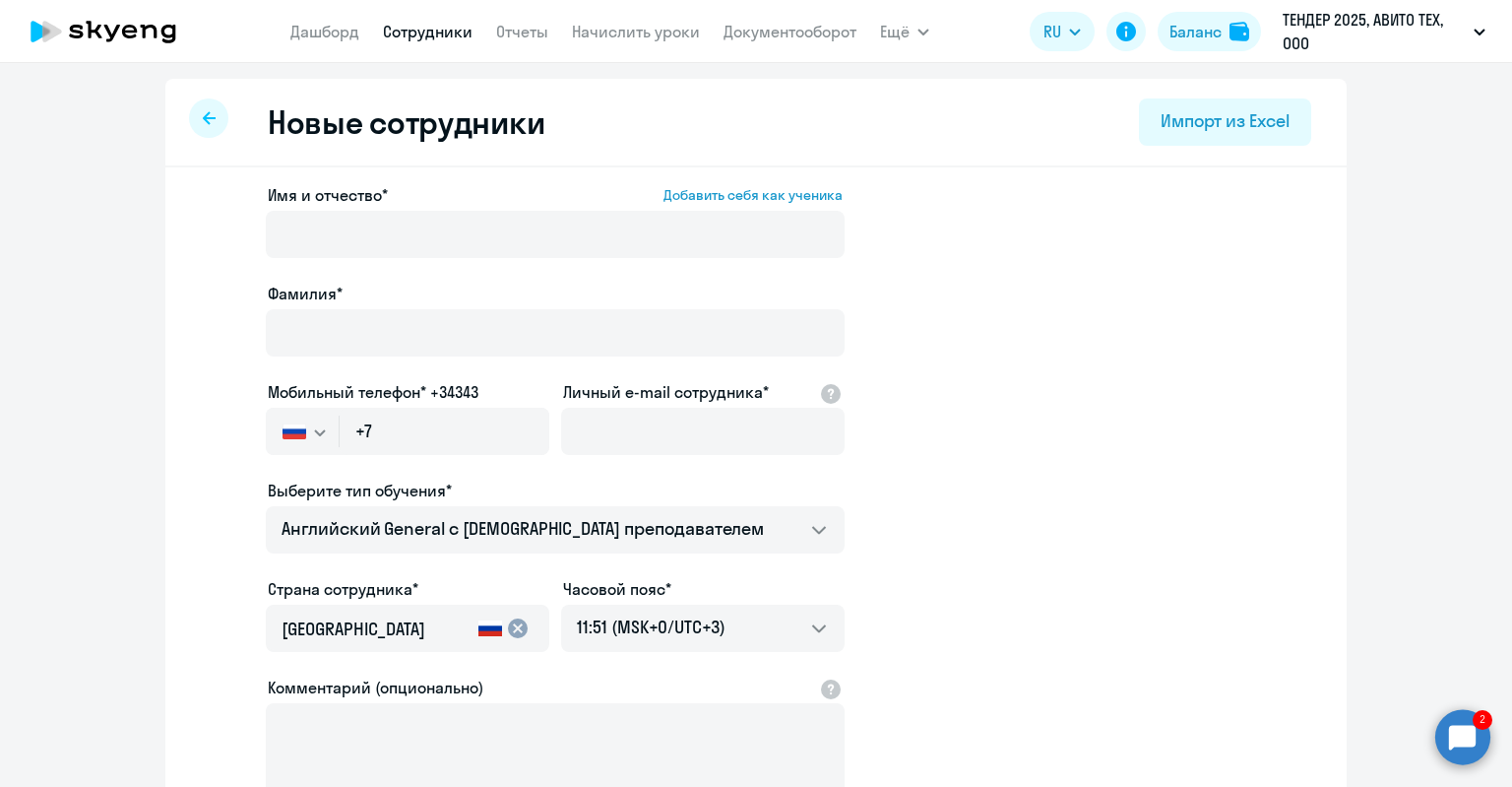 select on "30" 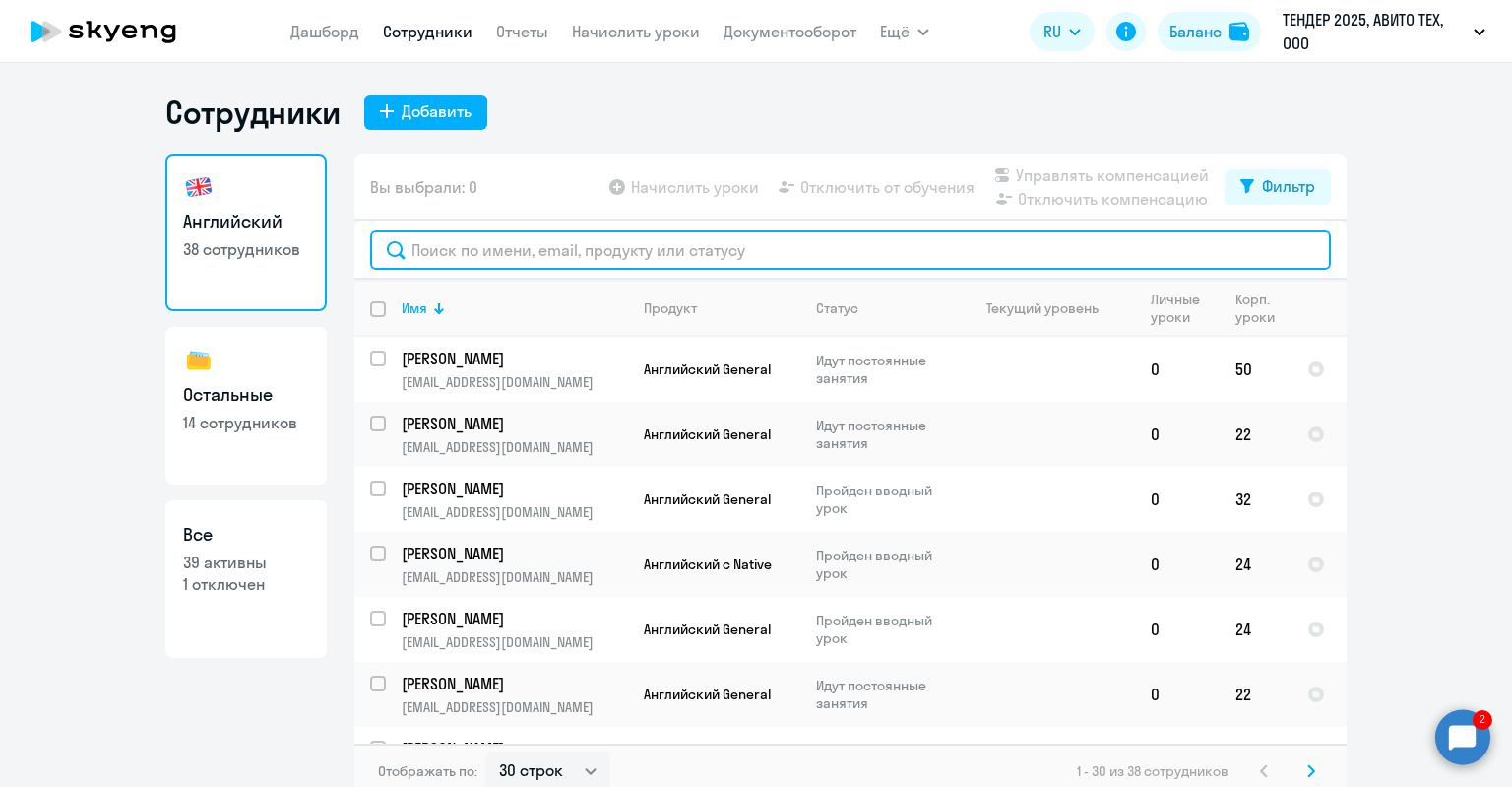 click 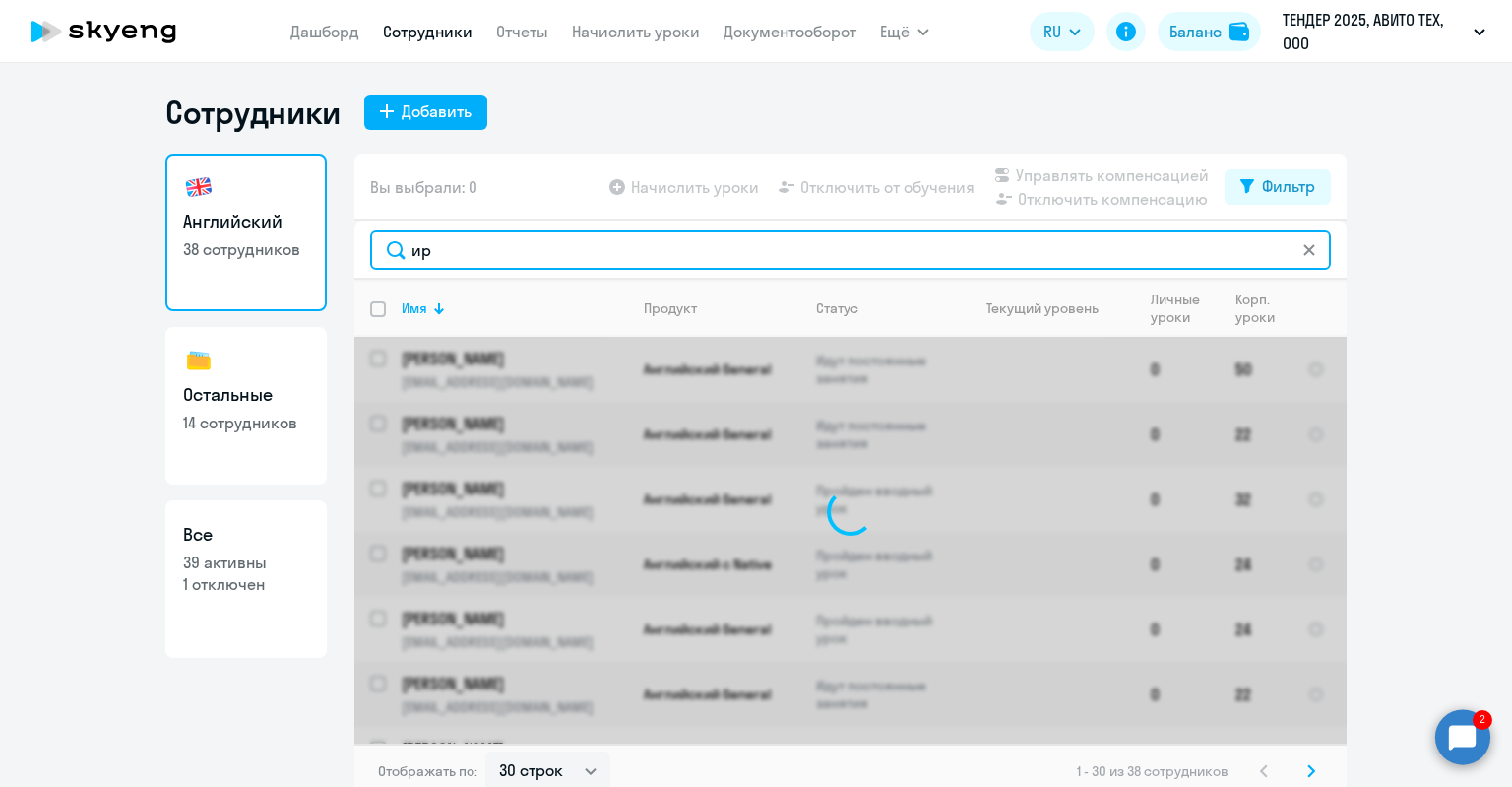 type on "[PERSON_NAME]" 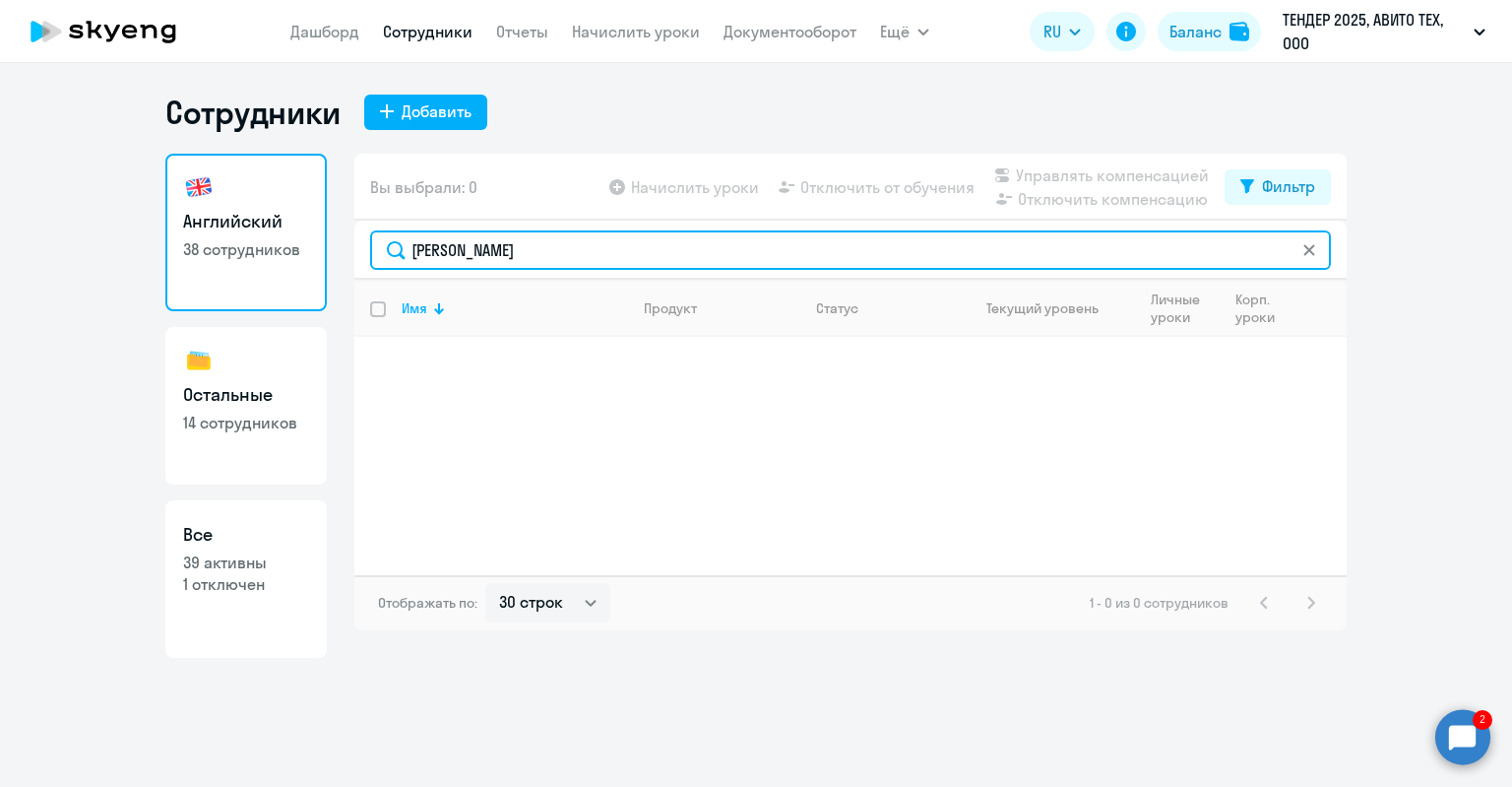 drag, startPoint x: 447, startPoint y: 243, endPoint x: 394, endPoint y: 246, distance: 53.08484 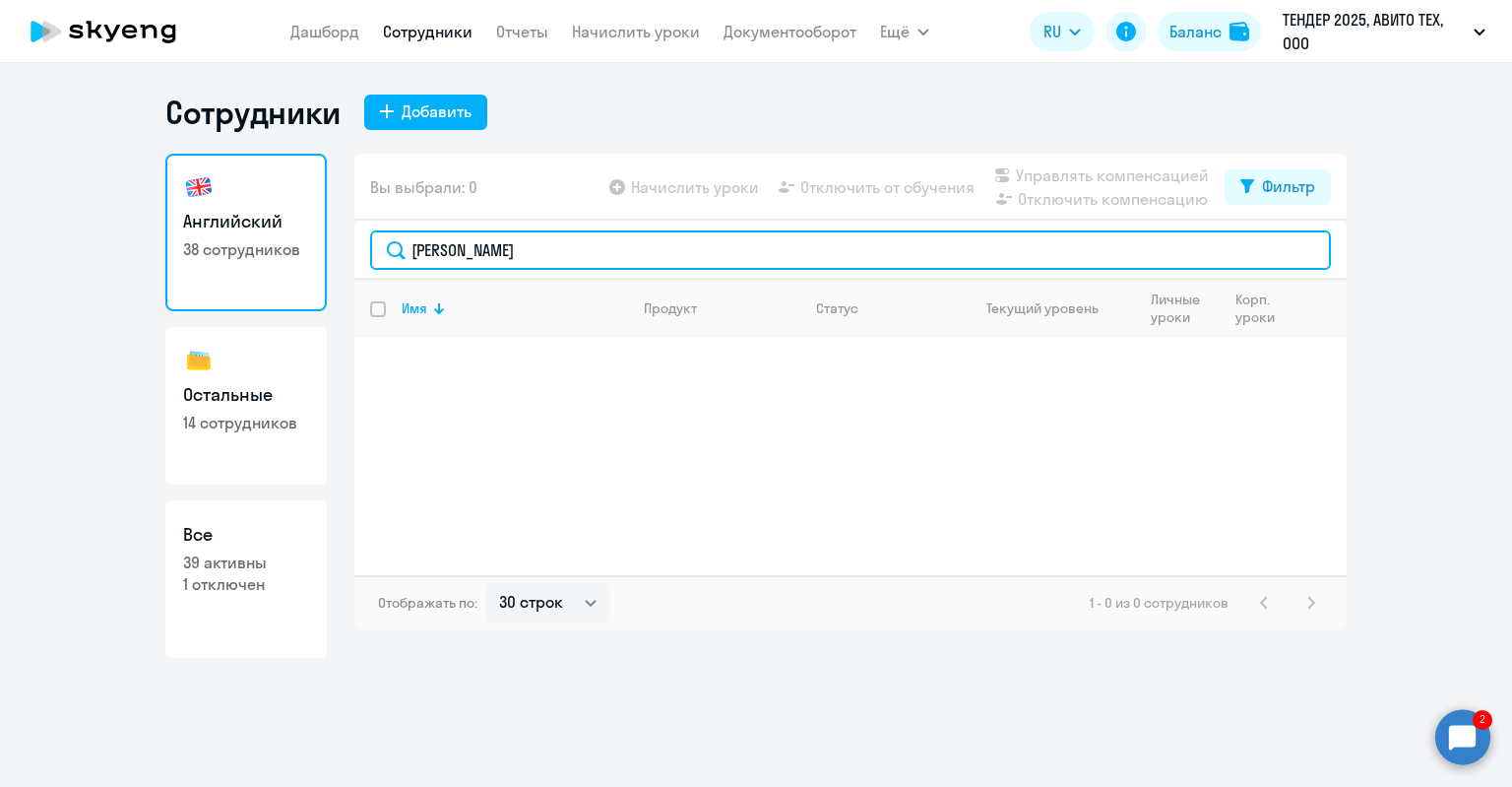type 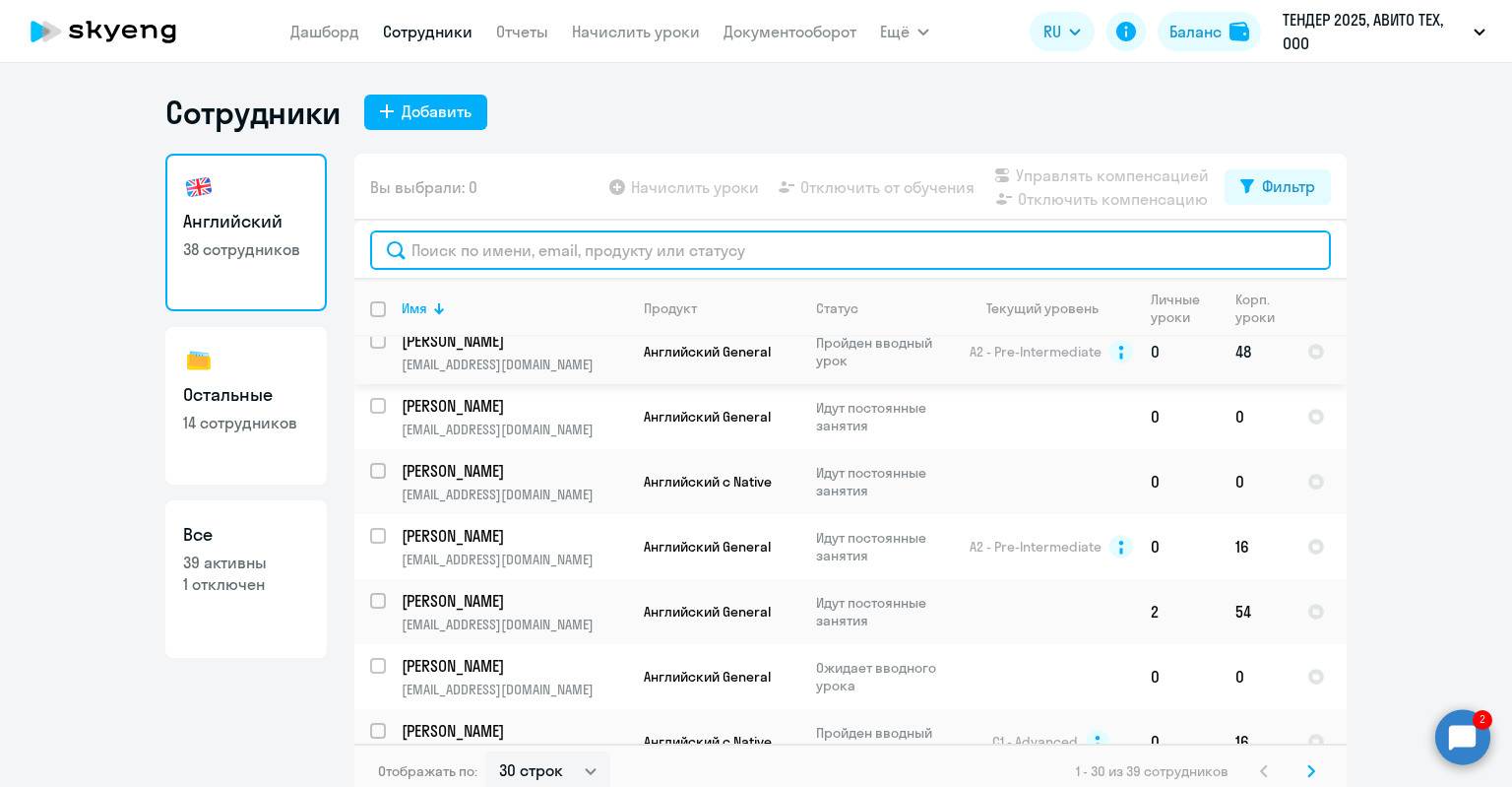 scroll, scrollTop: 1531, scrollLeft: 0, axis: vertical 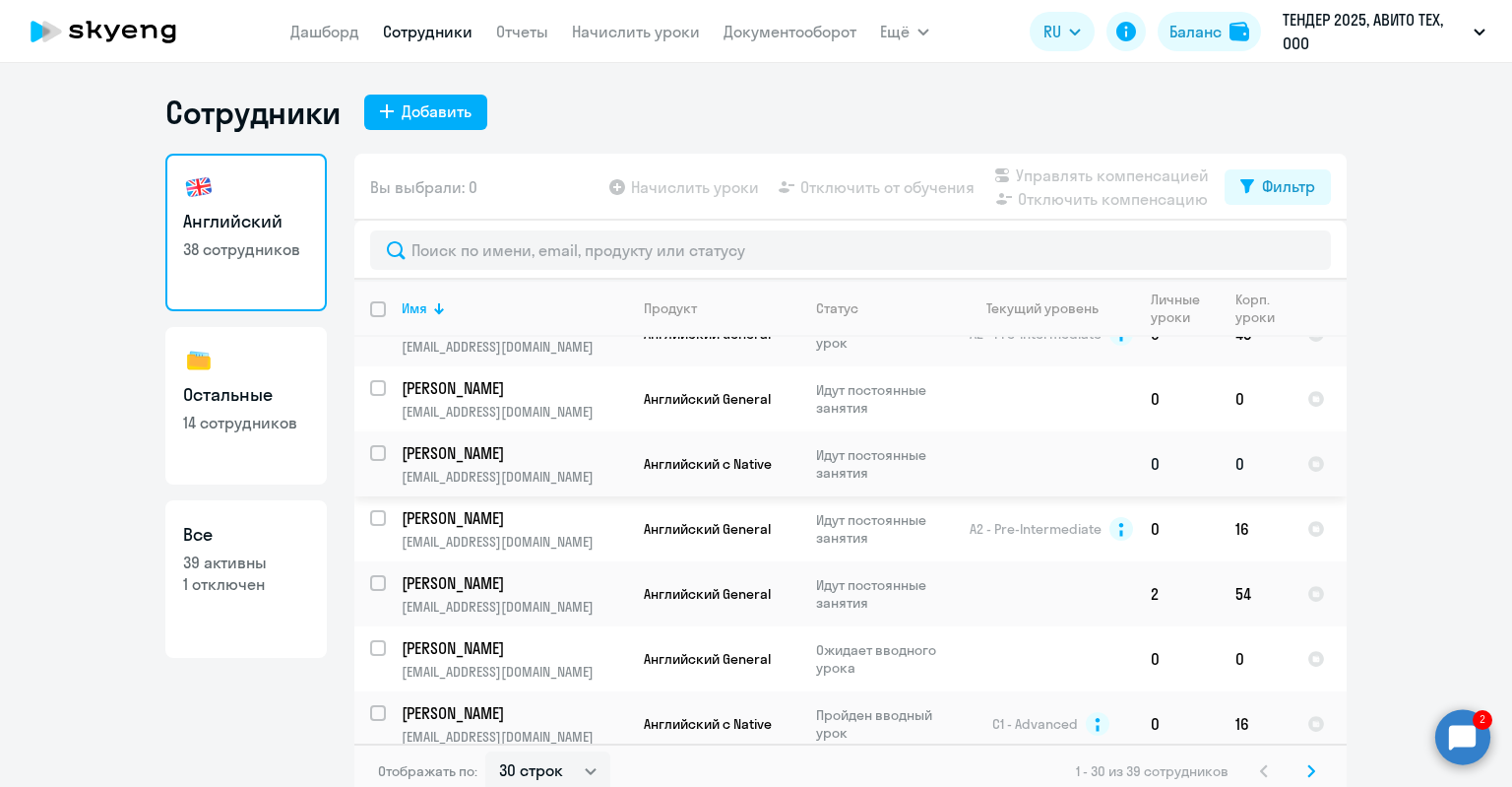click at bounding box center (390, 465) 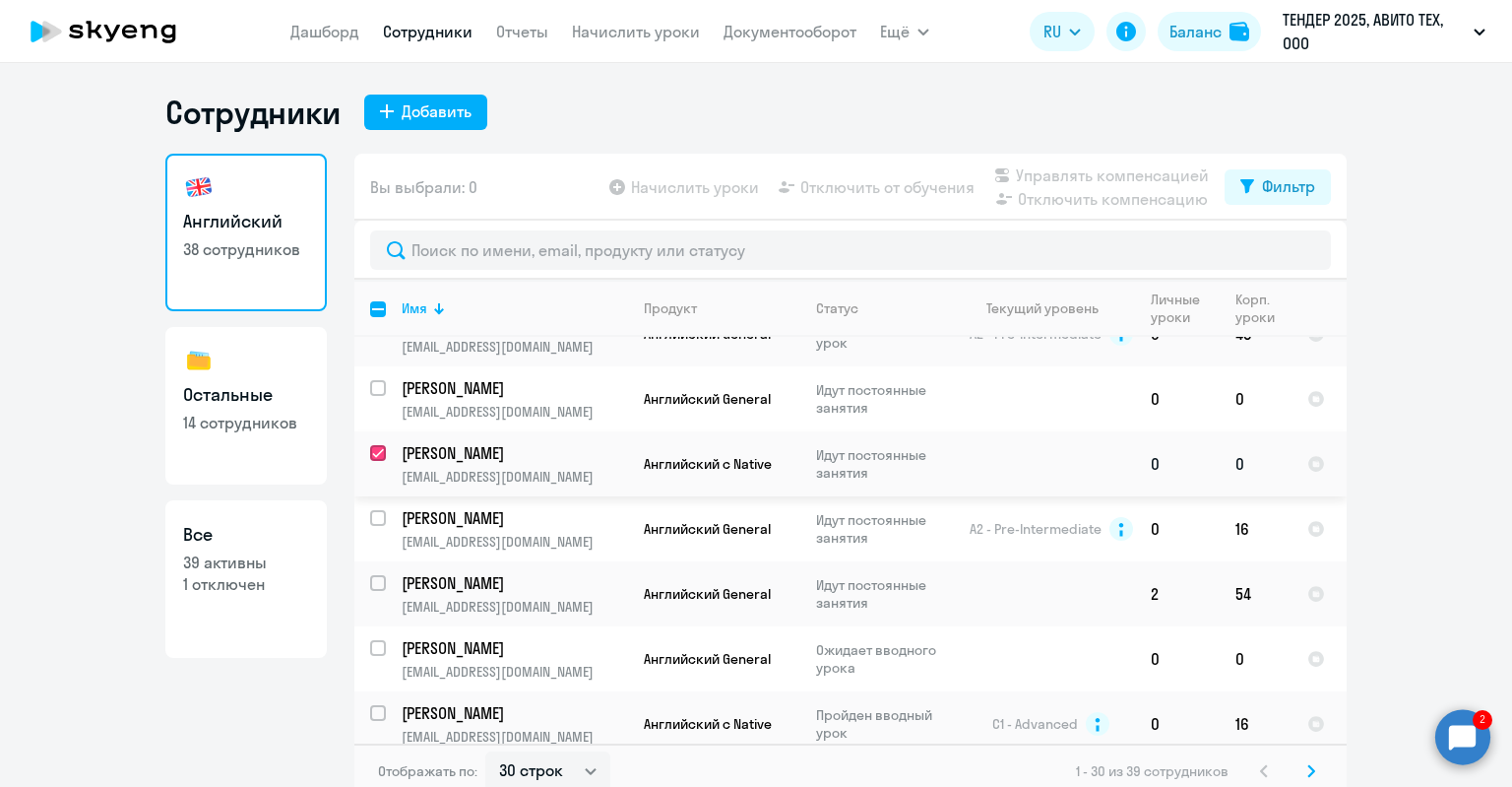 checkbox on "true" 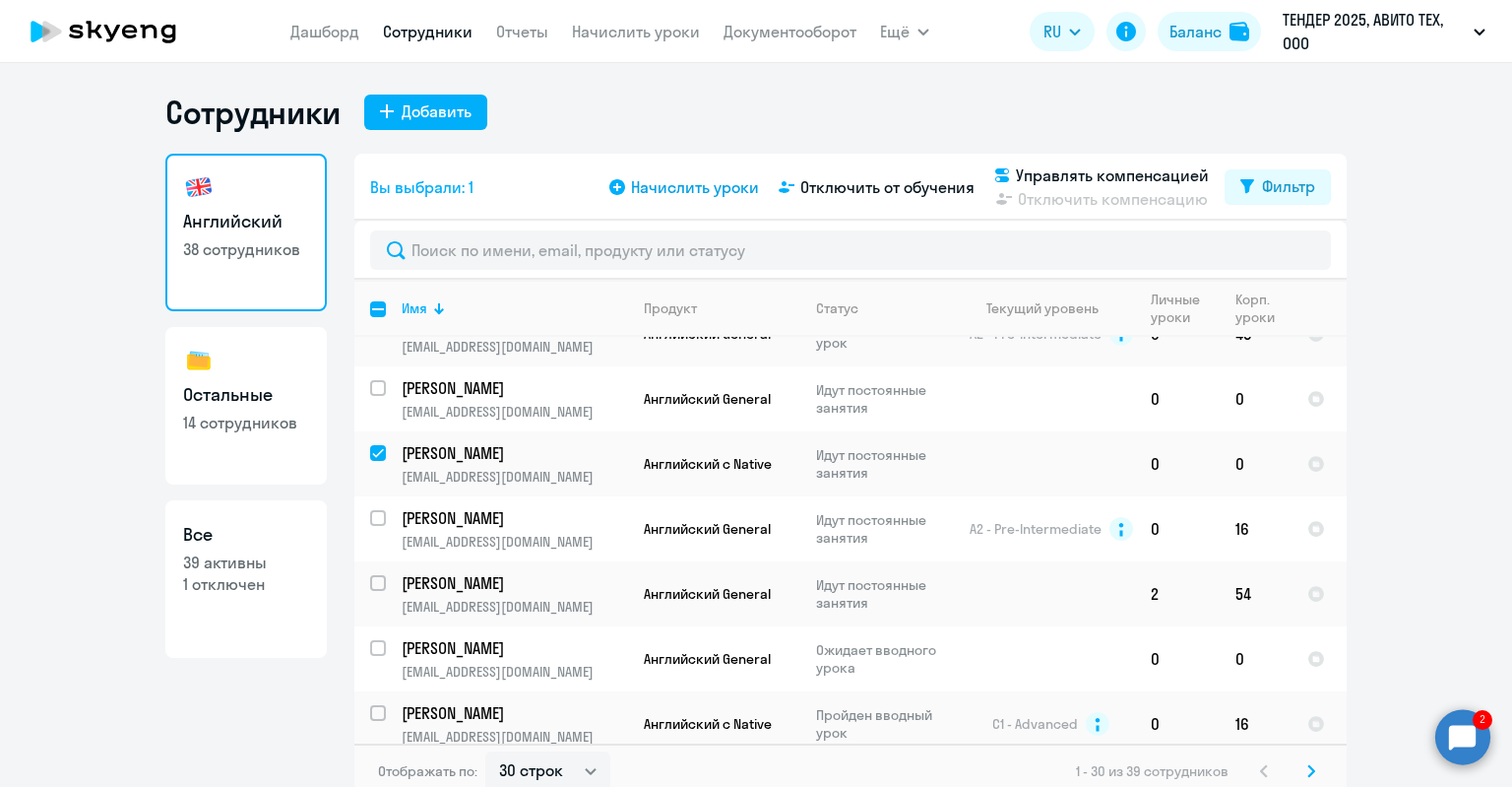 click on "Начислить уроки" 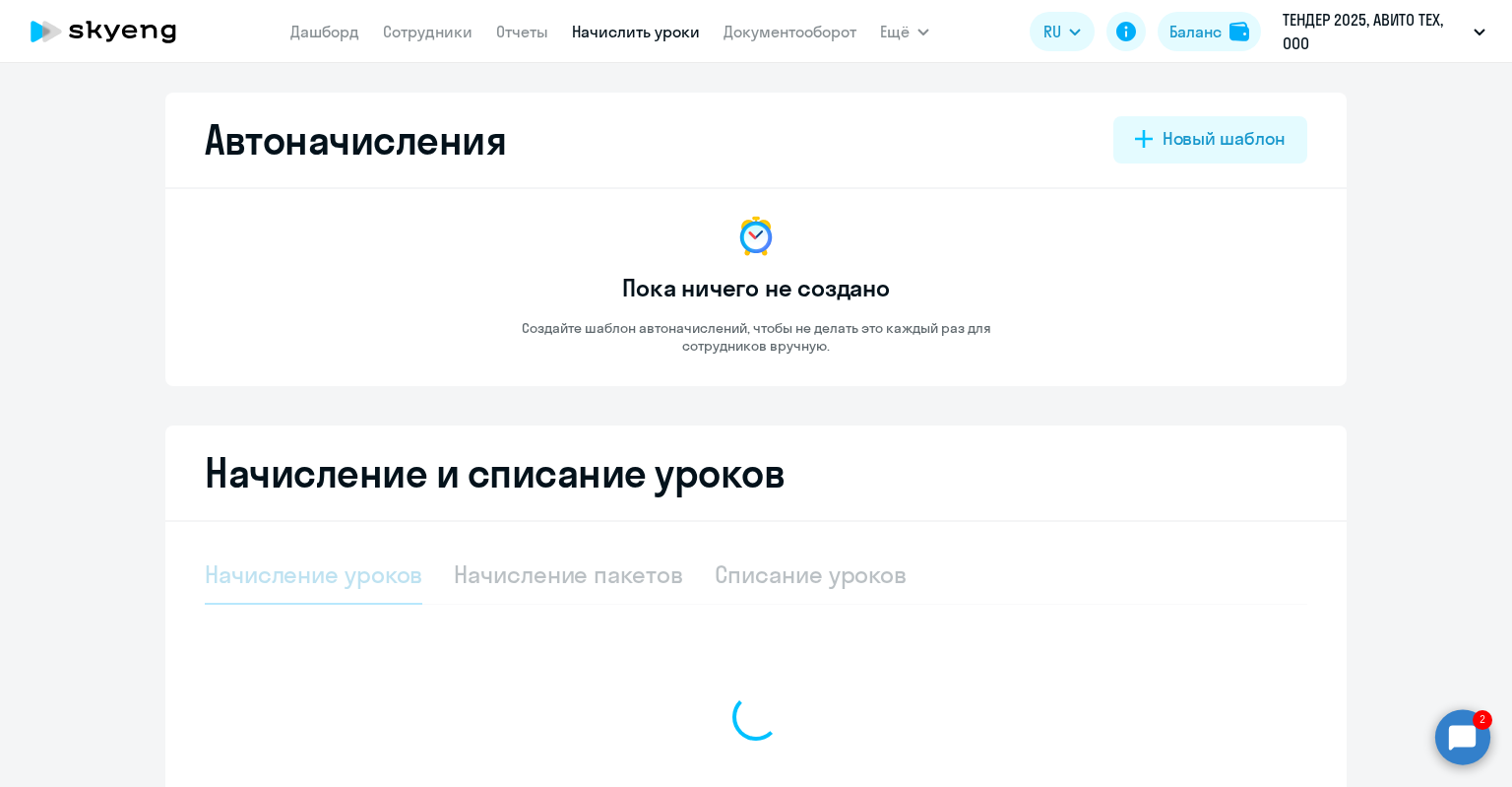 select on "10" 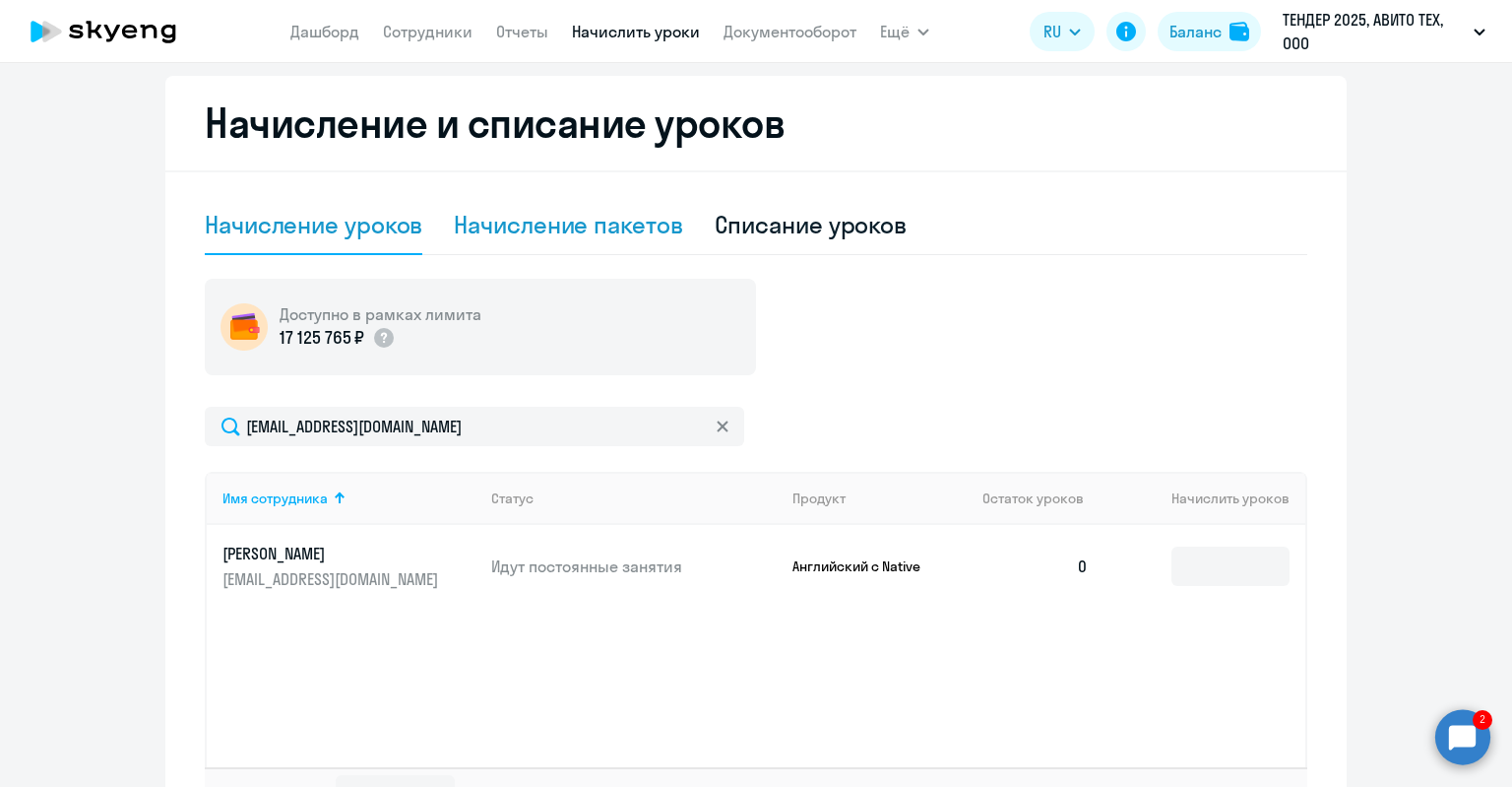 scroll, scrollTop: 494, scrollLeft: 0, axis: vertical 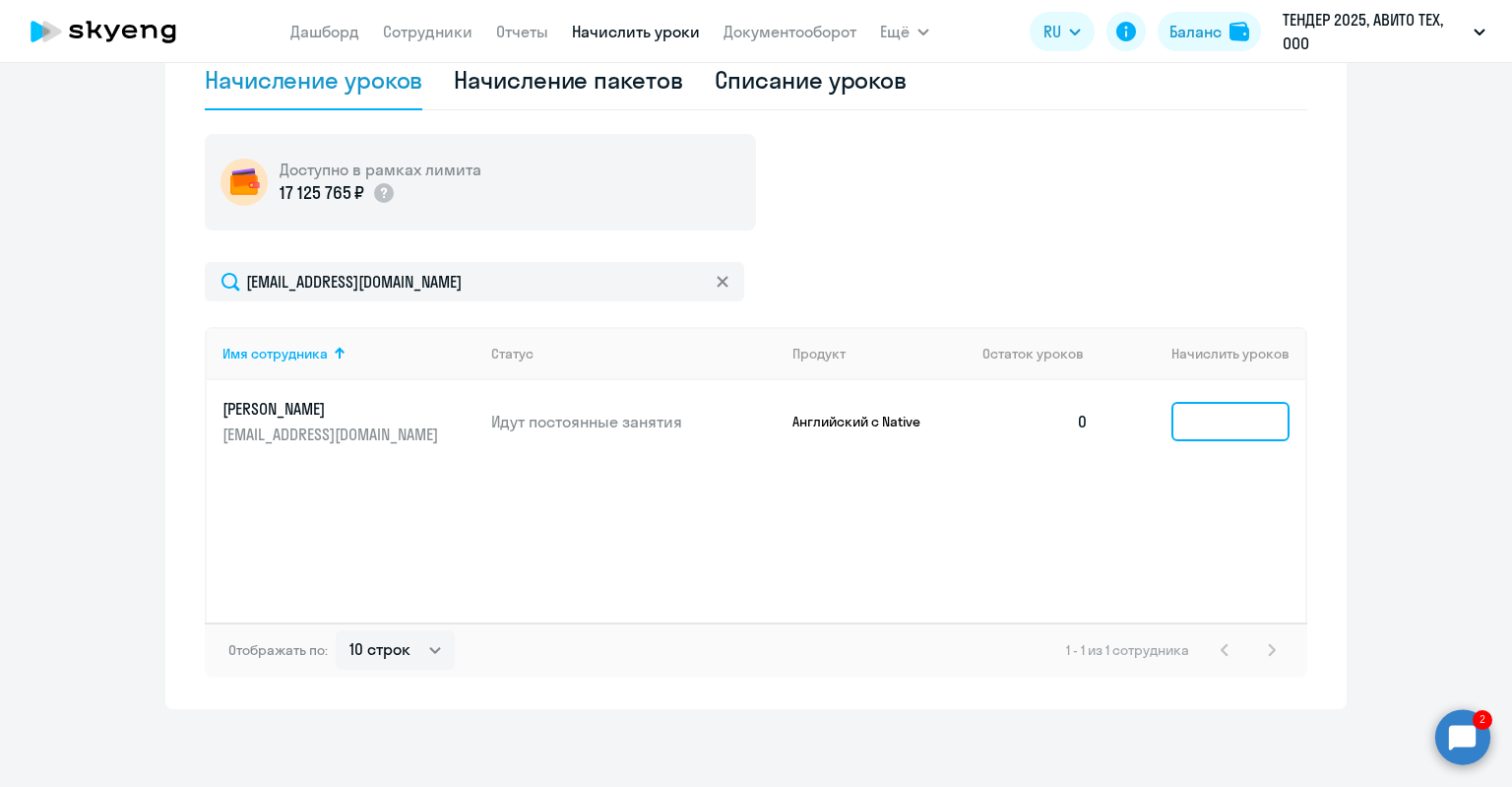 click 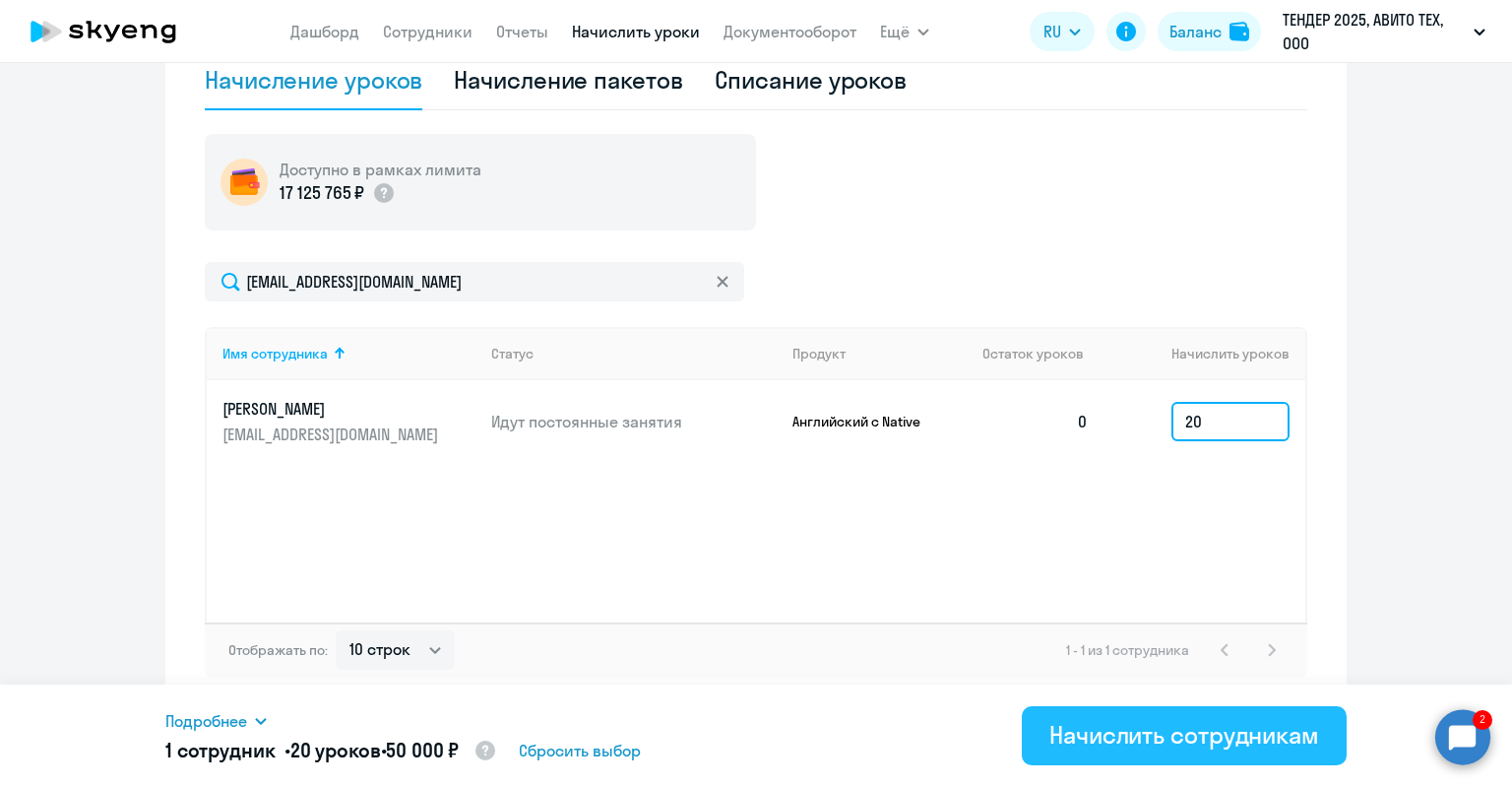 type on "20" 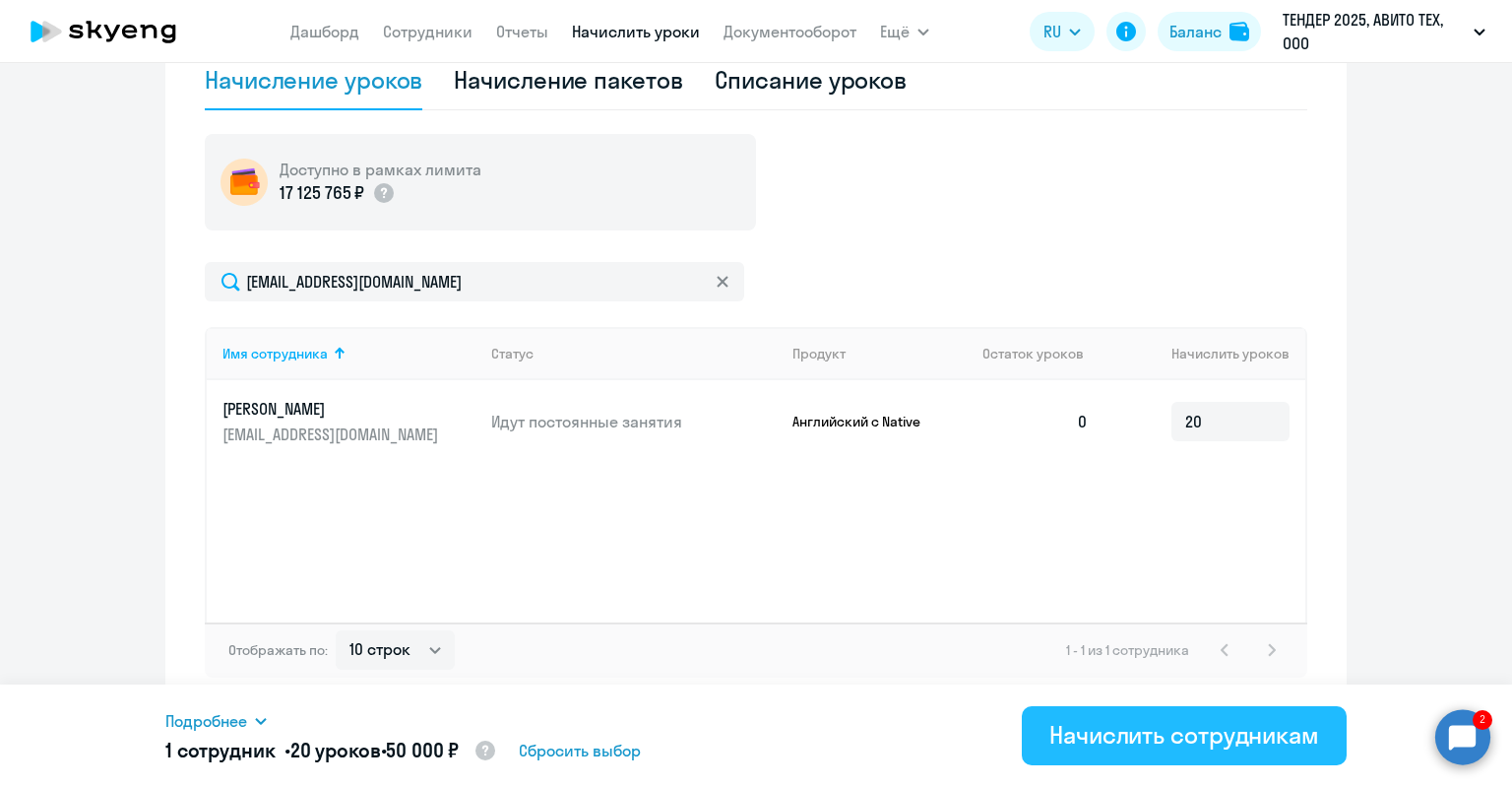 click on "Начислить сотрудникам" at bounding box center [1184, 735] 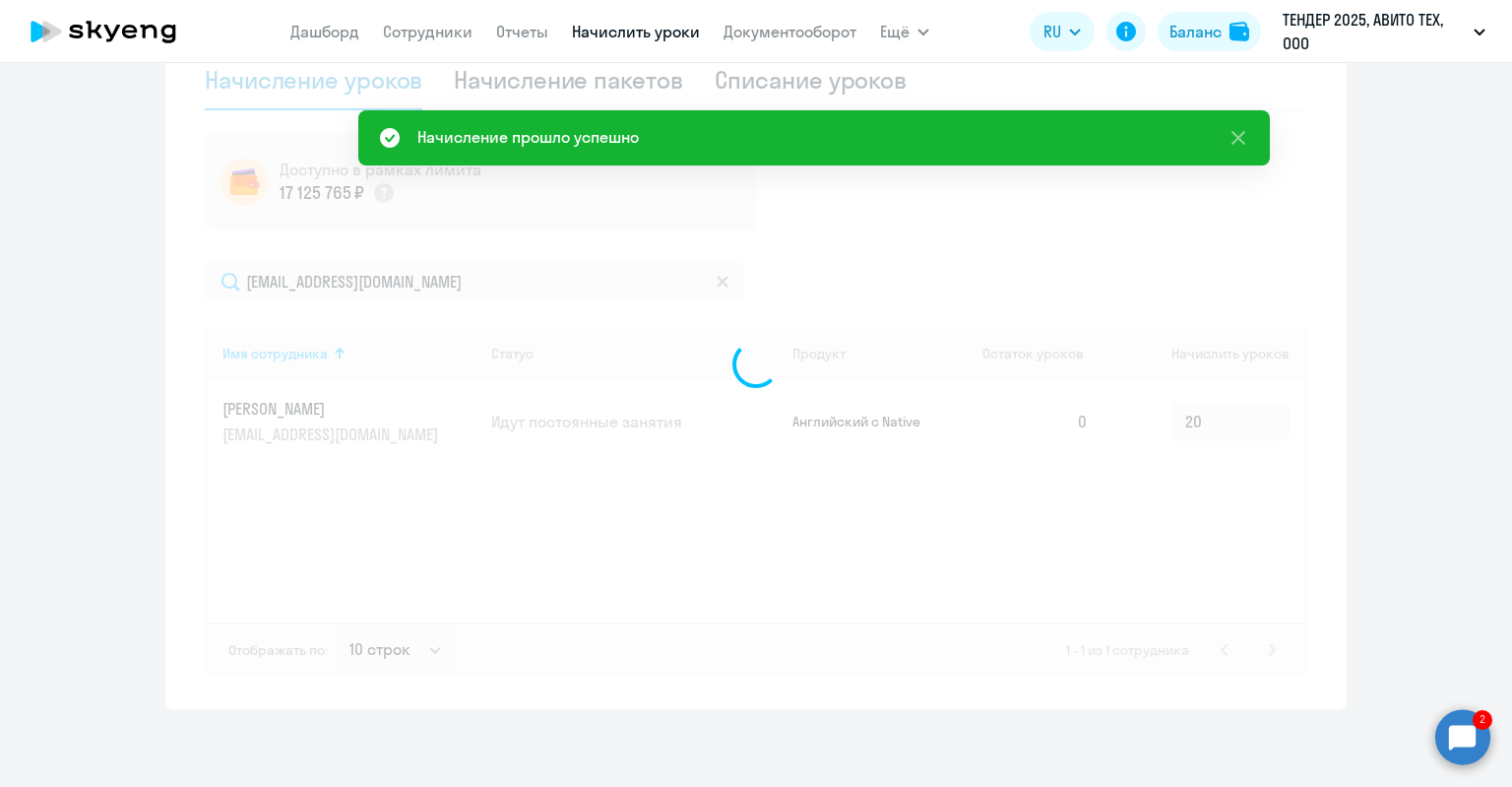 type 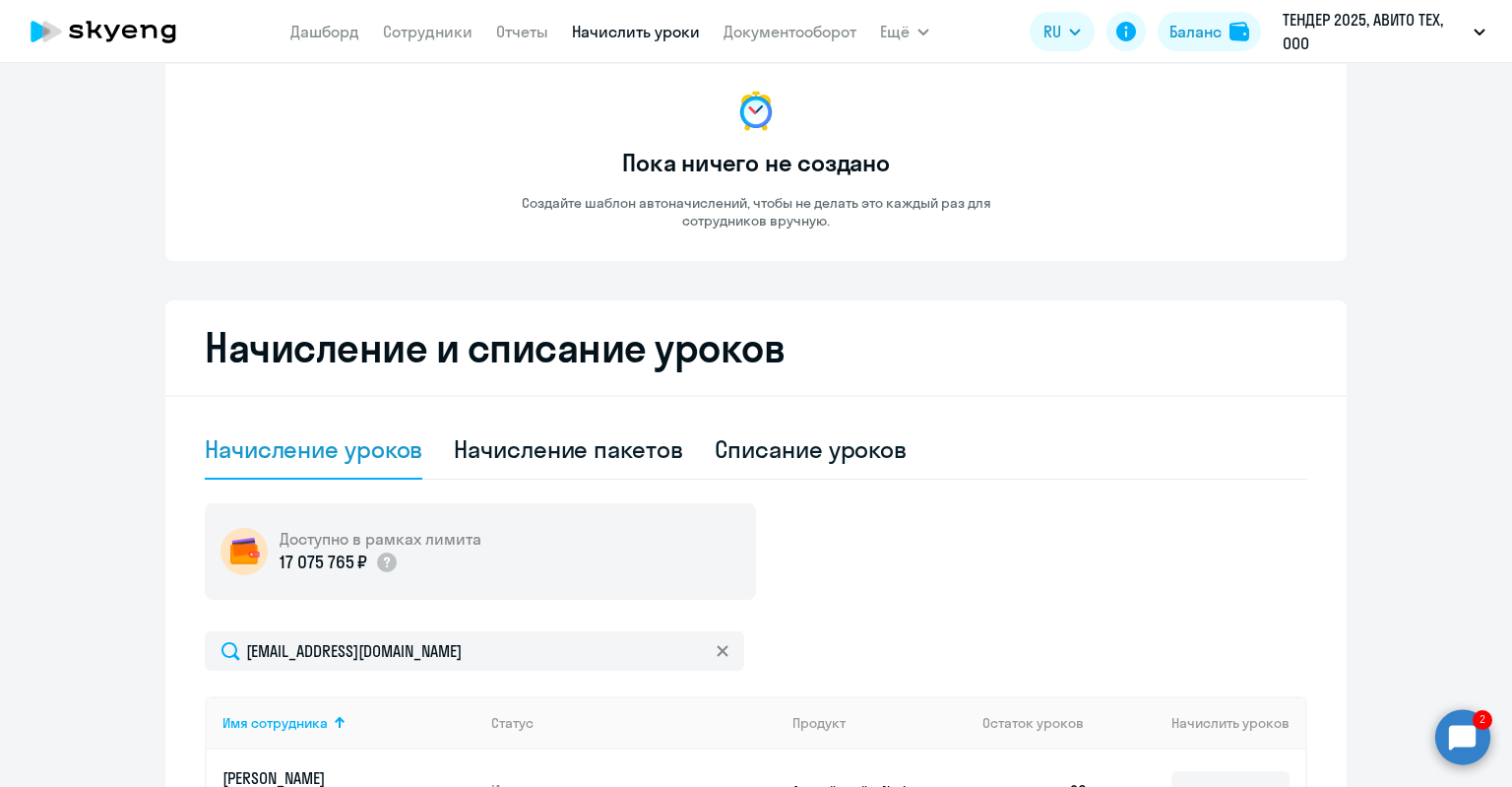 scroll, scrollTop: 0, scrollLeft: 0, axis: both 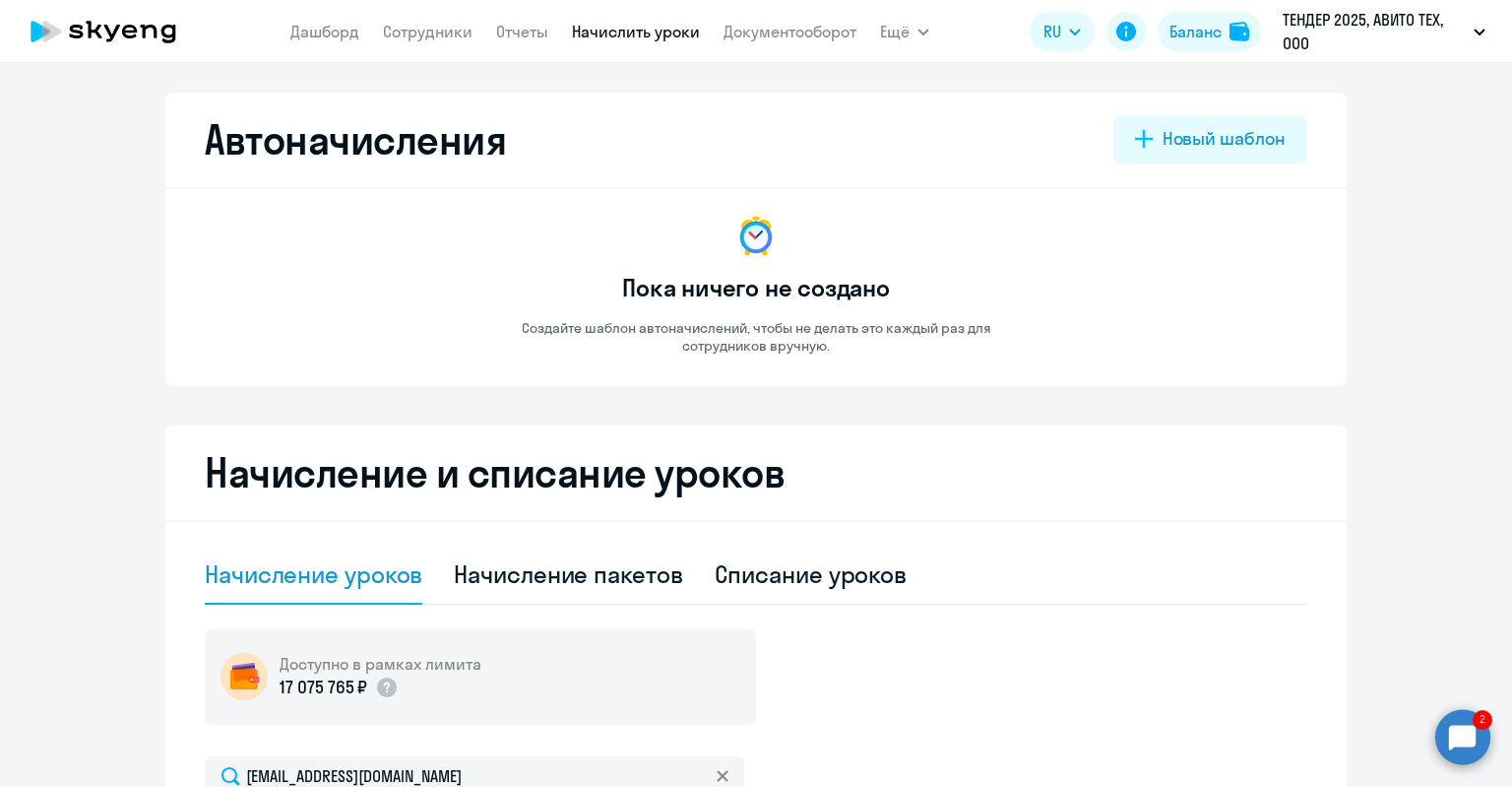 click on "Автоначисления
Новый шаблон  Пока ничего не создано Создайте шаблон автоначислений, чтобы не делать это каждый раз для сотрудников вручную. Начисление и списание уроков Начисление уроков Начисление пакетов Списание уроков  Доступно в рамках лимита  17 075 765 ₽
[EMAIL_ADDRESS][DOMAIN_NAME]
Имя сотрудника   Статус   Продукт   Остаток уроков   Начислить уроков  [PERSON_NAME] [EMAIL_ADDRESS][DOMAIN_NAME] Идут постоянные занятия Английский с Native  20  Отображать по:  10 строк   30 строк   50 строк   1 - 1 из 1 сотрудника" 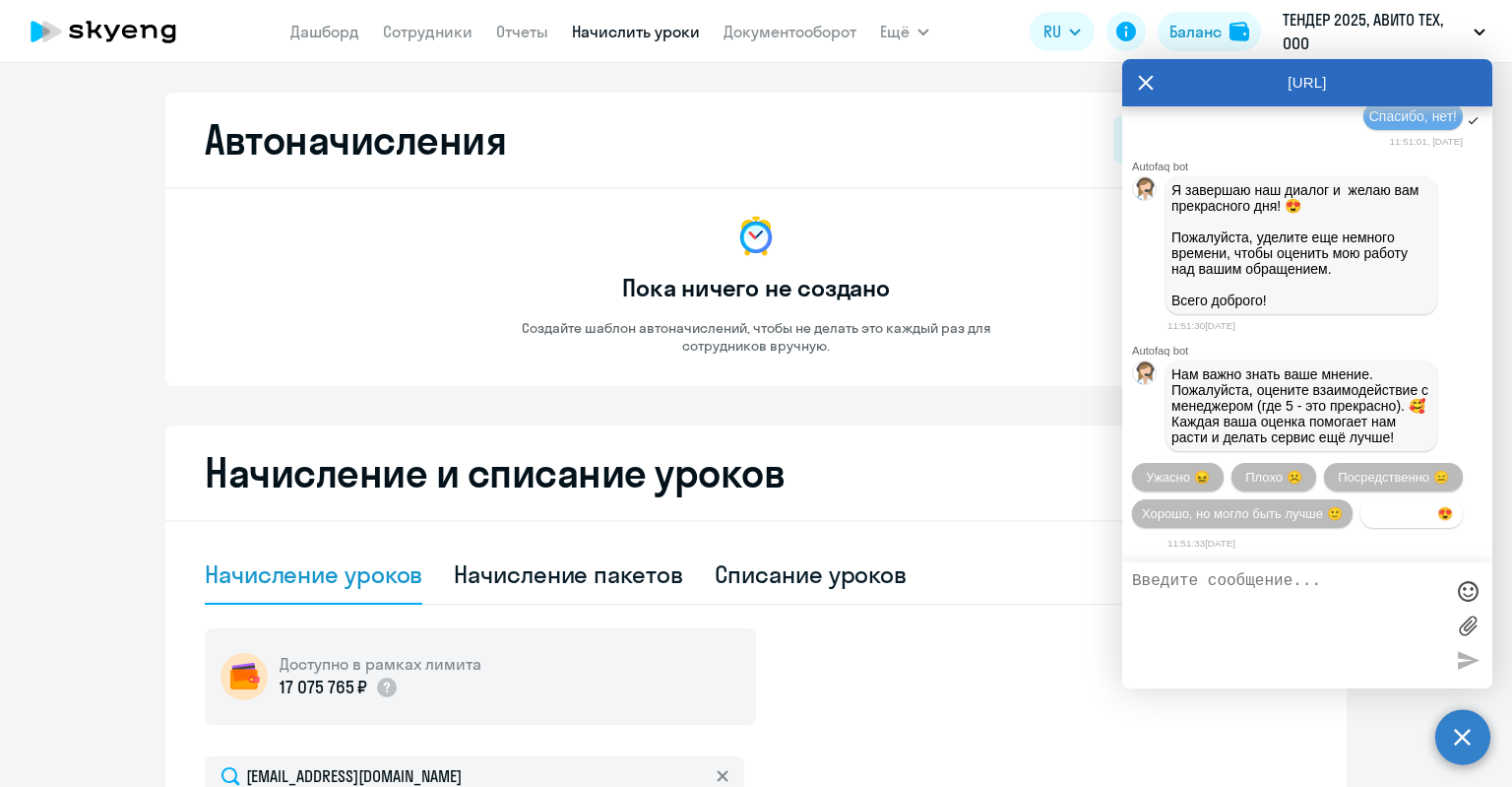 click on "Прекрасно 😍" at bounding box center [1412, 513] 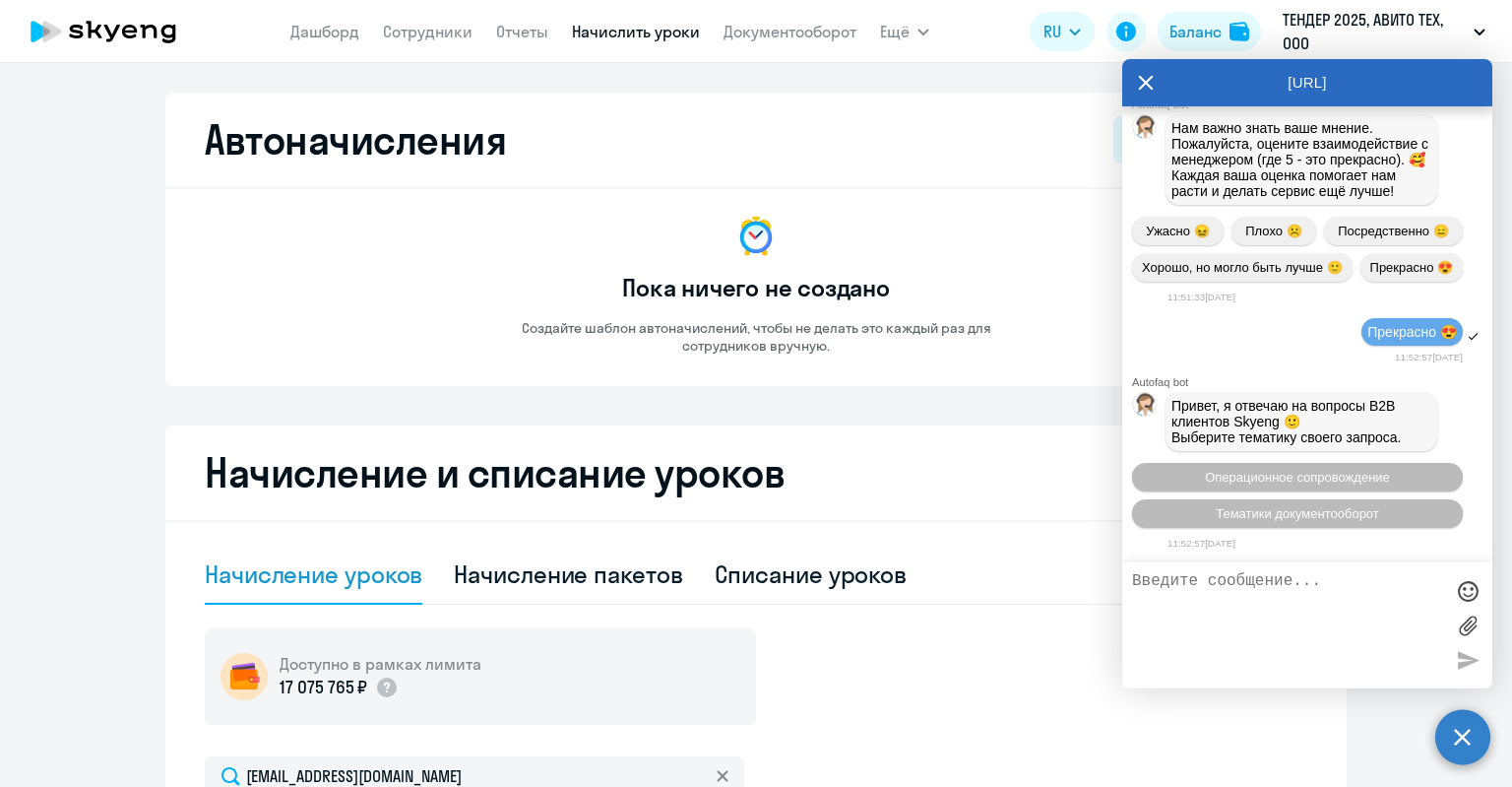 scroll, scrollTop: 17839, scrollLeft: 0, axis: vertical 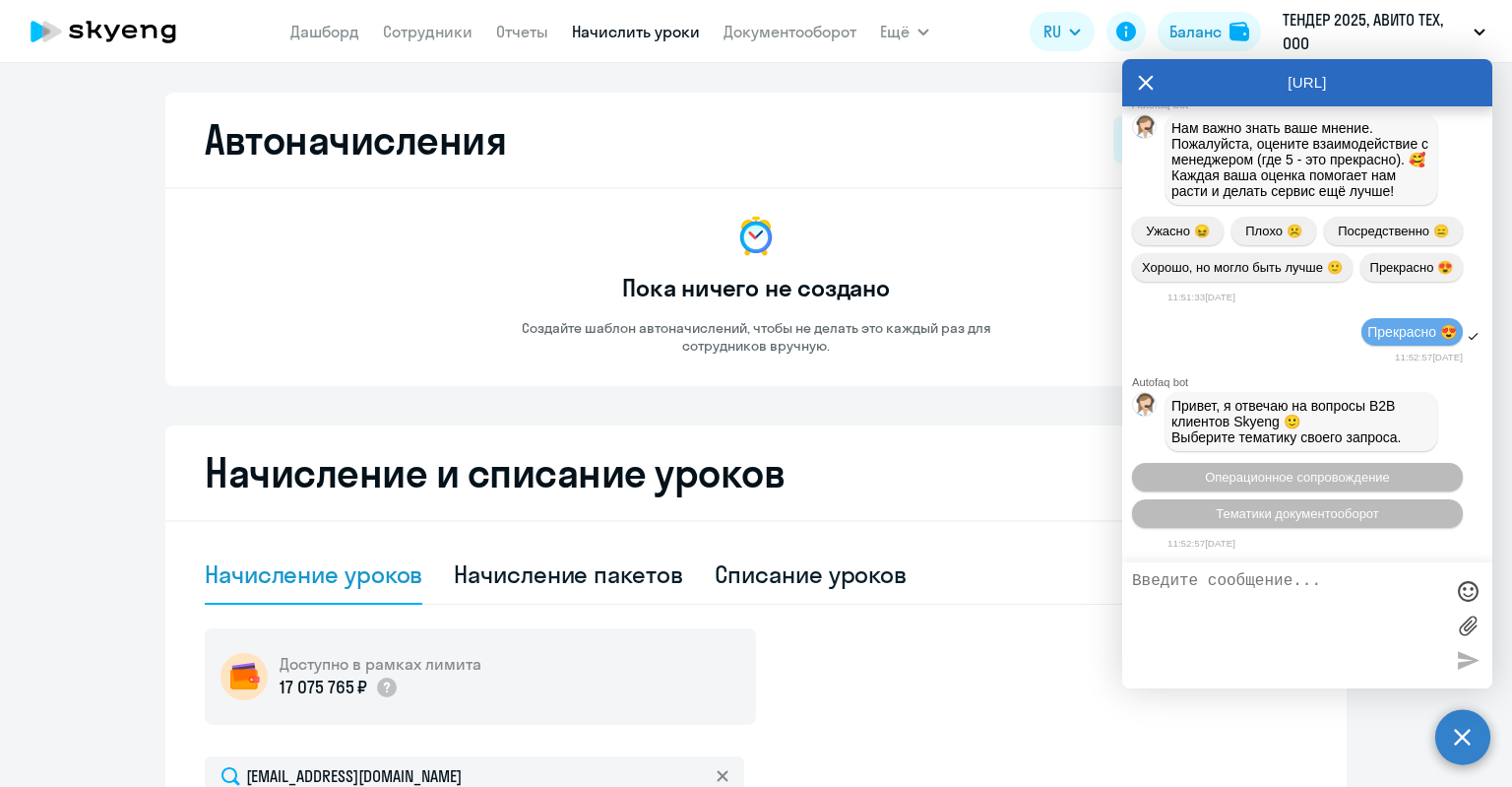 click 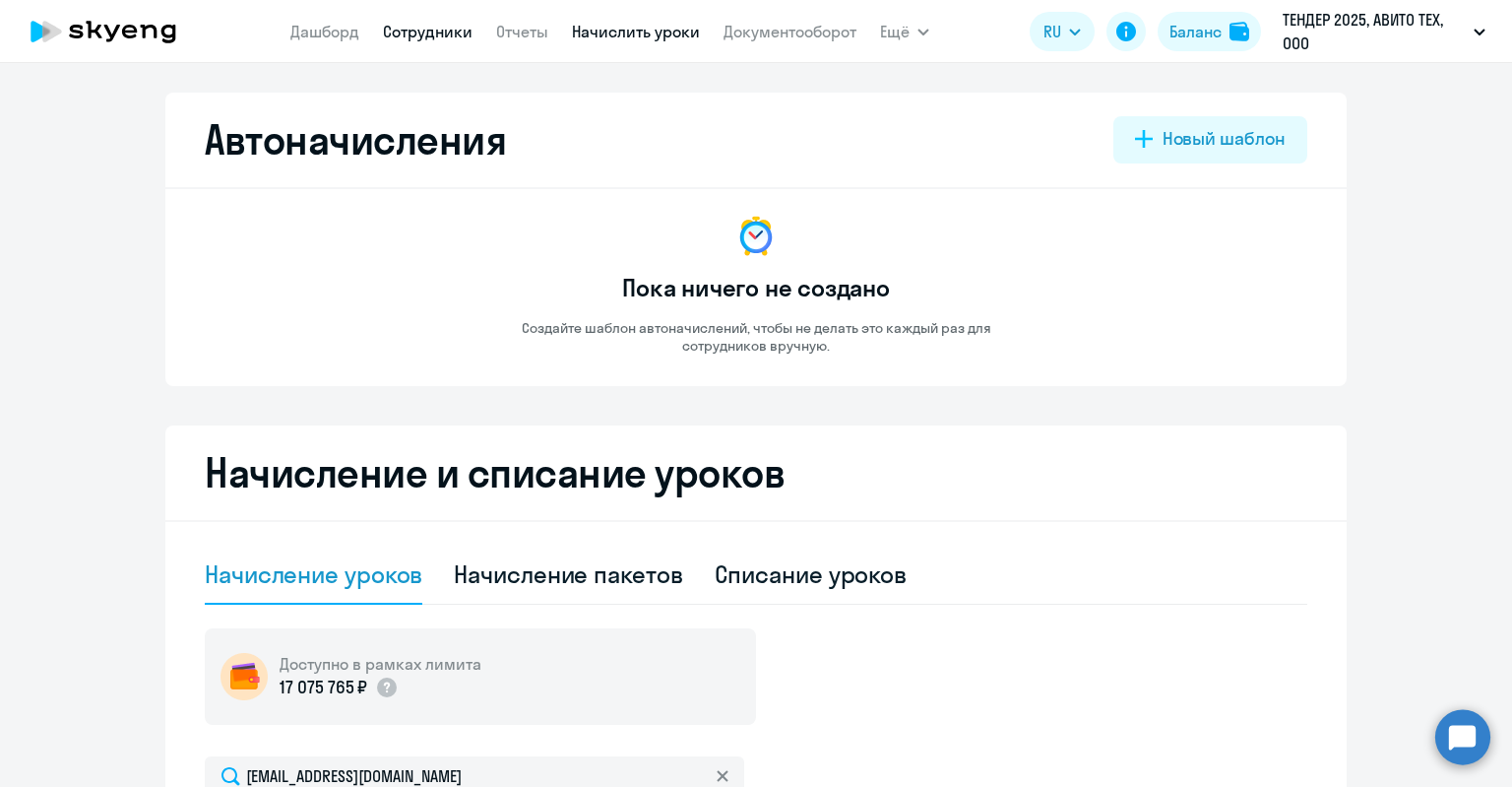 click on "Сотрудники" at bounding box center [427, 32] 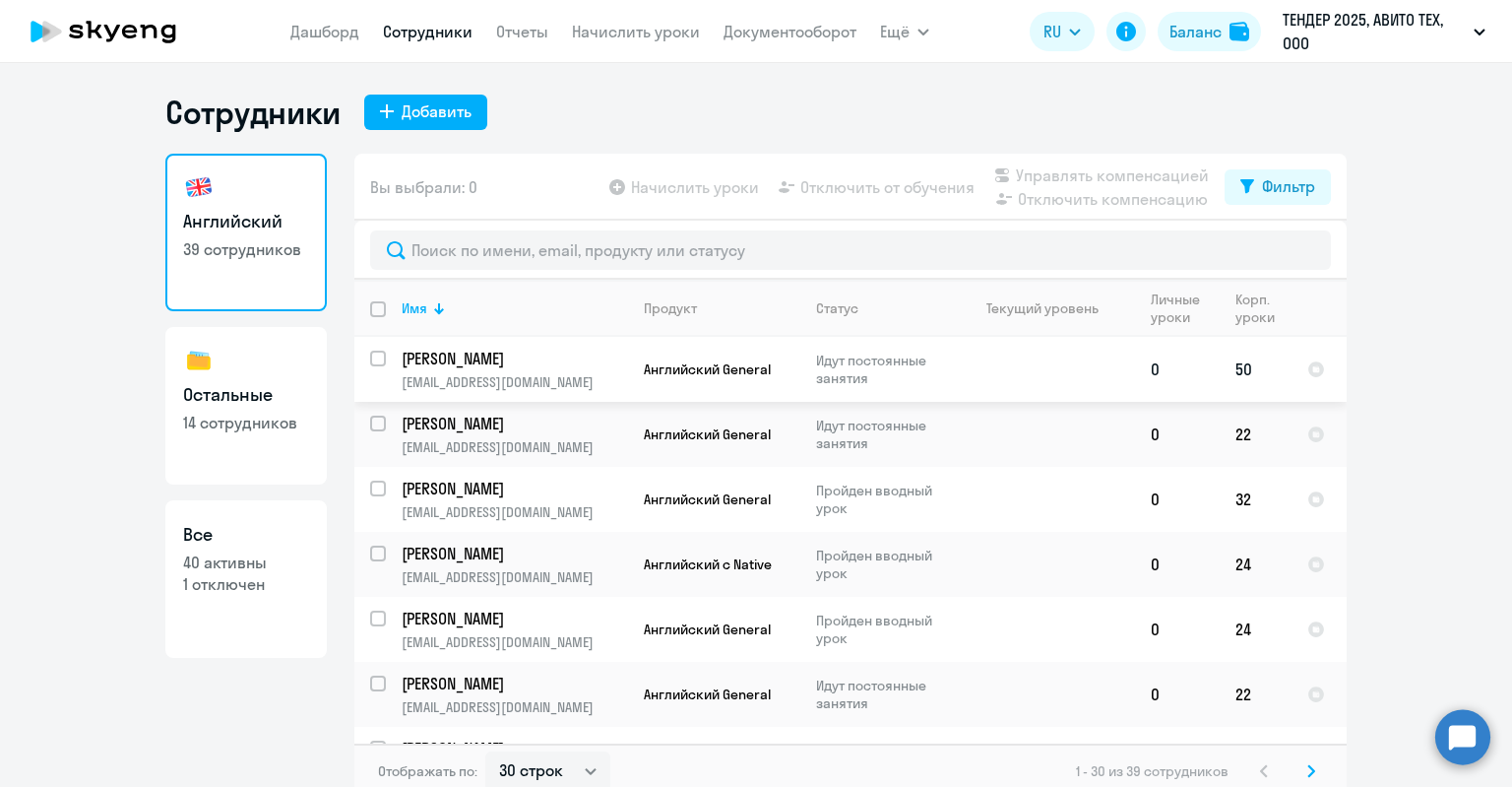 click on "[PERSON_NAME] [EMAIL_ADDRESS][DOMAIN_NAME]" 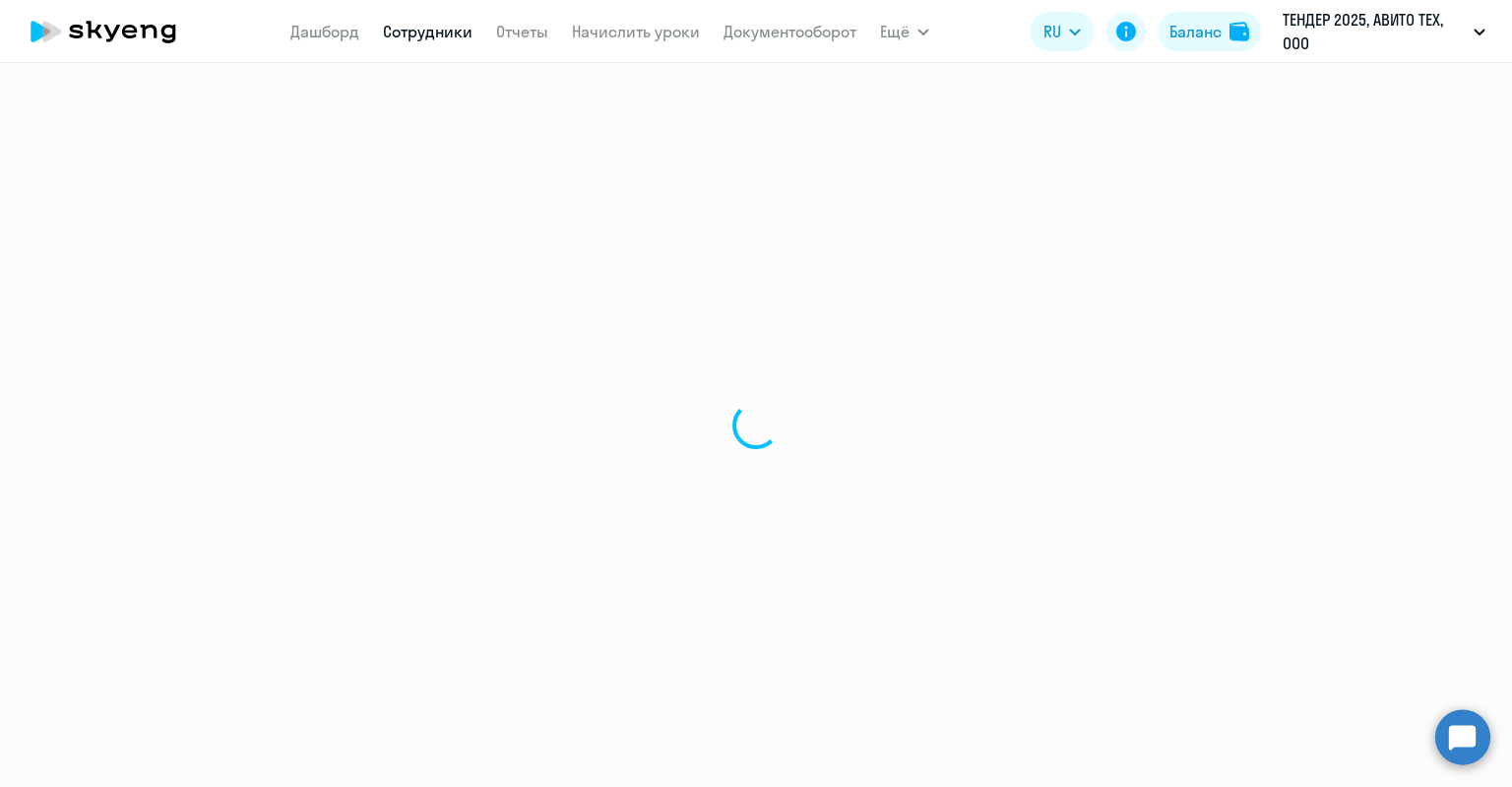 select on "english" 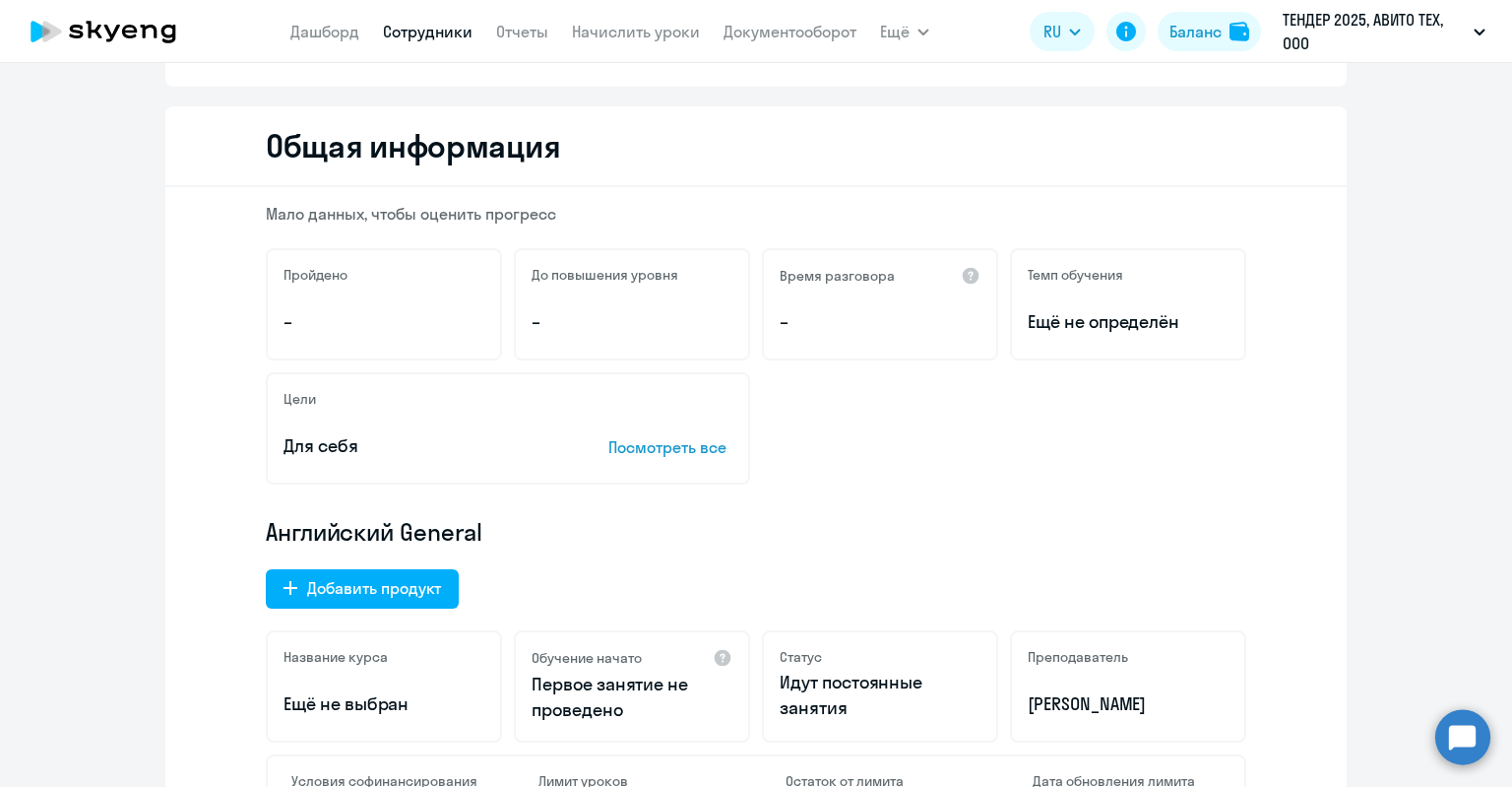 scroll, scrollTop: 0, scrollLeft: 0, axis: both 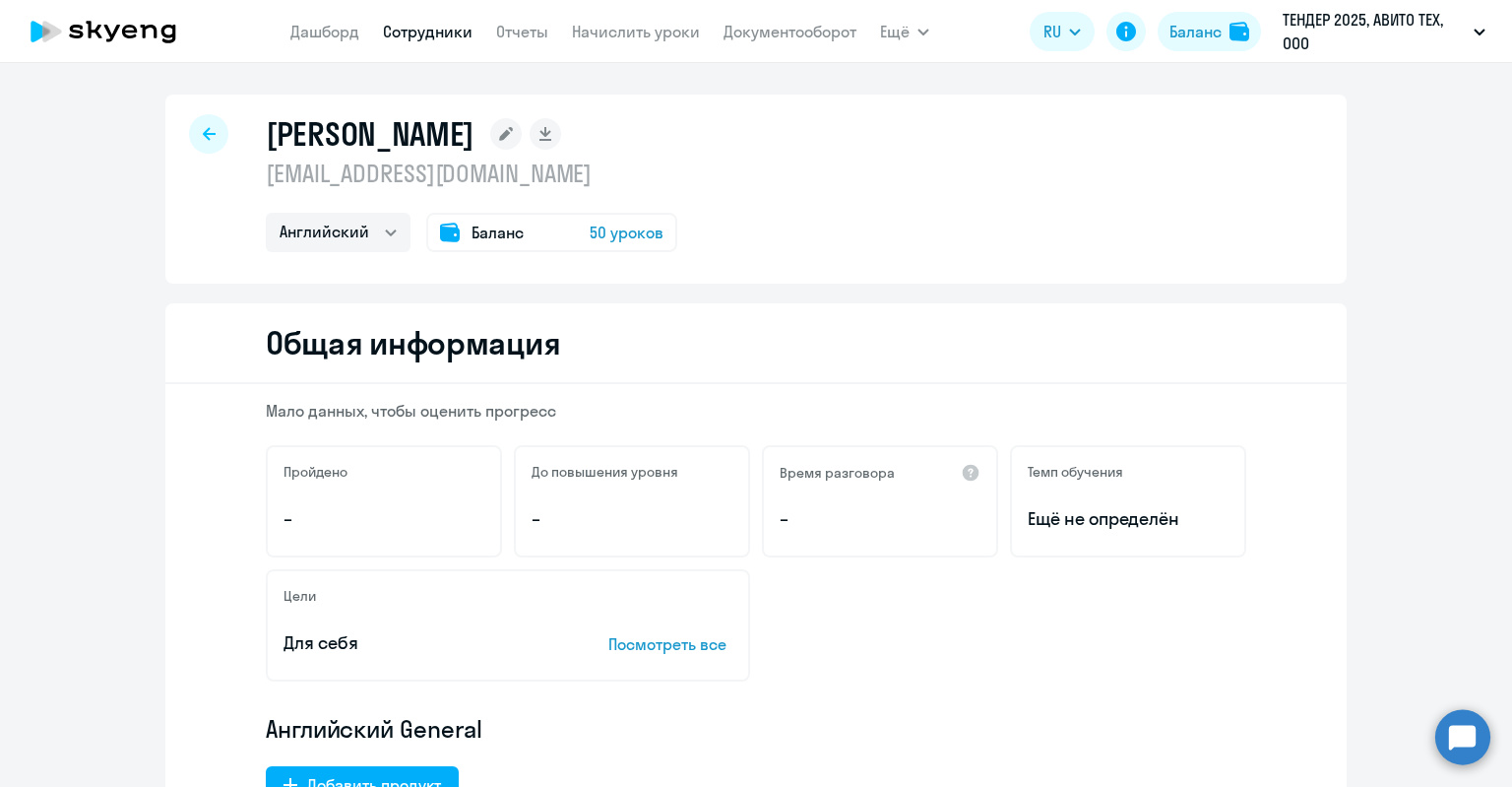 click on "50 уроков" 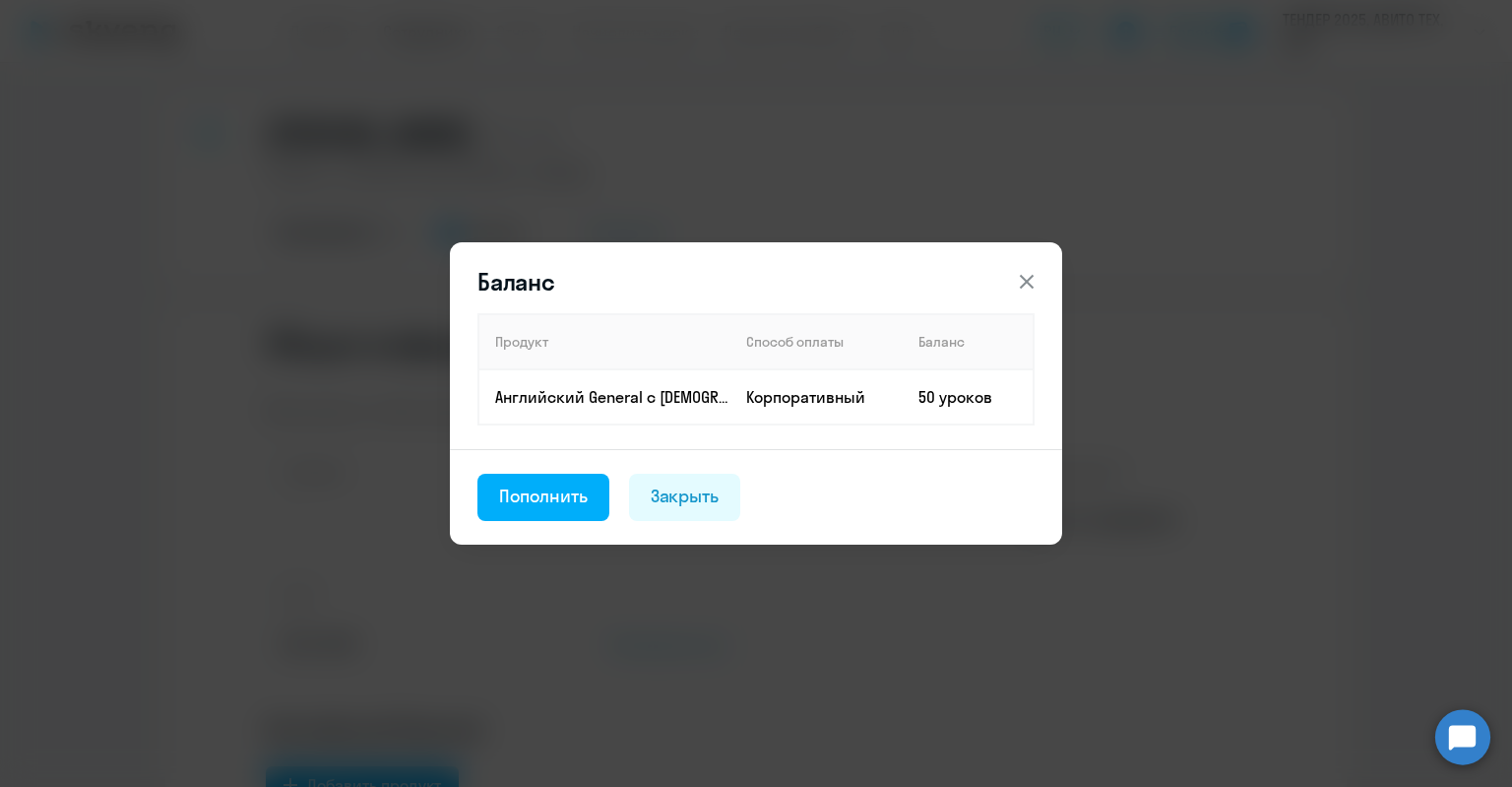 click on "Баланс  Продукт   Способ оплаты   Баланс   Английский General с [DEMOGRAPHIC_DATA] преподавателем   Корпоративный   50 уроков   Пополнить  Закрыть" at bounding box center (756, 394) 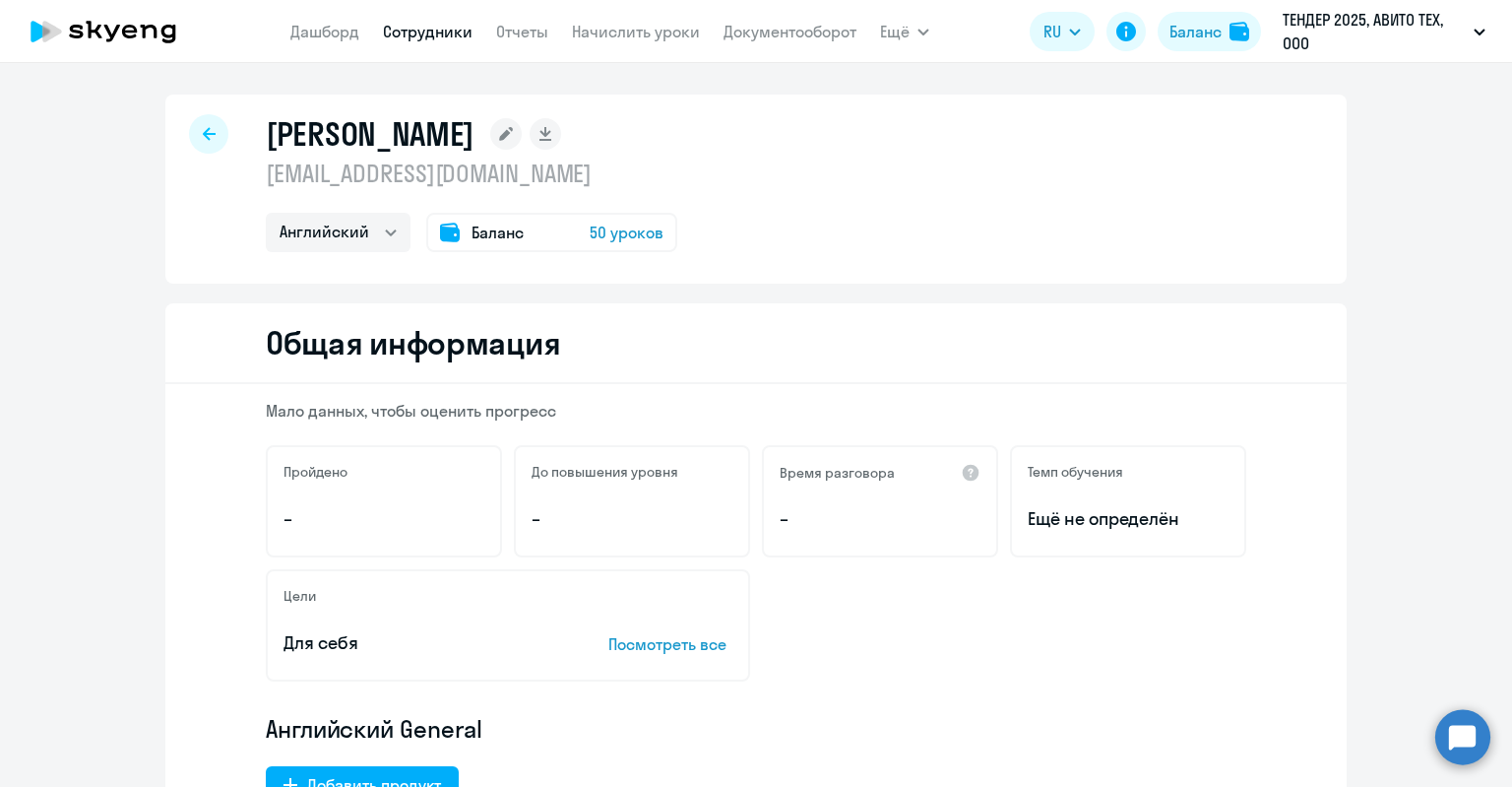 click on "Сотрудники" at bounding box center (427, 32) 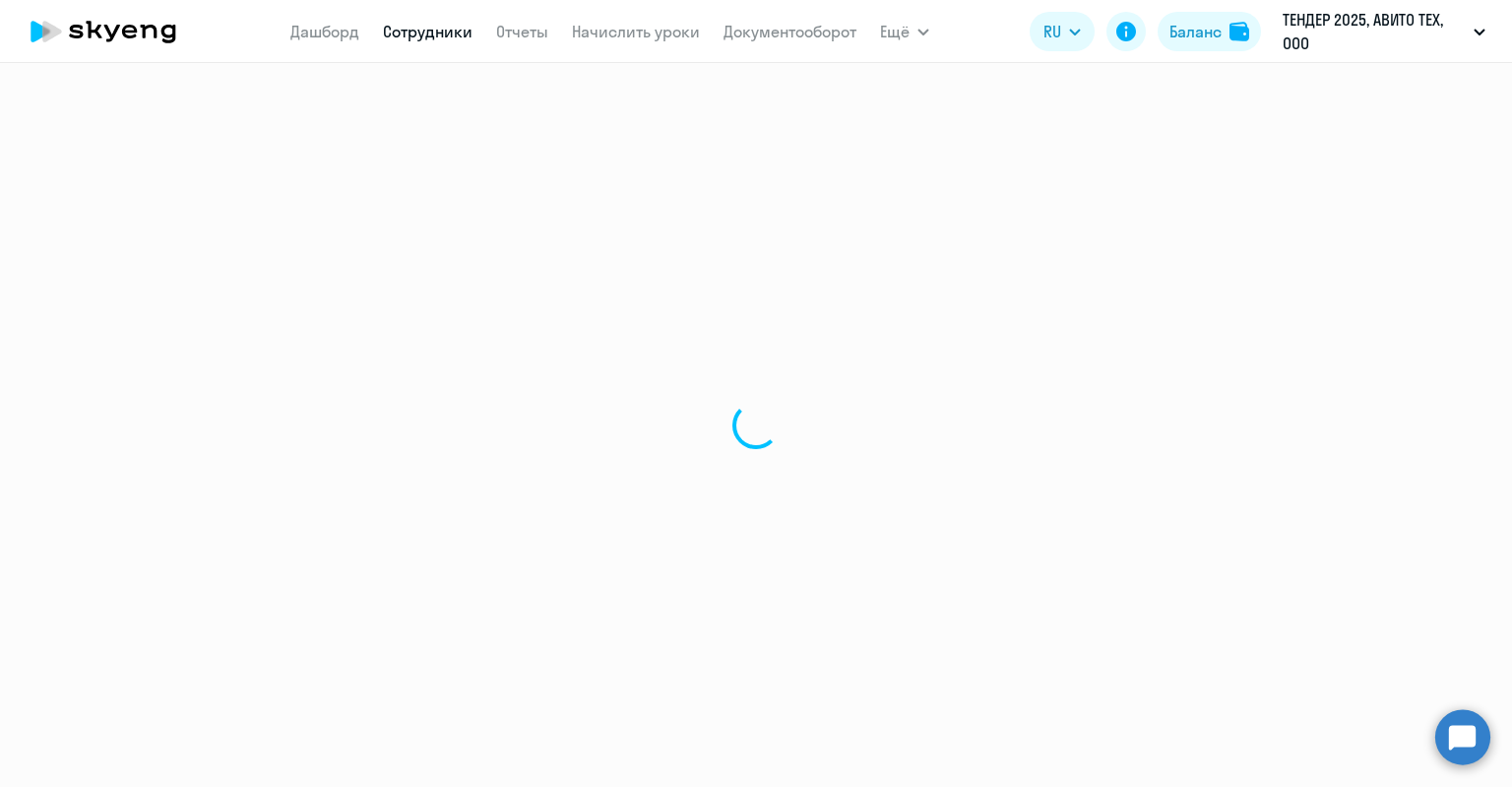 select on "30" 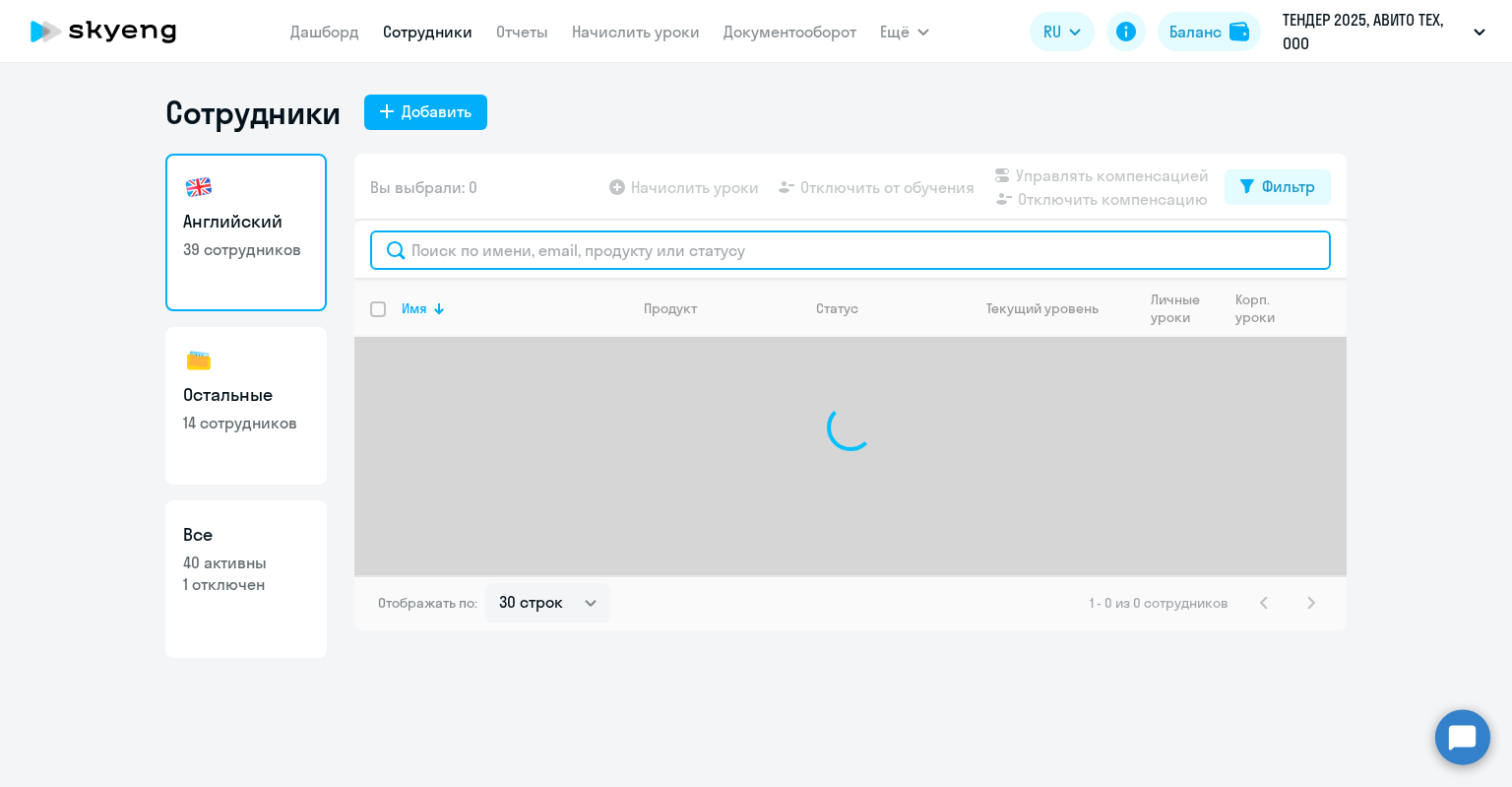 click 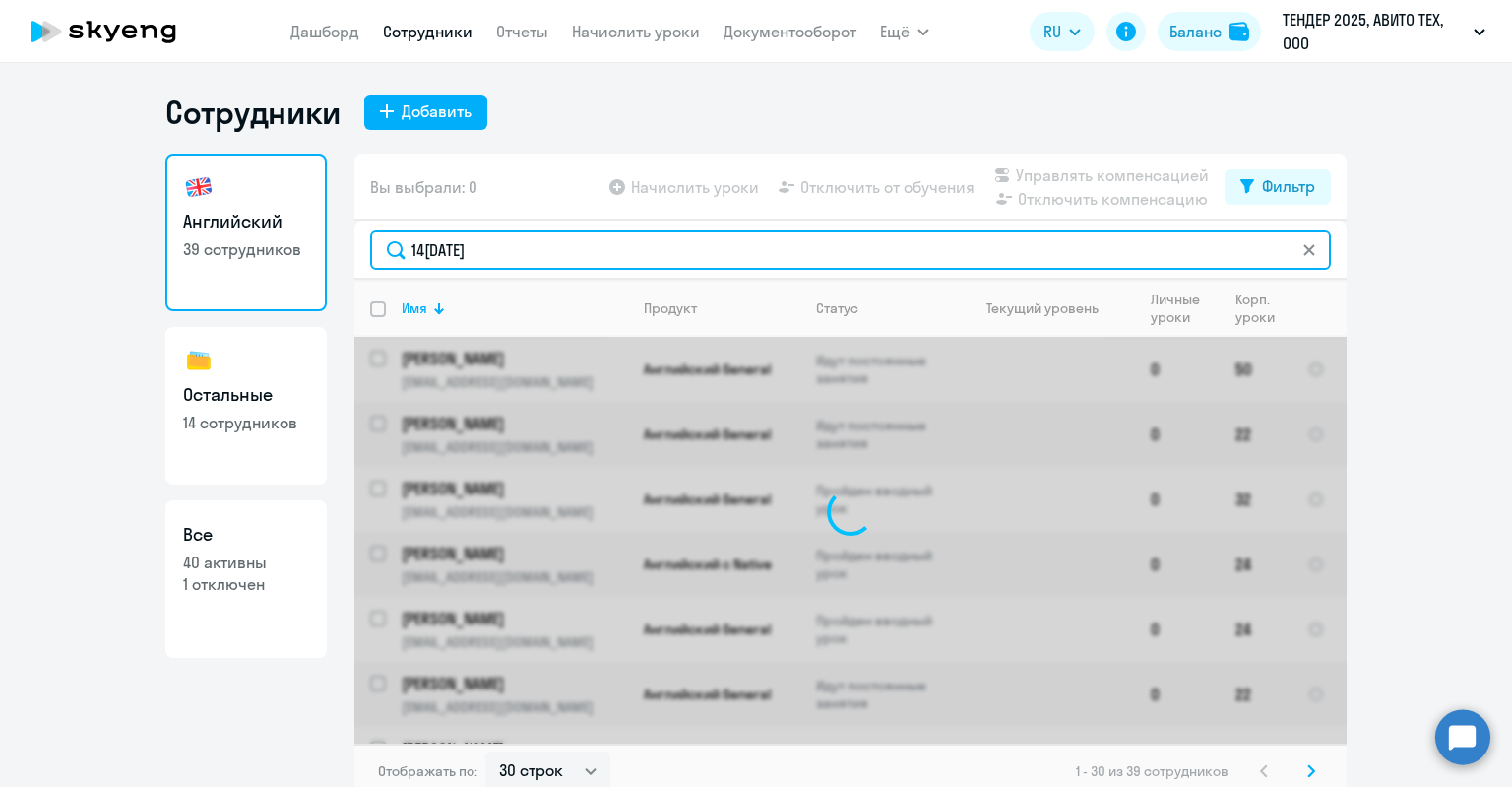 drag, startPoint x: 516, startPoint y: 251, endPoint x: 390, endPoint y: 249, distance: 126.01587 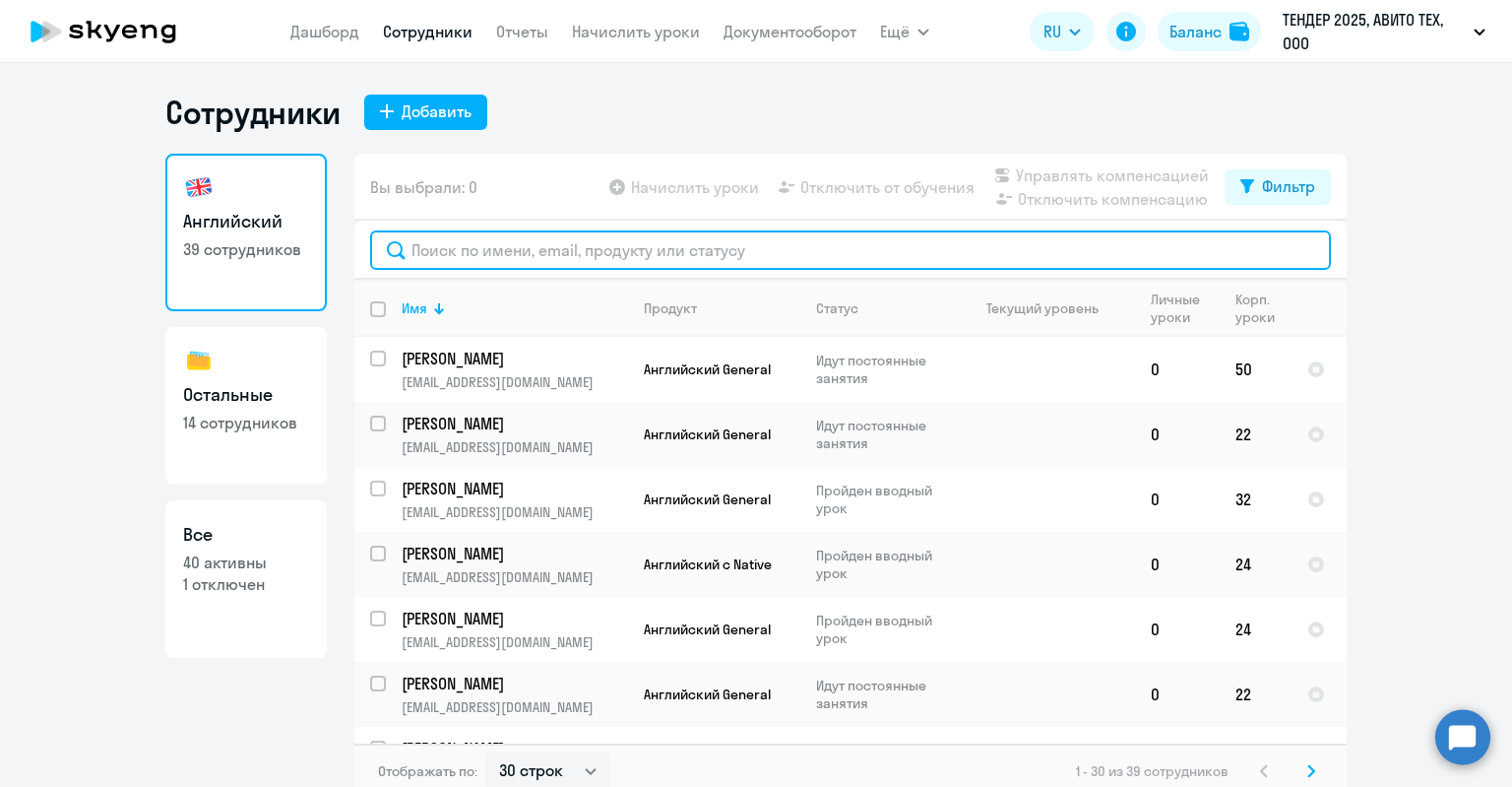 paste on "[PERSON_NAME]" 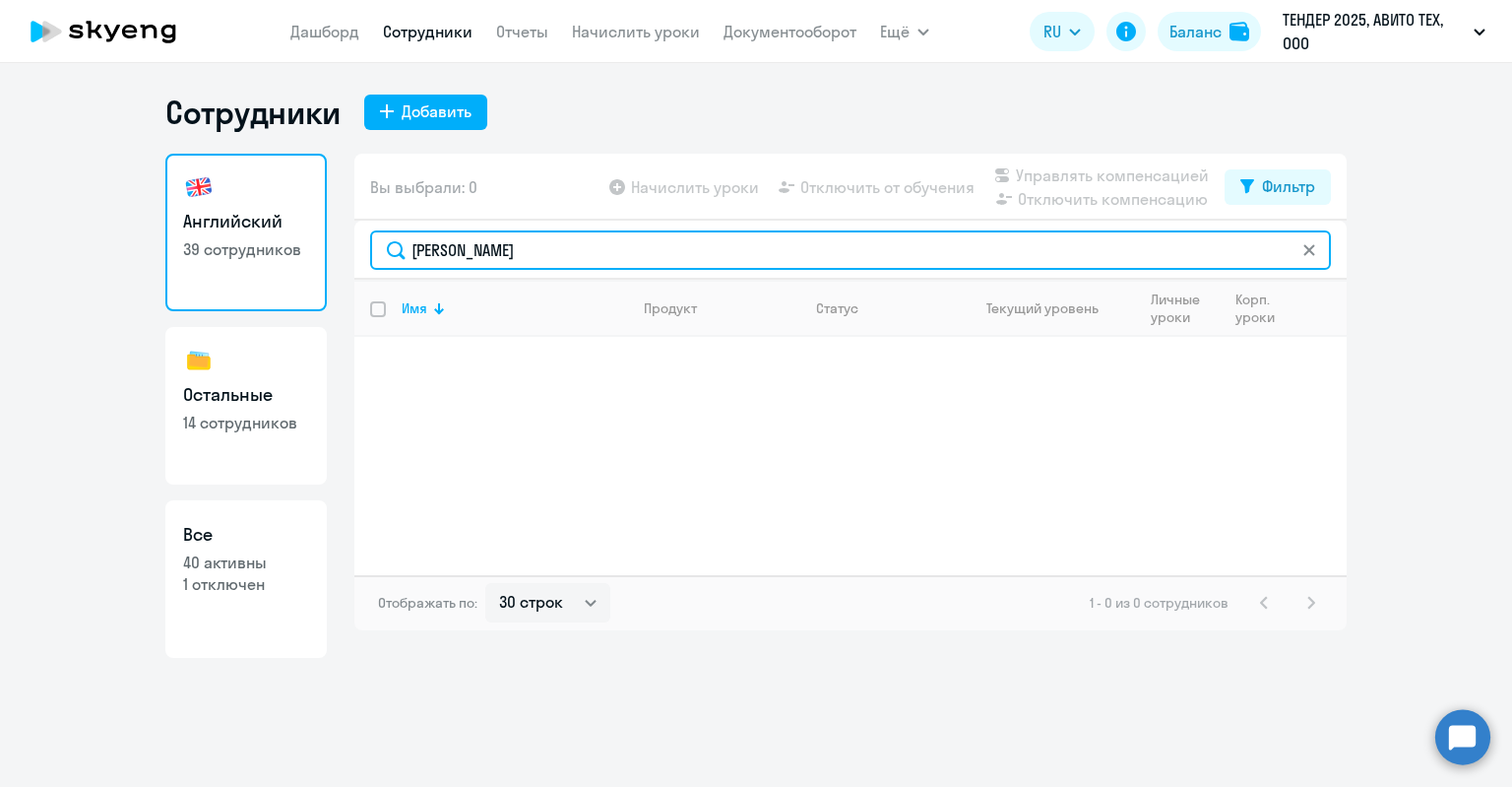 drag, startPoint x: 432, startPoint y: 255, endPoint x: 303, endPoint y: 250, distance: 129.09686 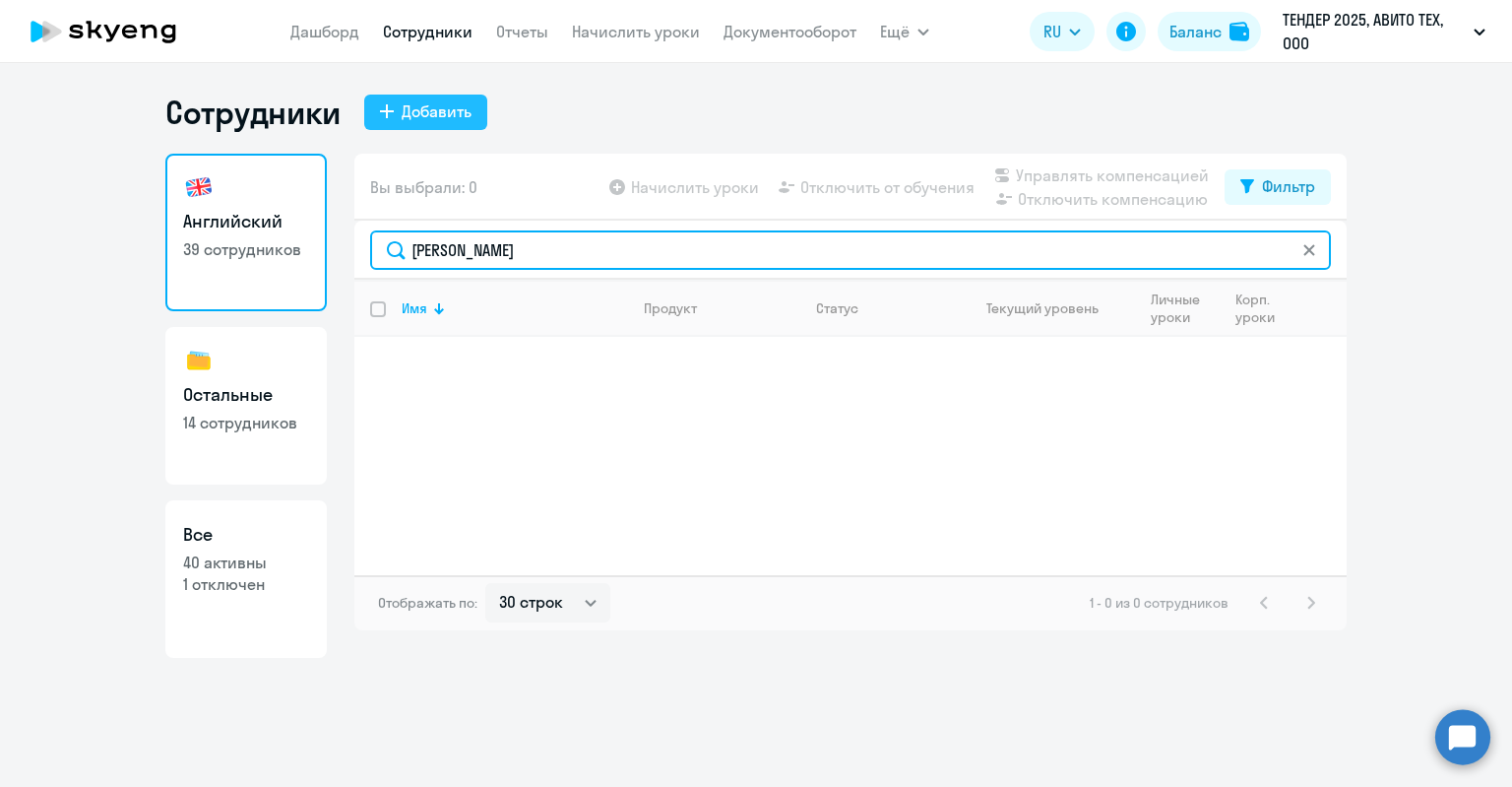 type on "[PERSON_NAME]" 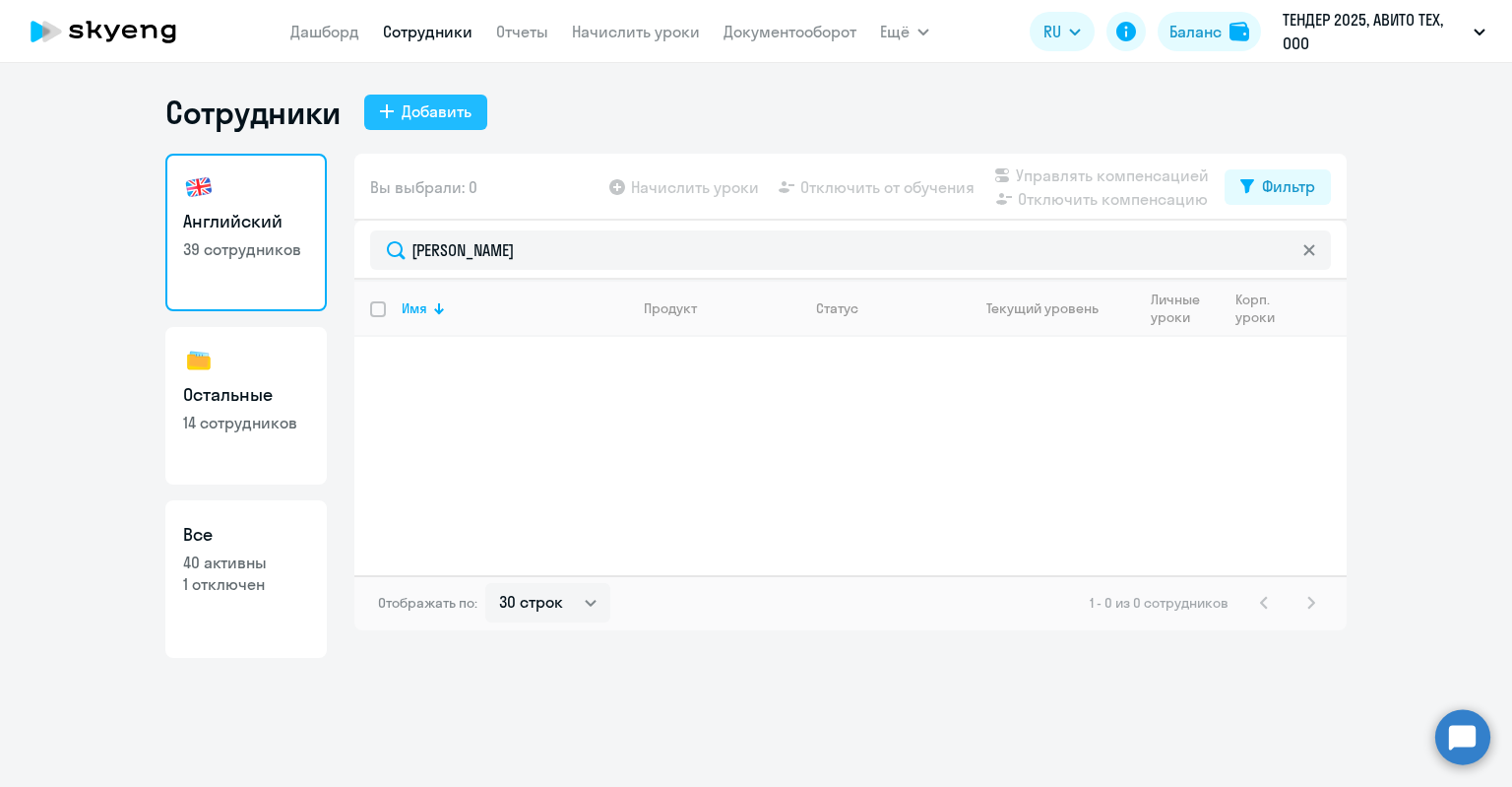 click on "Добавить" 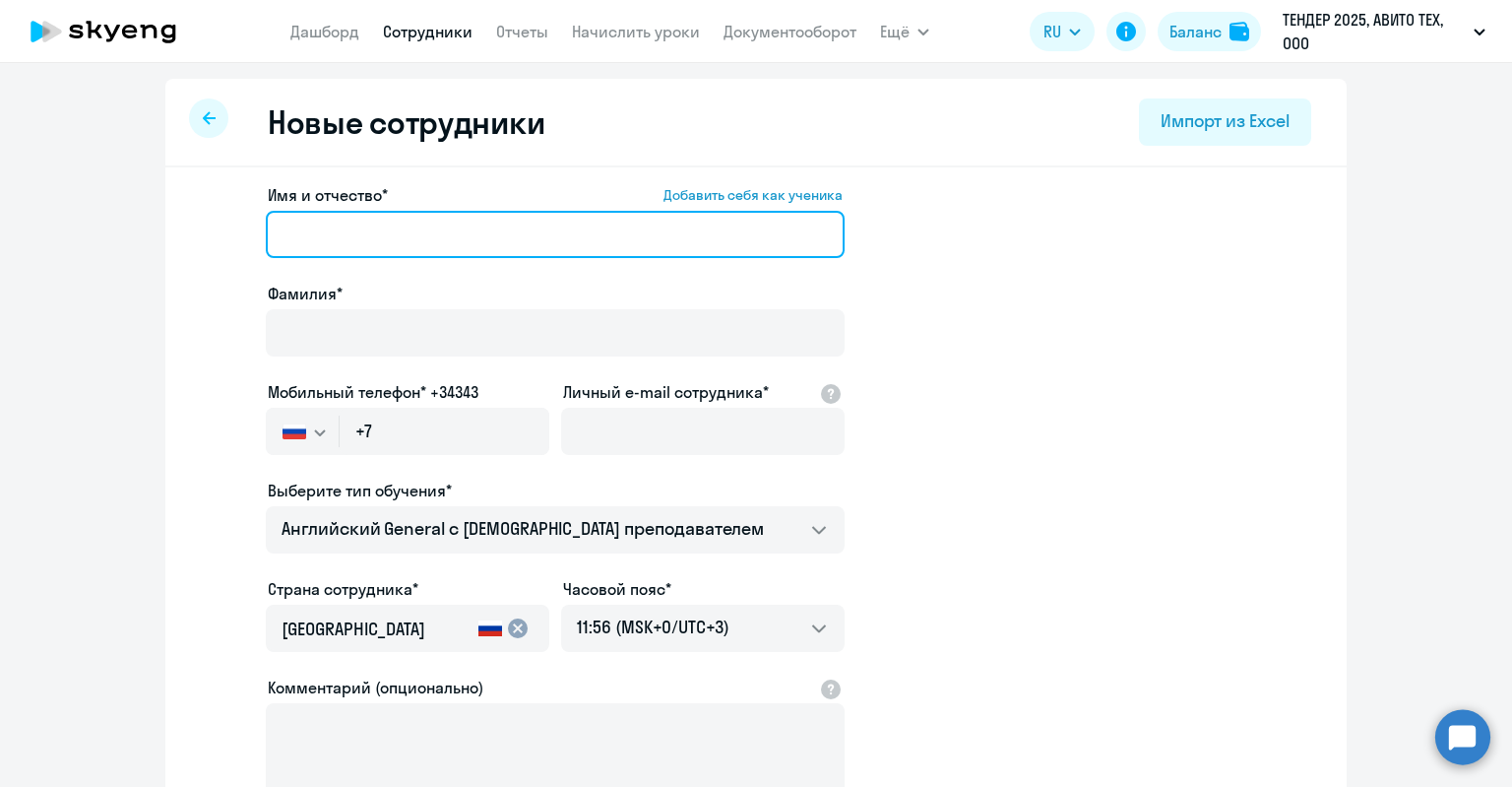 click on "Имя и отчество*  Добавить себя как ученика" at bounding box center (555, 234) 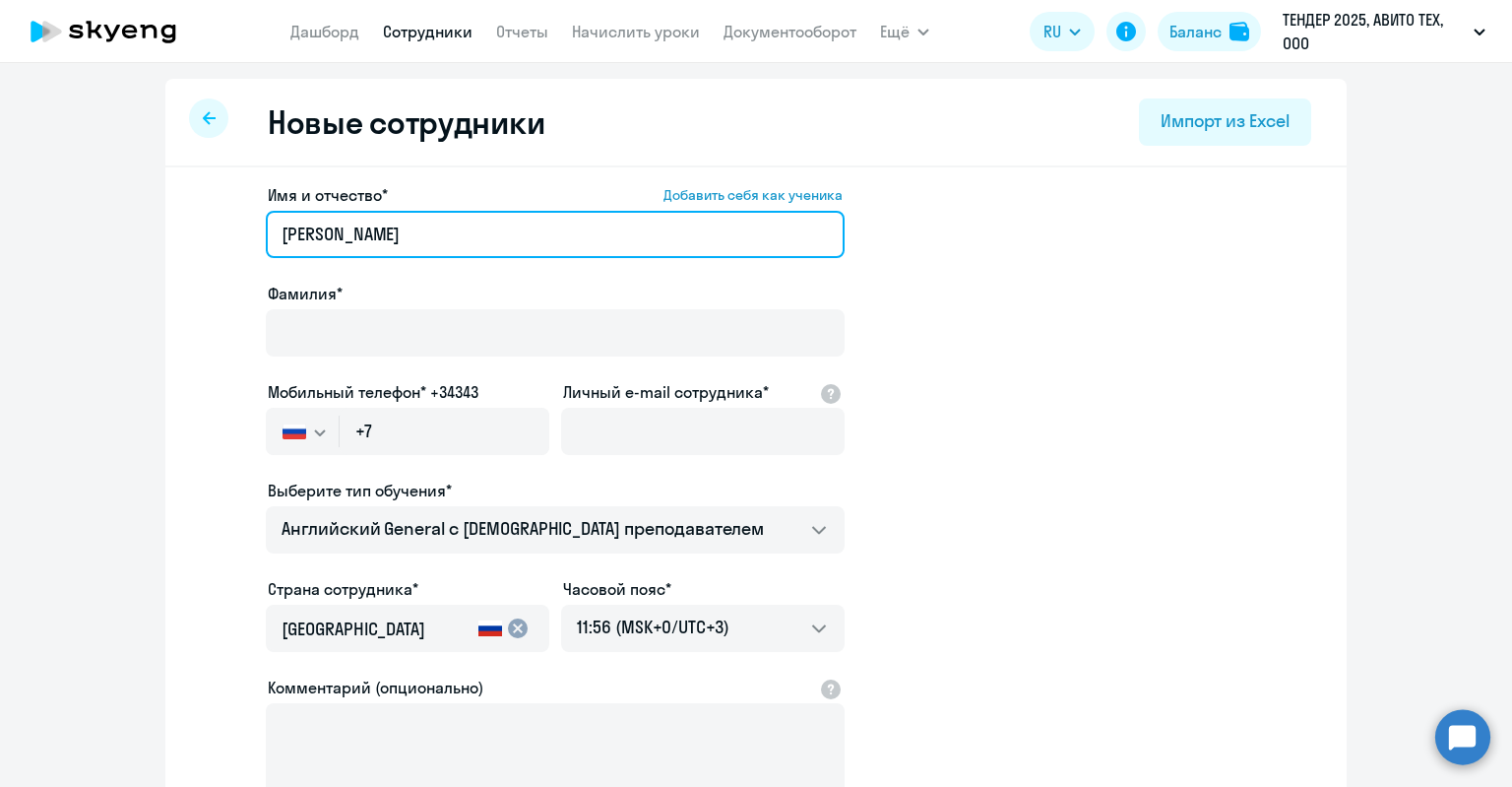 drag, startPoint x: 309, startPoint y: 238, endPoint x: 171, endPoint y: 237, distance: 138.00362 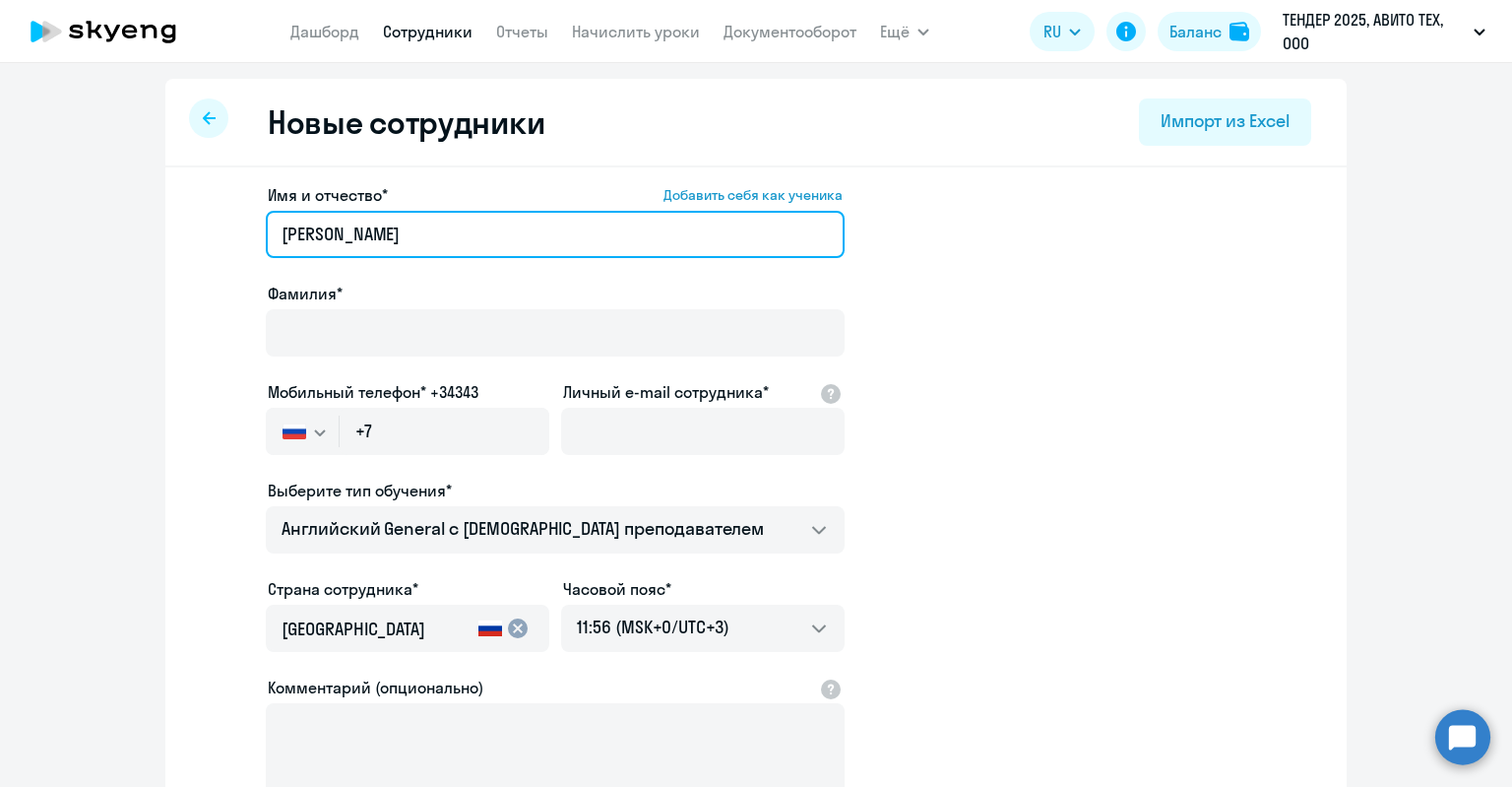 drag, startPoint x: 346, startPoint y: 233, endPoint x: 269, endPoint y: 234, distance: 77.00649 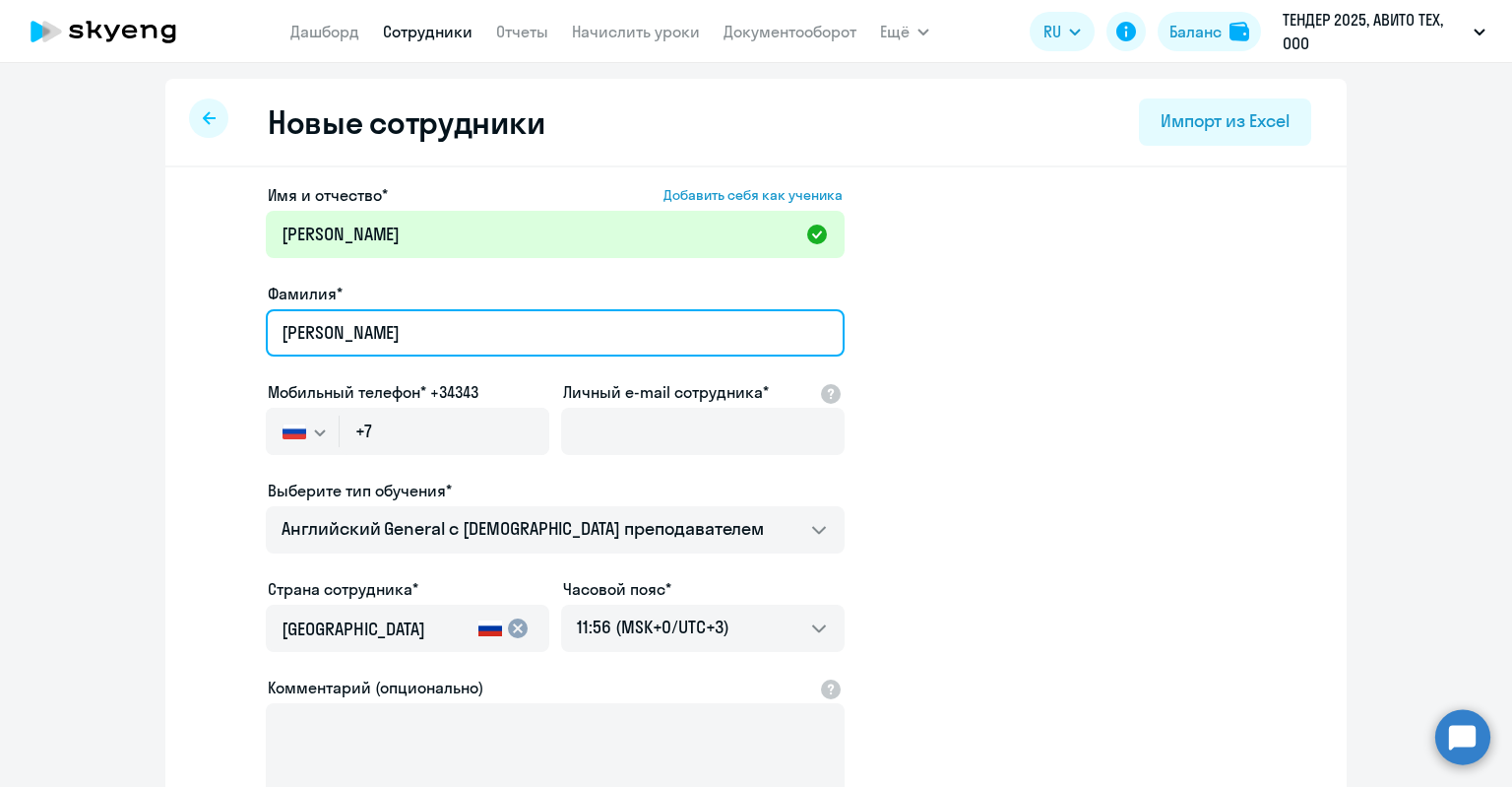 type on "[PERSON_NAME]" 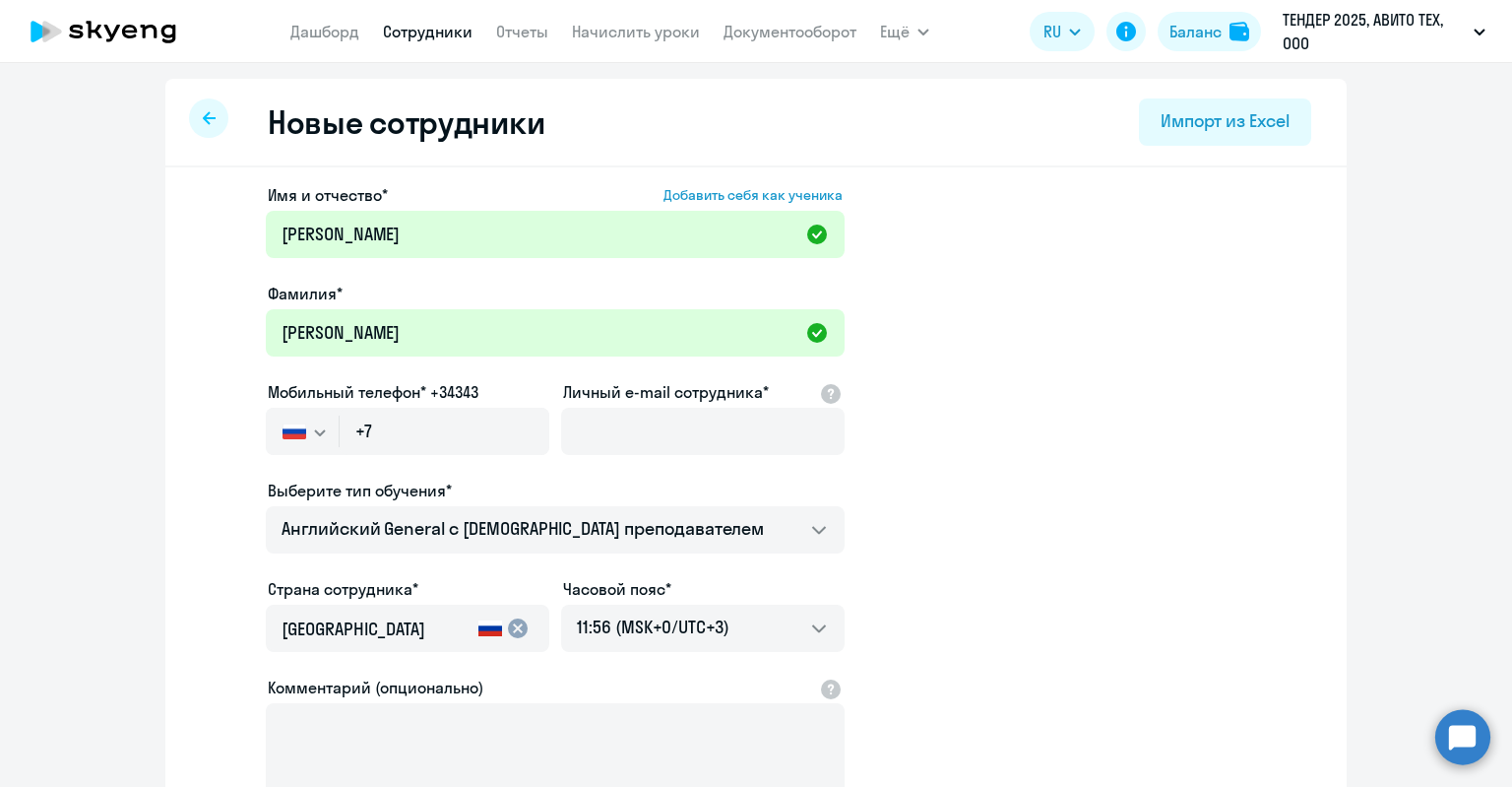 click on "Имя и отчество*  Добавить себя как ученика  [PERSON_NAME]* [PERSON_NAME]  Мобильный телефон* +34343
[GEOGRAPHIC_DATA] +7 [GEOGRAPHIC_DATA] +7 [GEOGRAPHIC_DATA] +380 [GEOGRAPHIC_DATA] ([GEOGRAPHIC_DATA]) +375 [GEOGRAPHIC_DATA] +61 [GEOGRAPHIC_DATA] +43 [GEOGRAPHIC_DATA] +994 [GEOGRAPHIC_DATA] +355 [GEOGRAPHIC_DATA] +213 [GEOGRAPHIC_DATA] +1(264) [GEOGRAPHIC_DATA] +244 [GEOGRAPHIC_DATA] +376 [GEOGRAPHIC_DATA] и [GEOGRAPHIC_DATA] +1(268) [GEOGRAPHIC_DATA] +54 [GEOGRAPHIC_DATA] +374 [GEOGRAPHIC_DATA] +297 [GEOGRAPHIC_DATA] +93 [GEOGRAPHIC_DATA] +1(242) [GEOGRAPHIC_DATA] +880 [GEOGRAPHIC_DATA] +1(246) [GEOGRAPHIC_DATA] +973 Белиз +501 Бельгия +32 [GEOGRAPHIC_DATA] +229 [GEOGRAPHIC_DATA] +1(441) [GEOGRAPHIC_DATA] ([GEOGRAPHIC_DATA]) +95 [GEOGRAPHIC_DATA] +359 [GEOGRAPHIC_DATA] +591 [GEOGRAPHIC_DATA], [GEOGRAPHIC_DATA] и [GEOGRAPHIC_DATA] +599 [GEOGRAPHIC_DATA] +387 [GEOGRAPHIC_DATA] +267 [GEOGRAPHIC_DATA] +55 +1(284) +673 +226 [GEOGRAPHIC_DATA] +1" 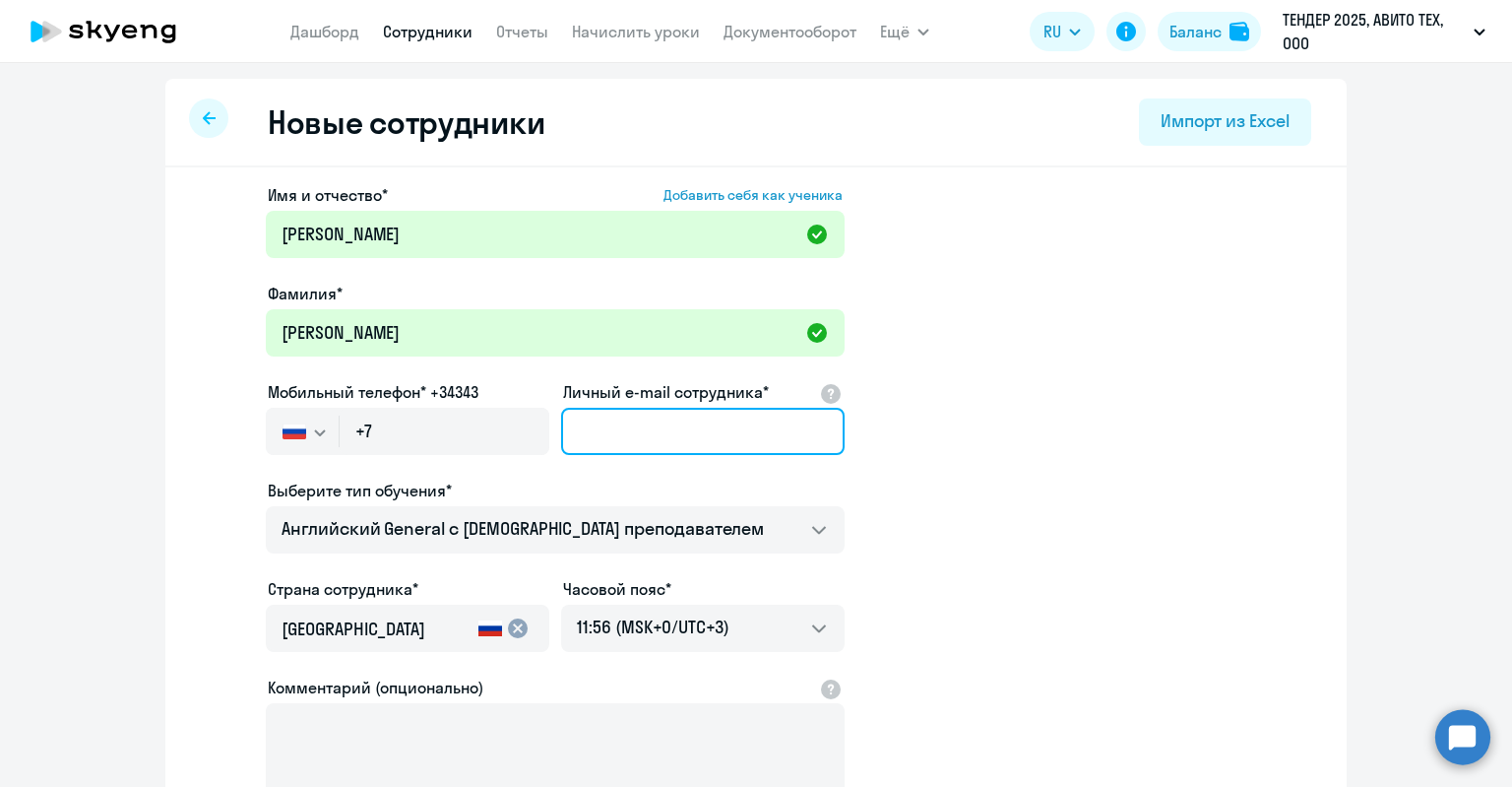 click on "Личный e-mail сотрудника*" at bounding box center (703, 431) 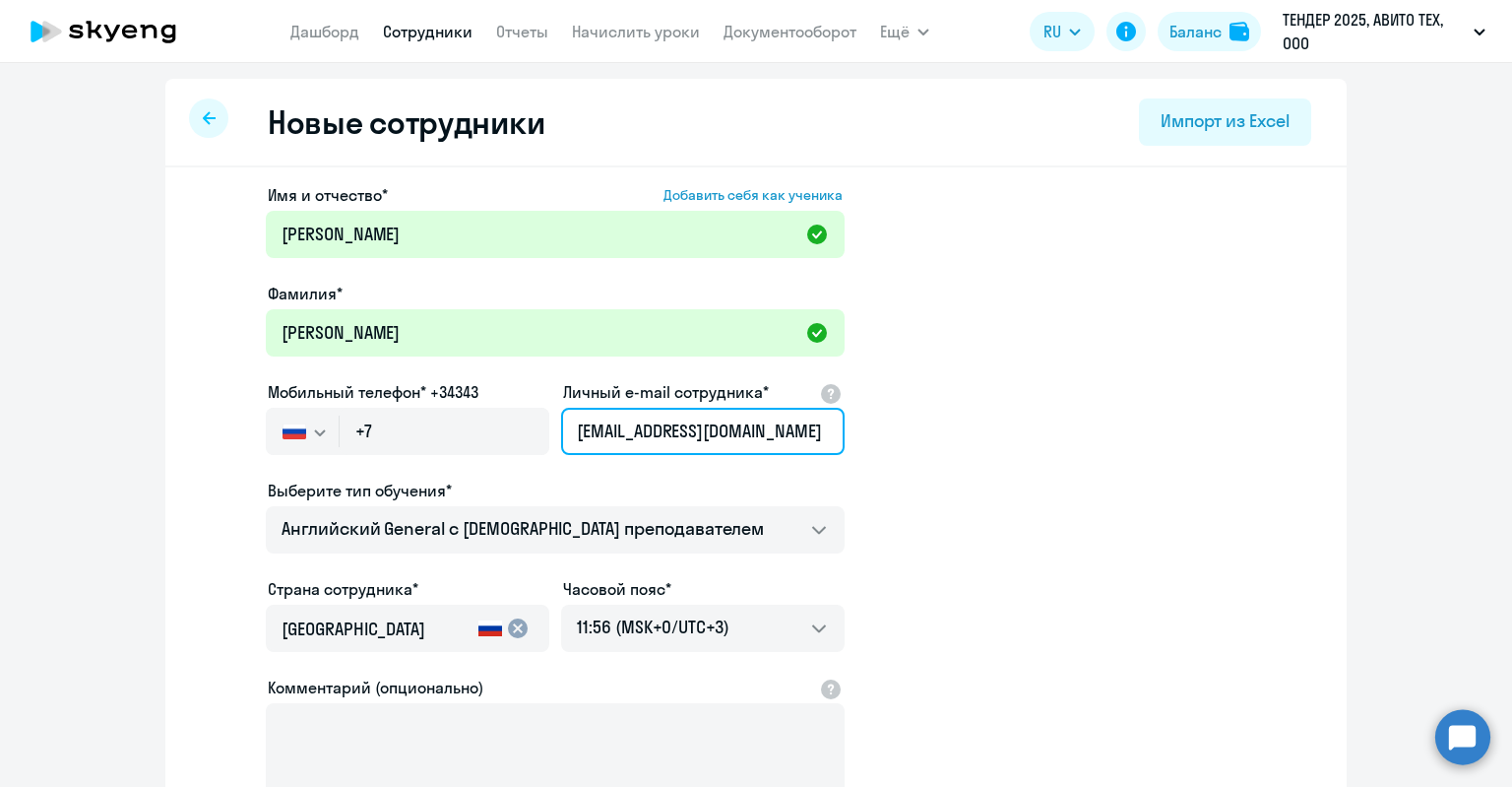 type on "[EMAIL_ADDRESS][DOMAIN_NAME]" 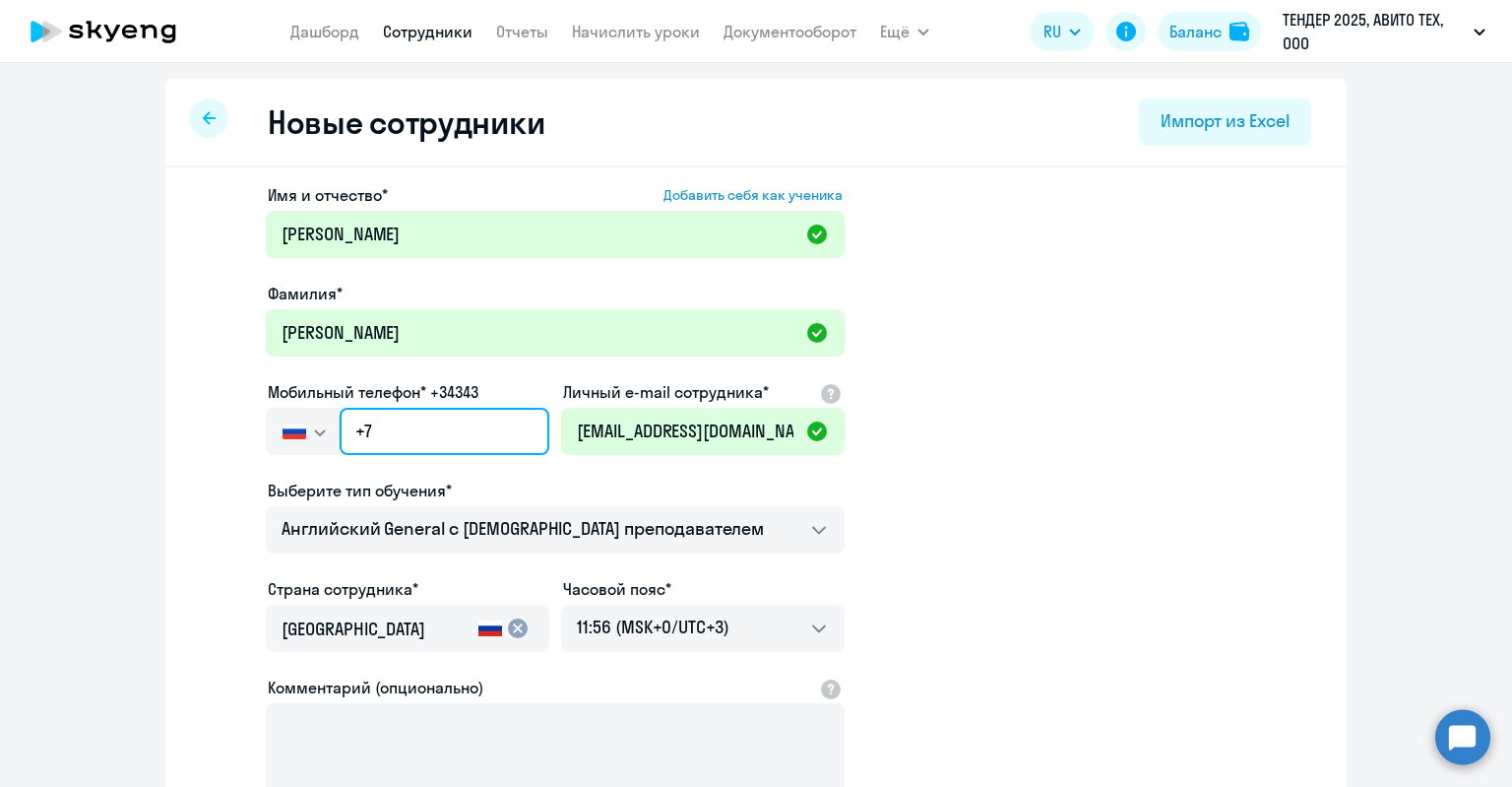 click on "+7" 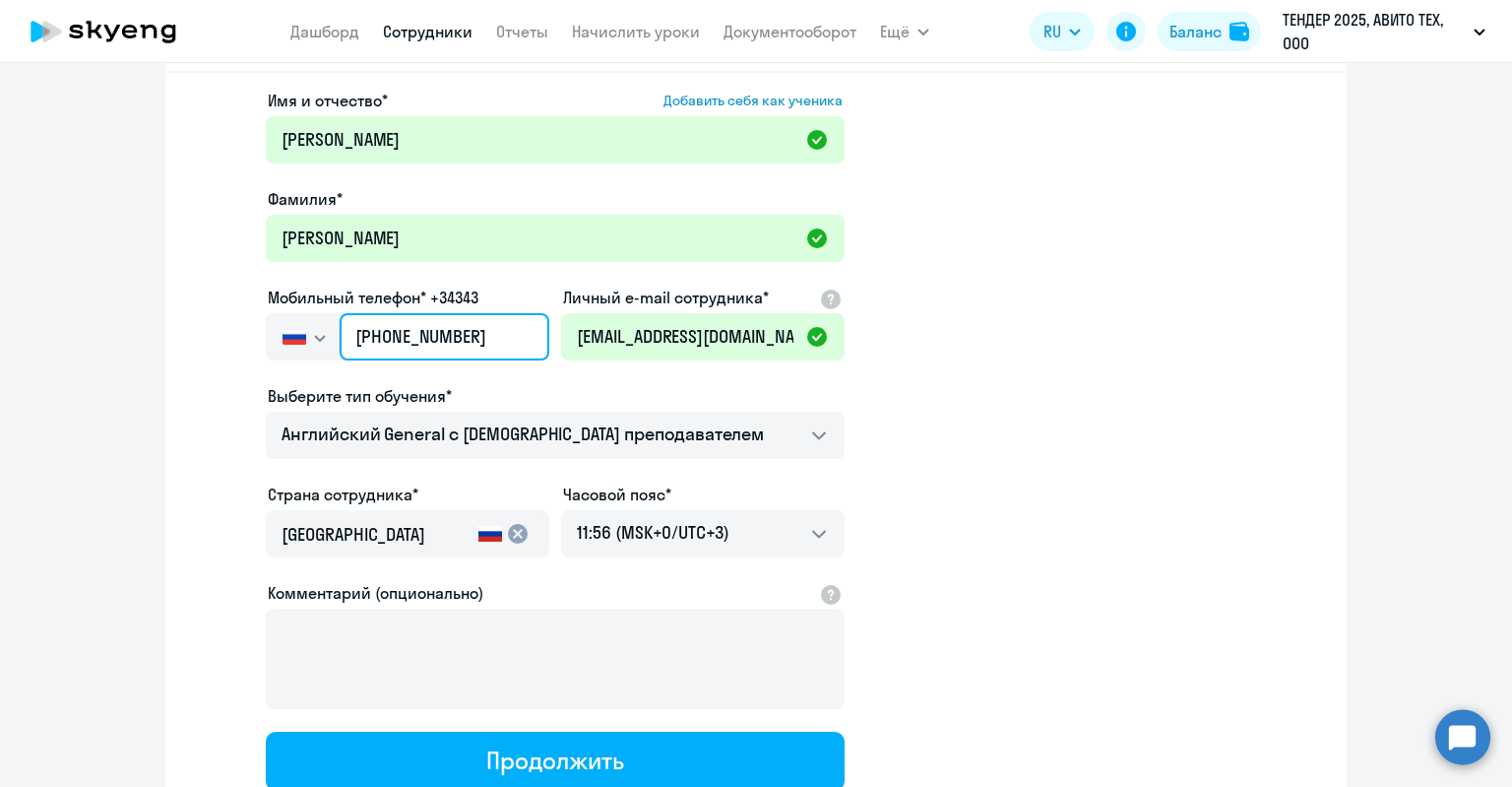 scroll, scrollTop: 197, scrollLeft: 0, axis: vertical 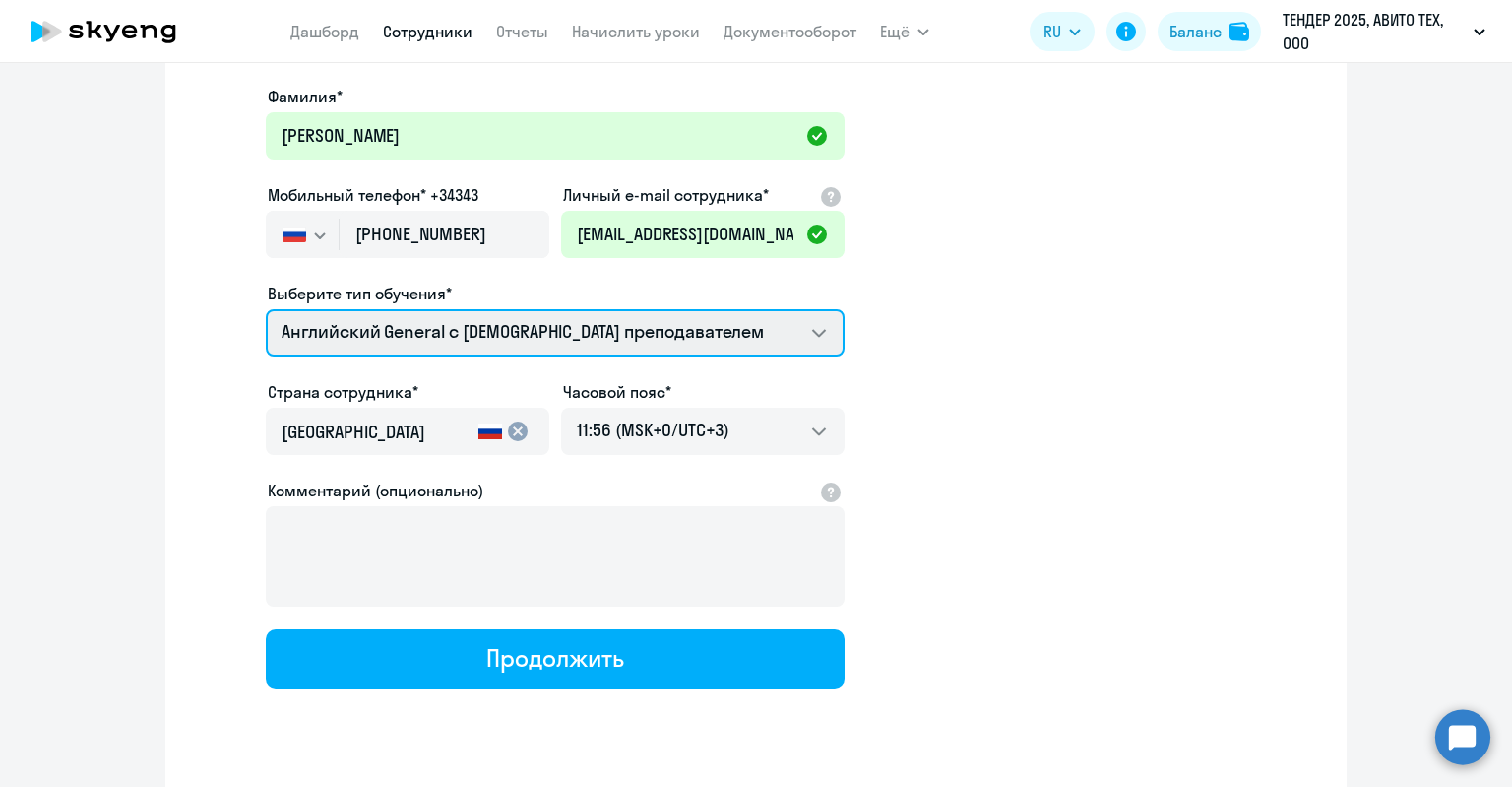 click on "Screening Test   Английский General с [DEMOGRAPHIC_DATA] преподавателем   Английский General с [DEMOGRAPHIC_DATA] преподавателем" at bounding box center [555, 333] 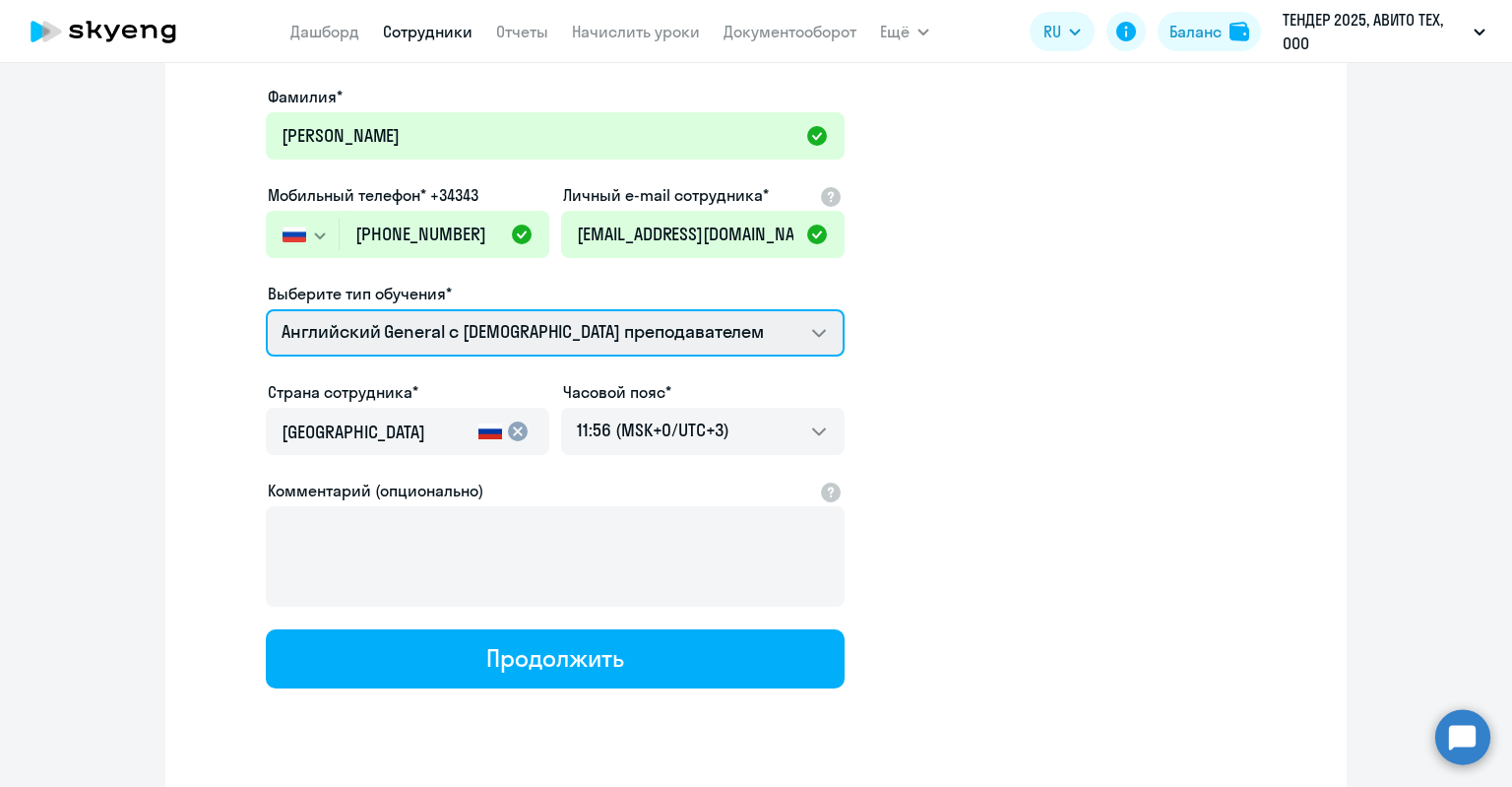 select on "english_adult_native_speaker" 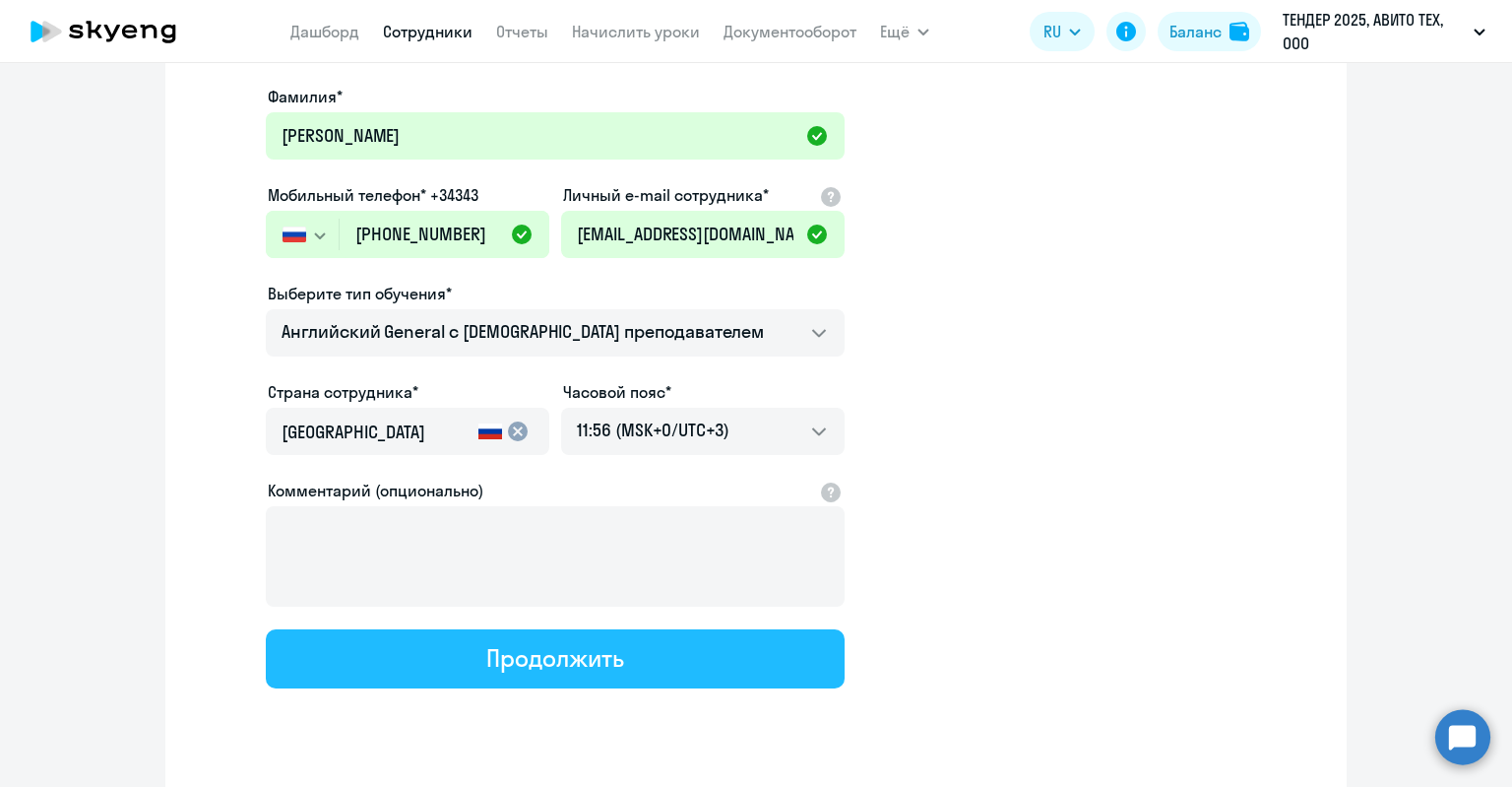 click on "Продолжить" 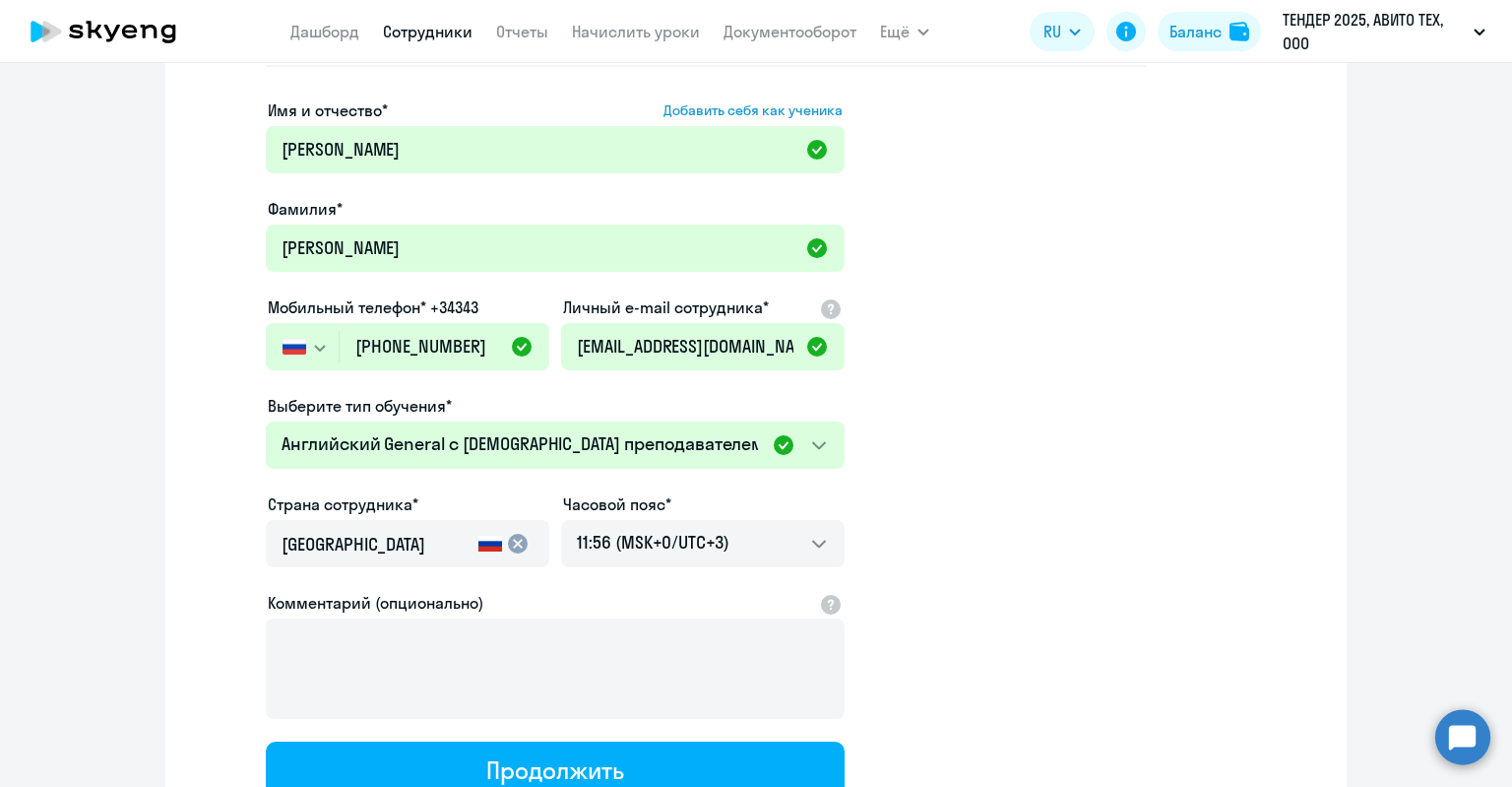 scroll, scrollTop: 0, scrollLeft: 0, axis: both 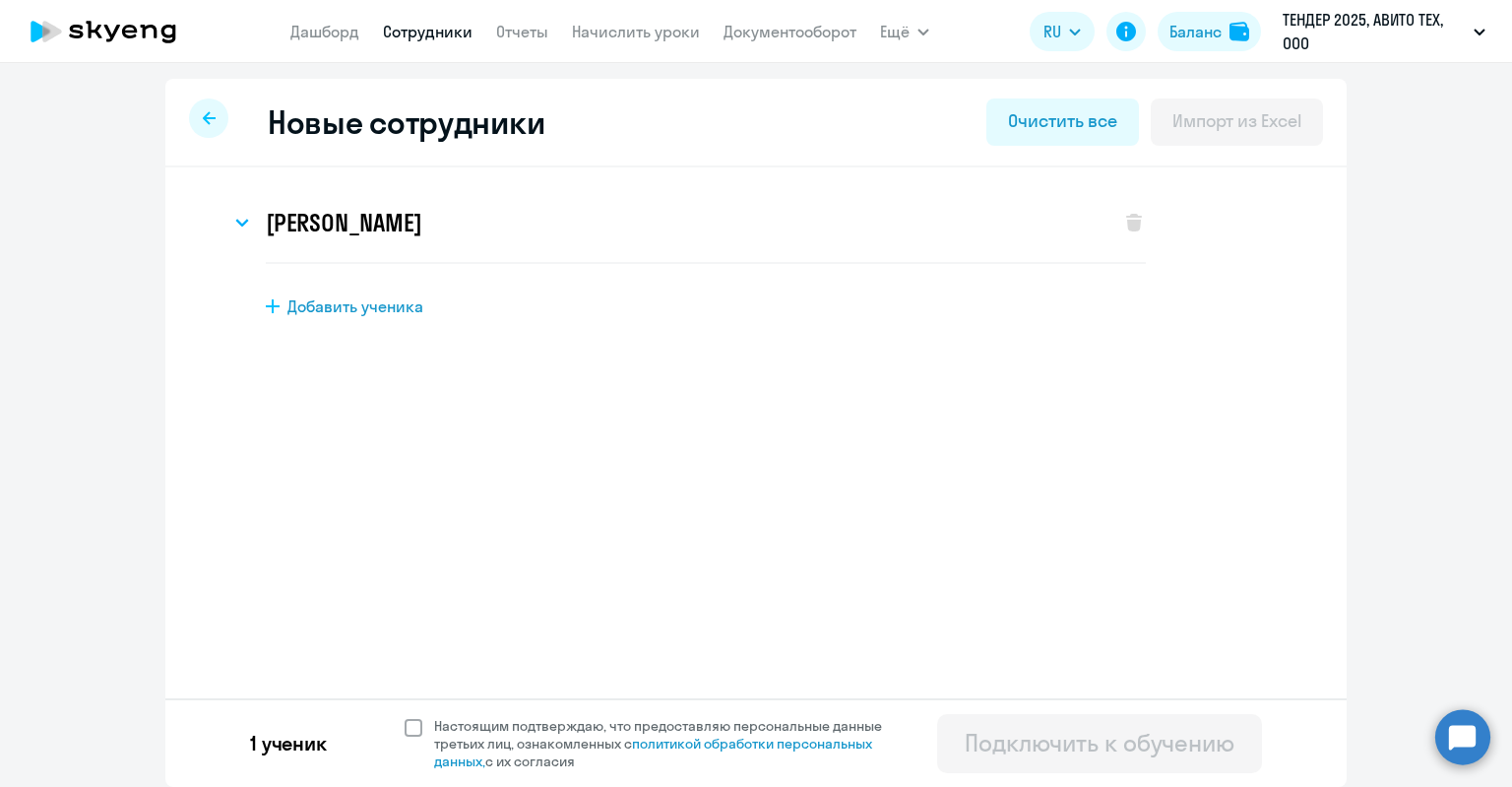 click on "Настоящим подтверждаю, что предоставляю персональные данные третьих лиц, ознакомленных с   политикой обработки персональных данных,   с их согласия" 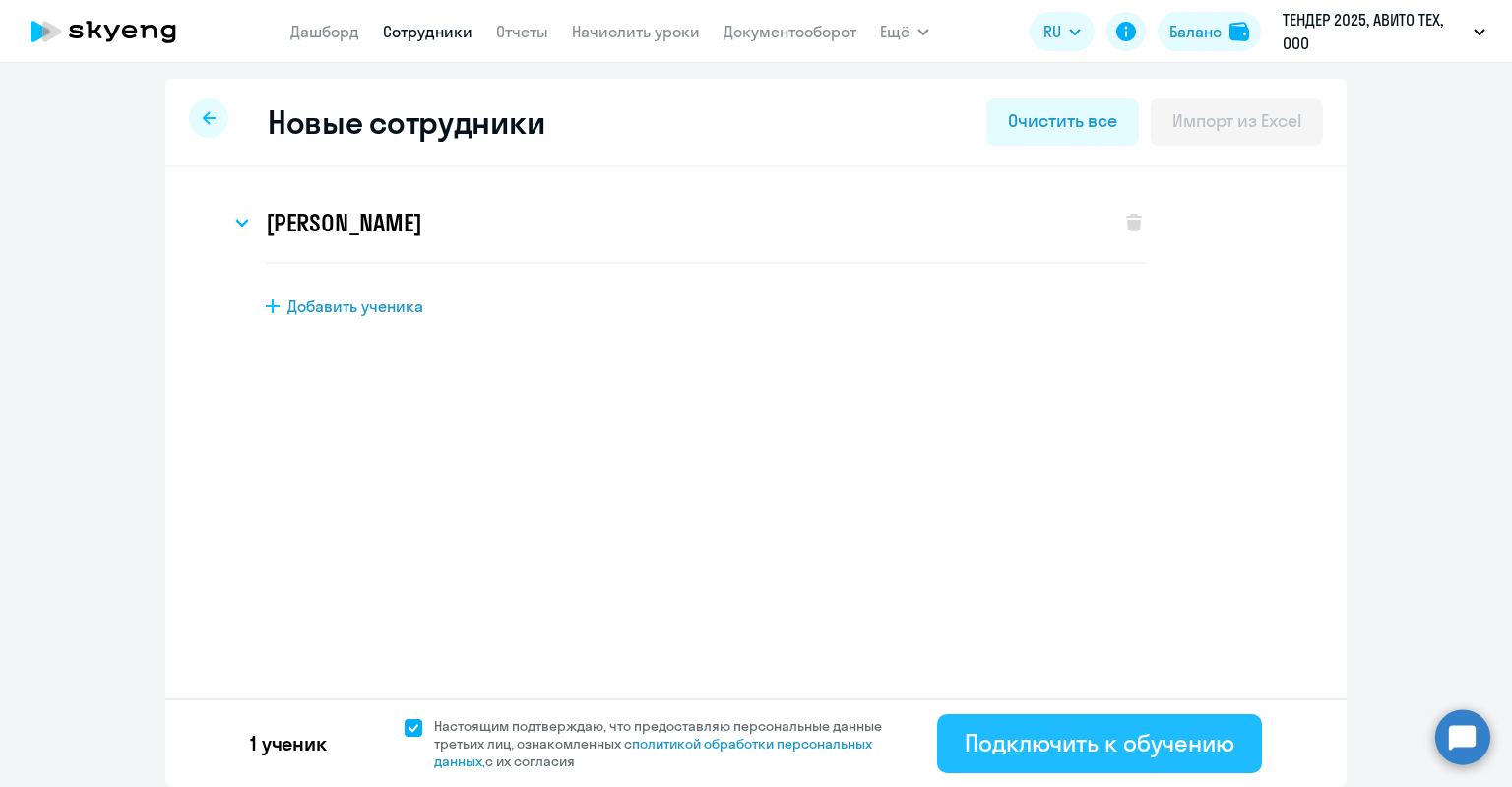 click on "Подключить к обучению" 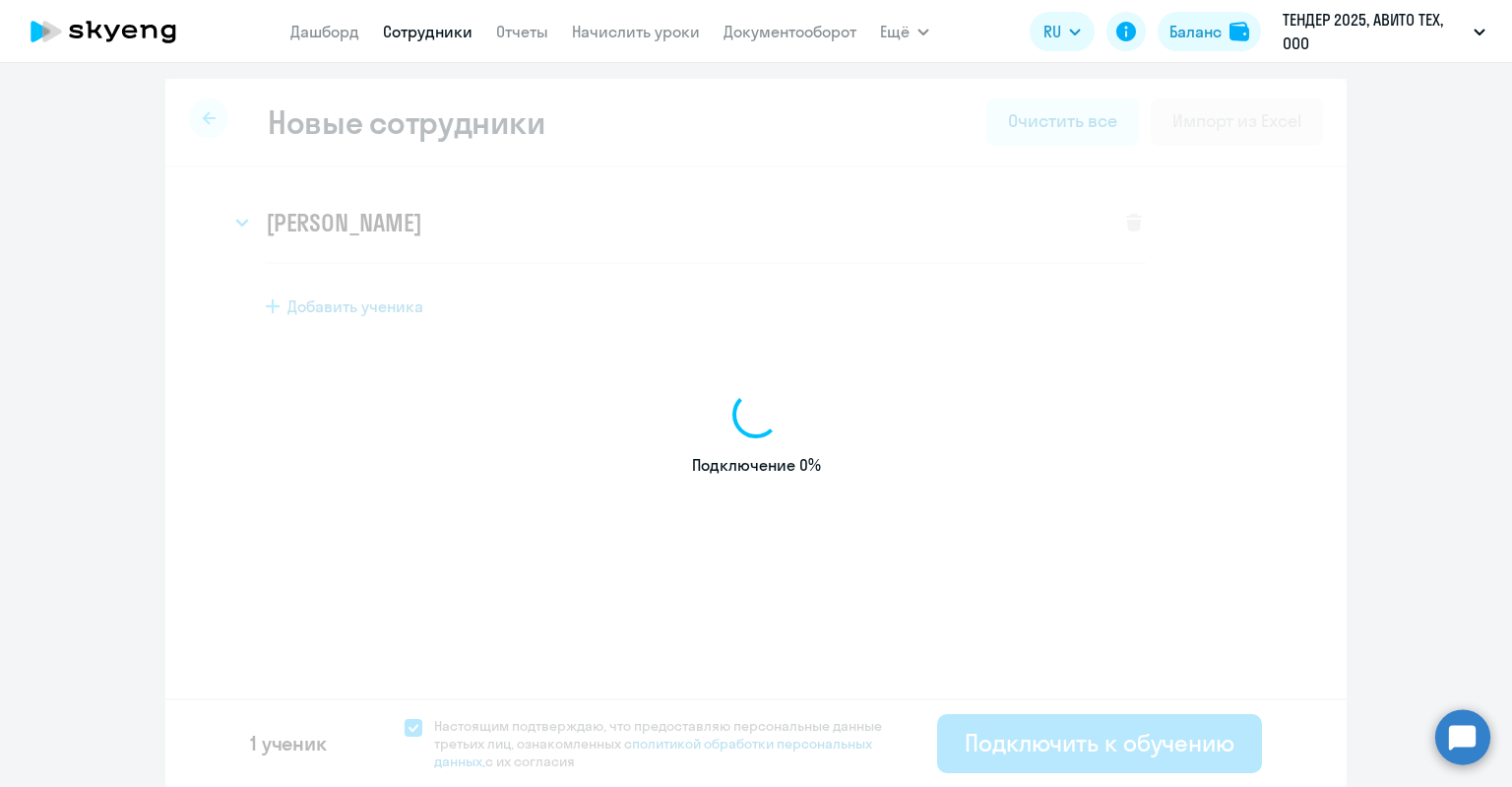 select on "english_adult_not_native_speaker" 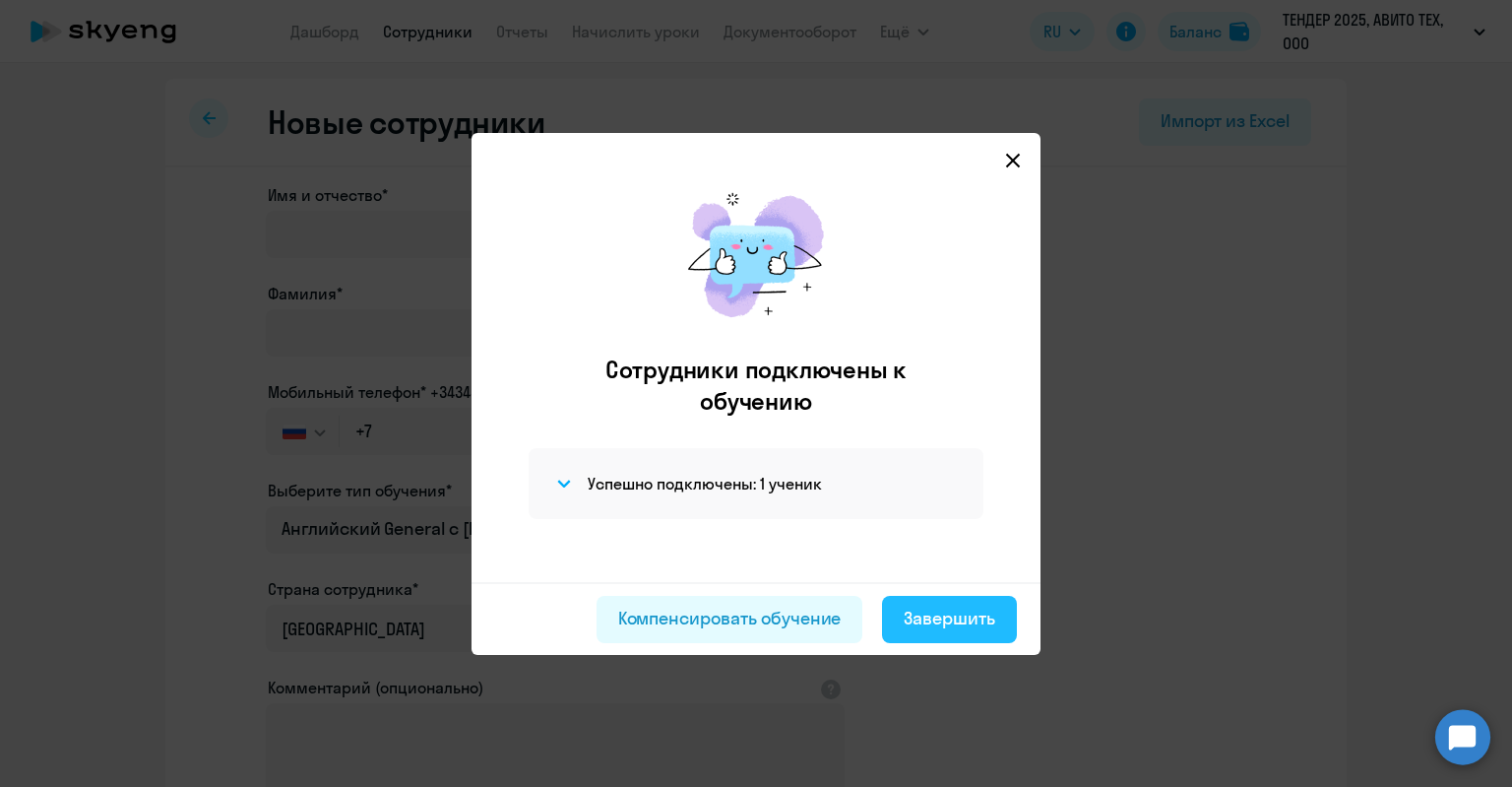 click on "Завершить" at bounding box center (949, 619) 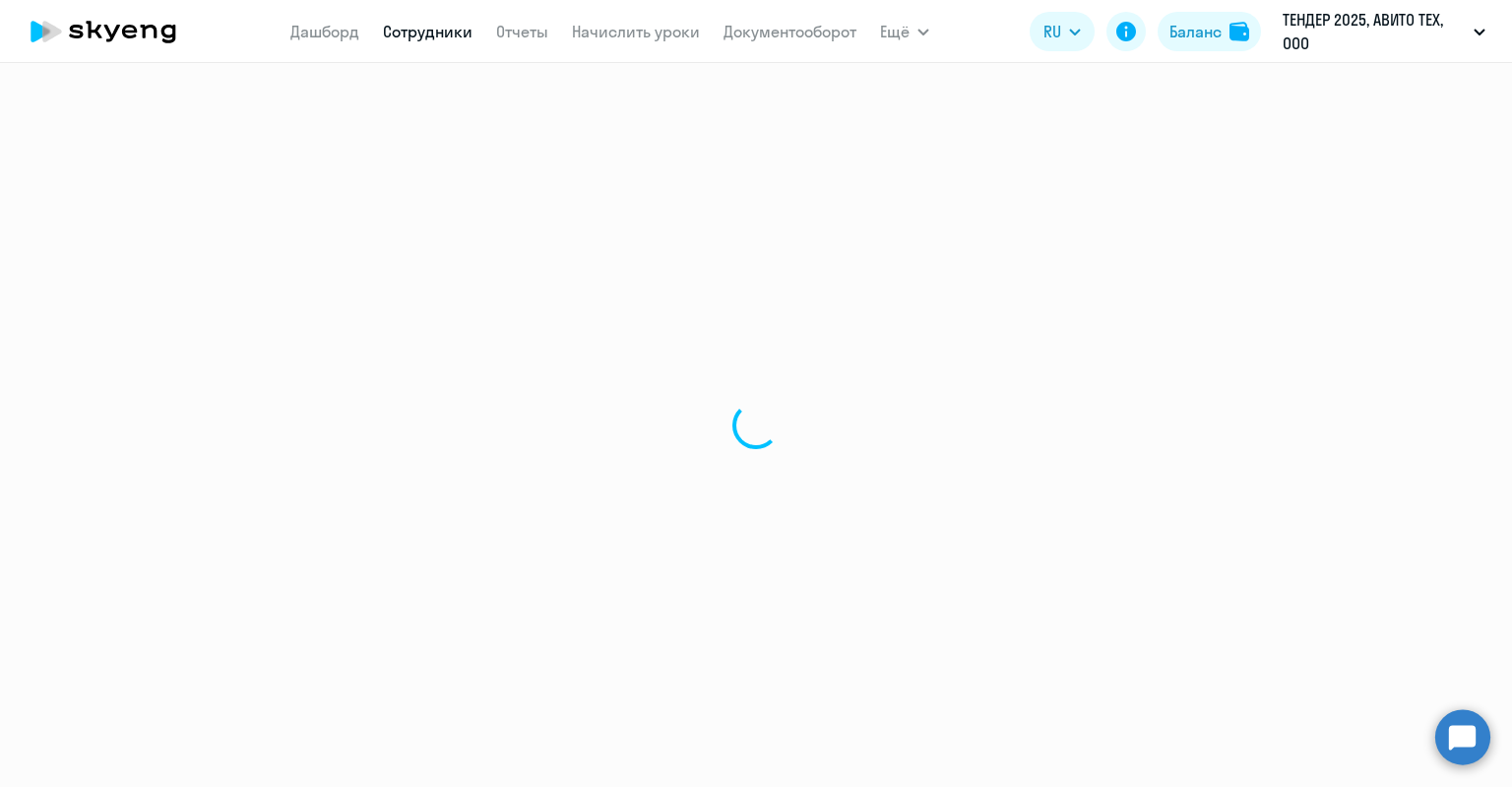 select on "30" 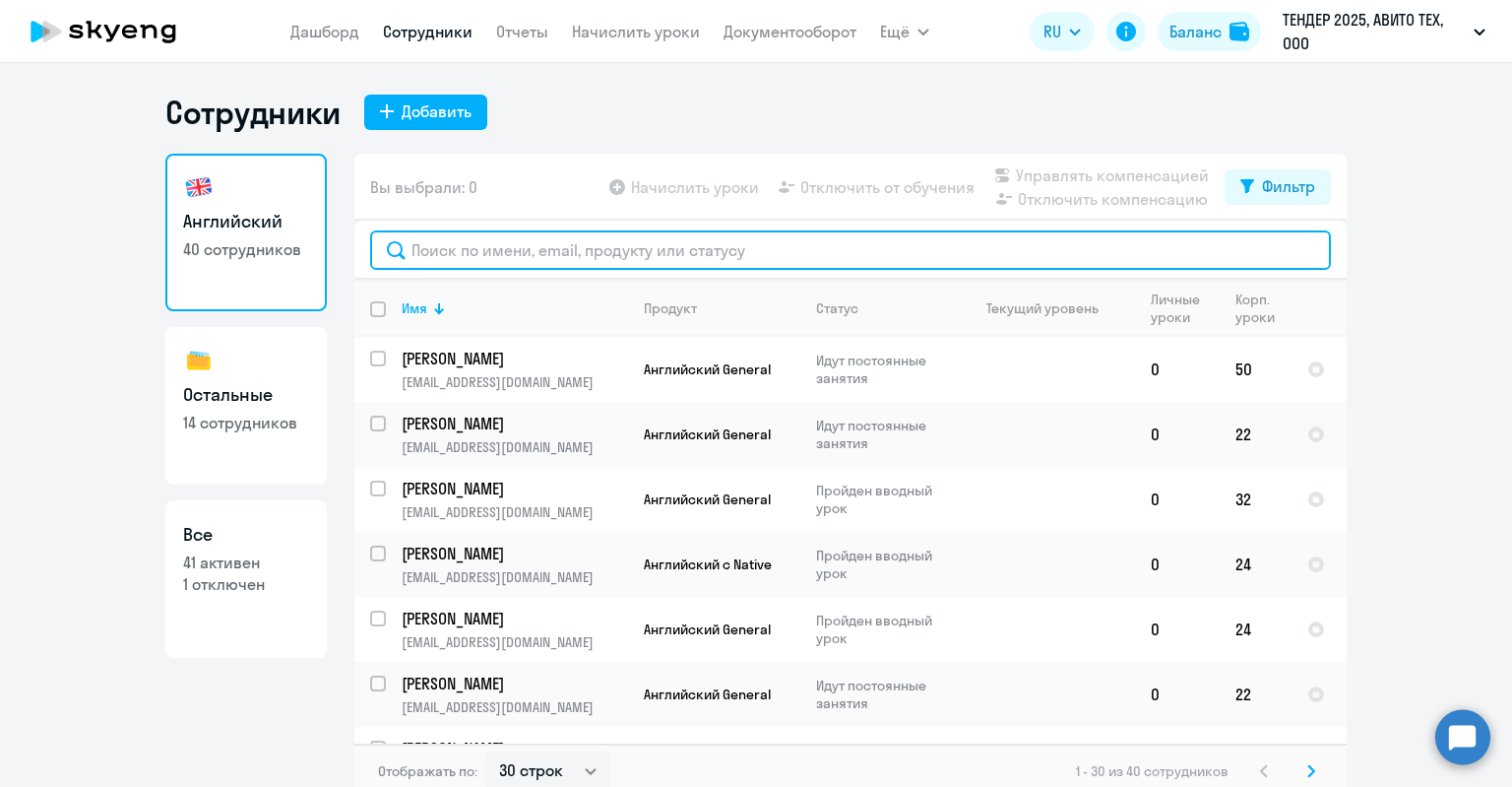 click 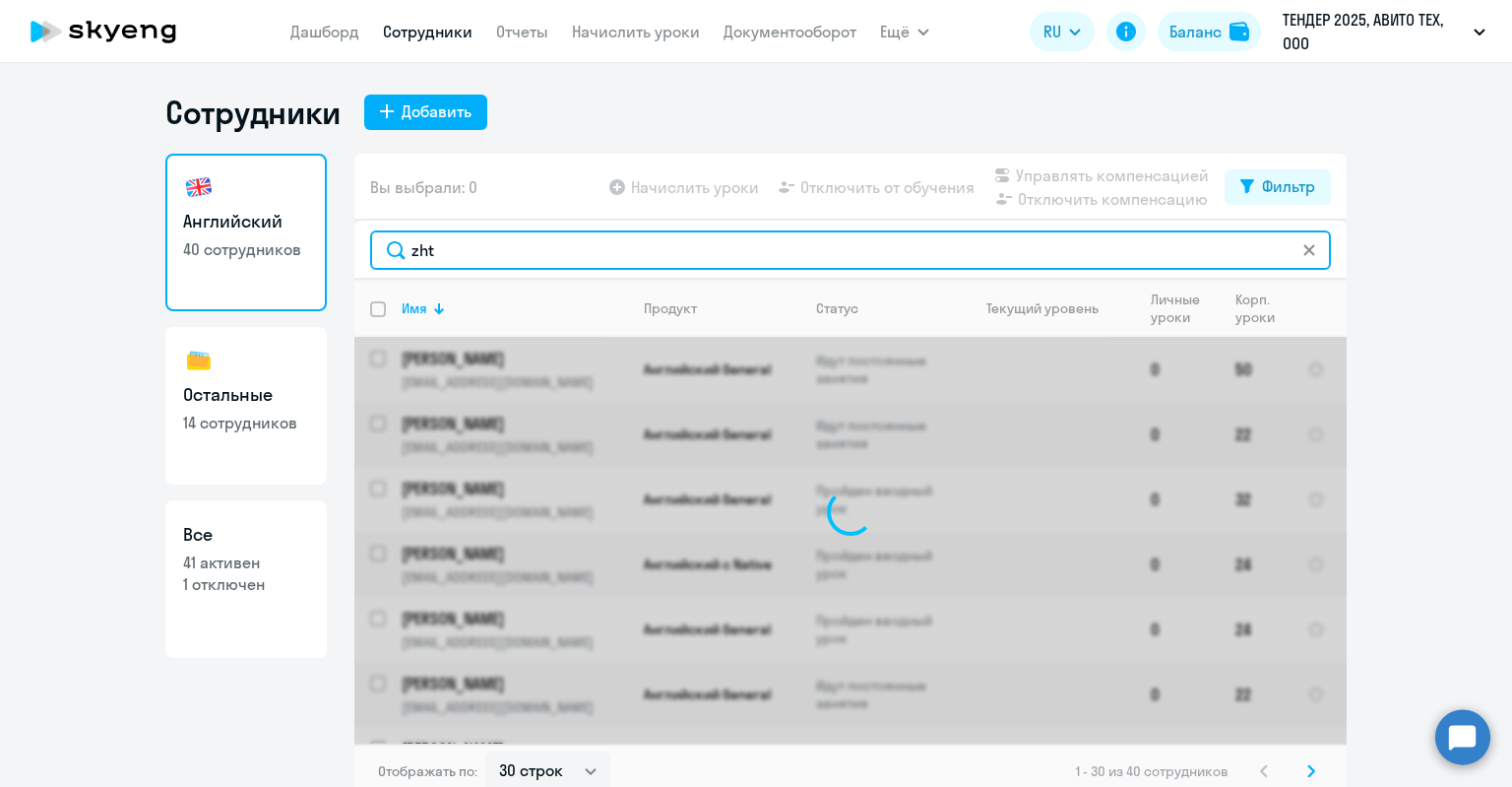 click on "zht" 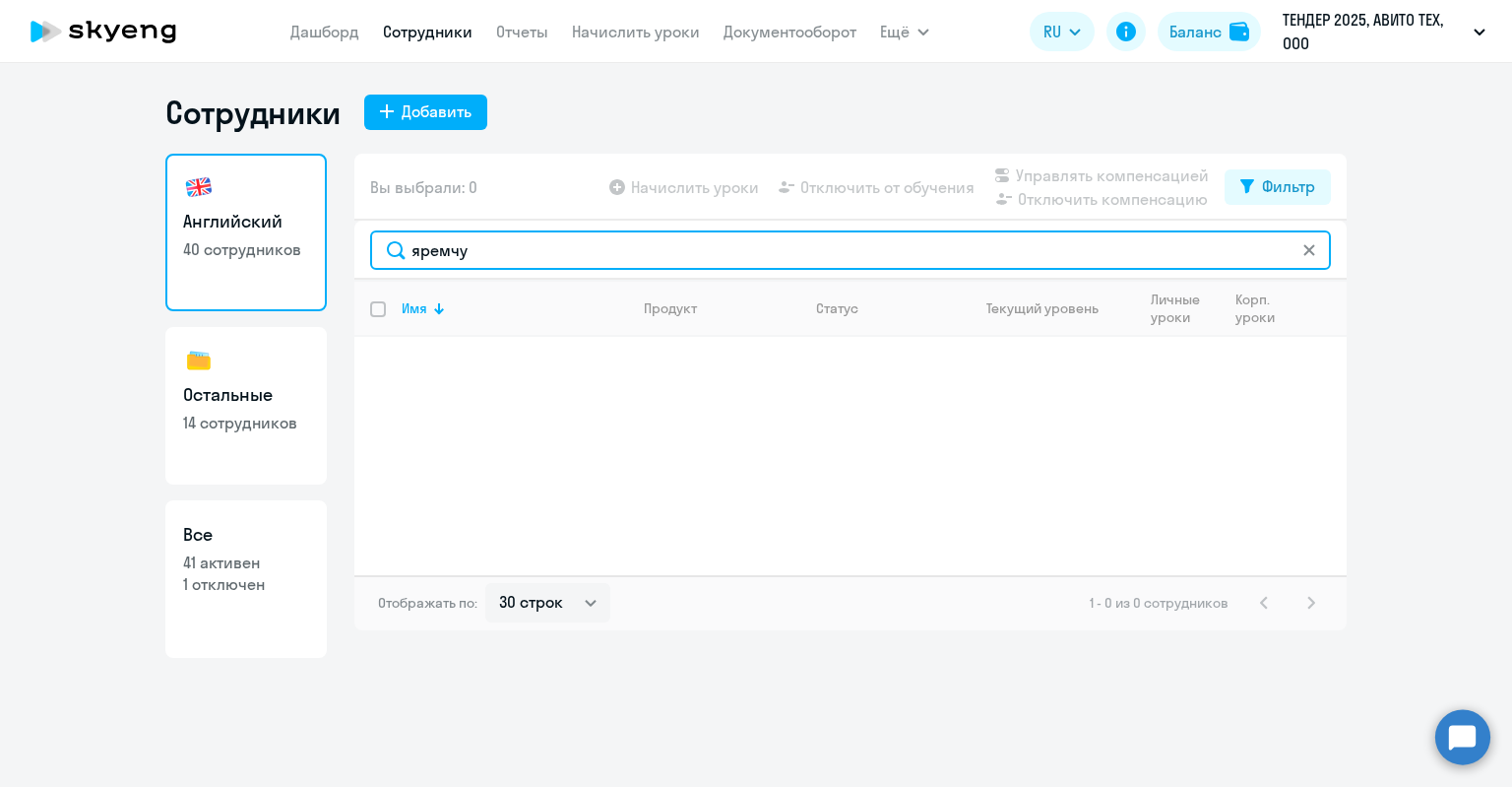 type on "[PERSON_NAME]" 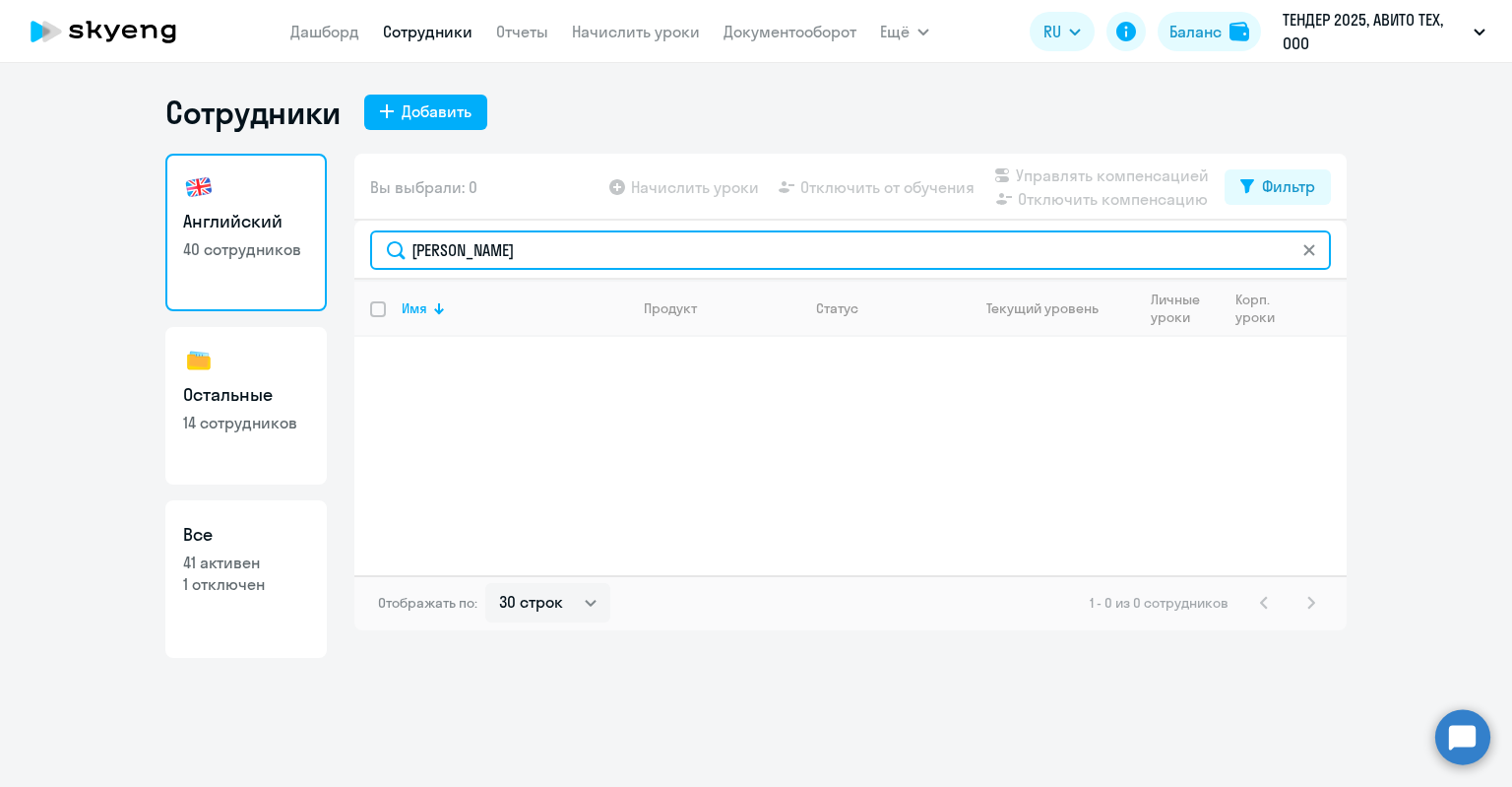 drag, startPoint x: 545, startPoint y: 255, endPoint x: 318, endPoint y: 260, distance: 227.05506 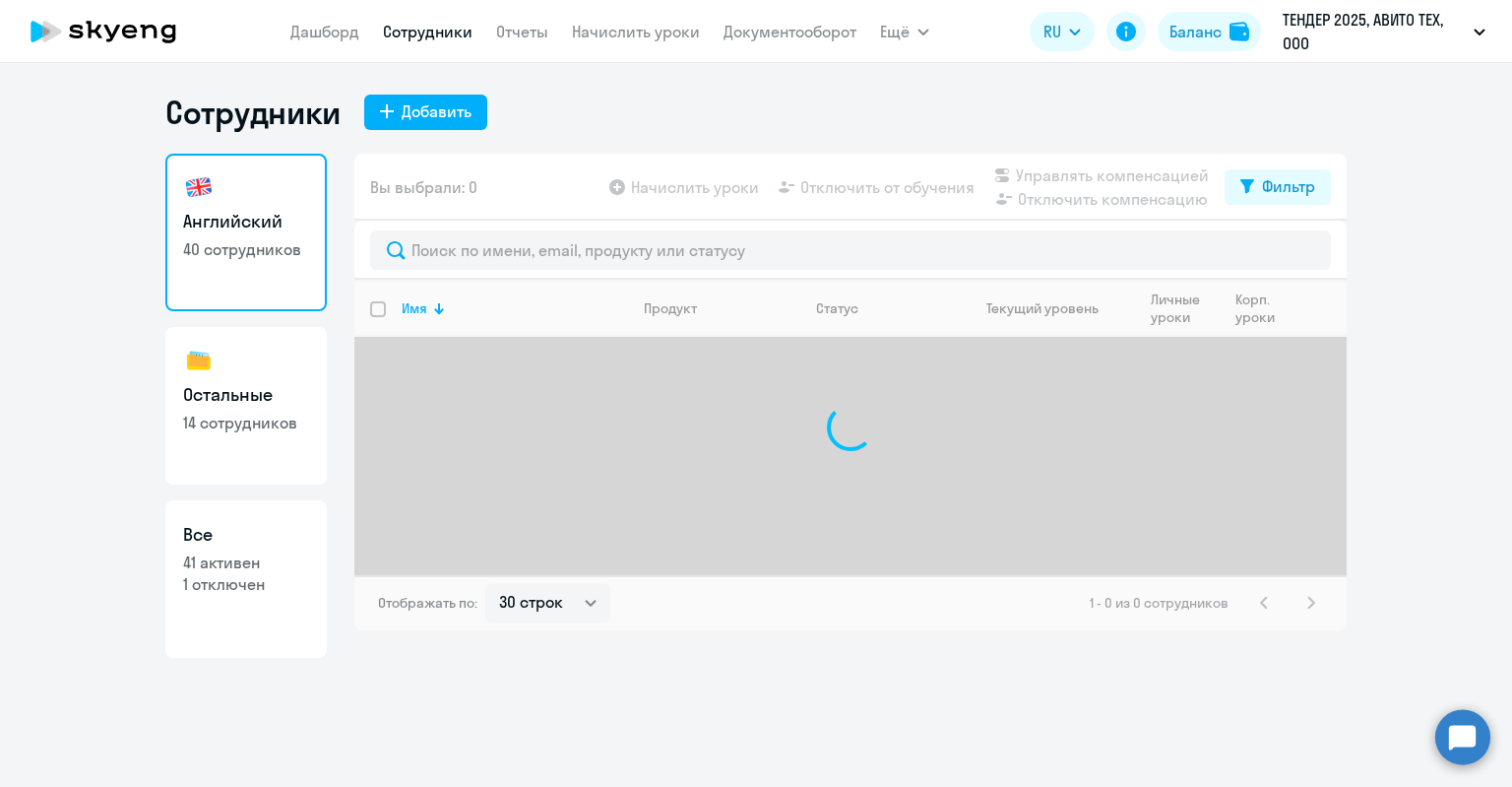 click on "Сотрудники
Добавить   Английский   40 сотрудников   Остальные   14 сотрудников  Все  41 активен   1 отключен   Вы выбрали: 0
Начислить уроки
Отключить от обучения
Управлять компенсацией
Отключить компенсацию
Фильтр
Имя   Продукт   Статус   Текущий уровень   Личные уроки   Корп. уроки  Отображать по:  30 строк   50 строк   100 строк   1 - 0 из 0 сотрудников" 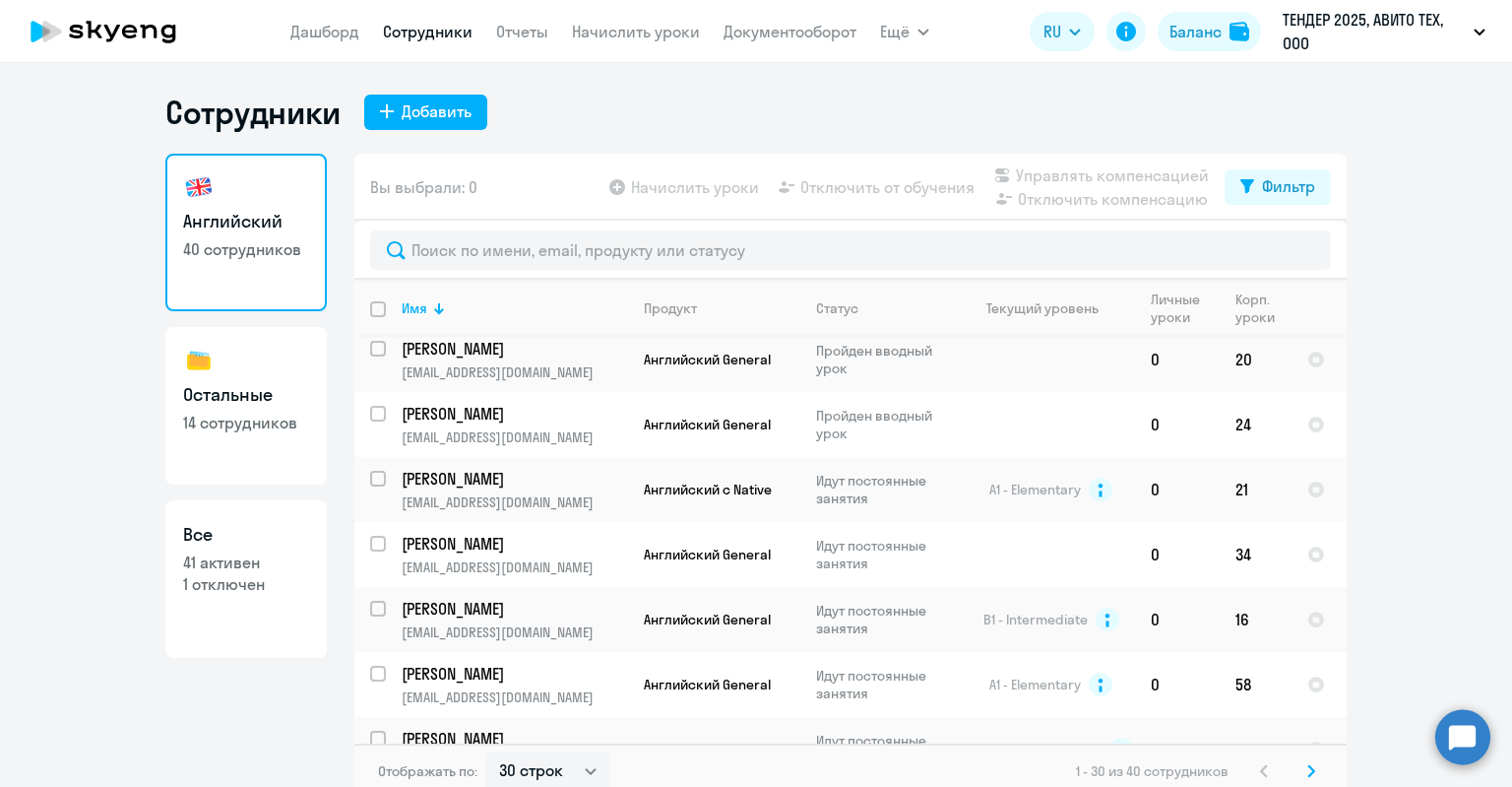 scroll, scrollTop: 1280, scrollLeft: 0, axis: vertical 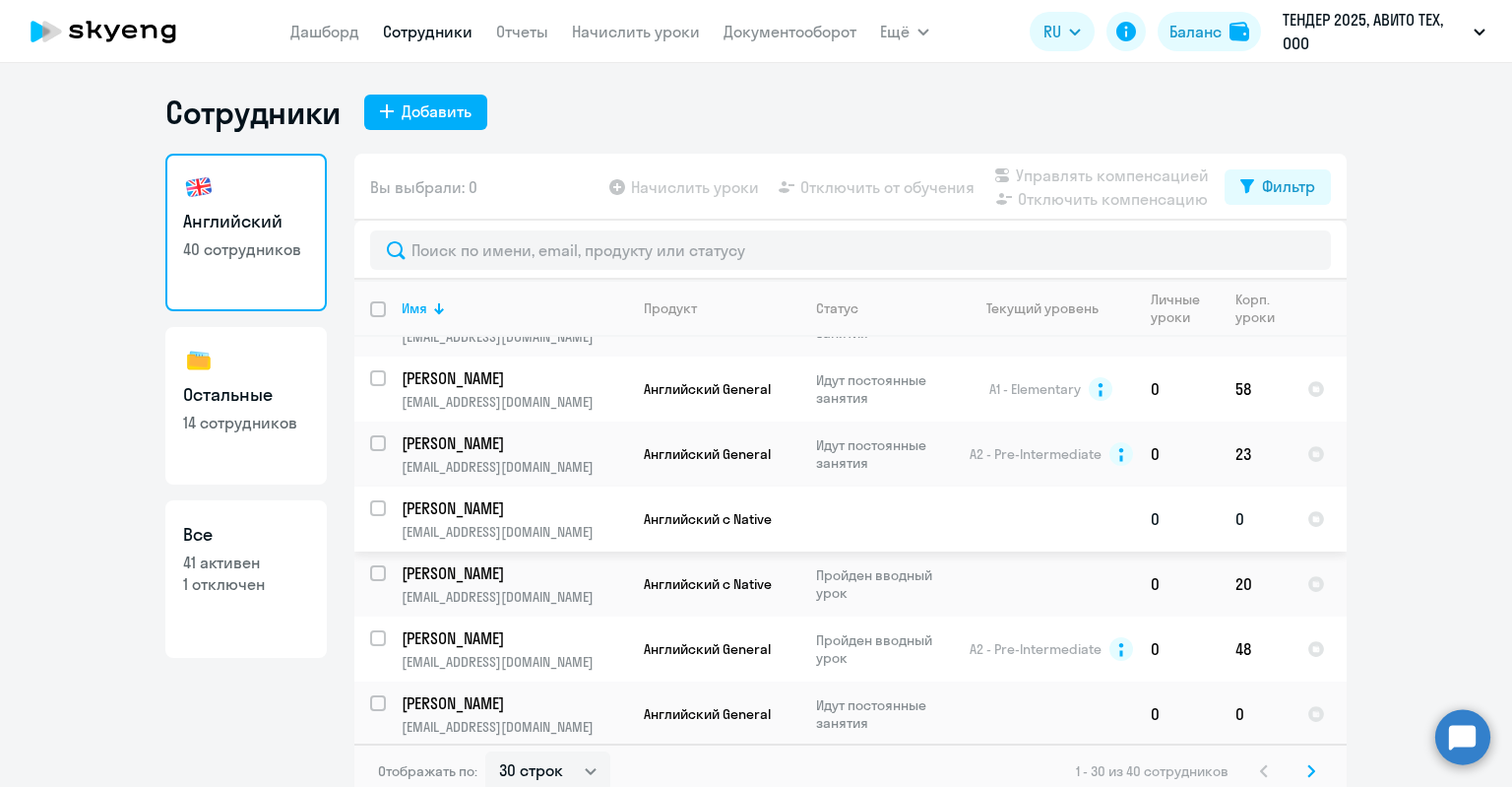 click on "[PERSON_NAME]" 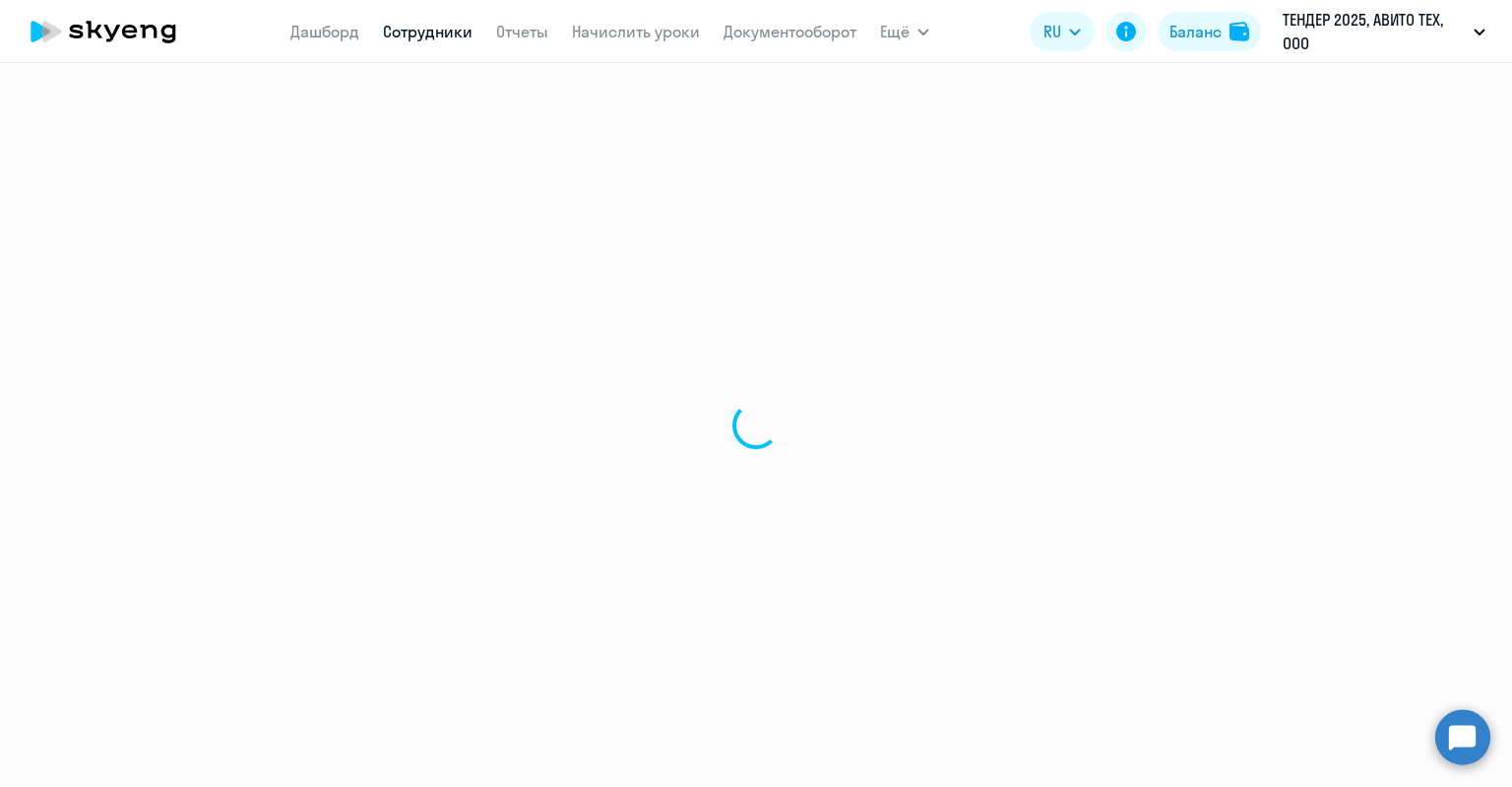 select on "english" 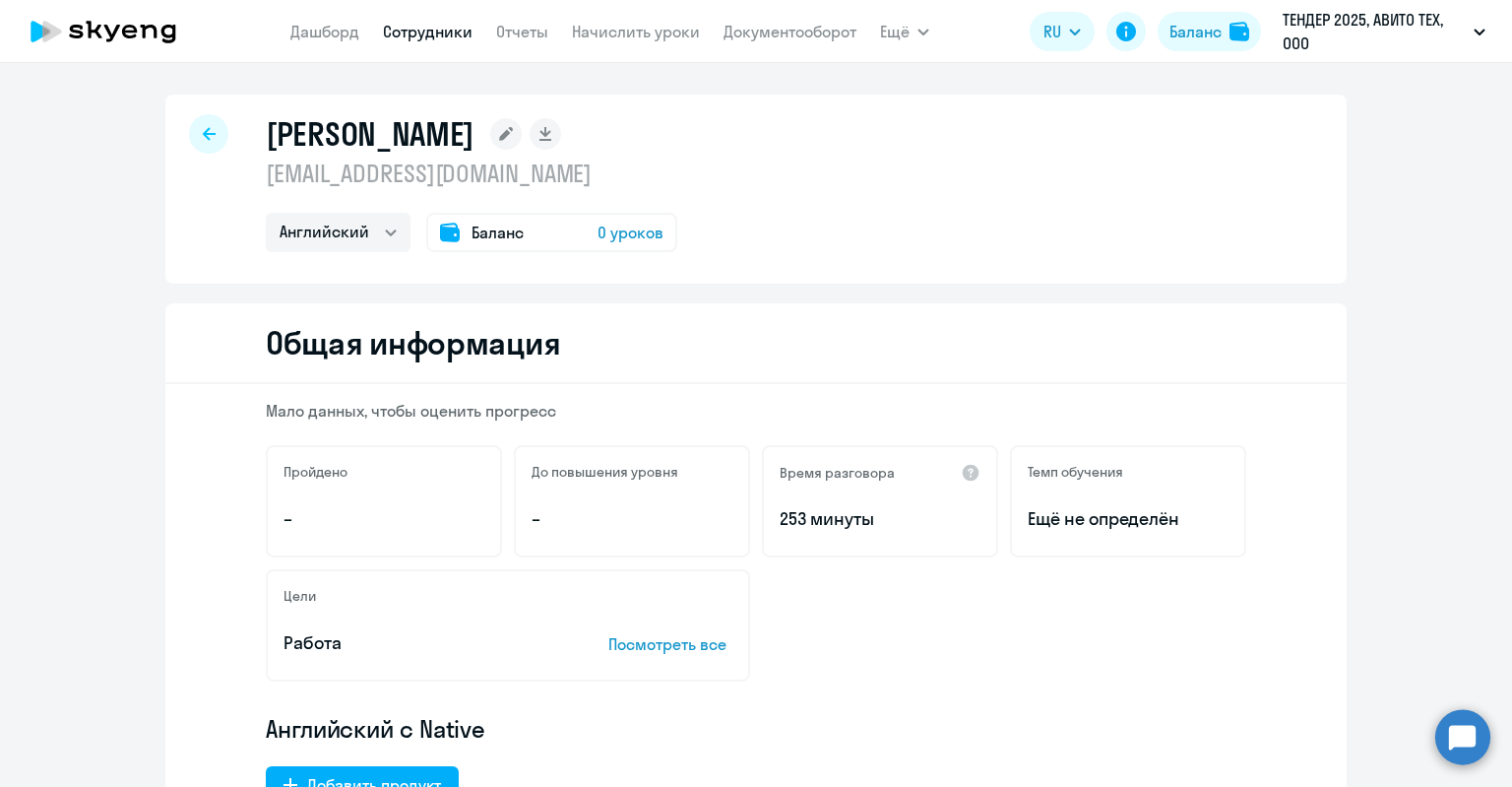 click 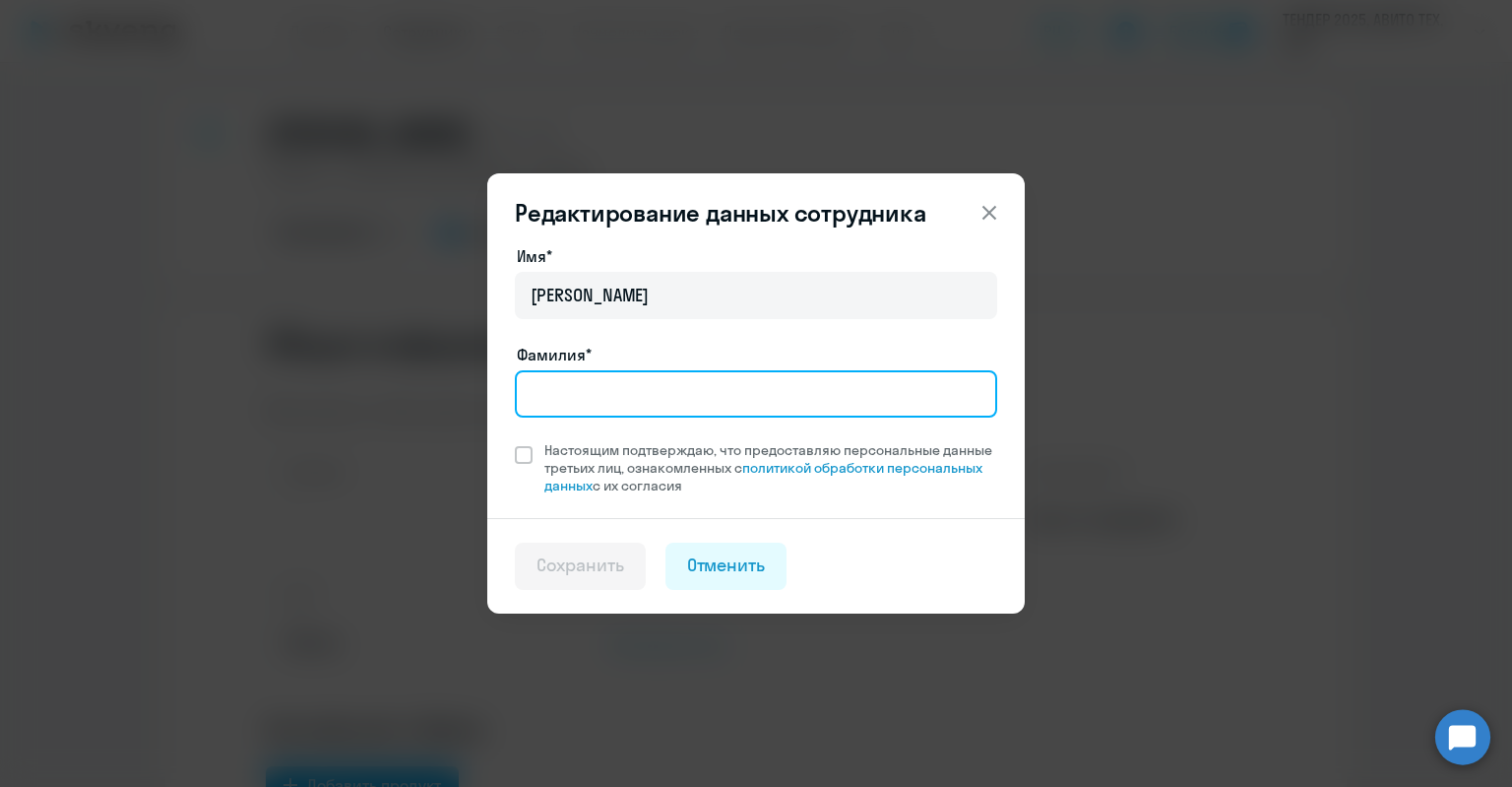click on "Фамилия*" at bounding box center (756, 394) 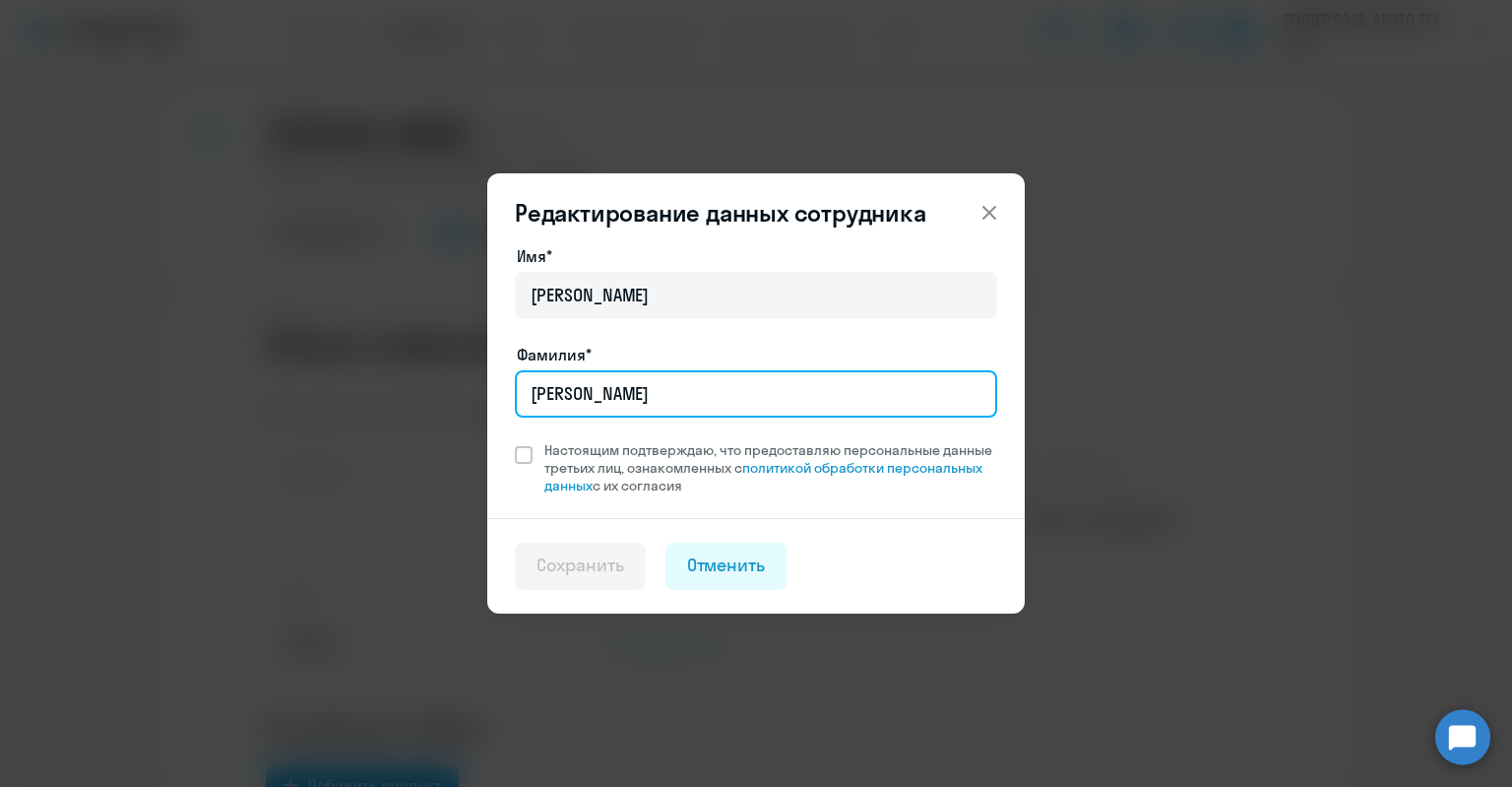 type on "[PERSON_NAME]" 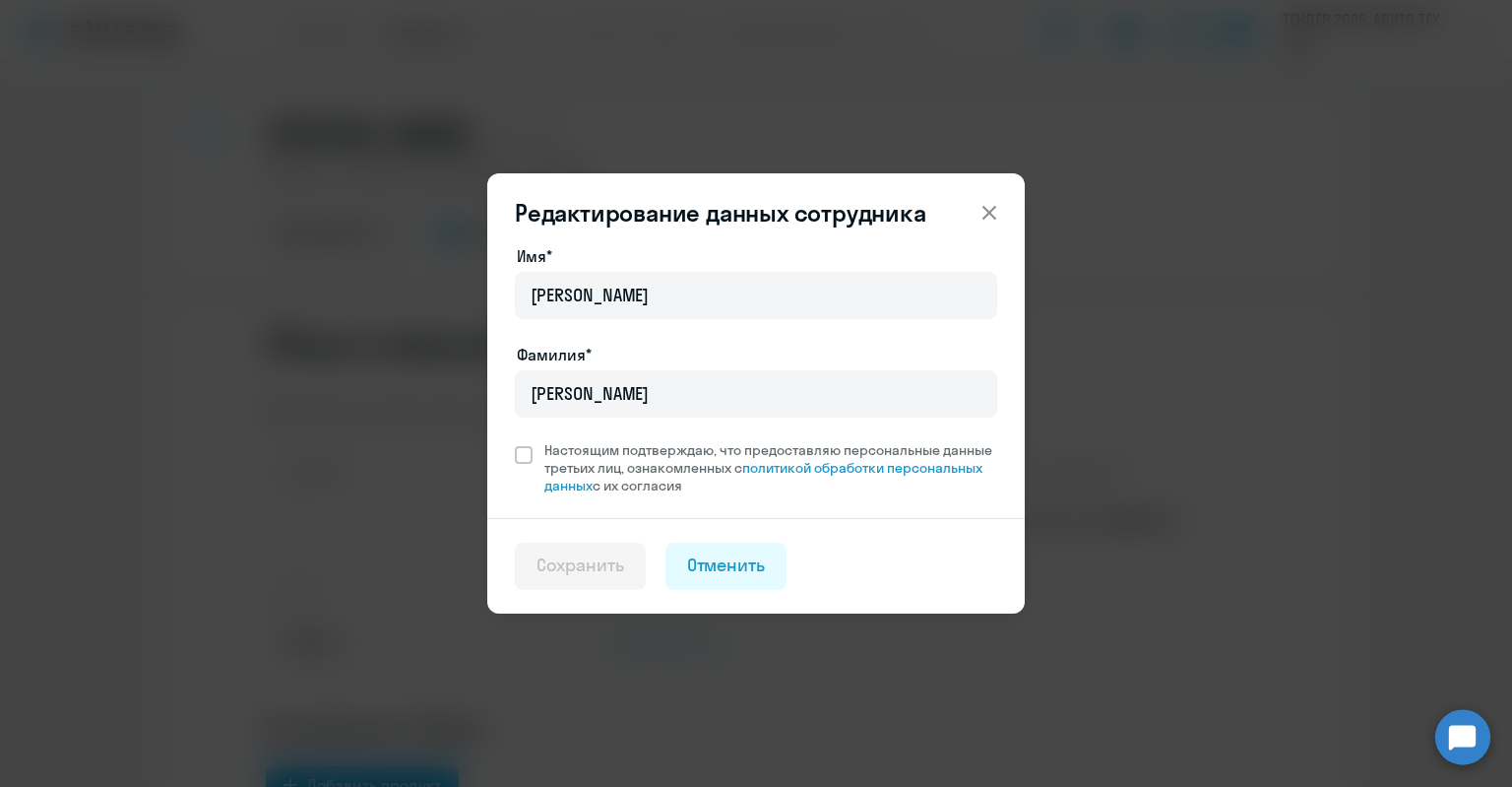 click on "Имя* [PERSON_NAME]* [PERSON_NAME]  Настоящим подтверждаю, что предоставляю персональные данные третьих лиц, ознакомленных с   политикой обработки персональных данных   с их согласия" at bounding box center (756, 369) 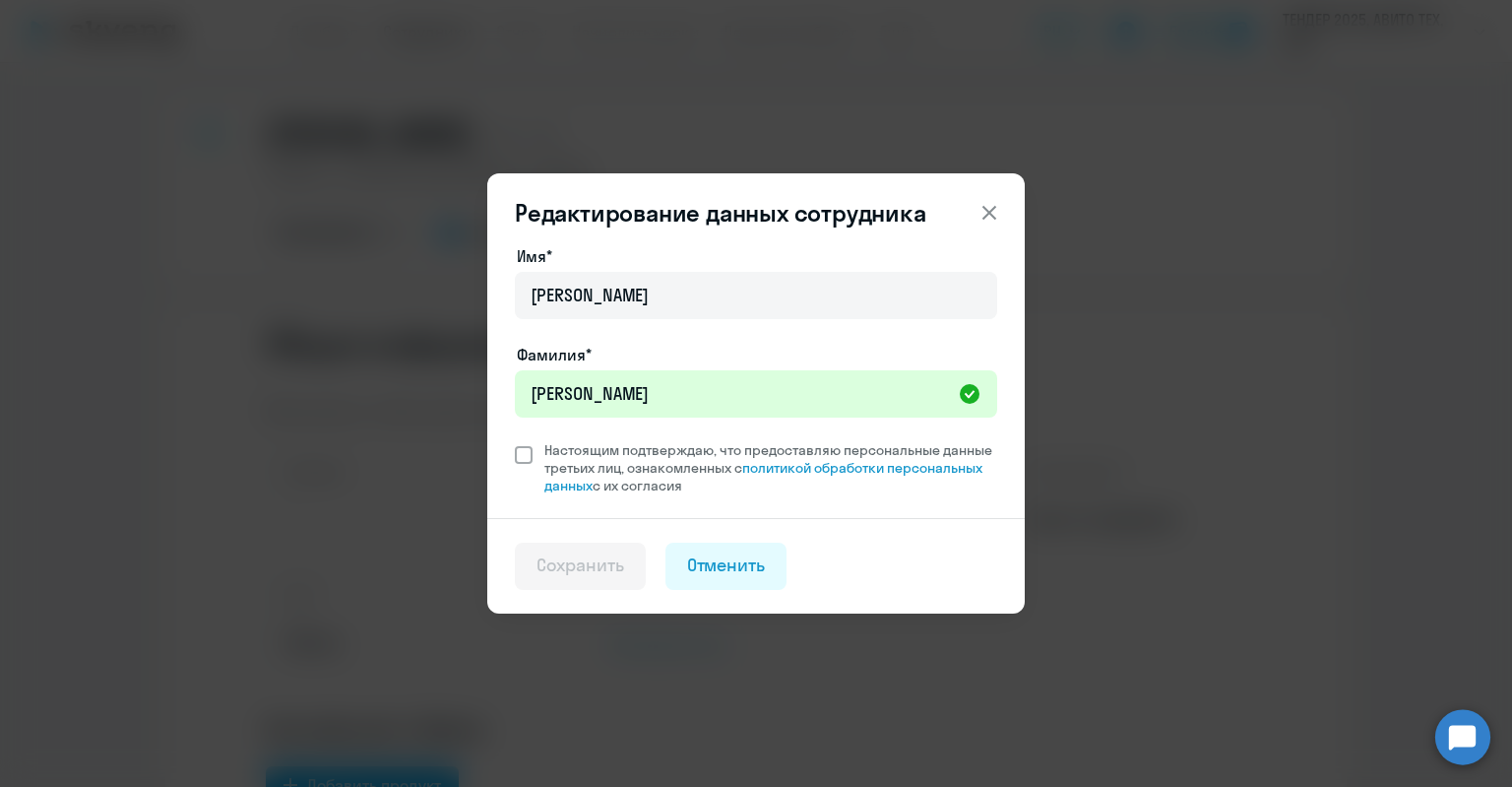 click on "Настоящим подтверждаю, что предоставляю персональные данные третьих лиц, ознакомленных с   политикой обработки персональных данных   с их согласия" at bounding box center (771, 468) 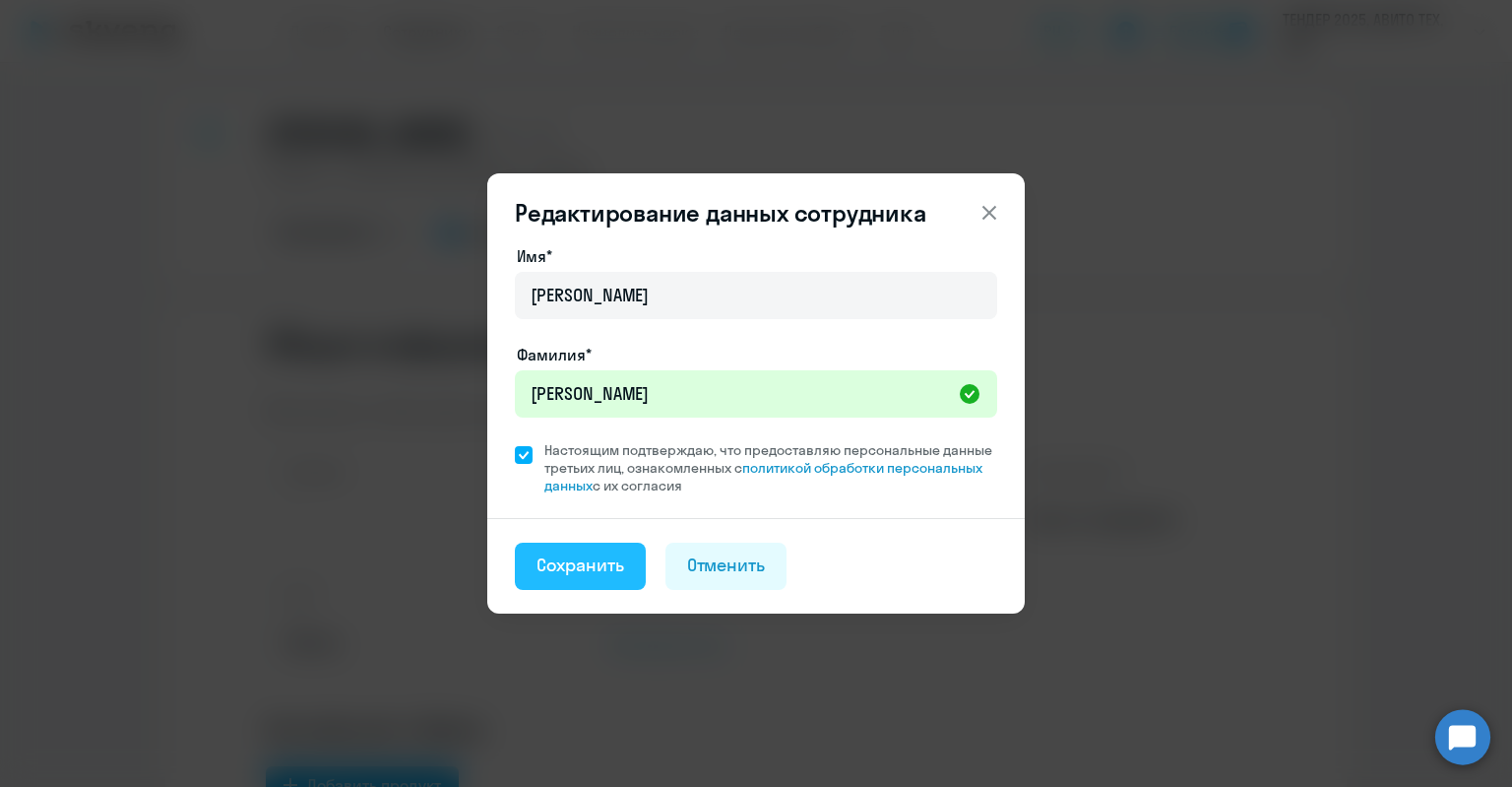 click on "Сохранить" at bounding box center (580, 565) 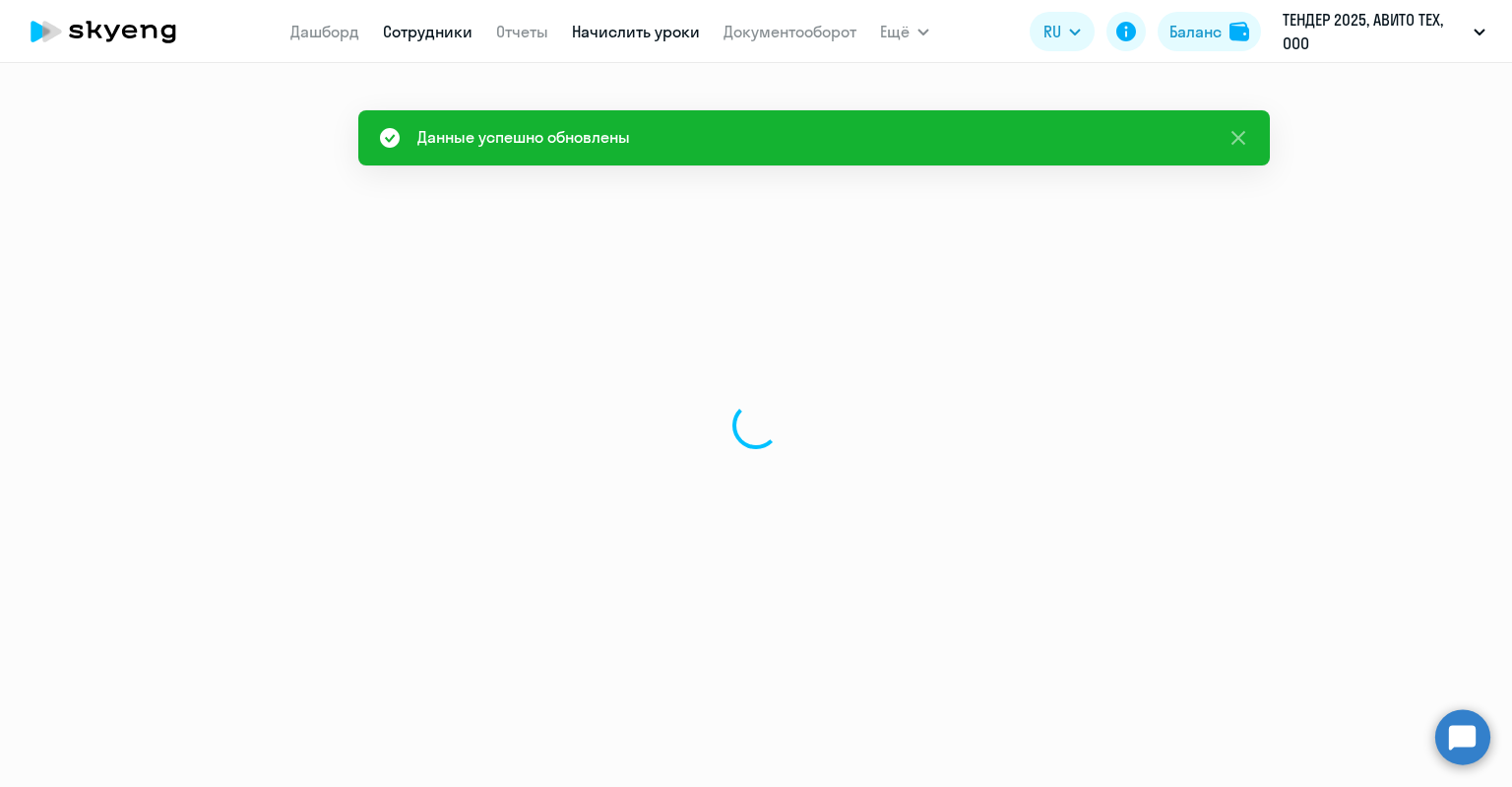 select on "english" 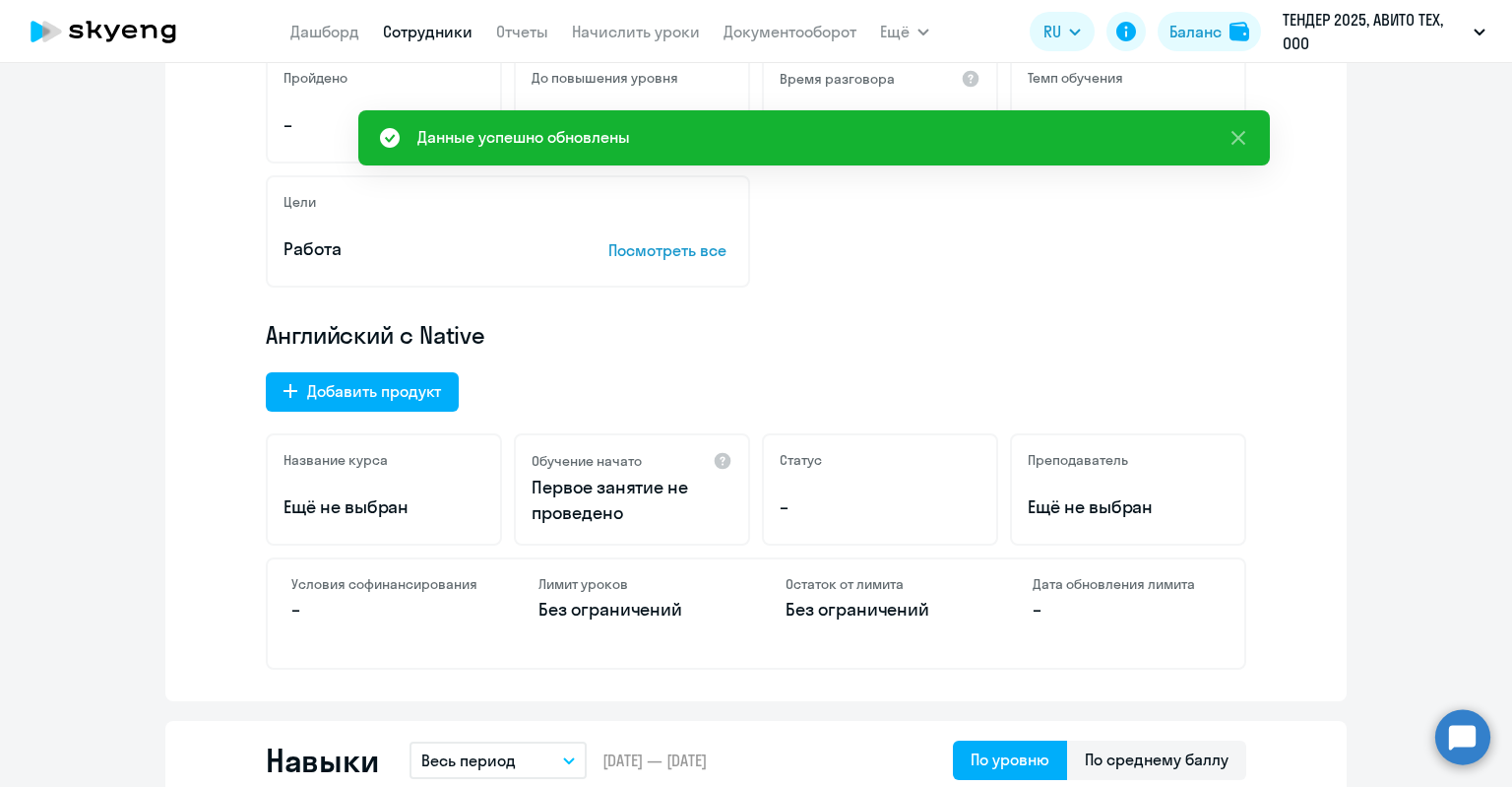 scroll, scrollTop: 0, scrollLeft: 0, axis: both 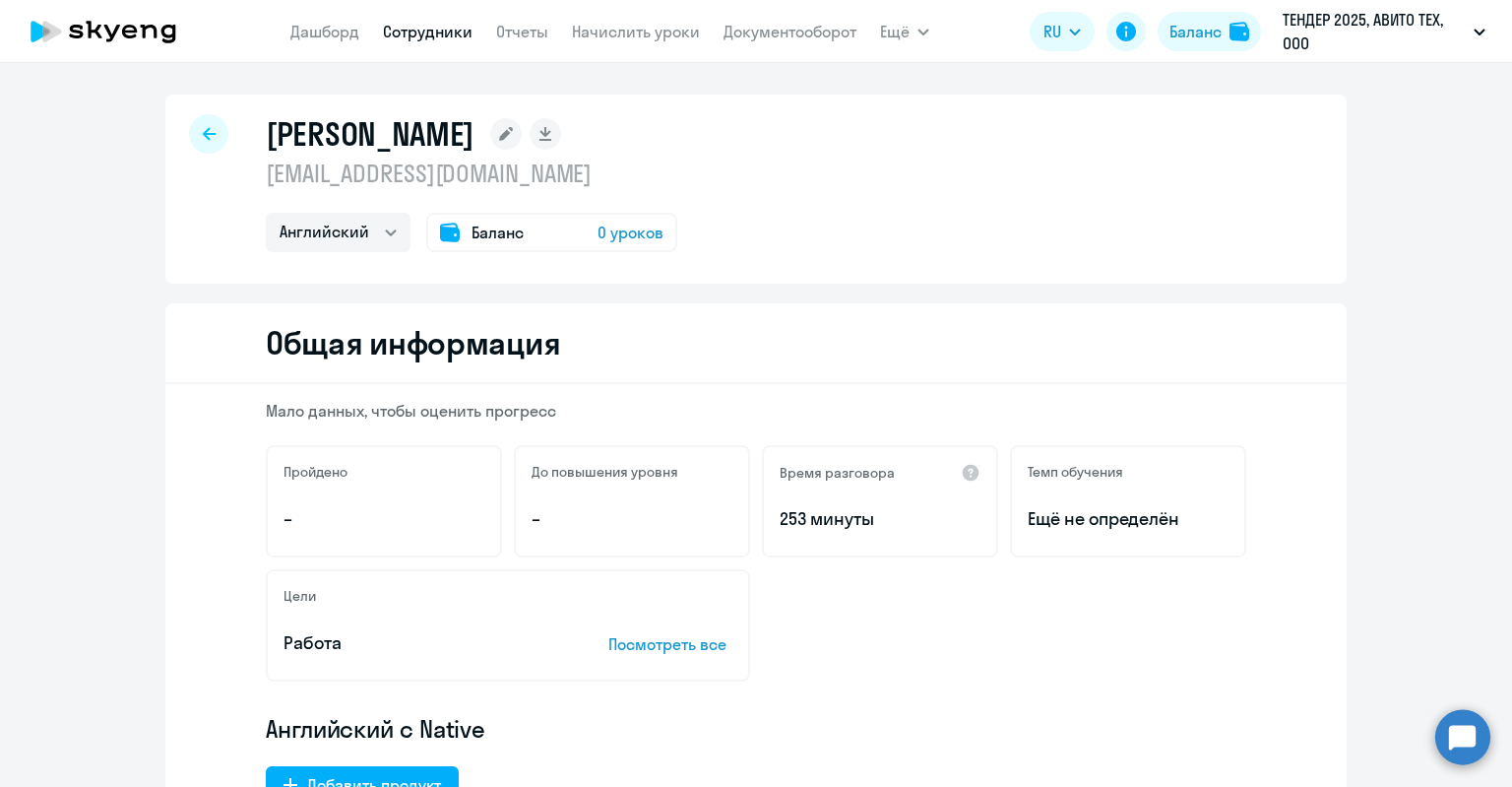 click on "Баланс 0 уроков" 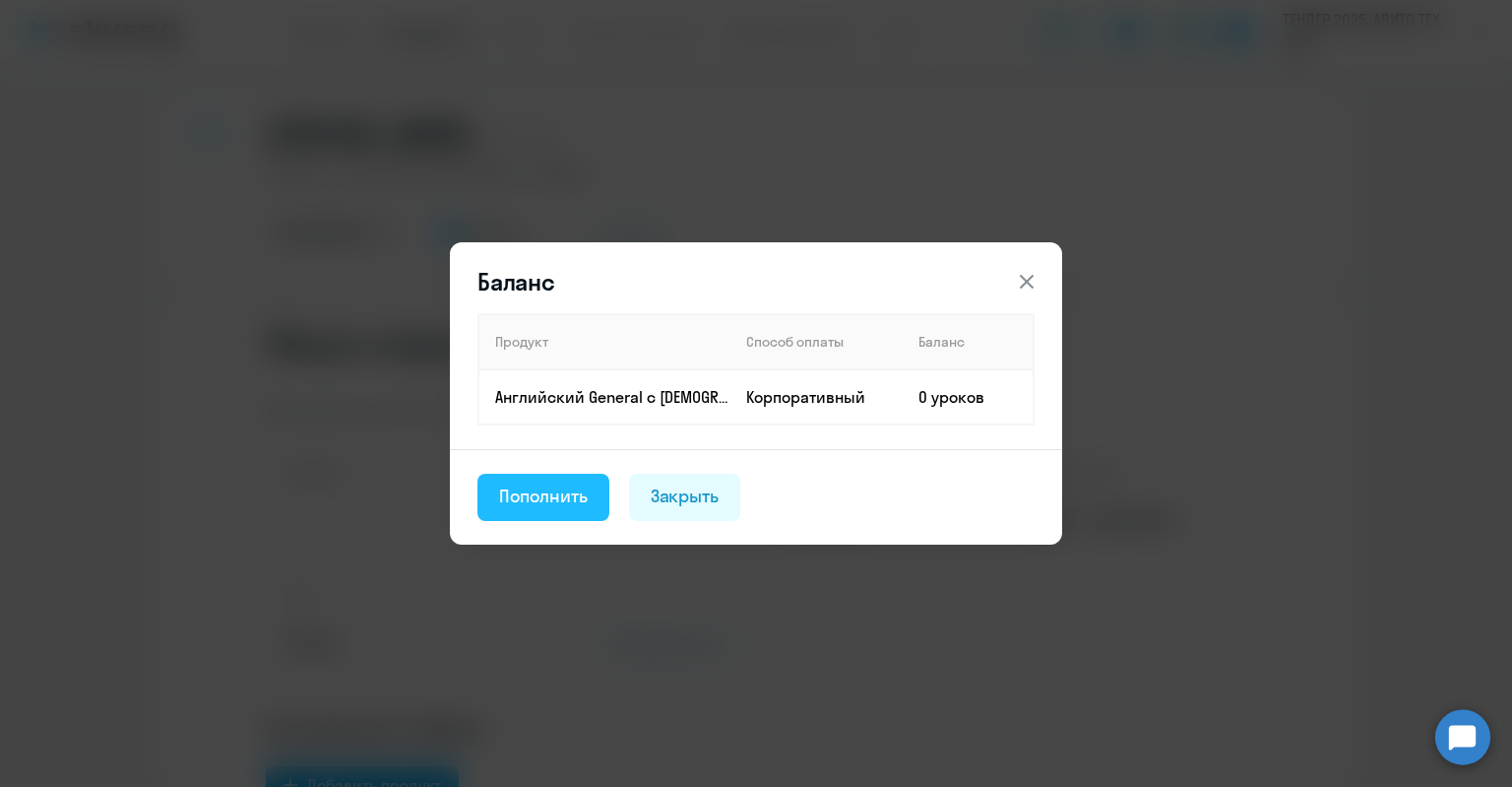 click on "Пополнить" at bounding box center (543, 496) 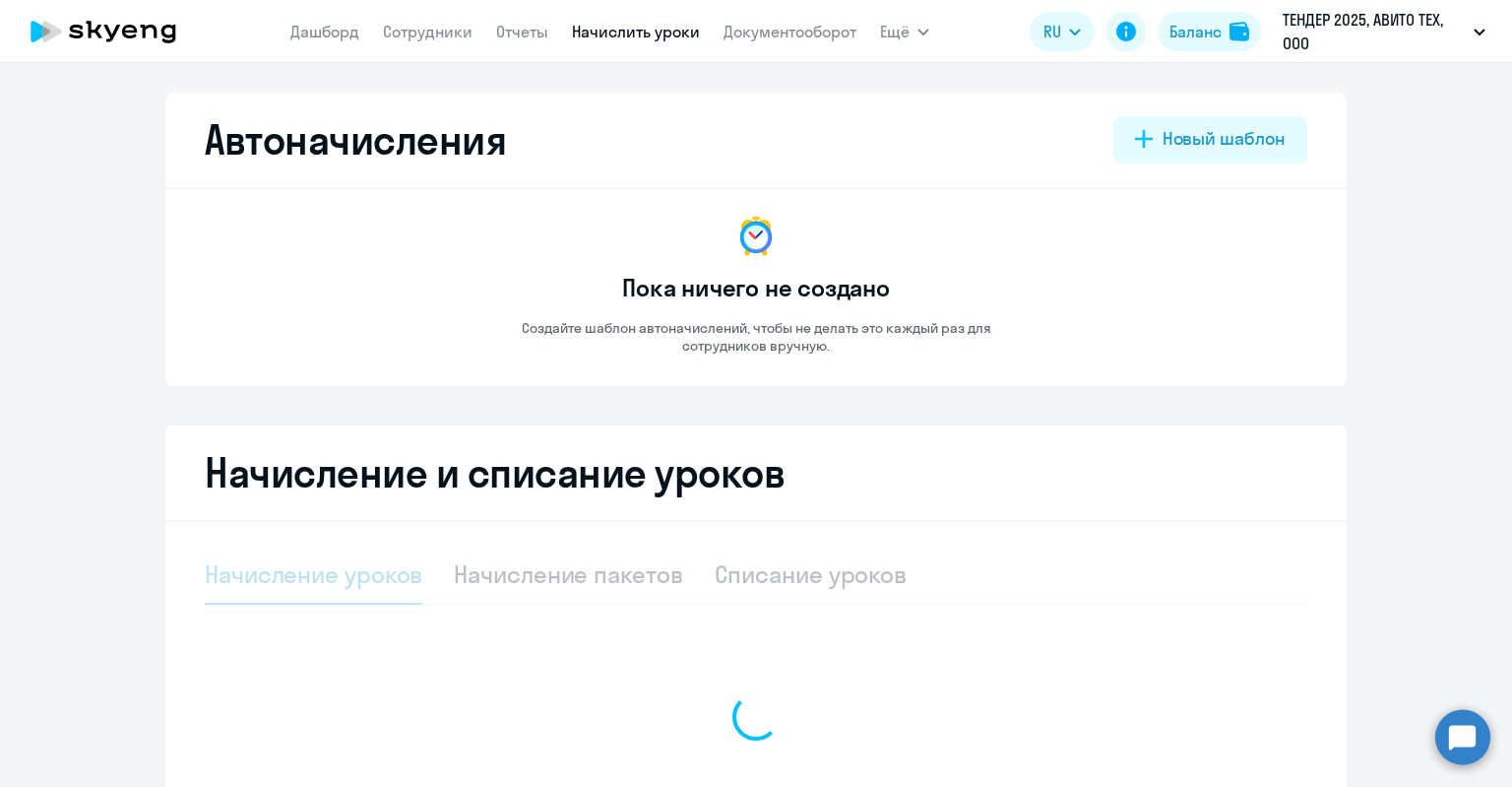 select on "10" 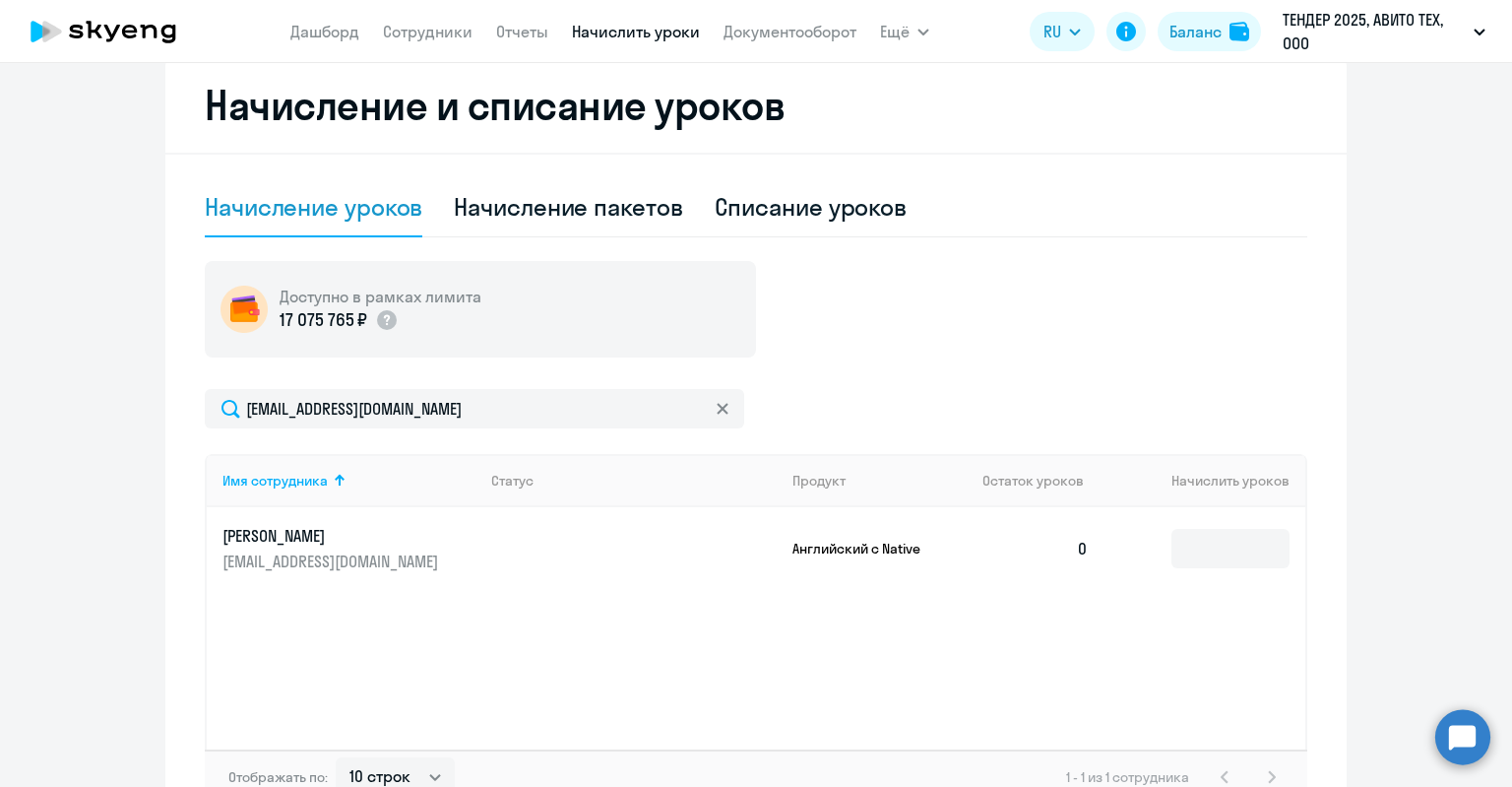 scroll, scrollTop: 494, scrollLeft: 0, axis: vertical 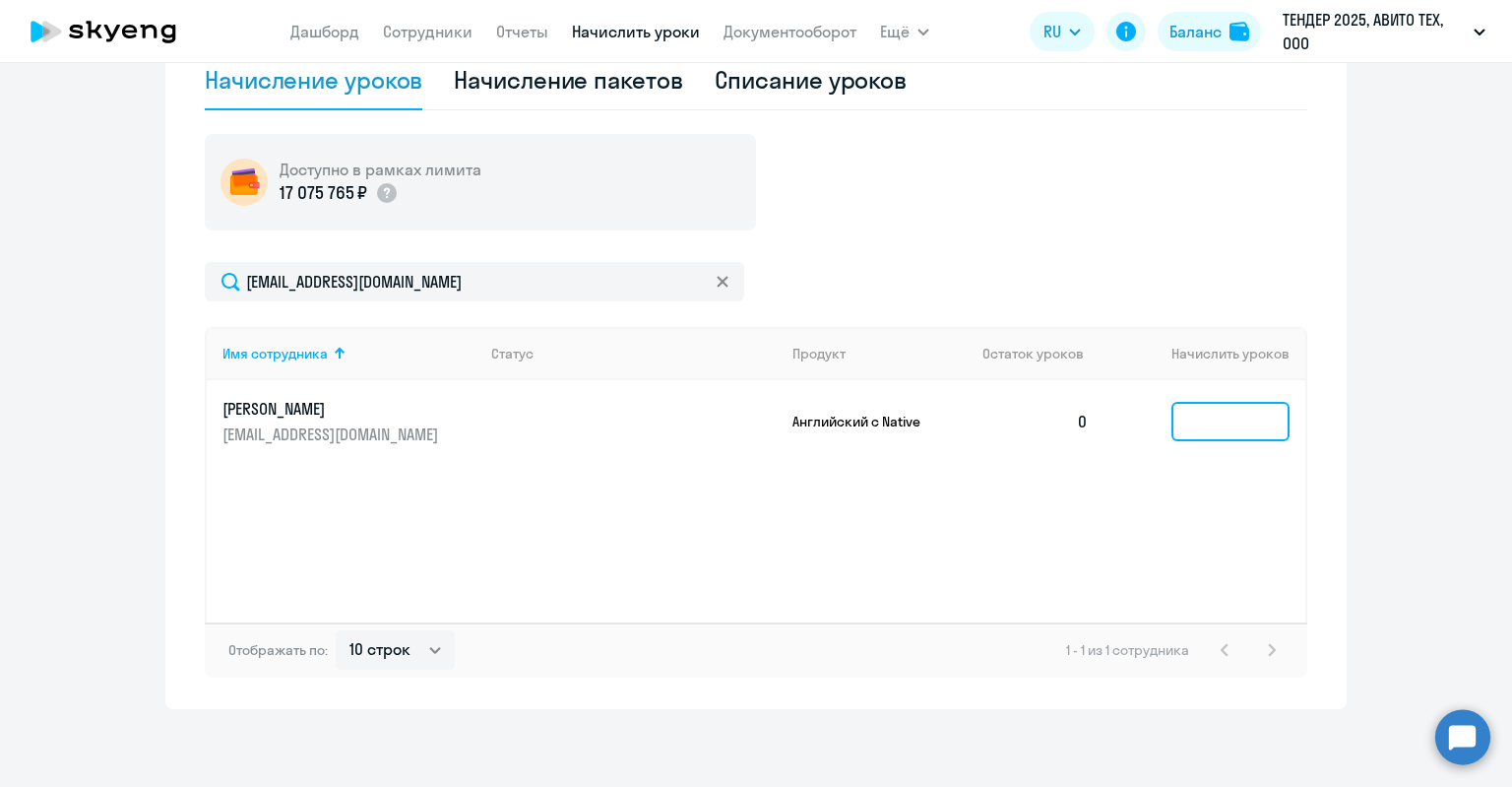 click 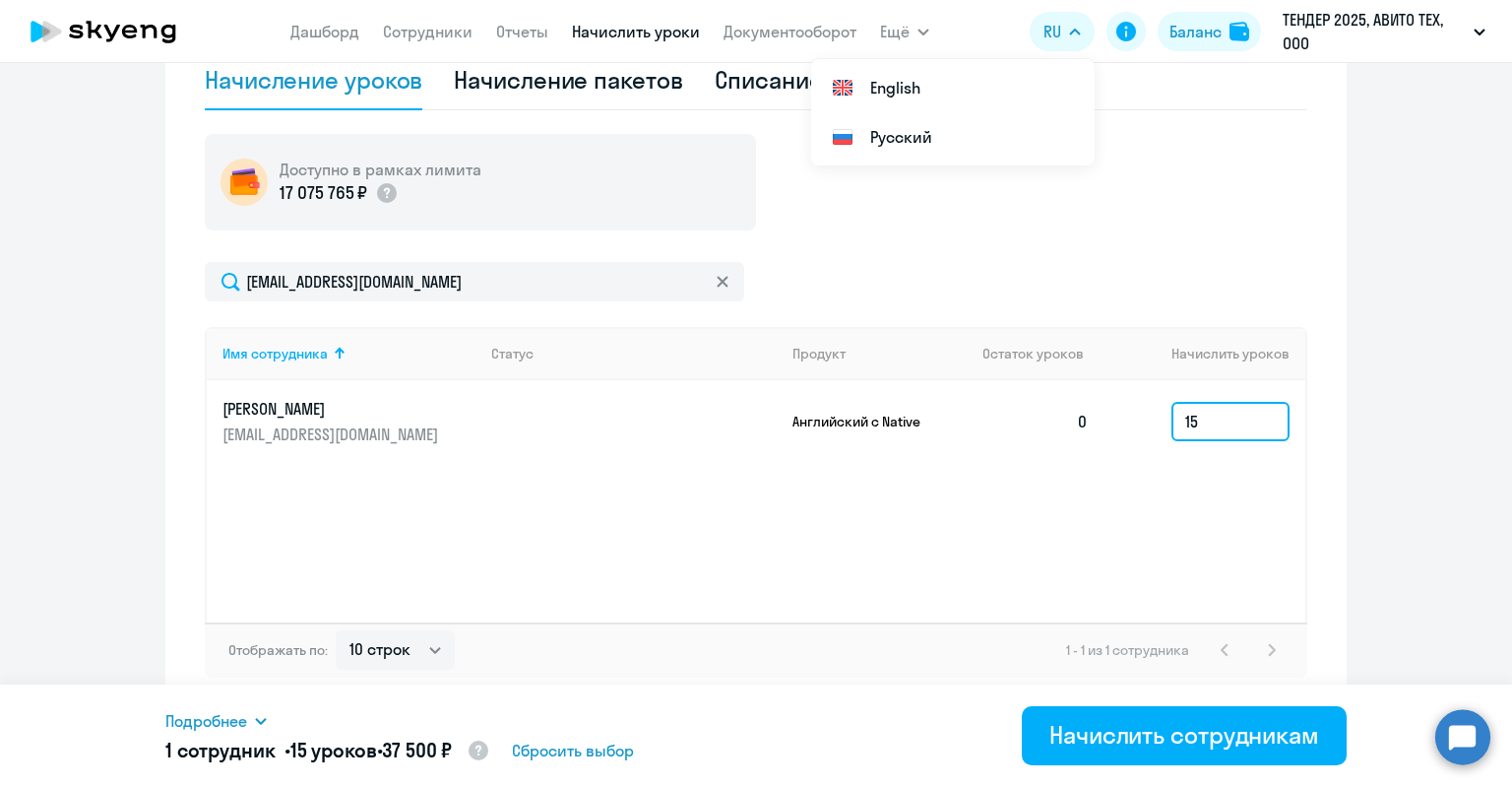 type on "15" 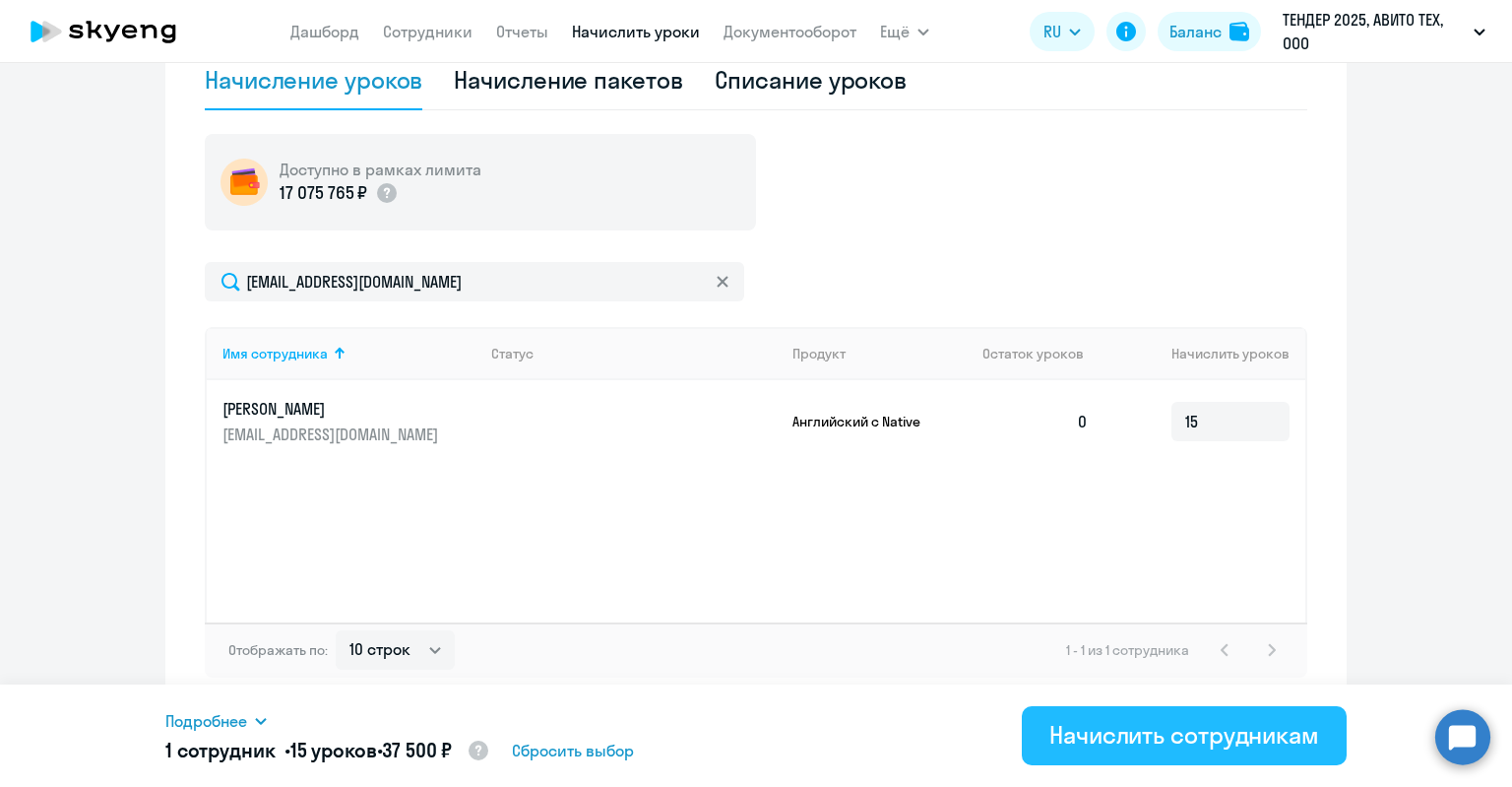 click on "Начислить сотрудникам" at bounding box center (1184, 735) 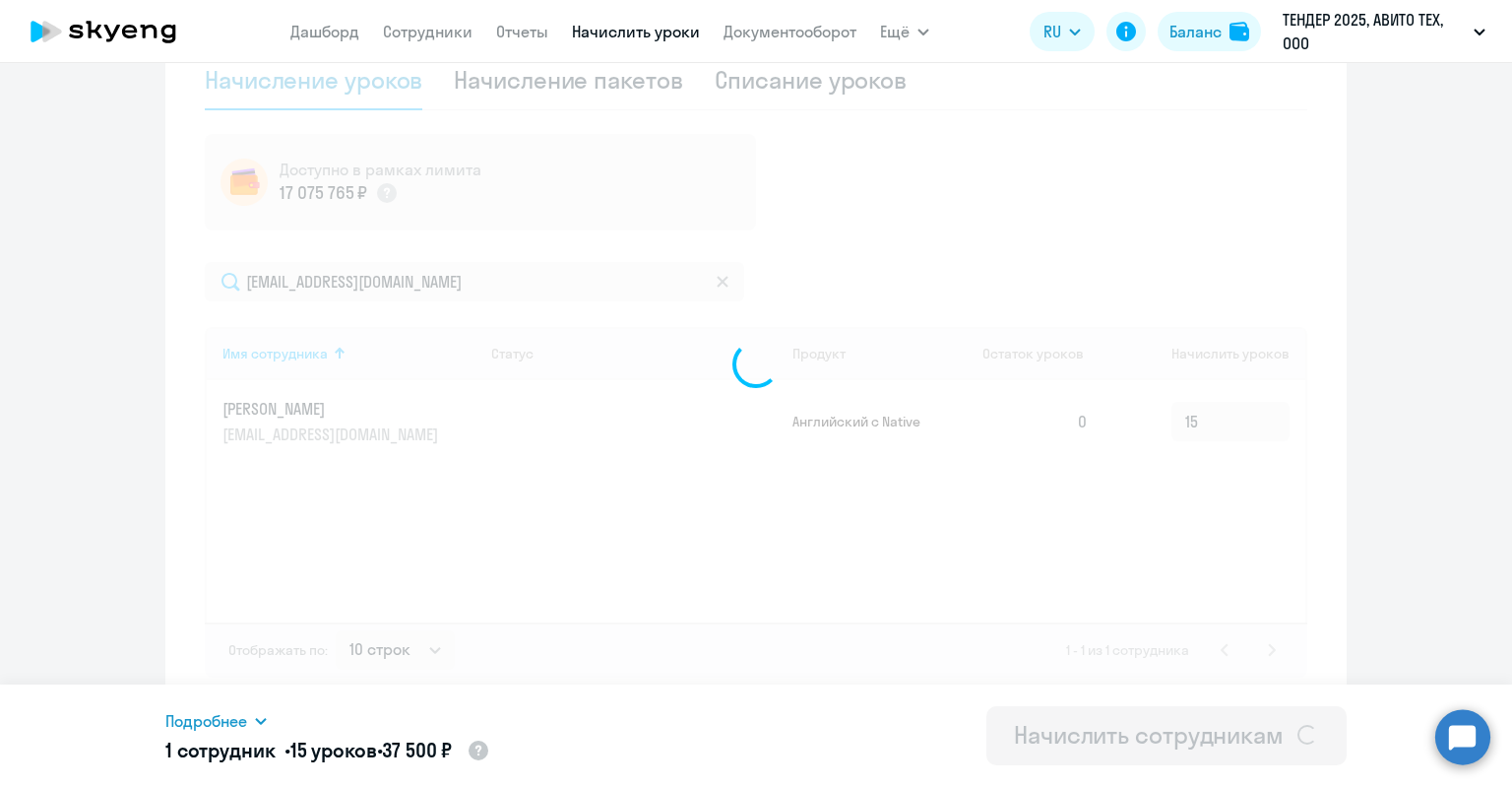 type 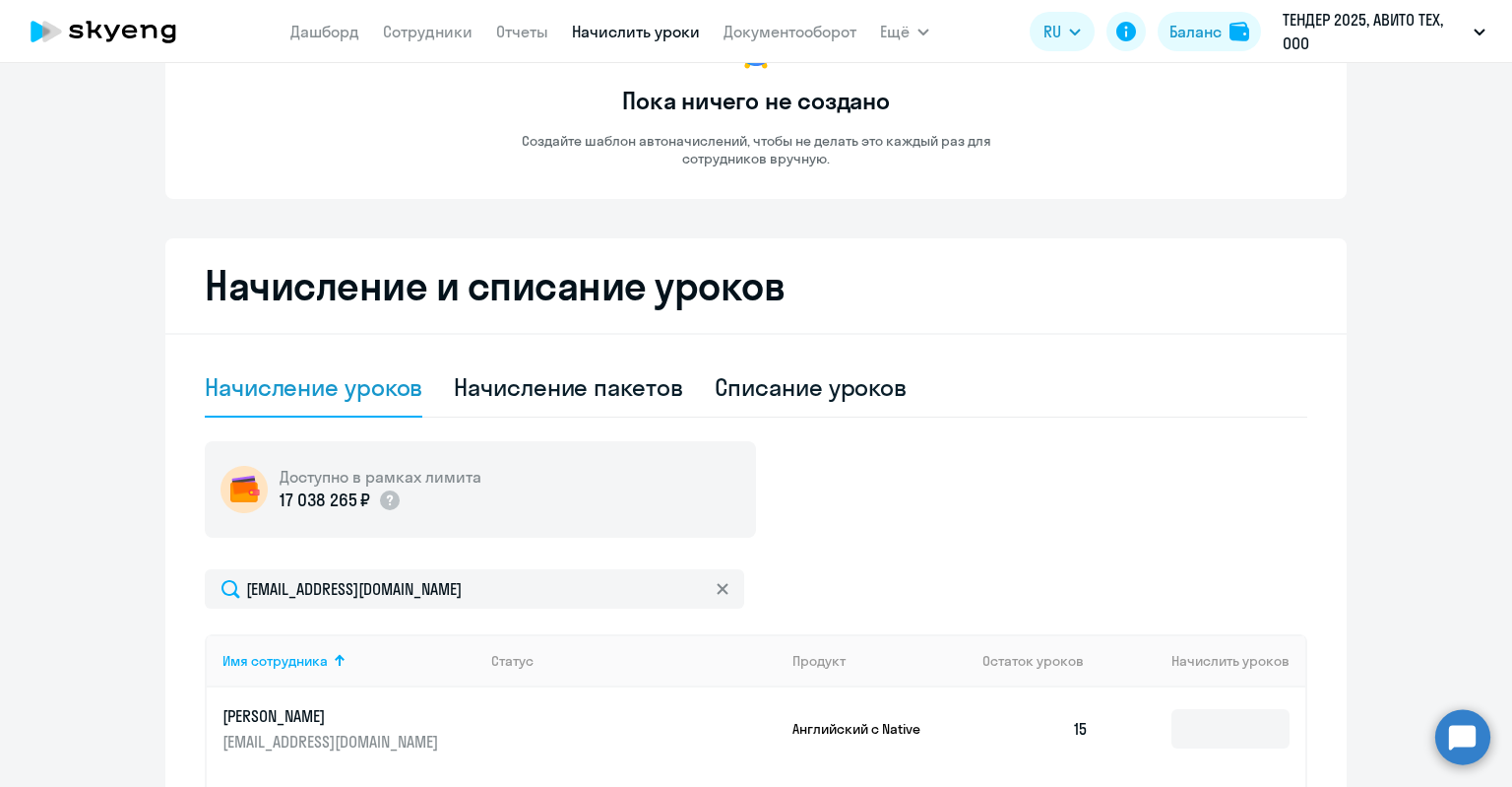 scroll, scrollTop: 0, scrollLeft: 0, axis: both 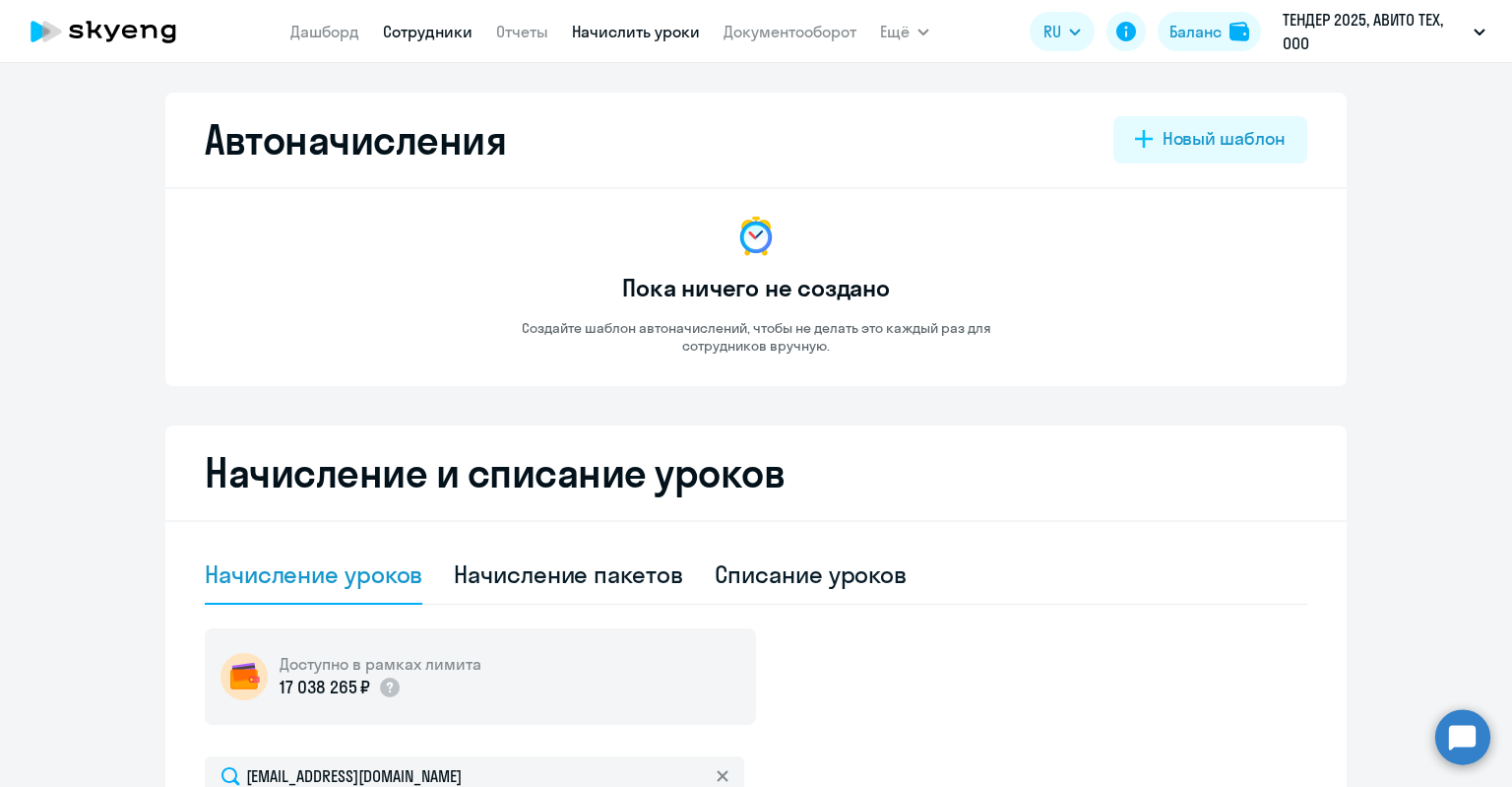 click on "Сотрудники" at bounding box center (427, 32) 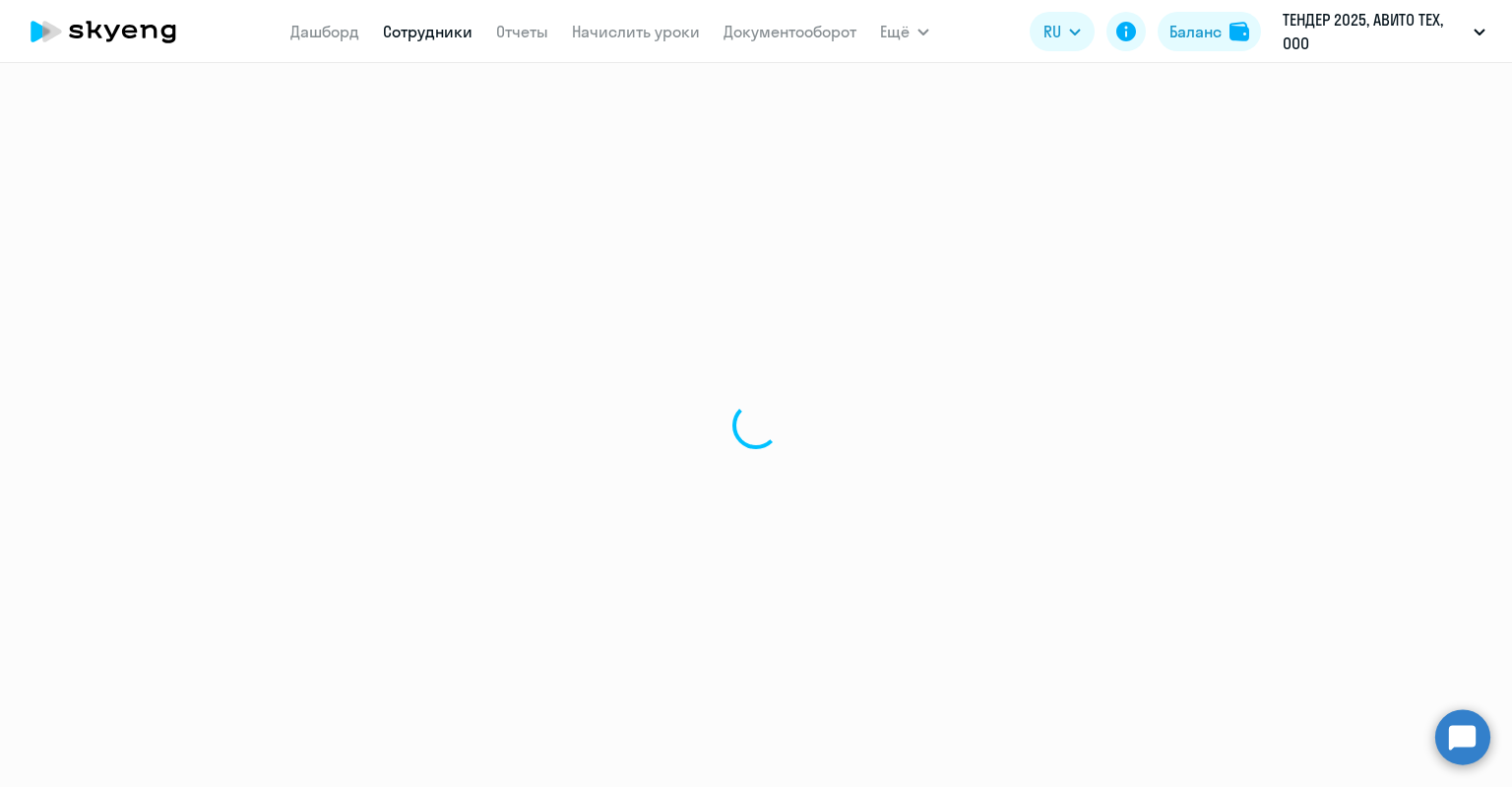 select on "30" 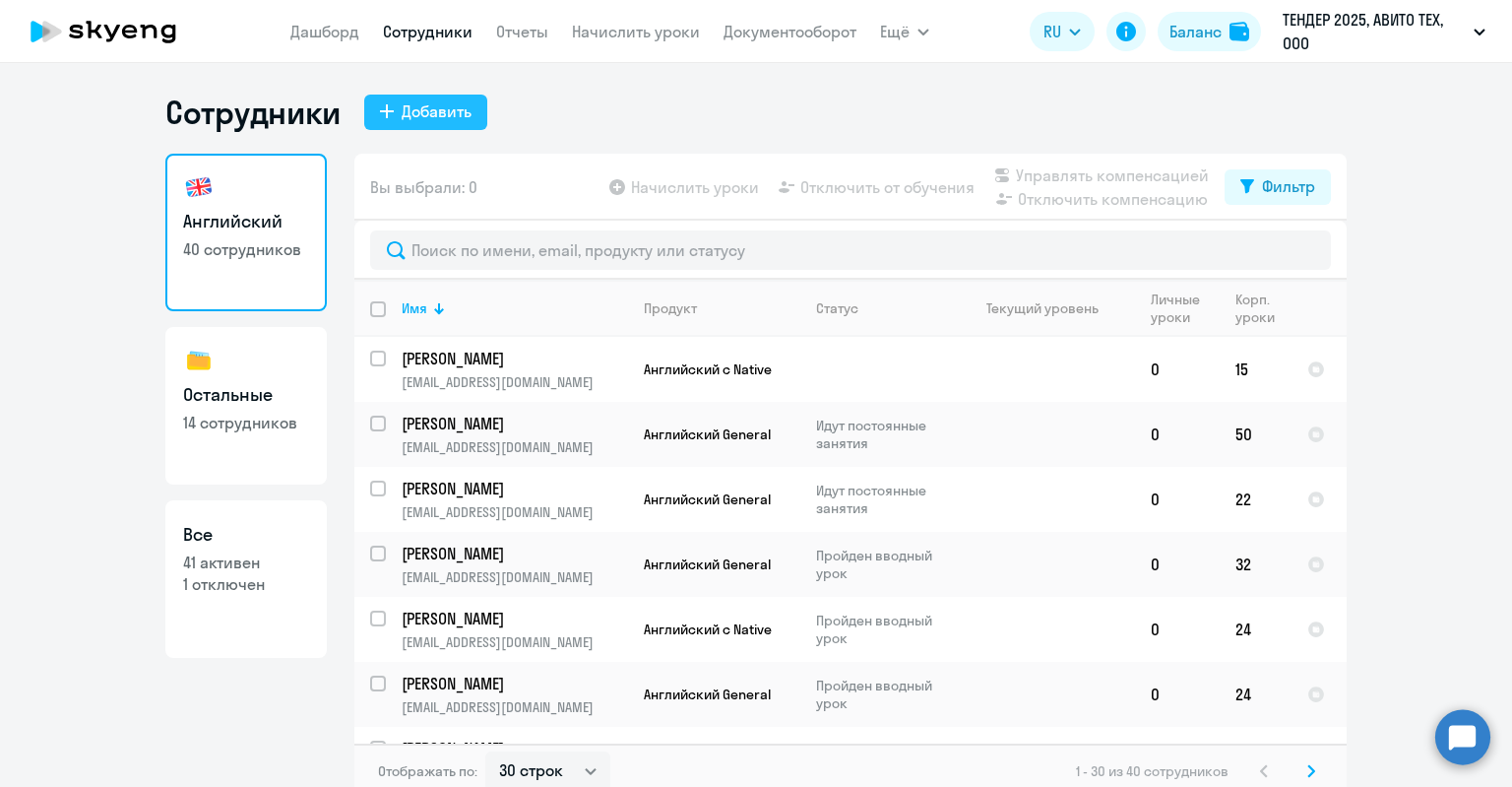 click on "Добавить" 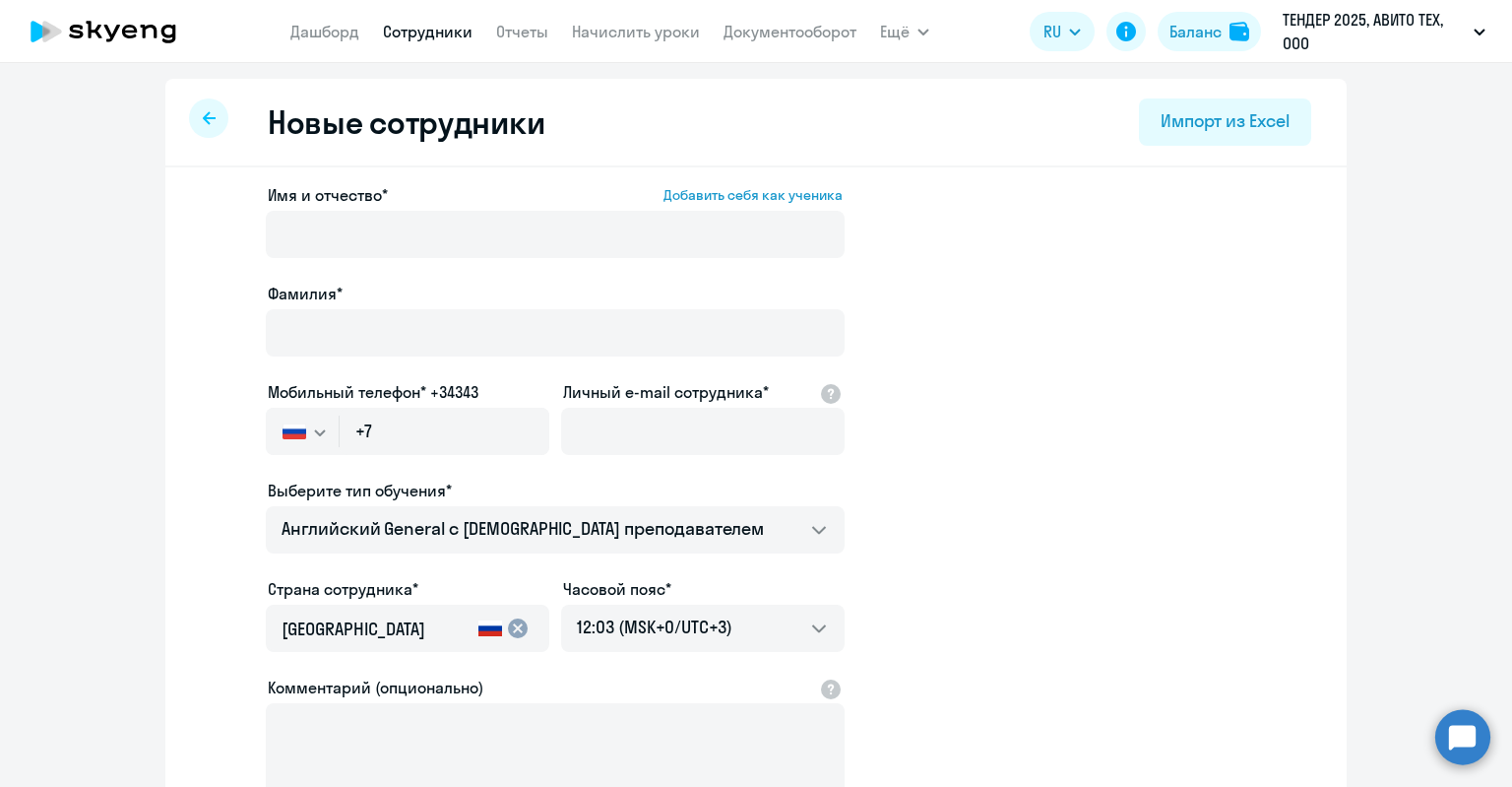 click on "Имя и отчество*  Добавить себя как ученика" 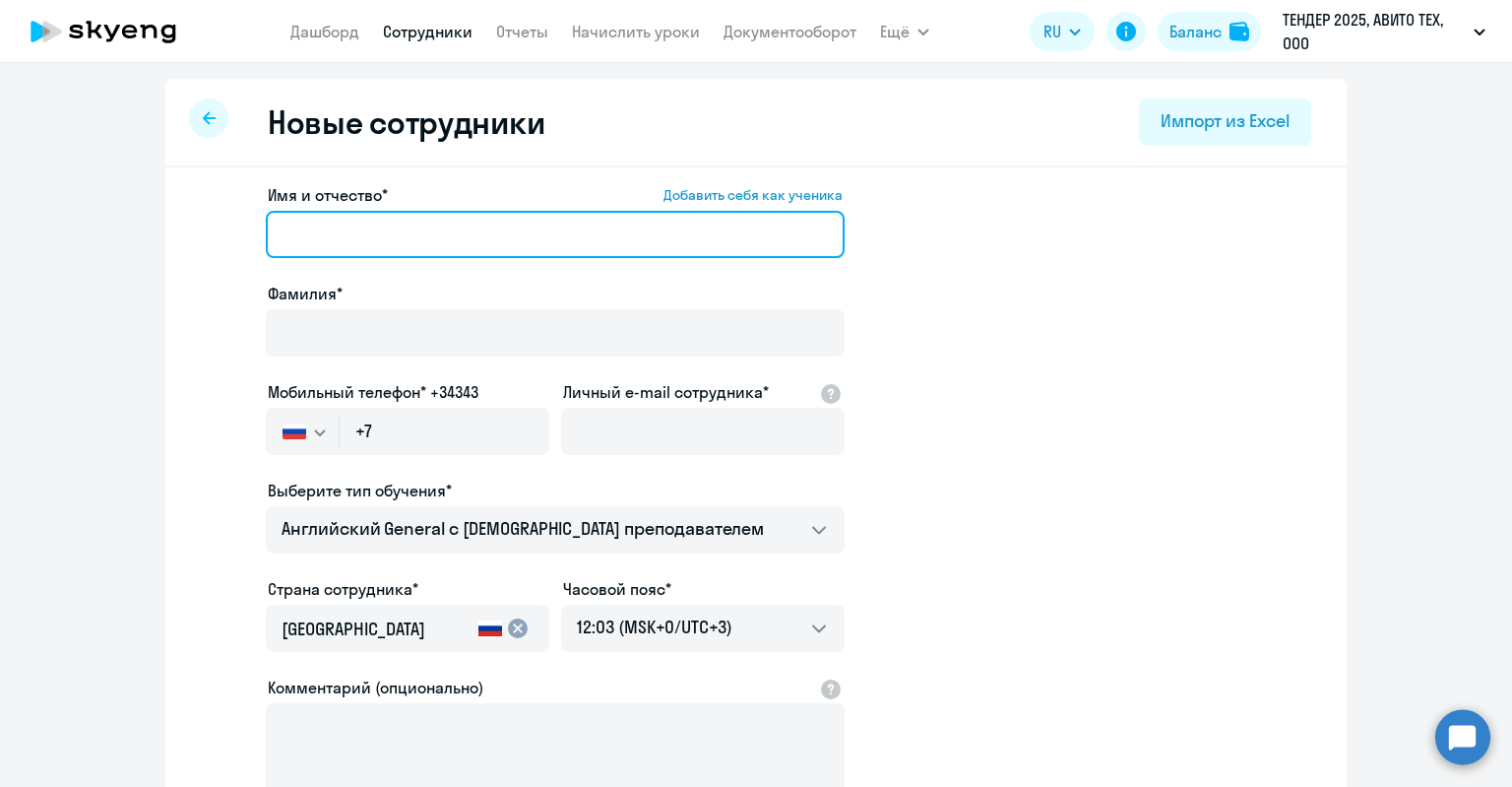 click on "Имя и отчество*  Добавить себя как ученика" at bounding box center (555, 234) 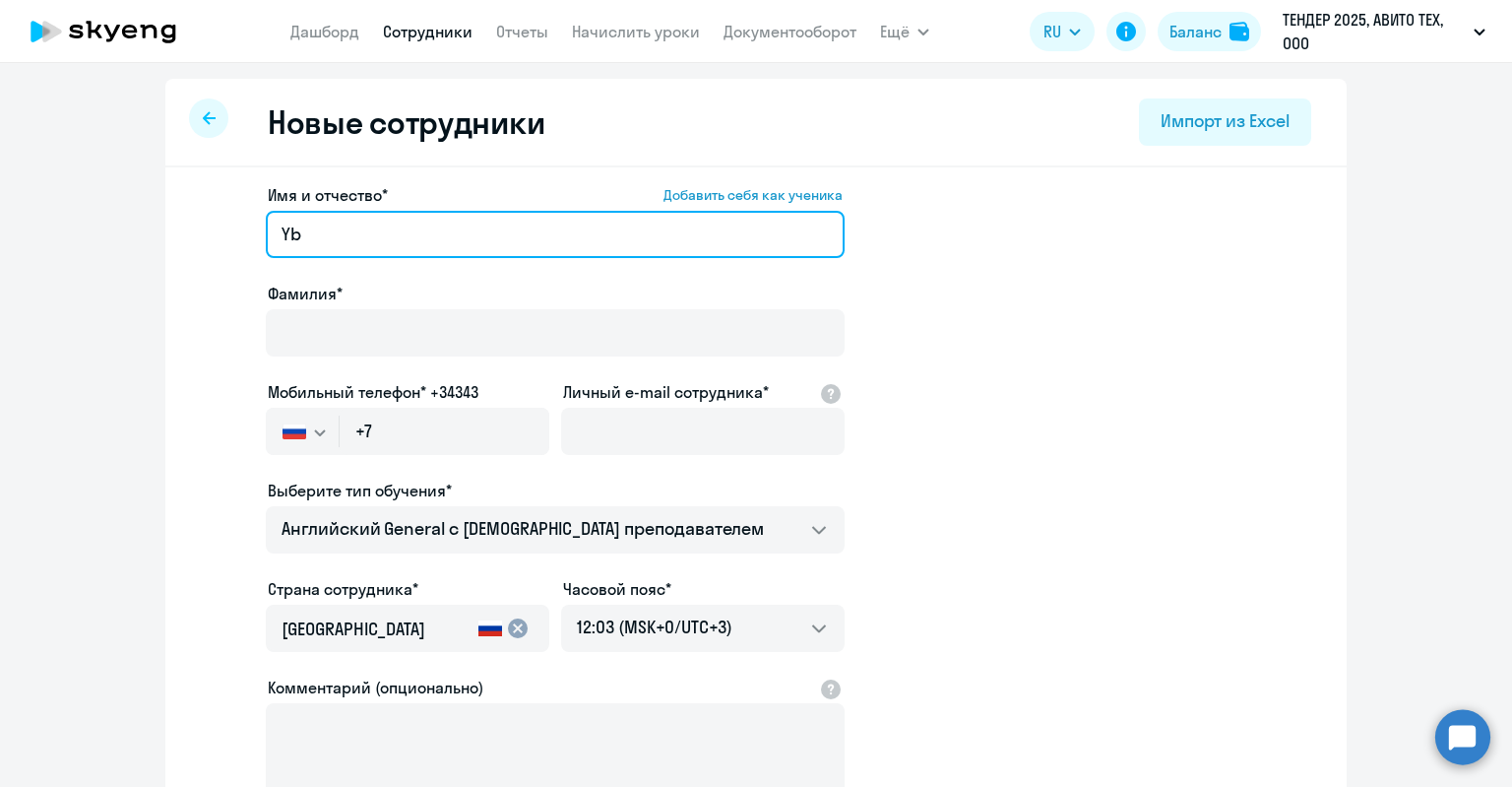 type on "Y" 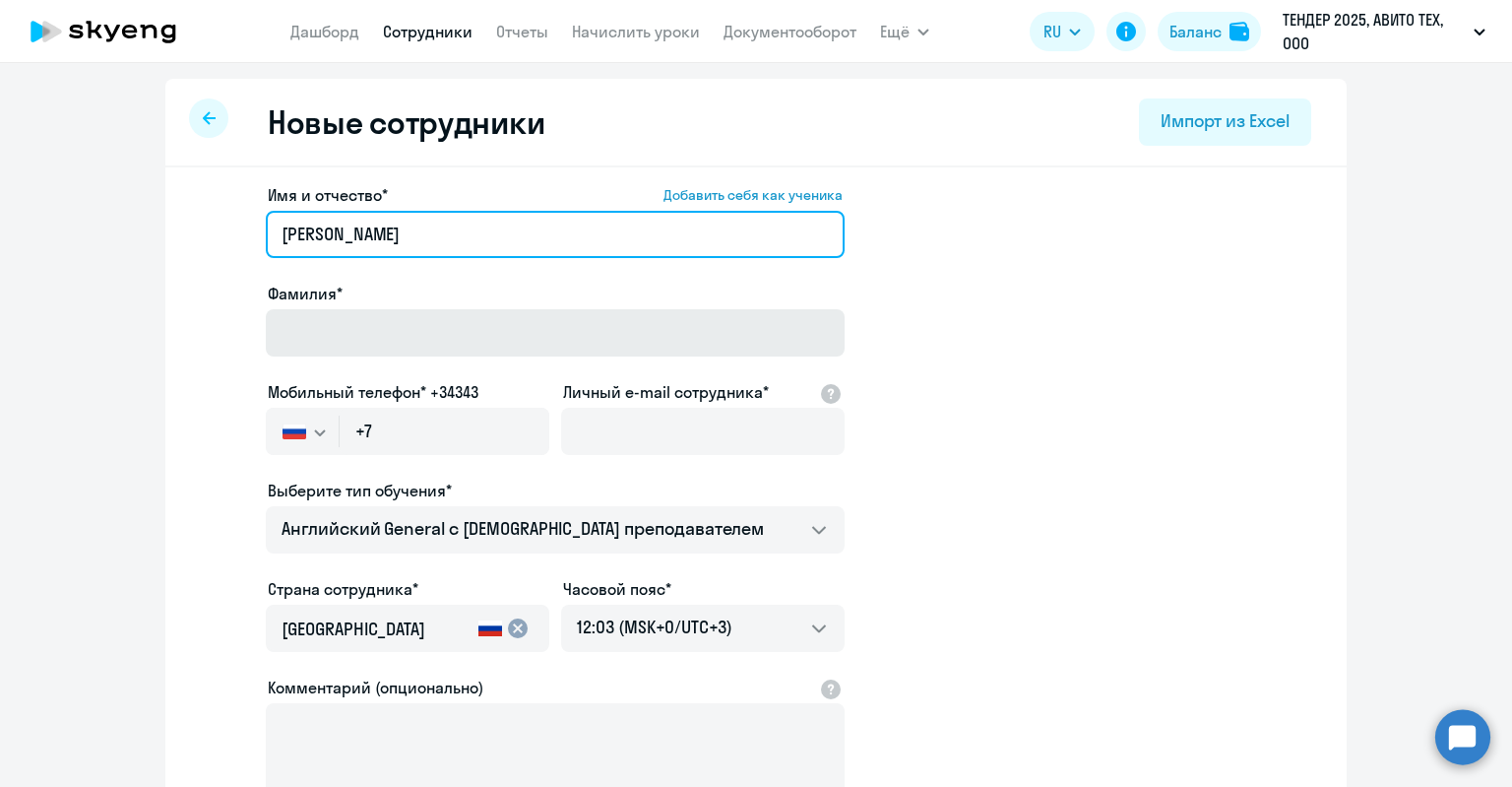type on "[PERSON_NAME]" 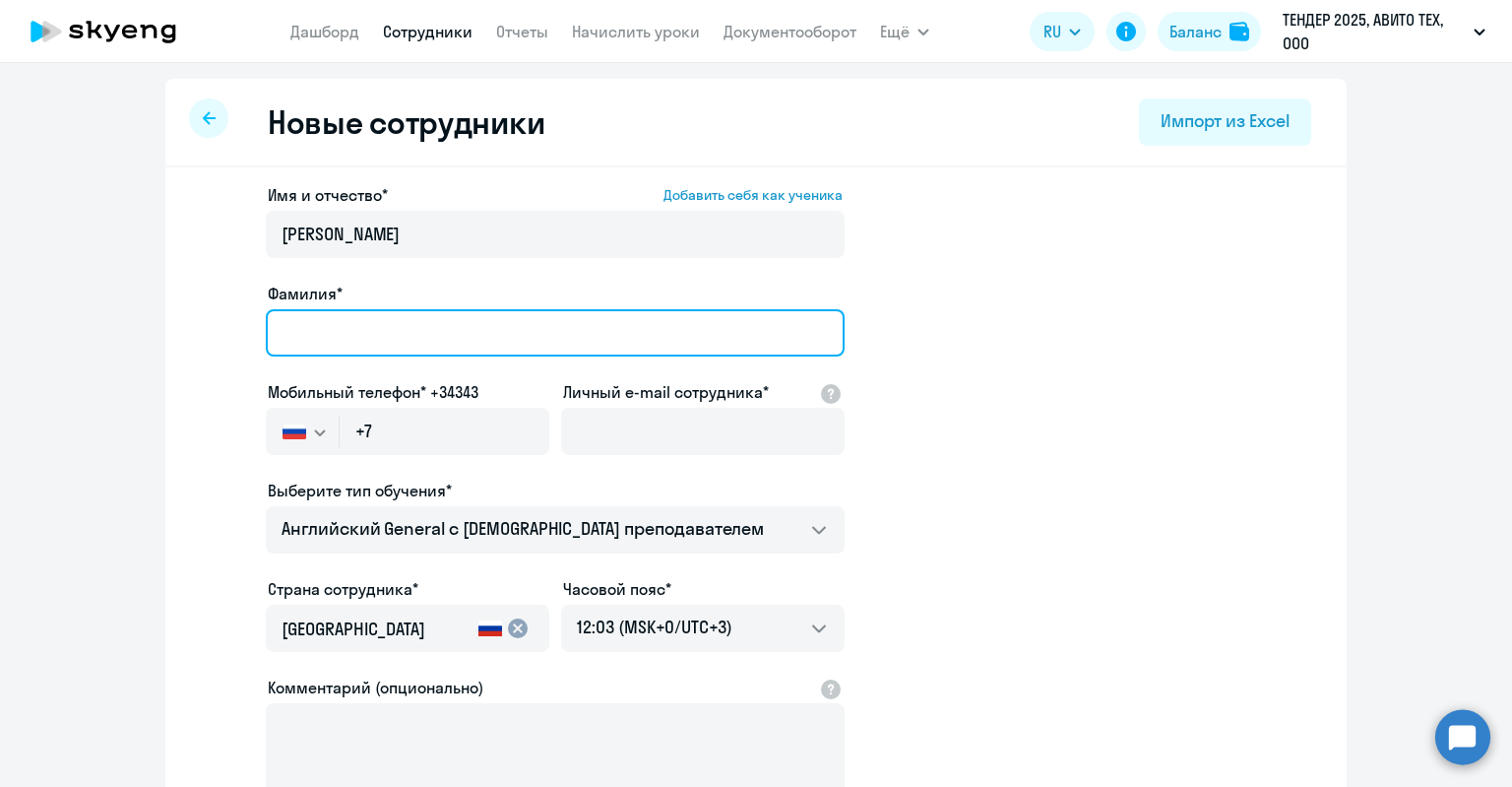 click on "Фамилия*" at bounding box center (555, 333) 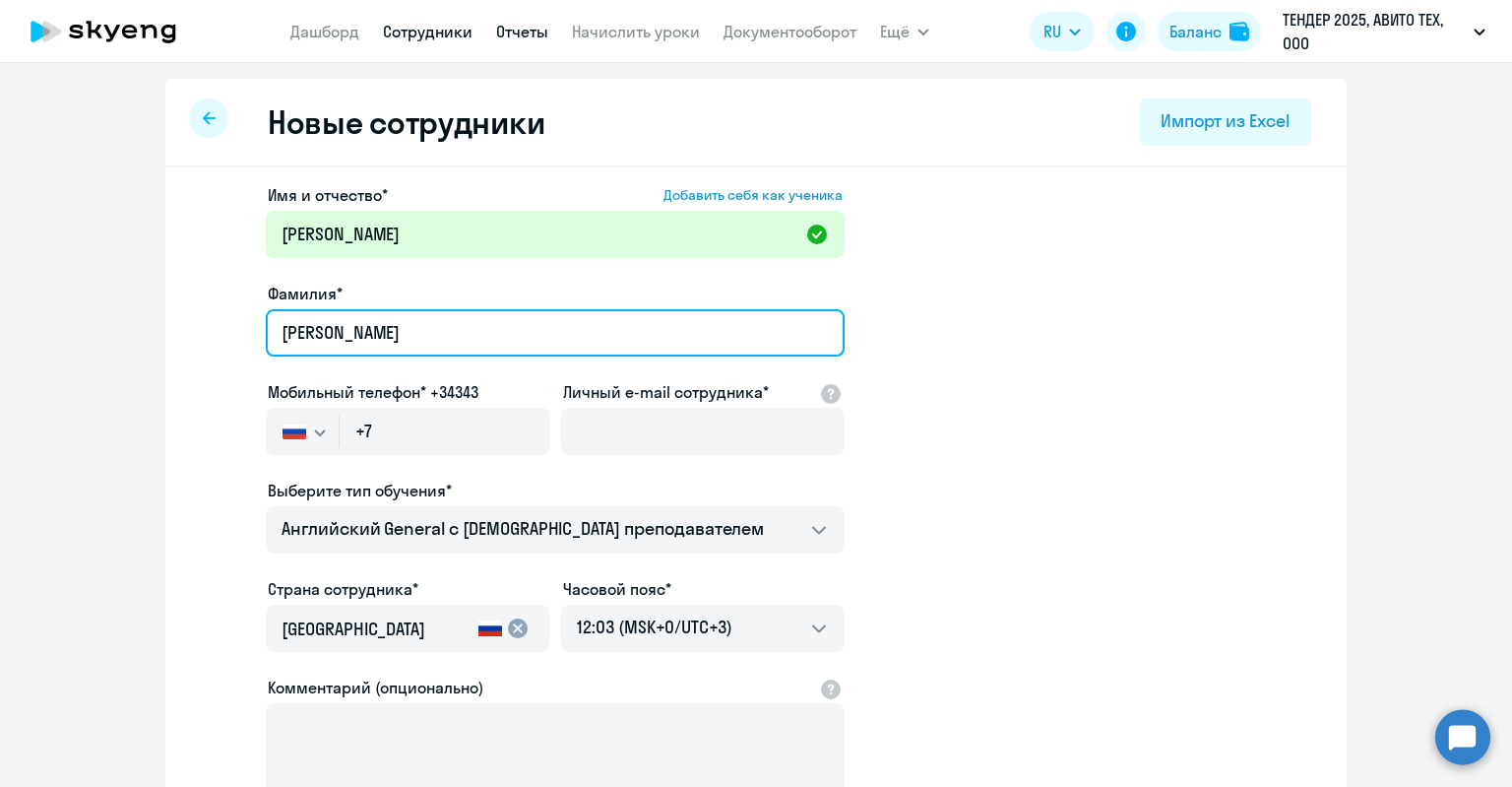 type on "[PERSON_NAME]" 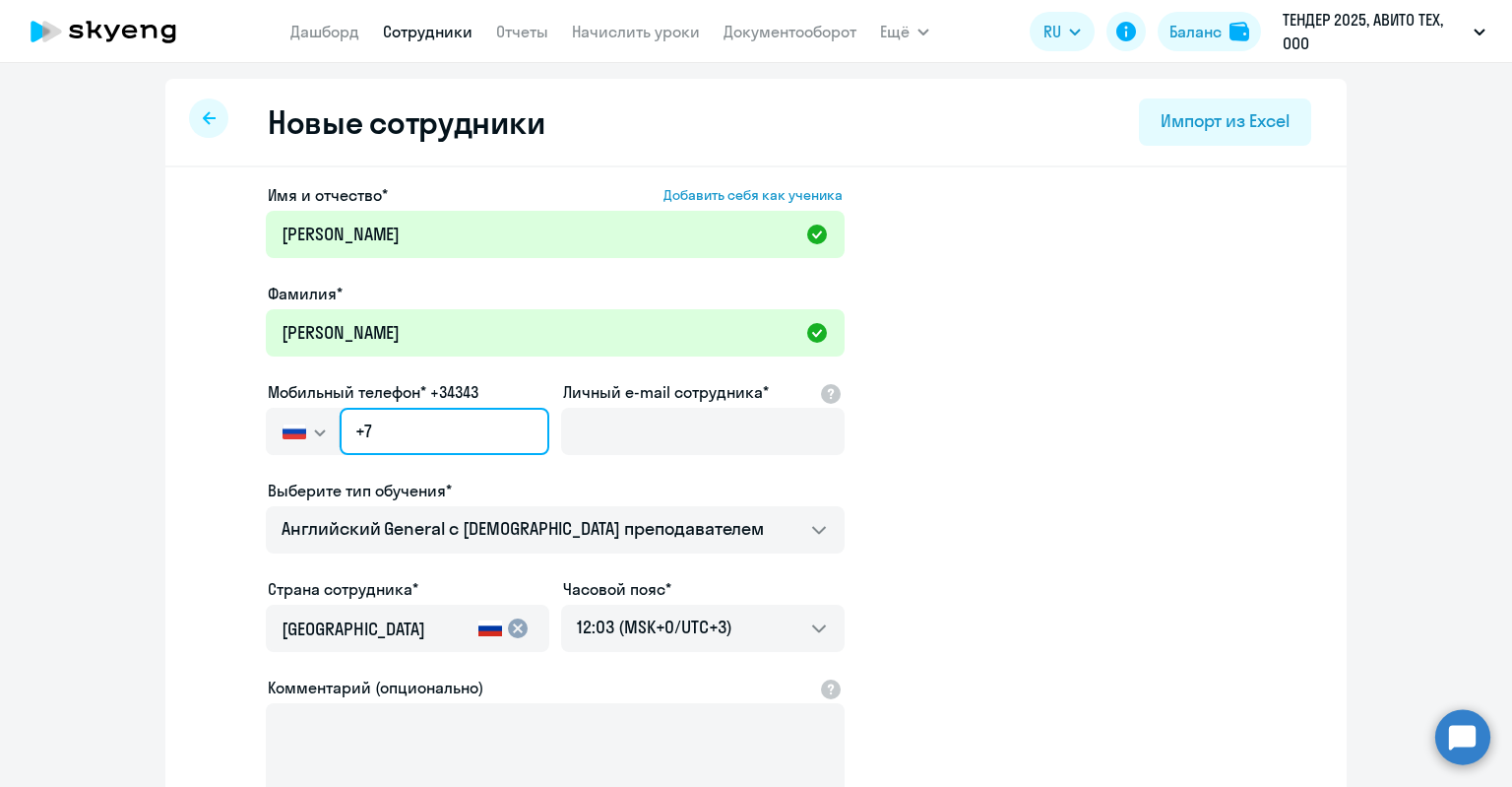 click on "+7" 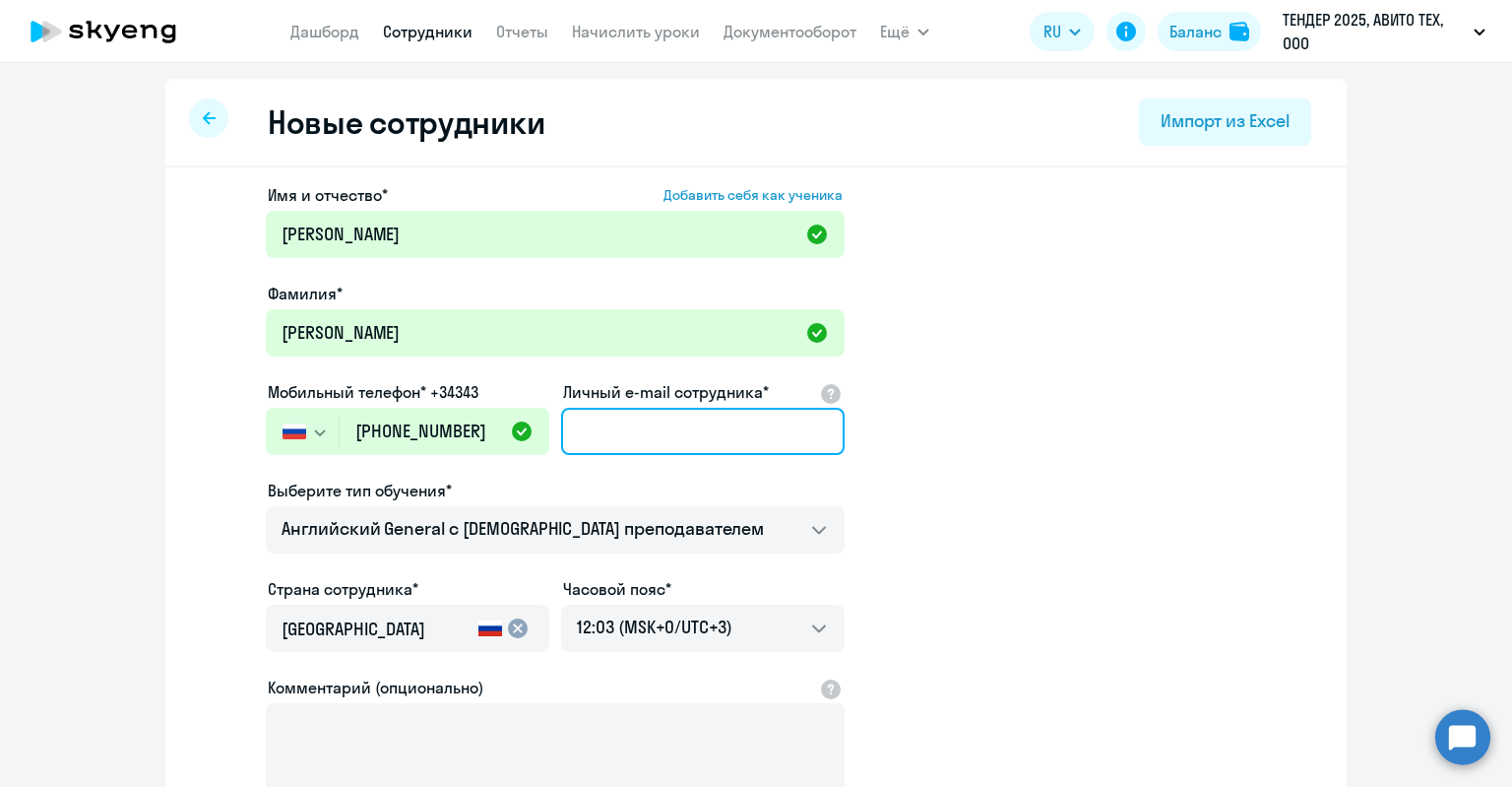 click on "Личный e-mail сотрудника*" at bounding box center [703, 431] 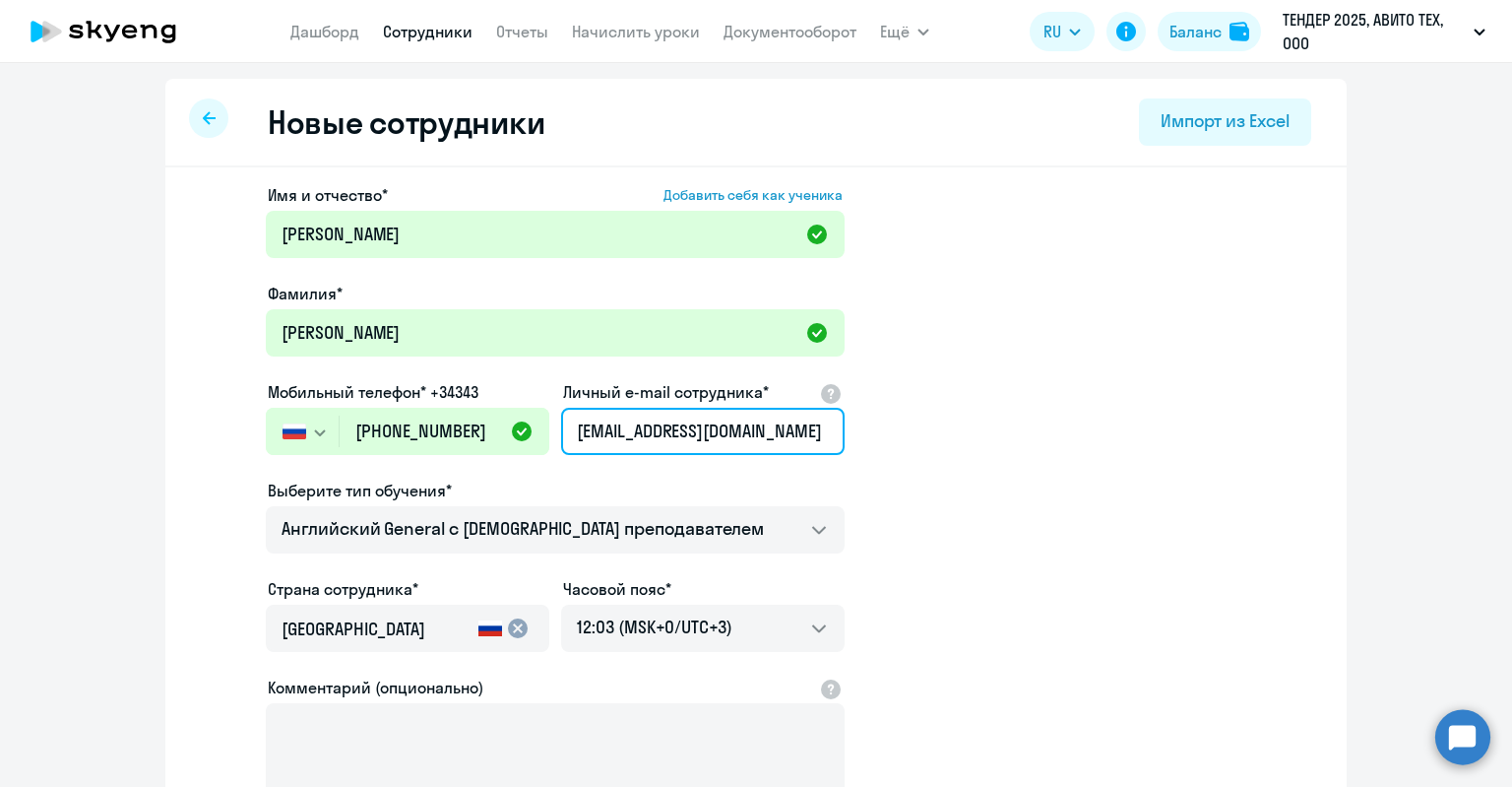 scroll, scrollTop: 244, scrollLeft: 0, axis: vertical 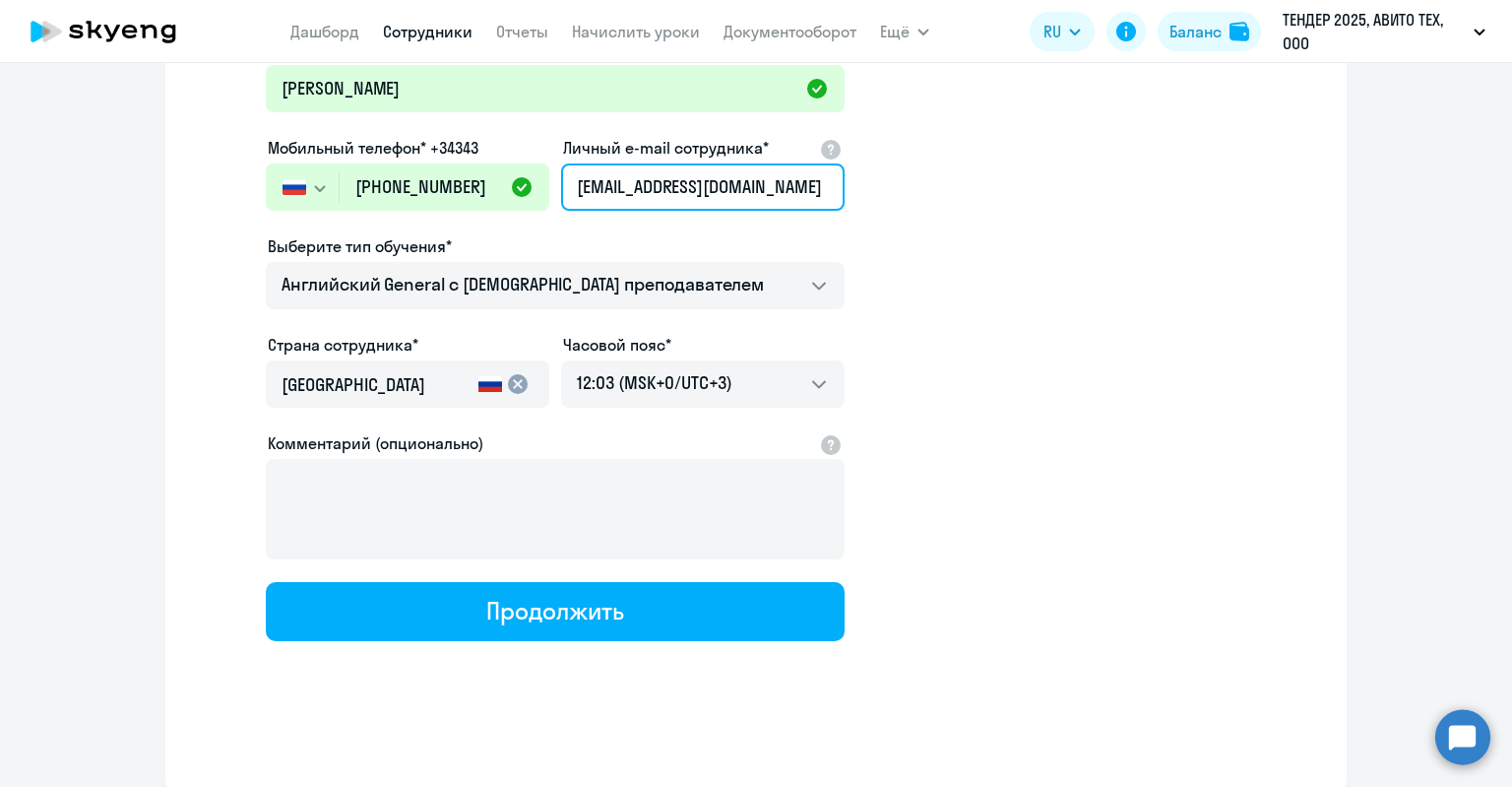 click on "[EMAIL_ADDRESS][DOMAIN_NAME]" at bounding box center [703, 187] 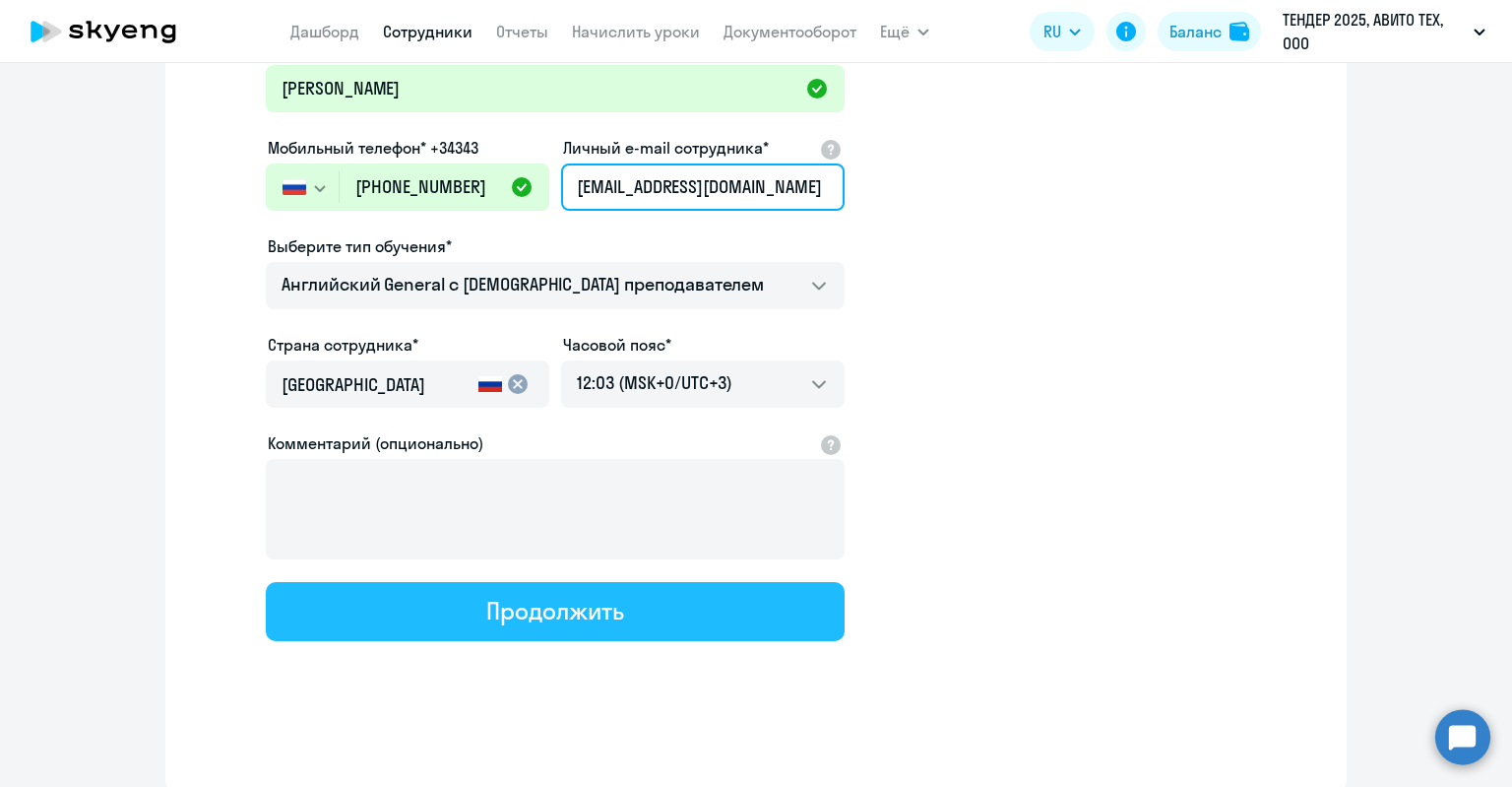 type on "[EMAIL_ADDRESS][DOMAIN_NAME]" 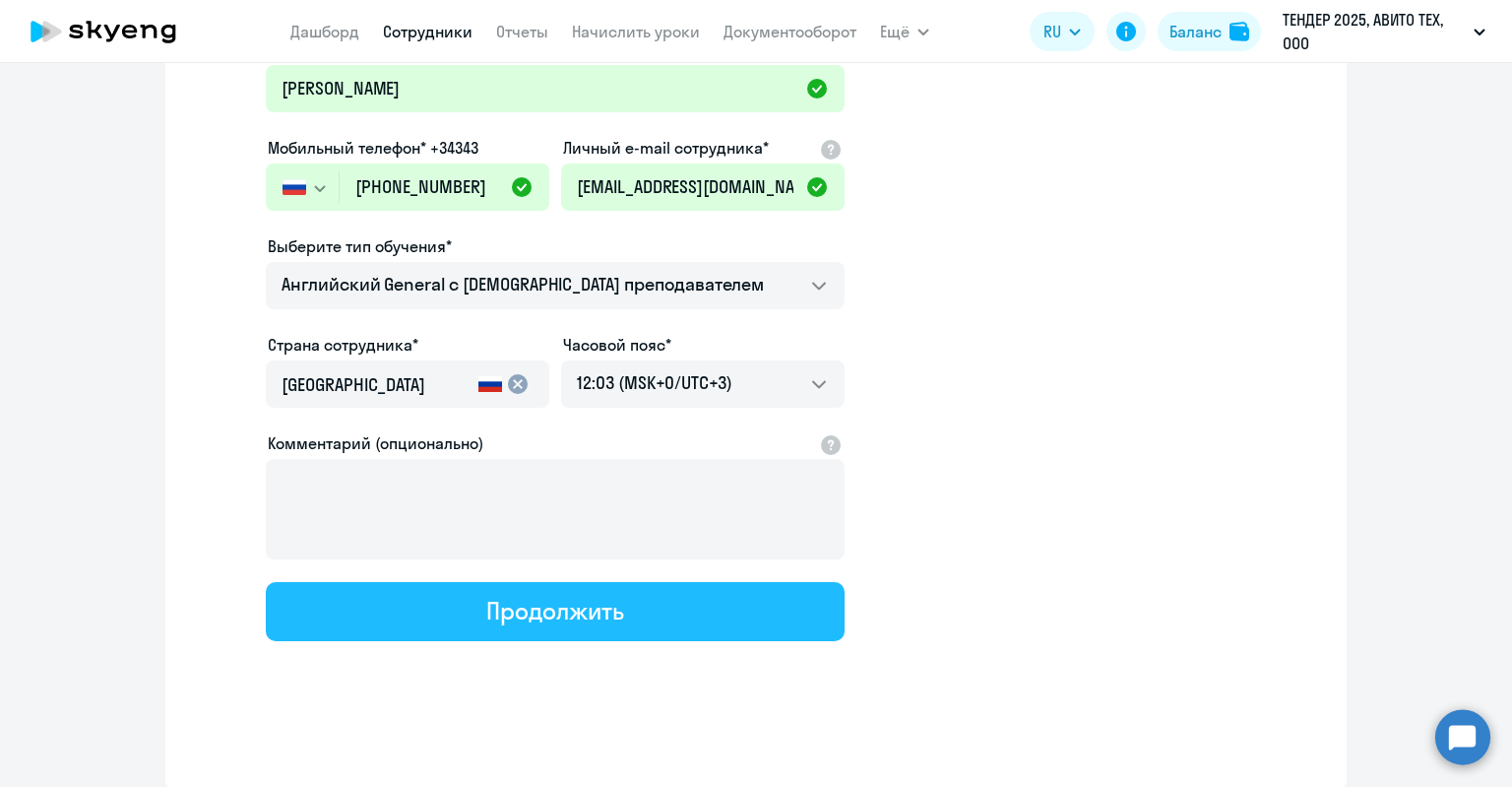 click on "Продолжить" 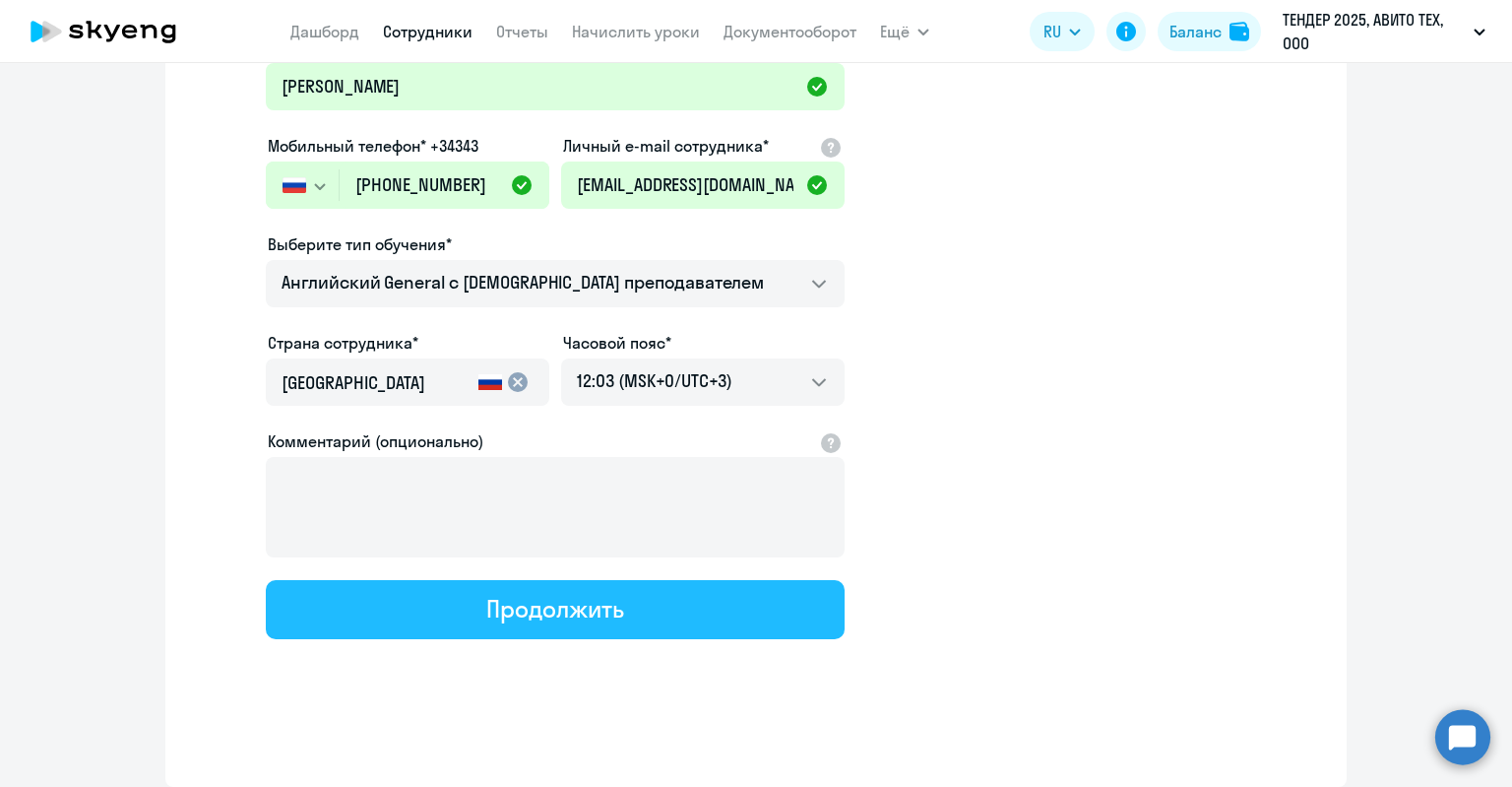 select on "english_adult_not_native_speaker" 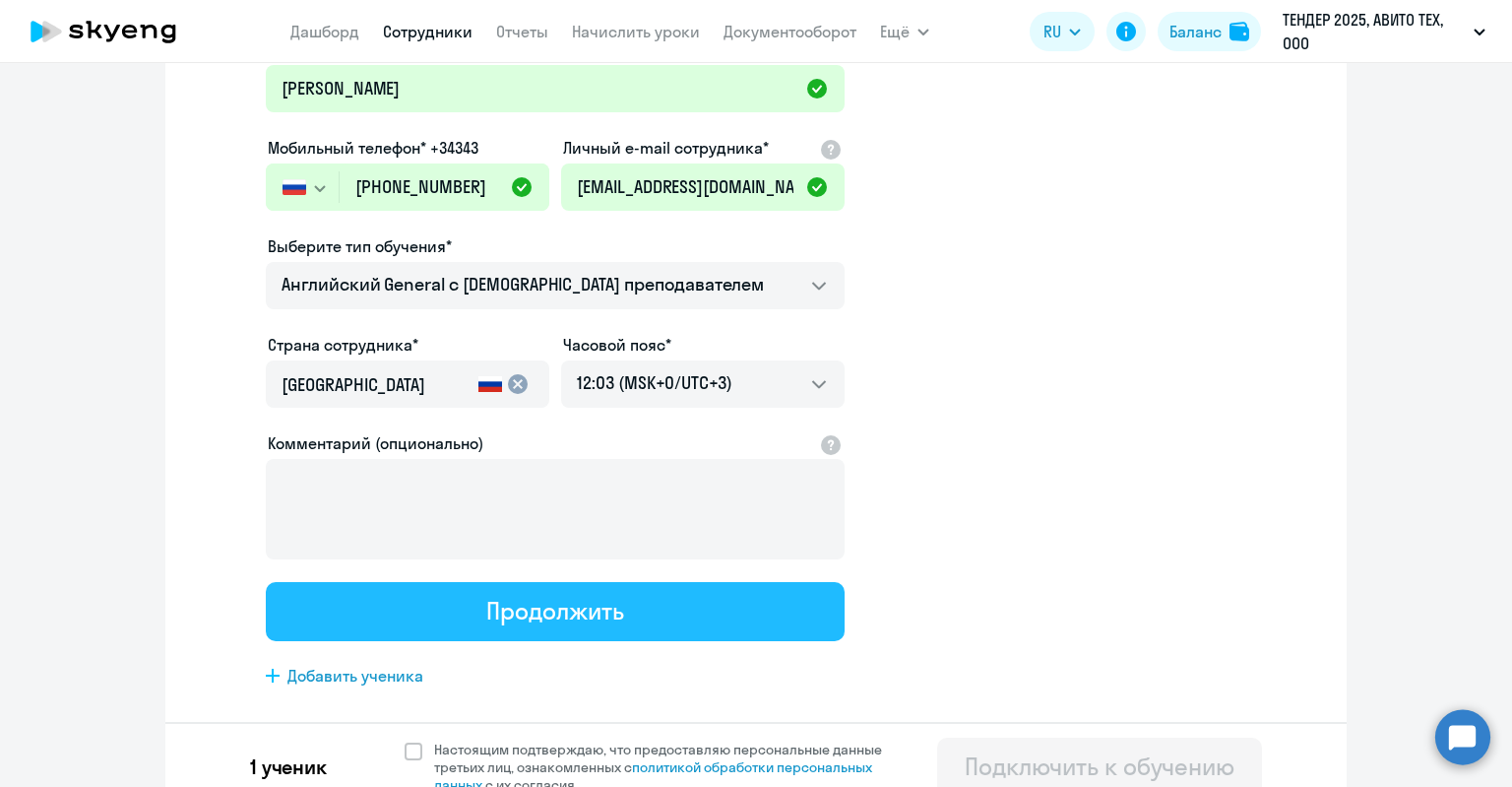 scroll, scrollTop: 0, scrollLeft: 0, axis: both 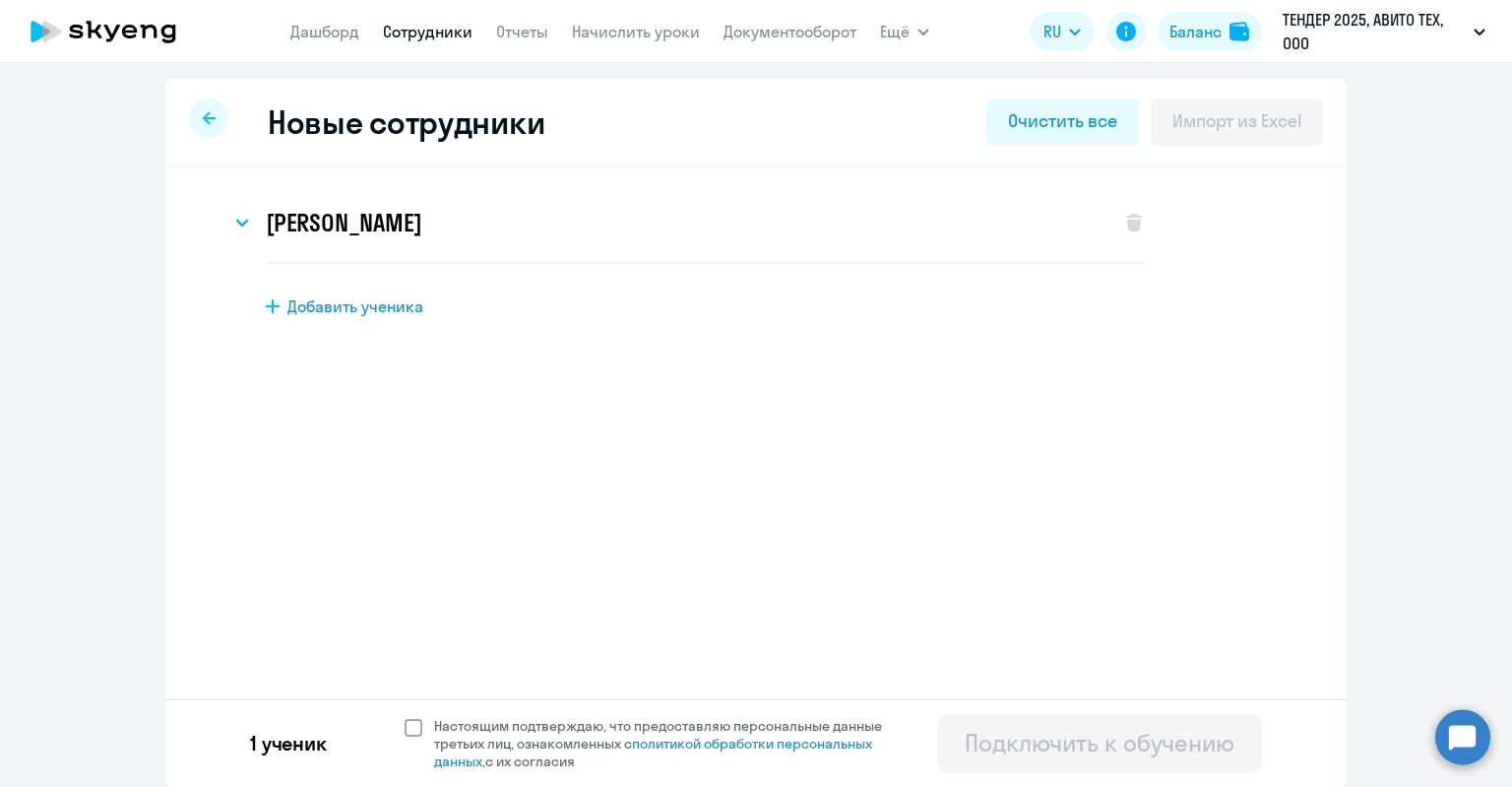 click on "Настоящим подтверждаю, что предоставляю персональные данные третьих лиц, ознакомленных с   политикой обработки персональных данных,   с их согласия" 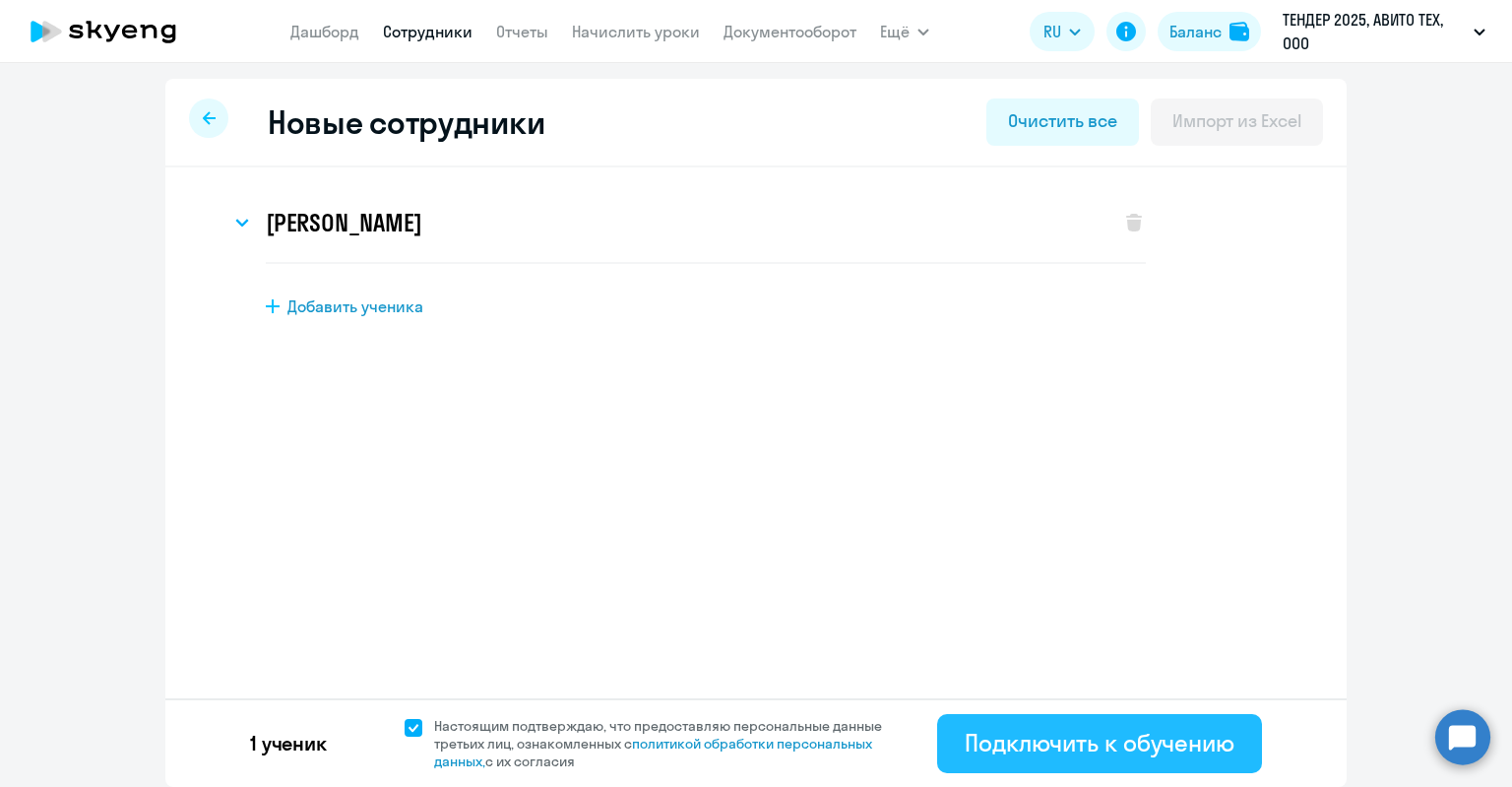 click on "Подключить к обучению" 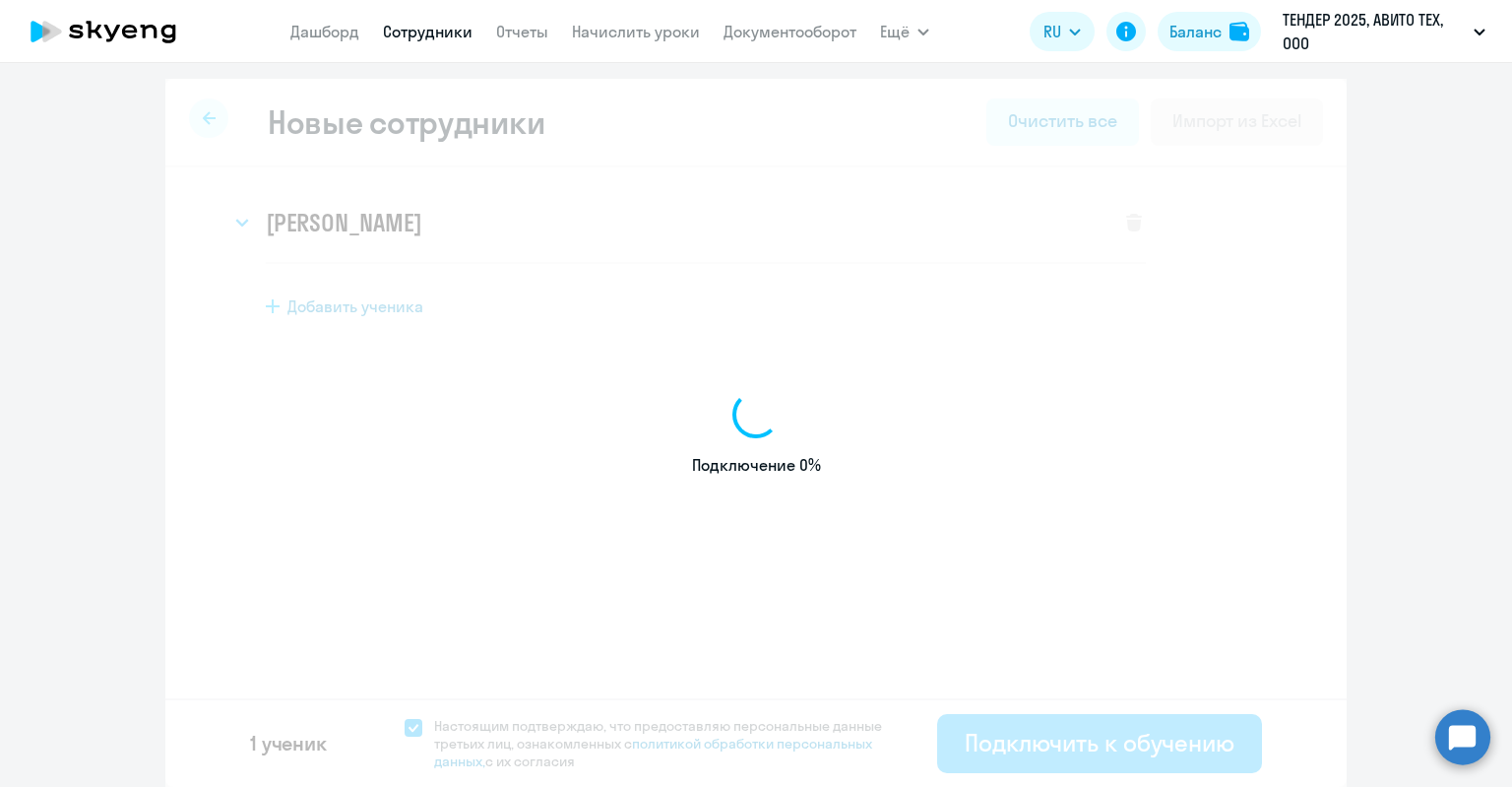 select on "english_adult_not_native_speaker" 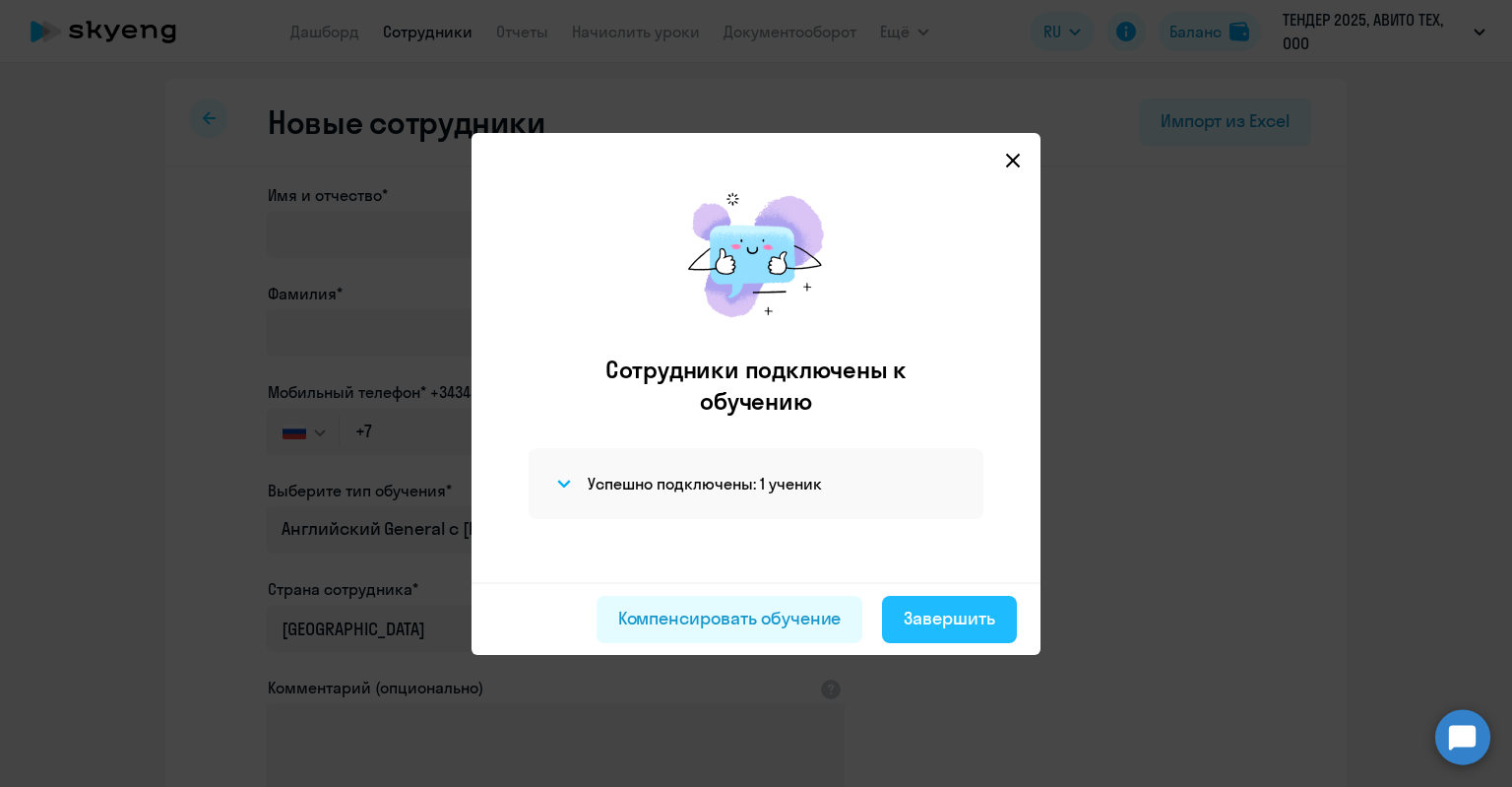 click on "Завершить" at bounding box center [949, 619] 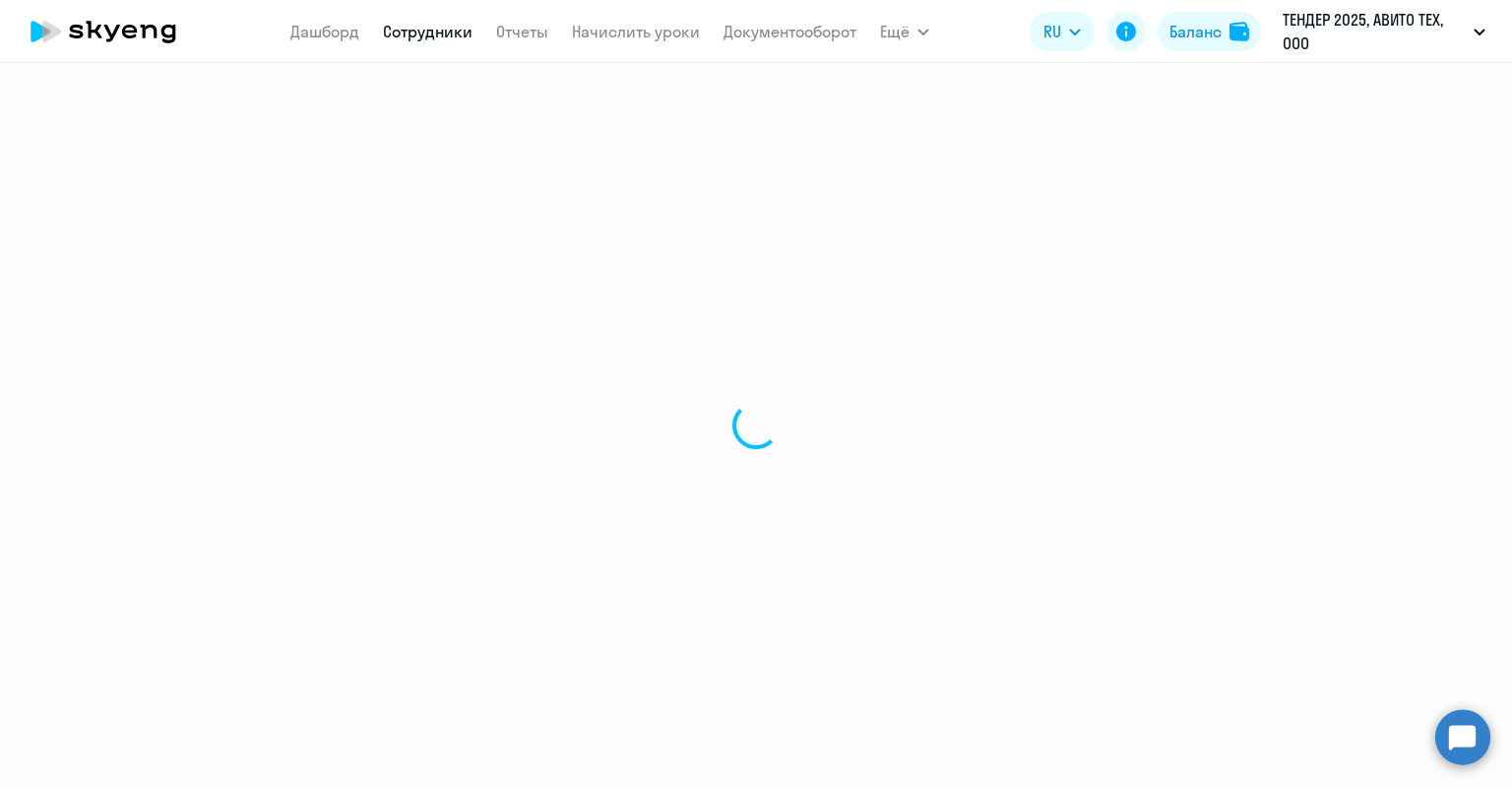 select on "30" 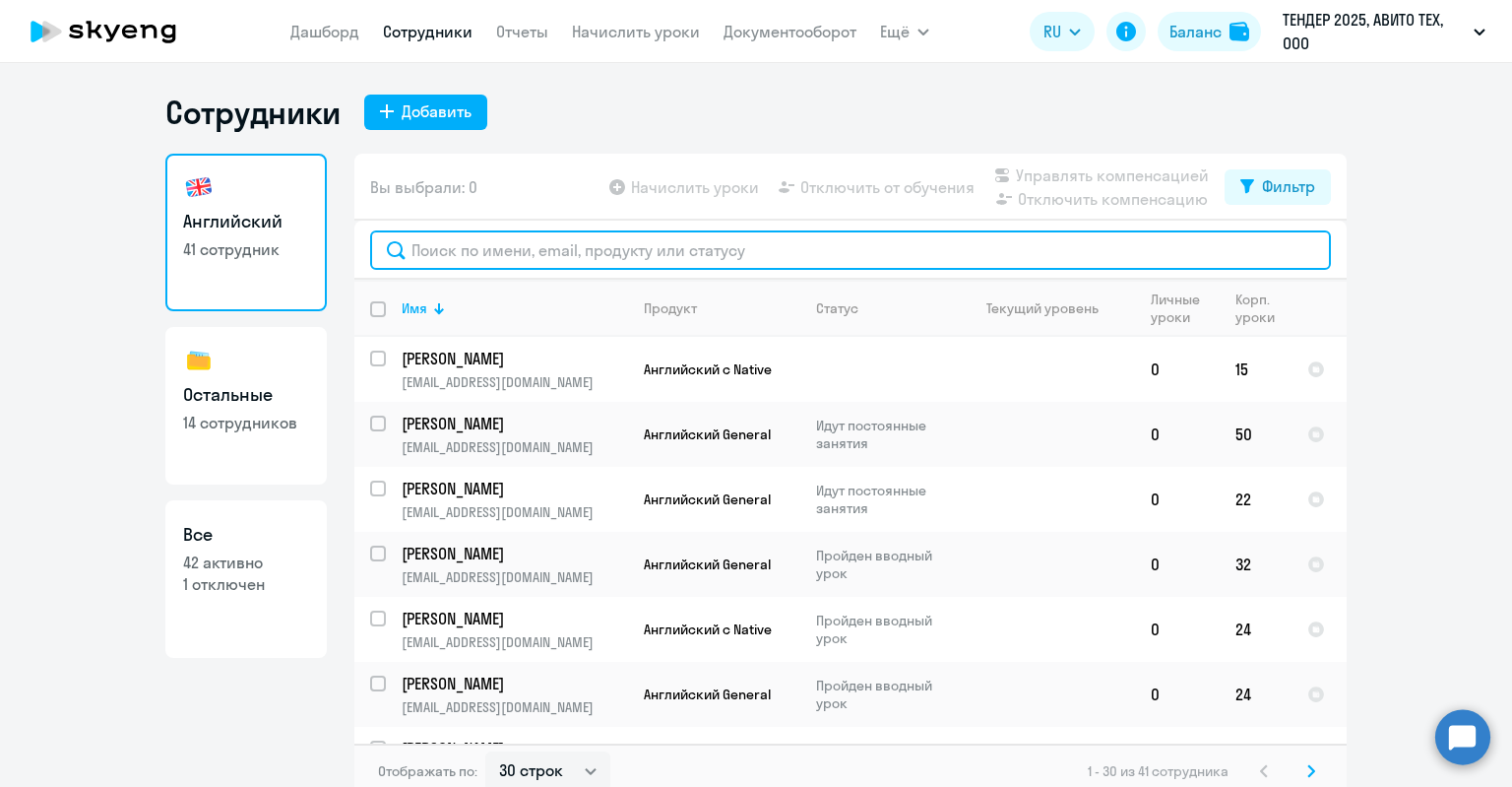 click 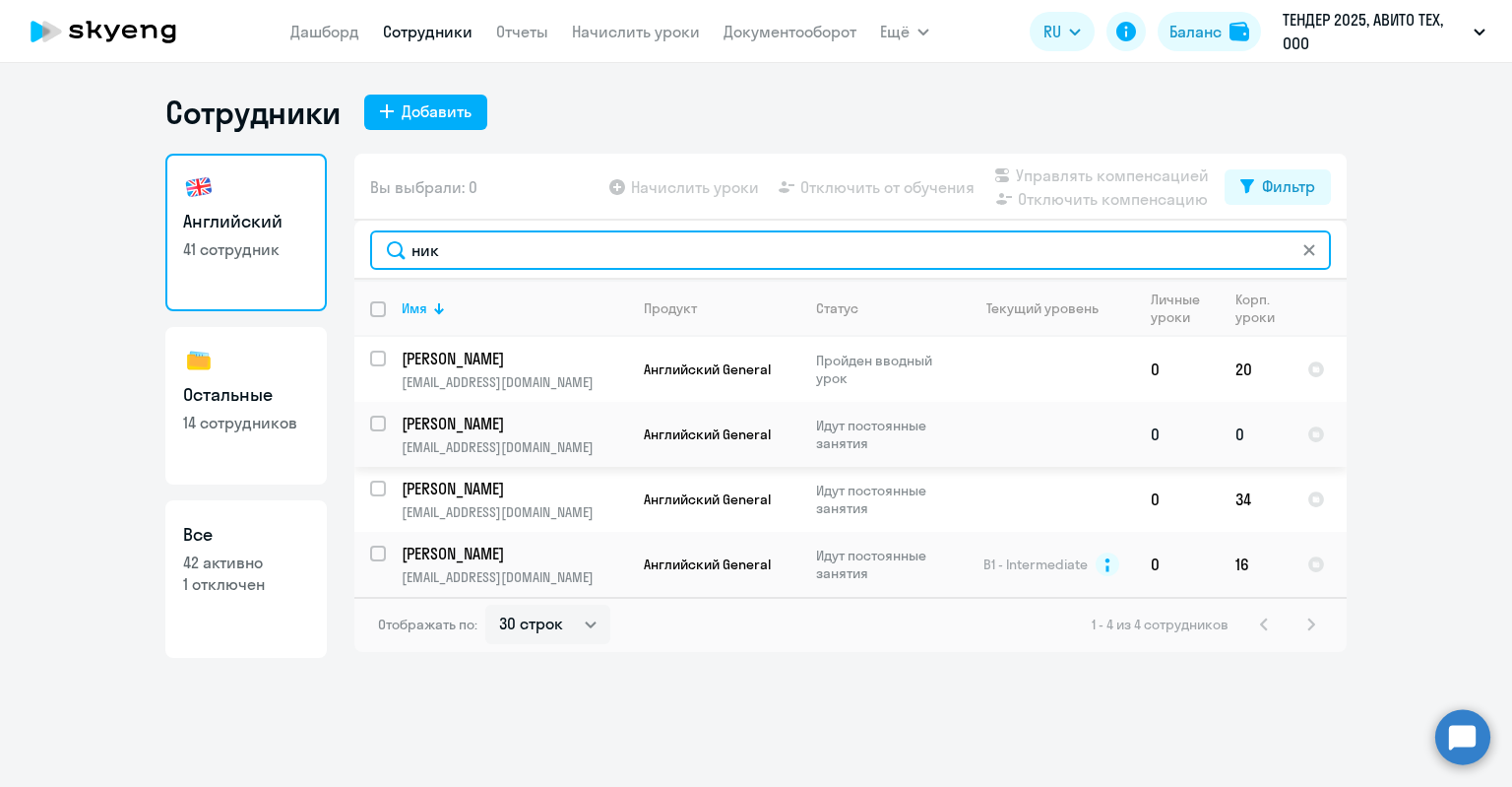 type on "ник" 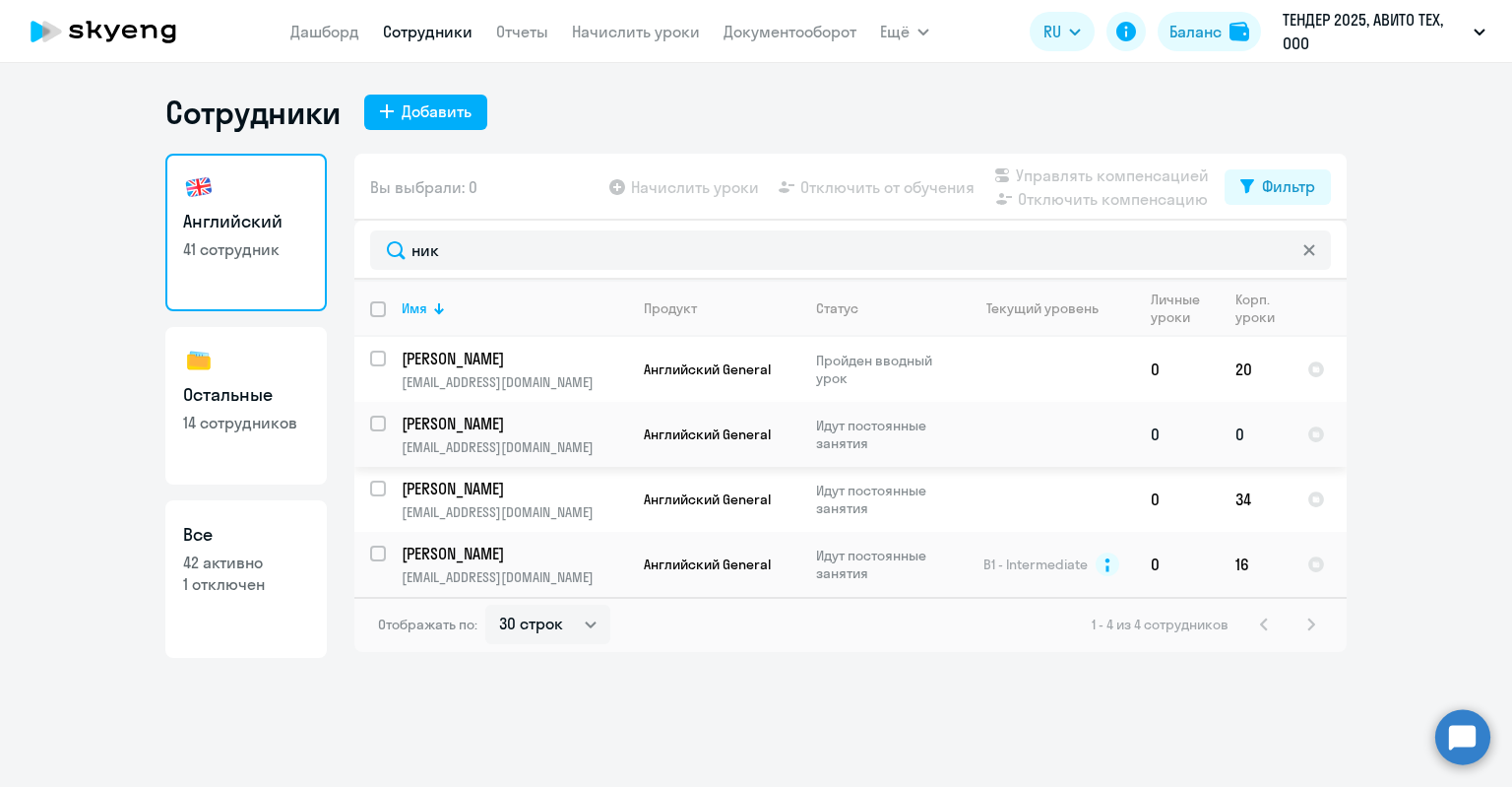 click on "[EMAIL_ADDRESS][DOMAIN_NAME]" 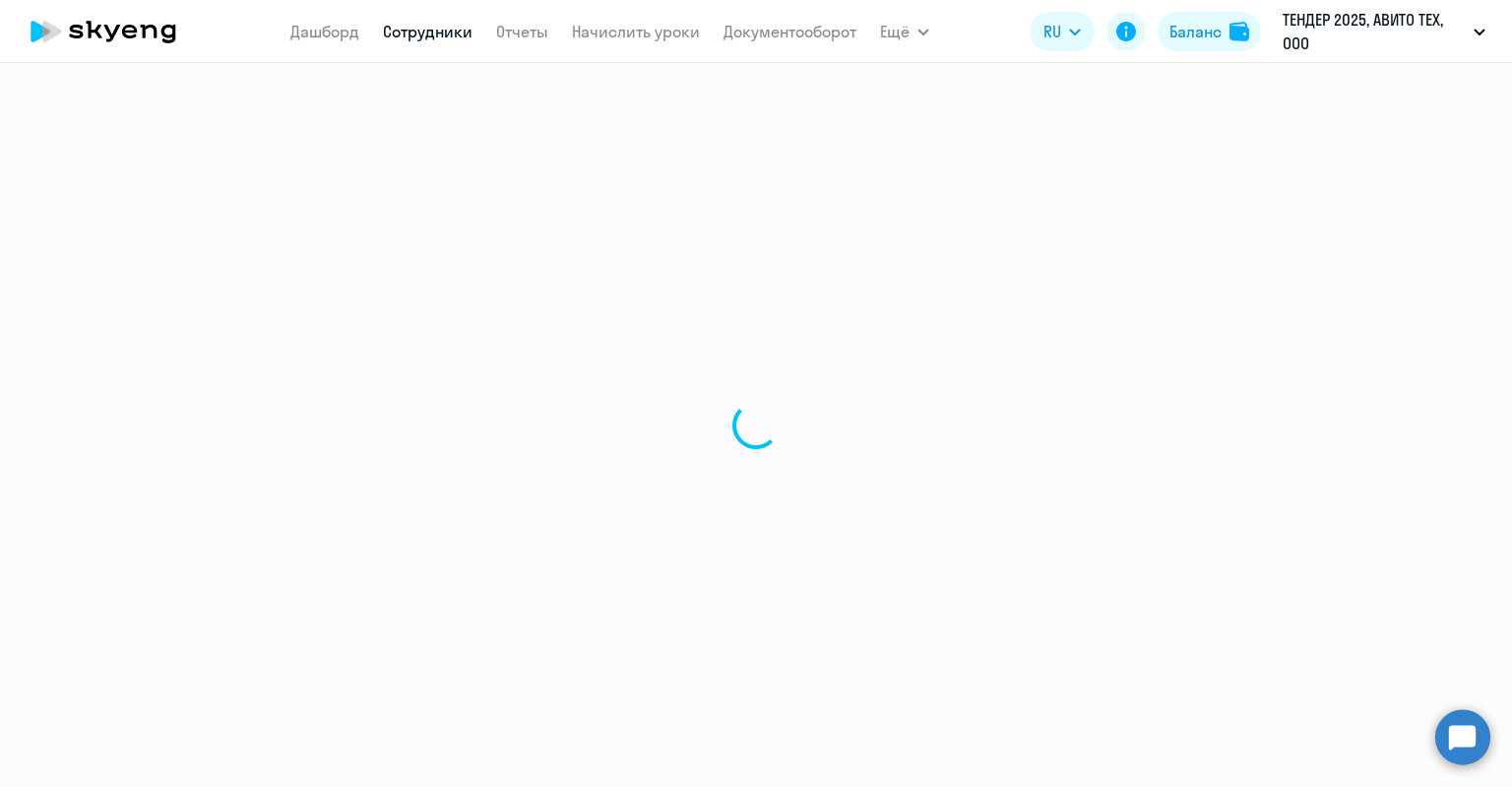 select on "english" 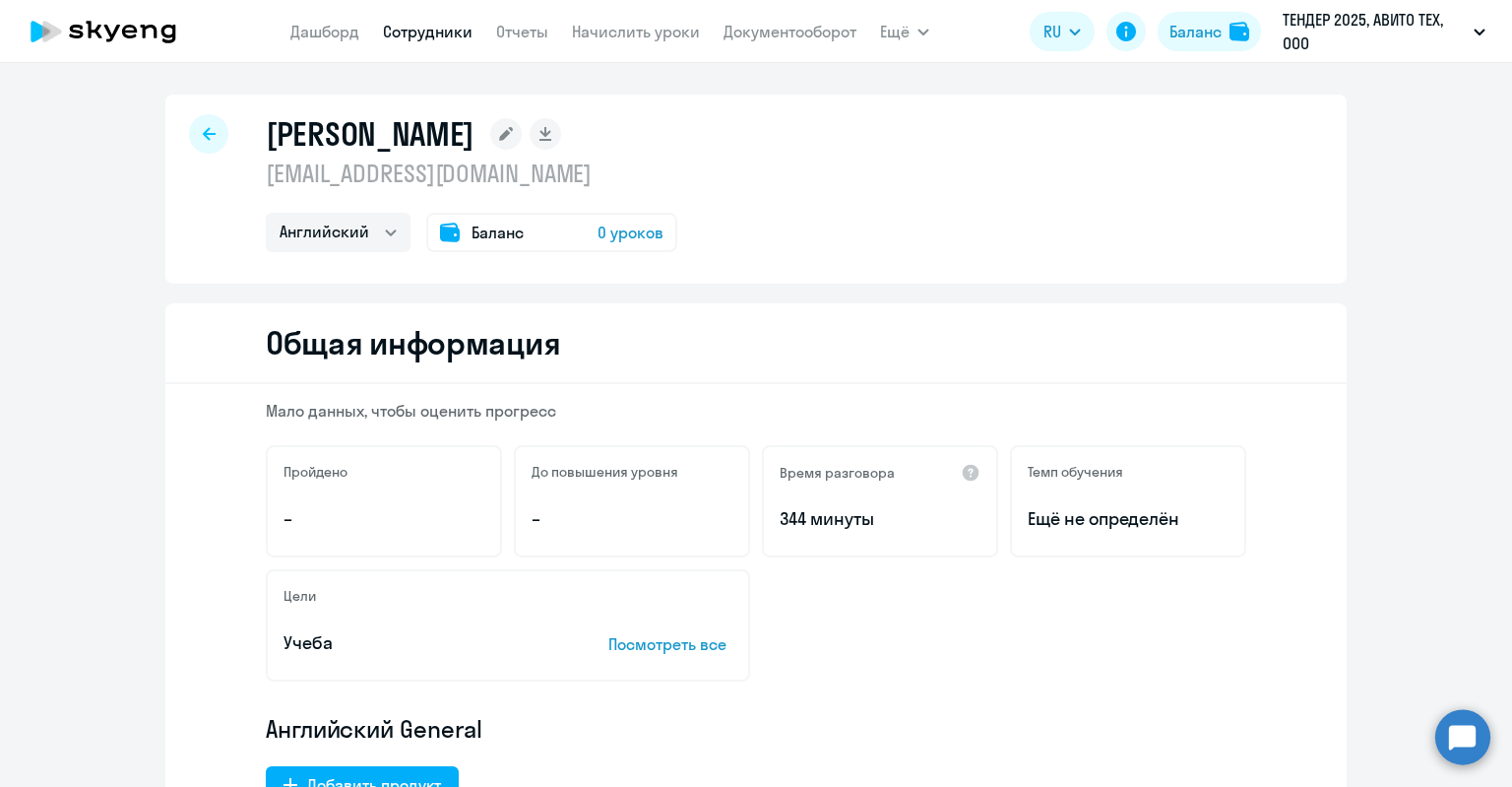click on "[PERSON_NAME]" 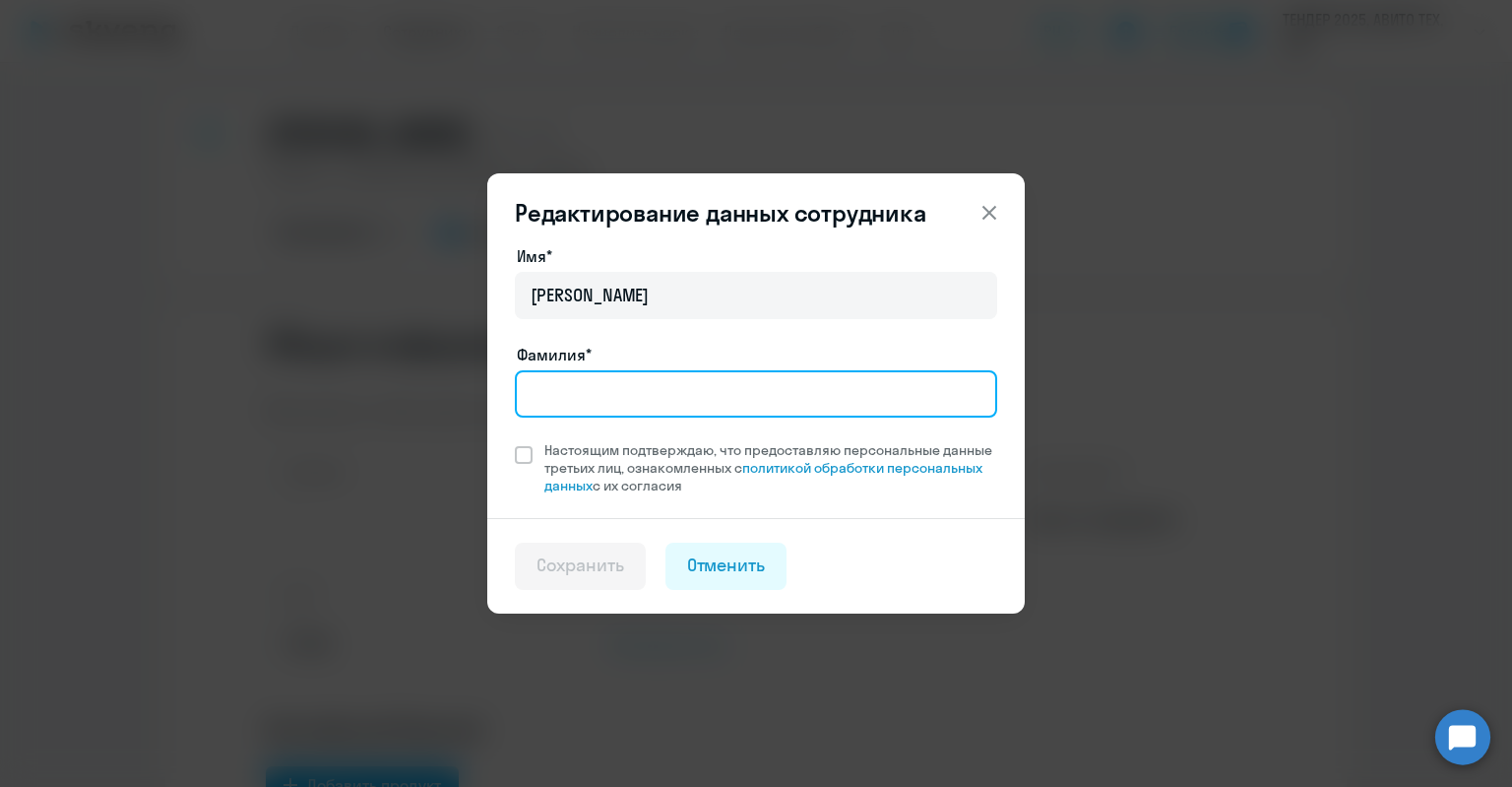 click on "Фамилия*" at bounding box center [756, 394] 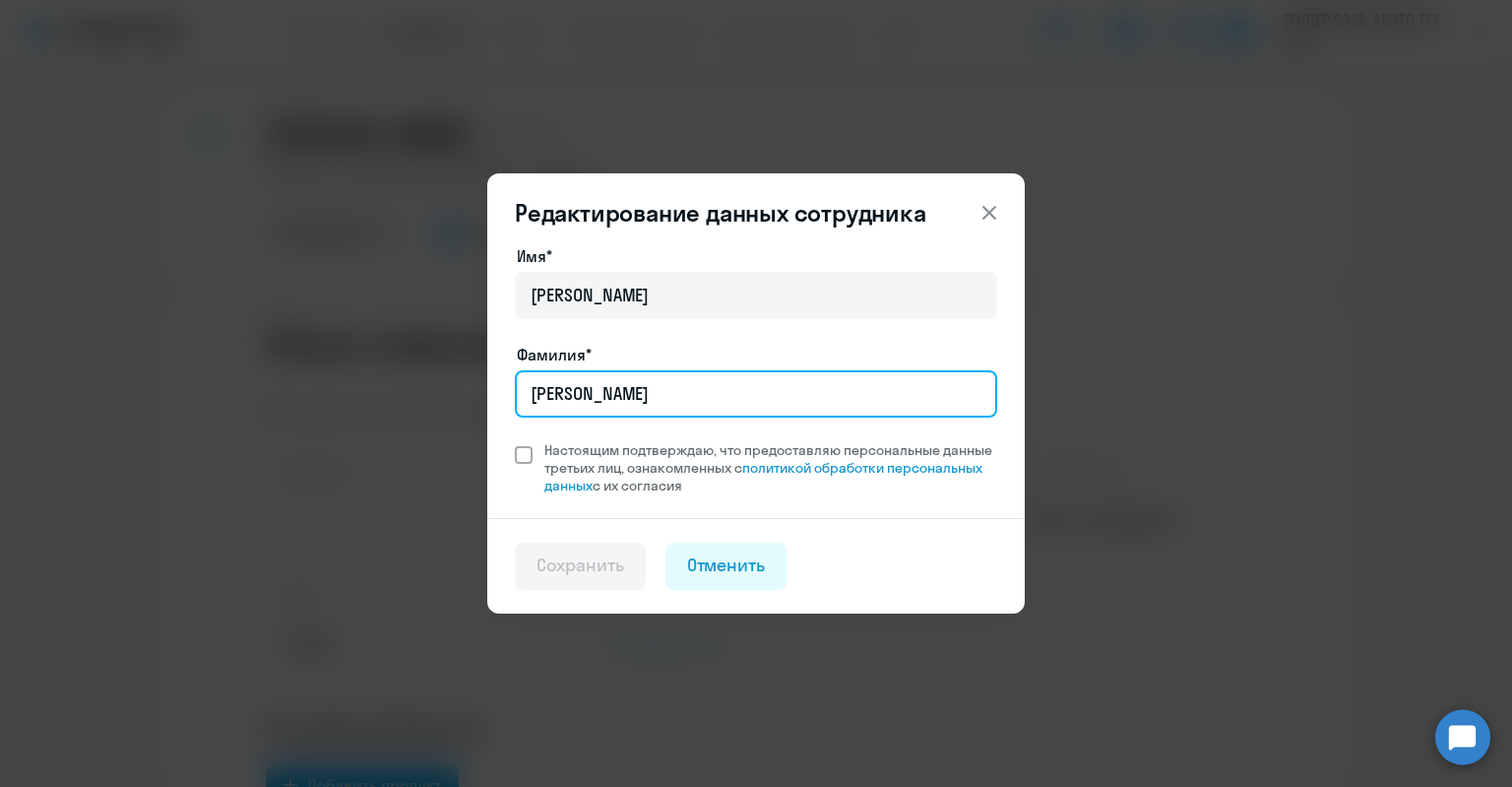 type on "[PERSON_NAME]" 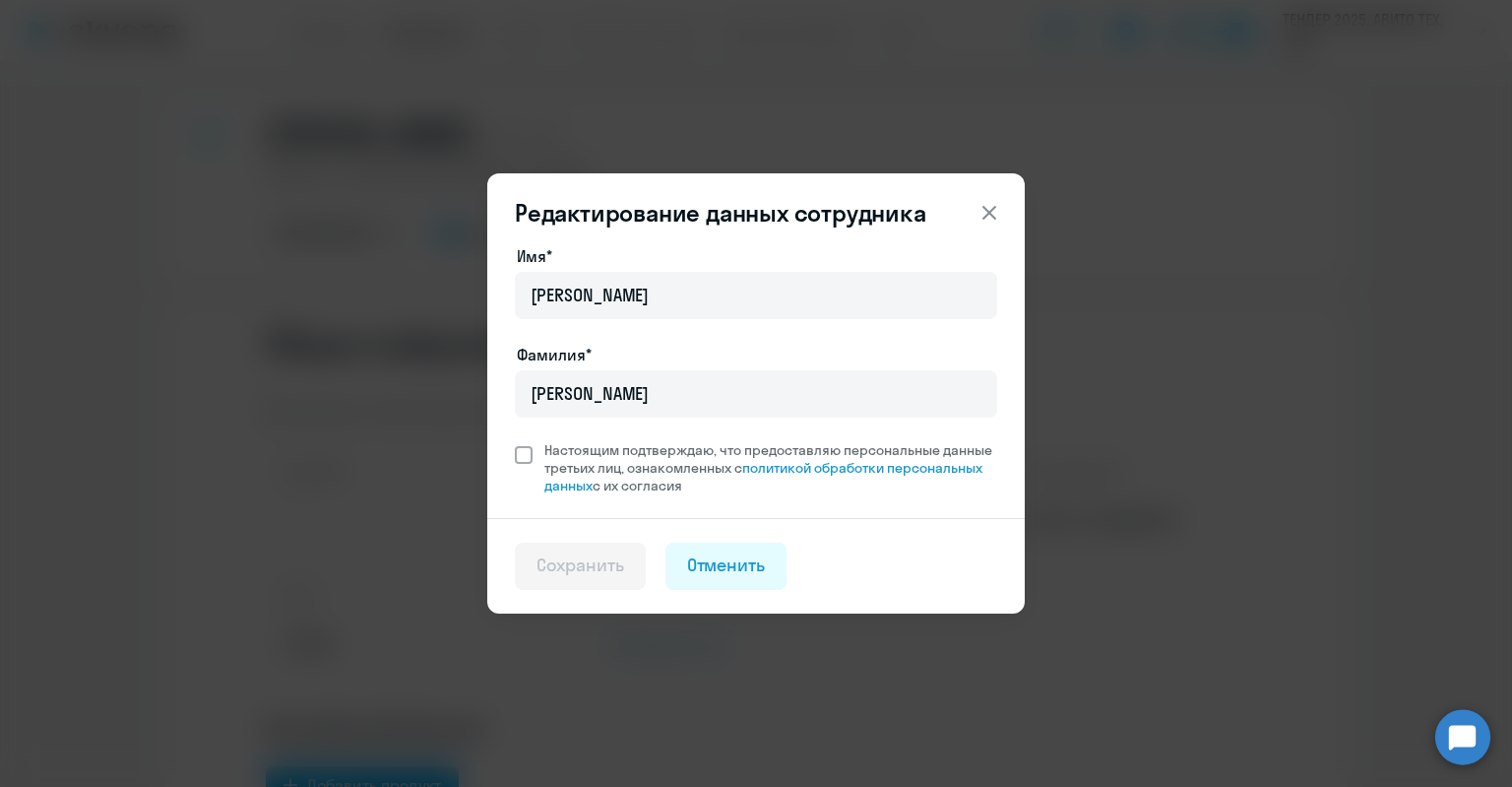 click on "Настоящим подтверждаю, что предоставляю персональные данные третьих лиц, ознакомленных с   политикой обработки персональных данных   с их согласия" at bounding box center (771, 468) 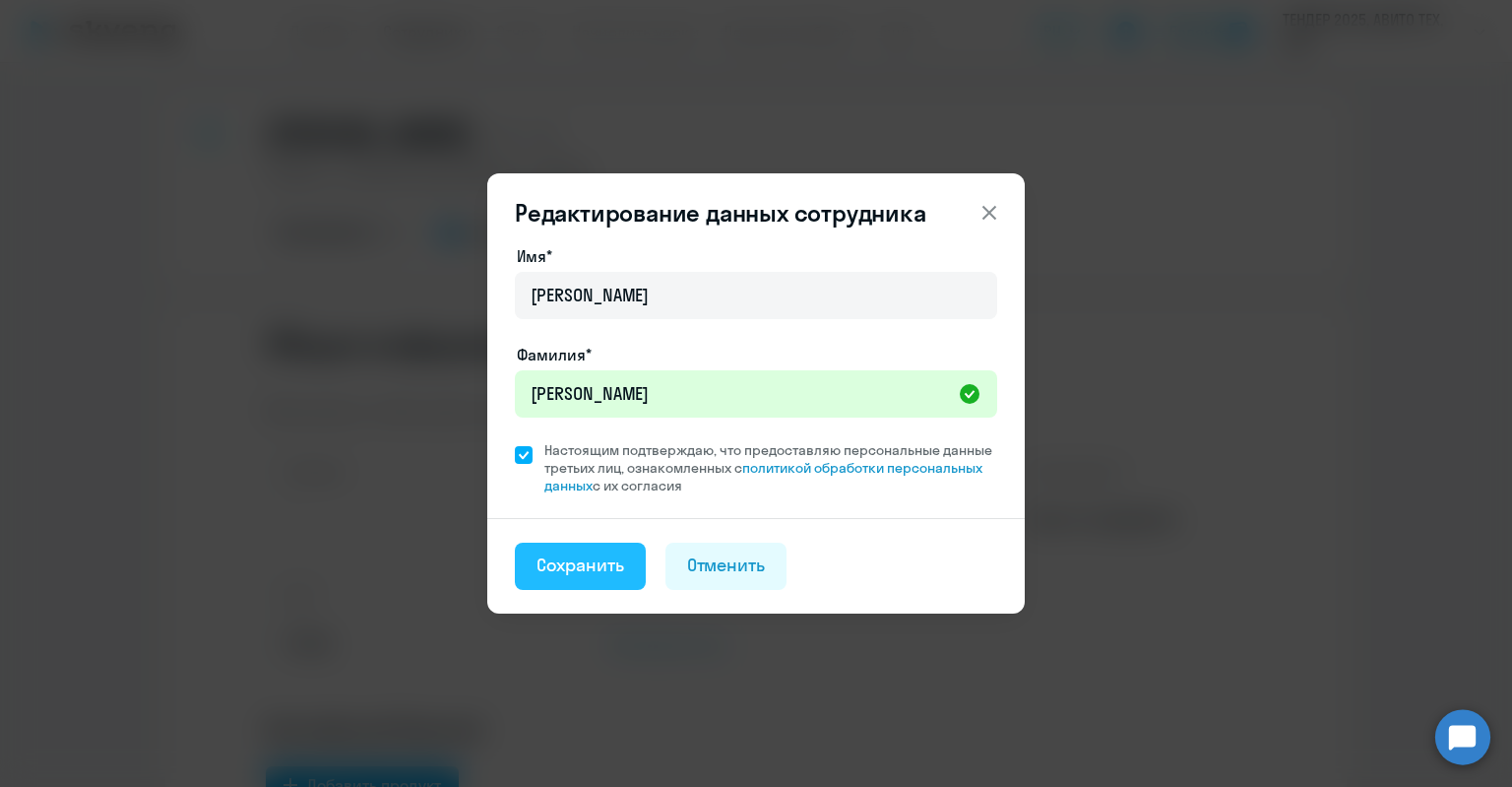 click on "Сохранить" at bounding box center [580, 565] 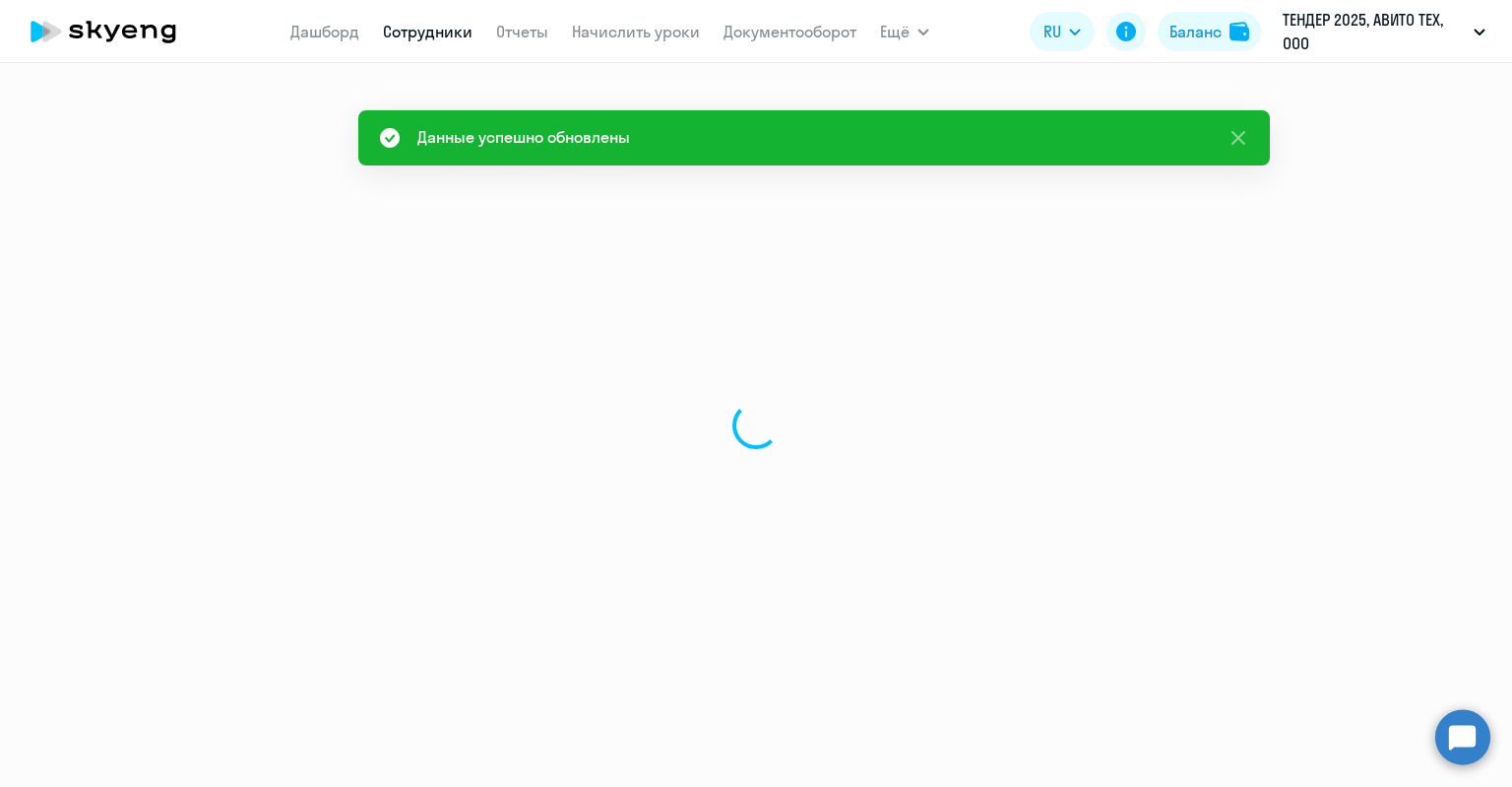select on "english" 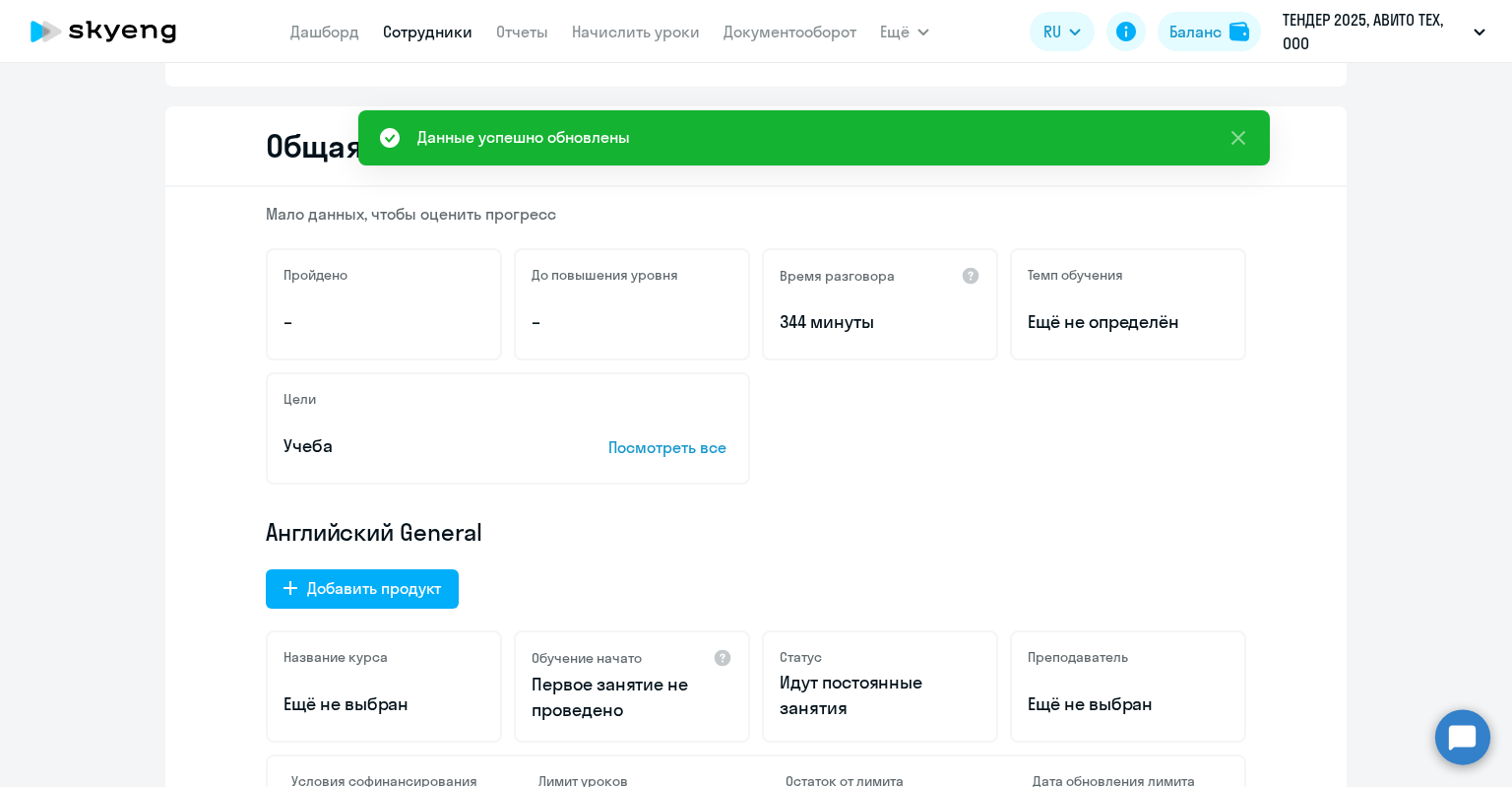 scroll, scrollTop: 0, scrollLeft: 0, axis: both 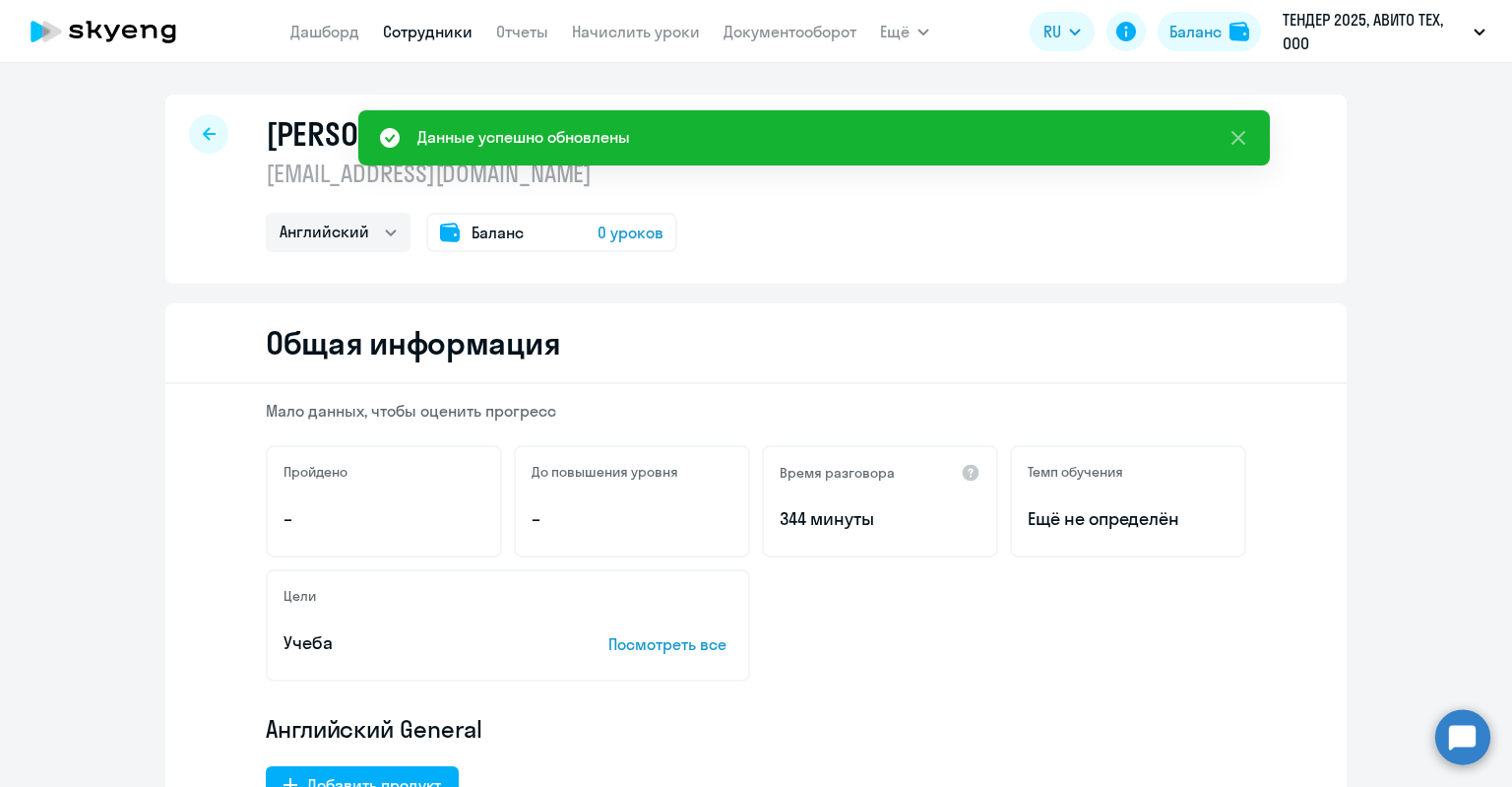 click on "Баланс 0 уроков" 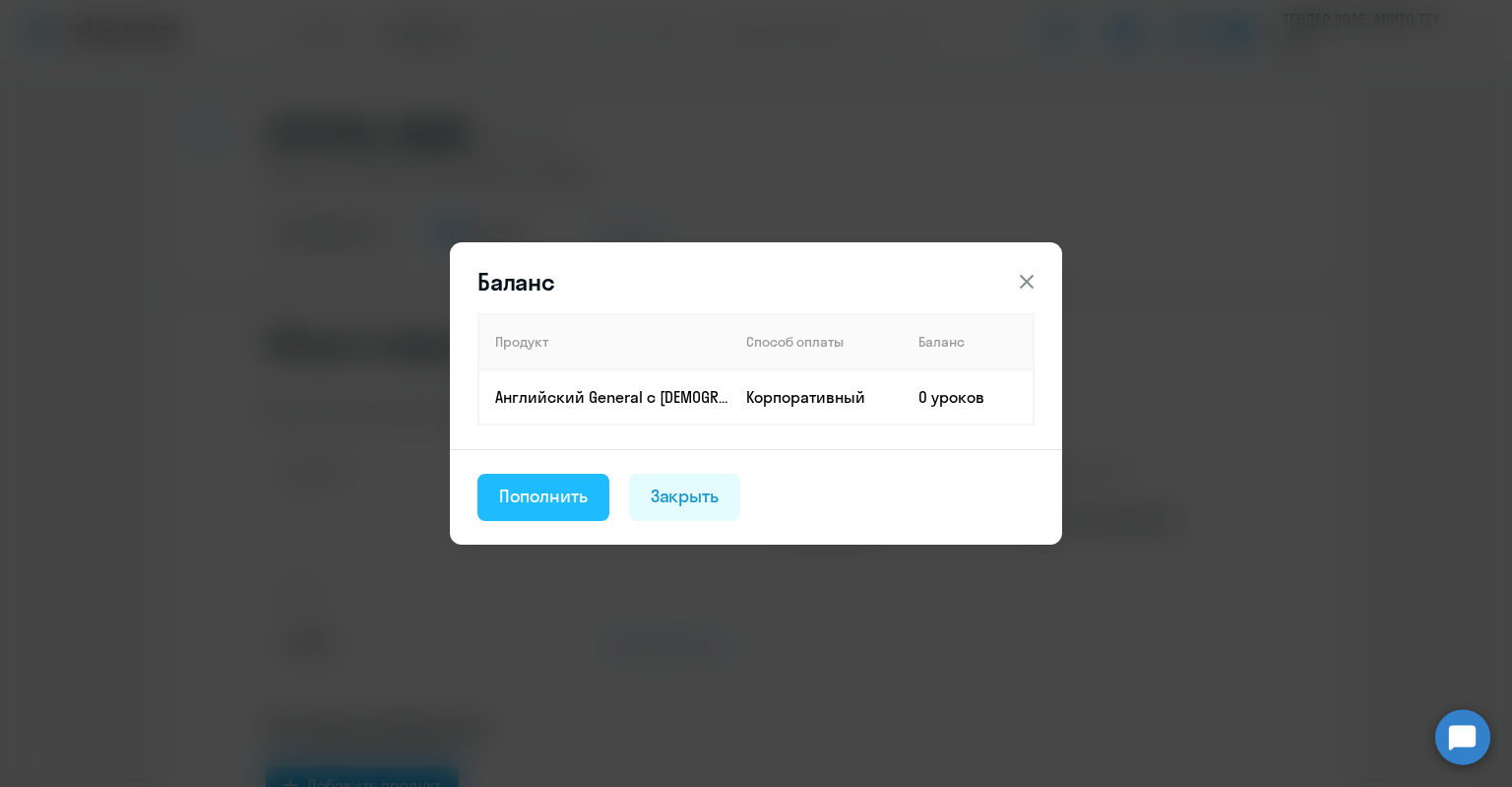 click on "Пополнить" at bounding box center [543, 496] 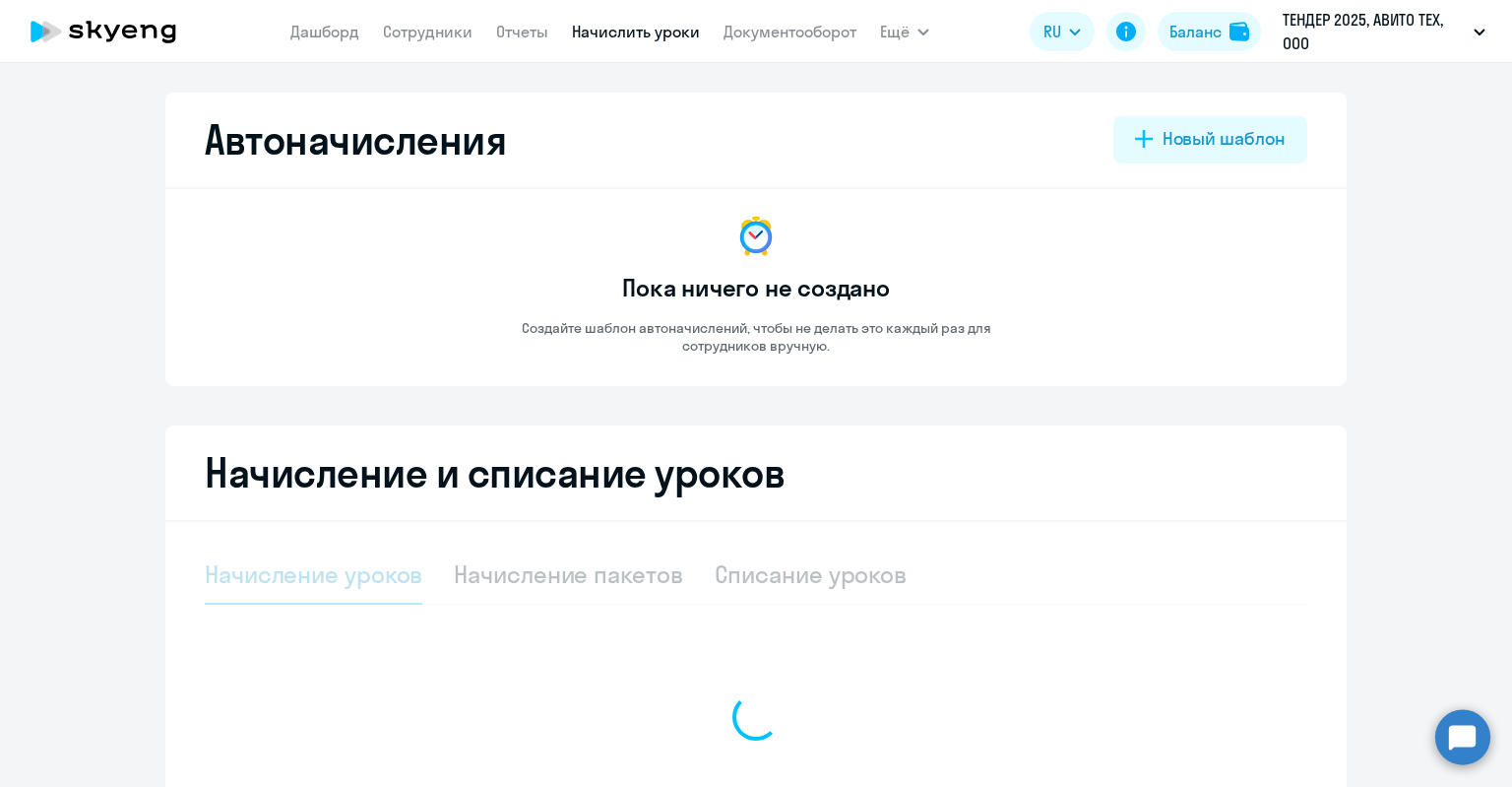 select on "10" 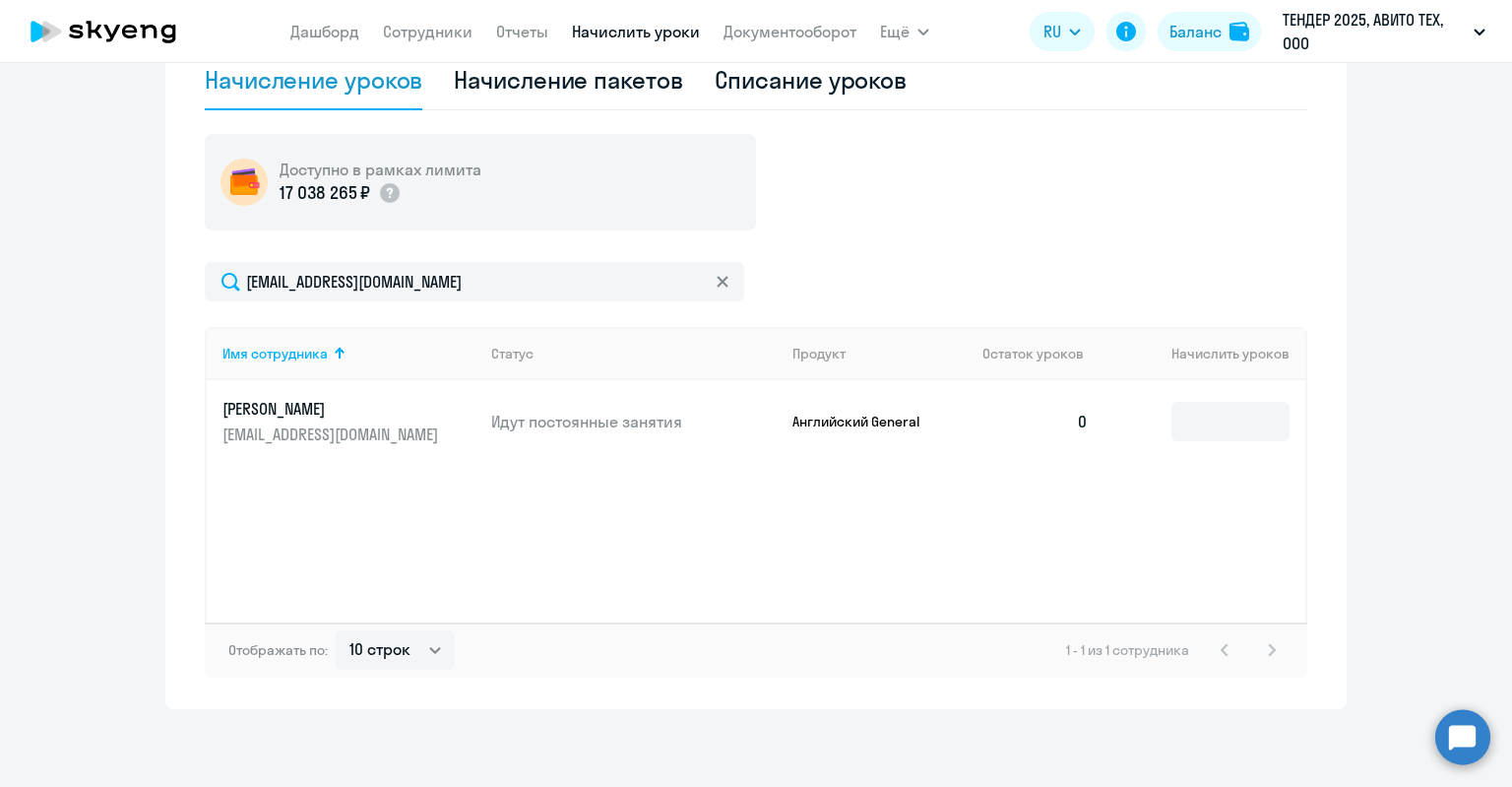 scroll, scrollTop: 396, scrollLeft: 0, axis: vertical 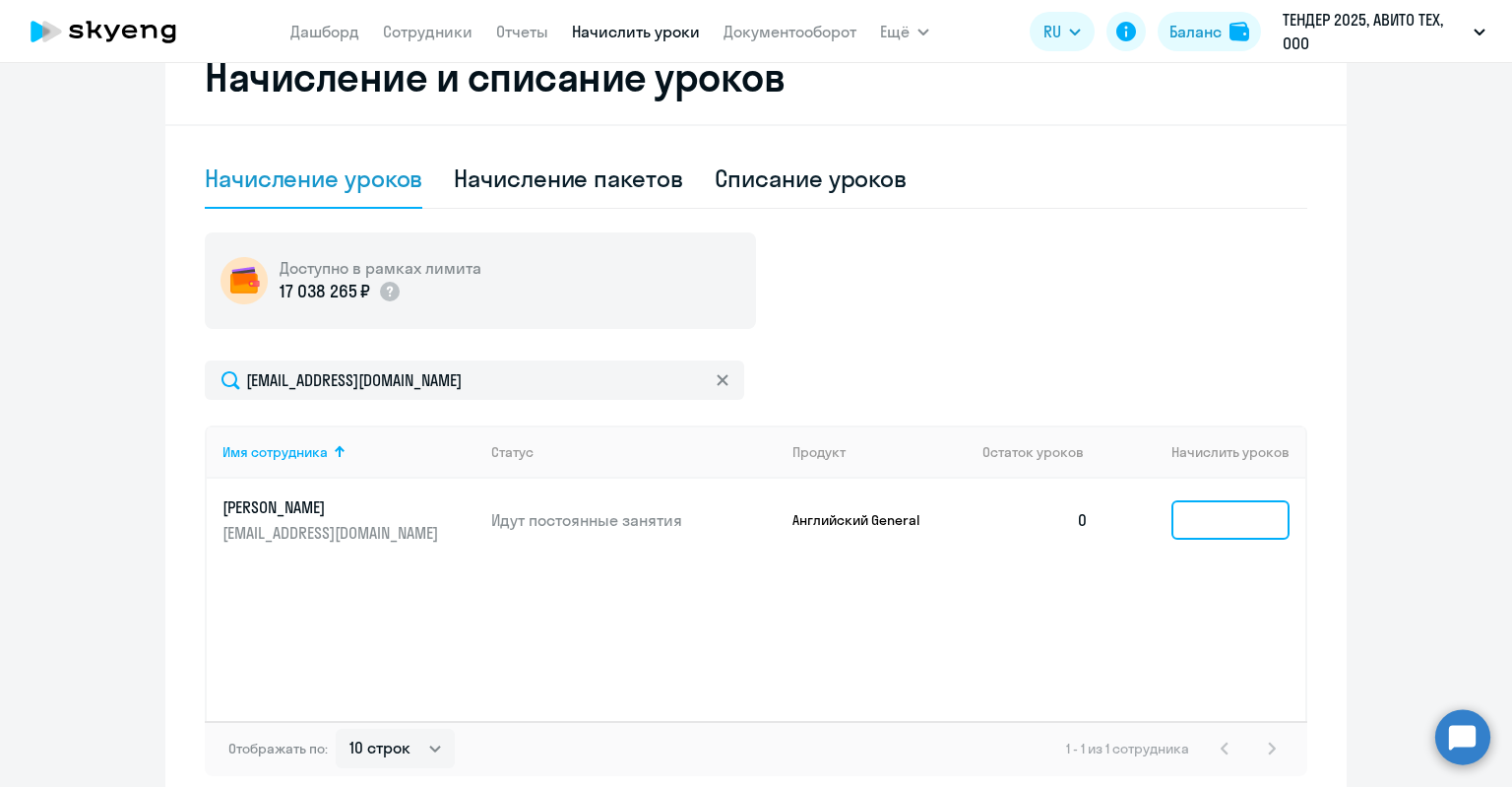 click 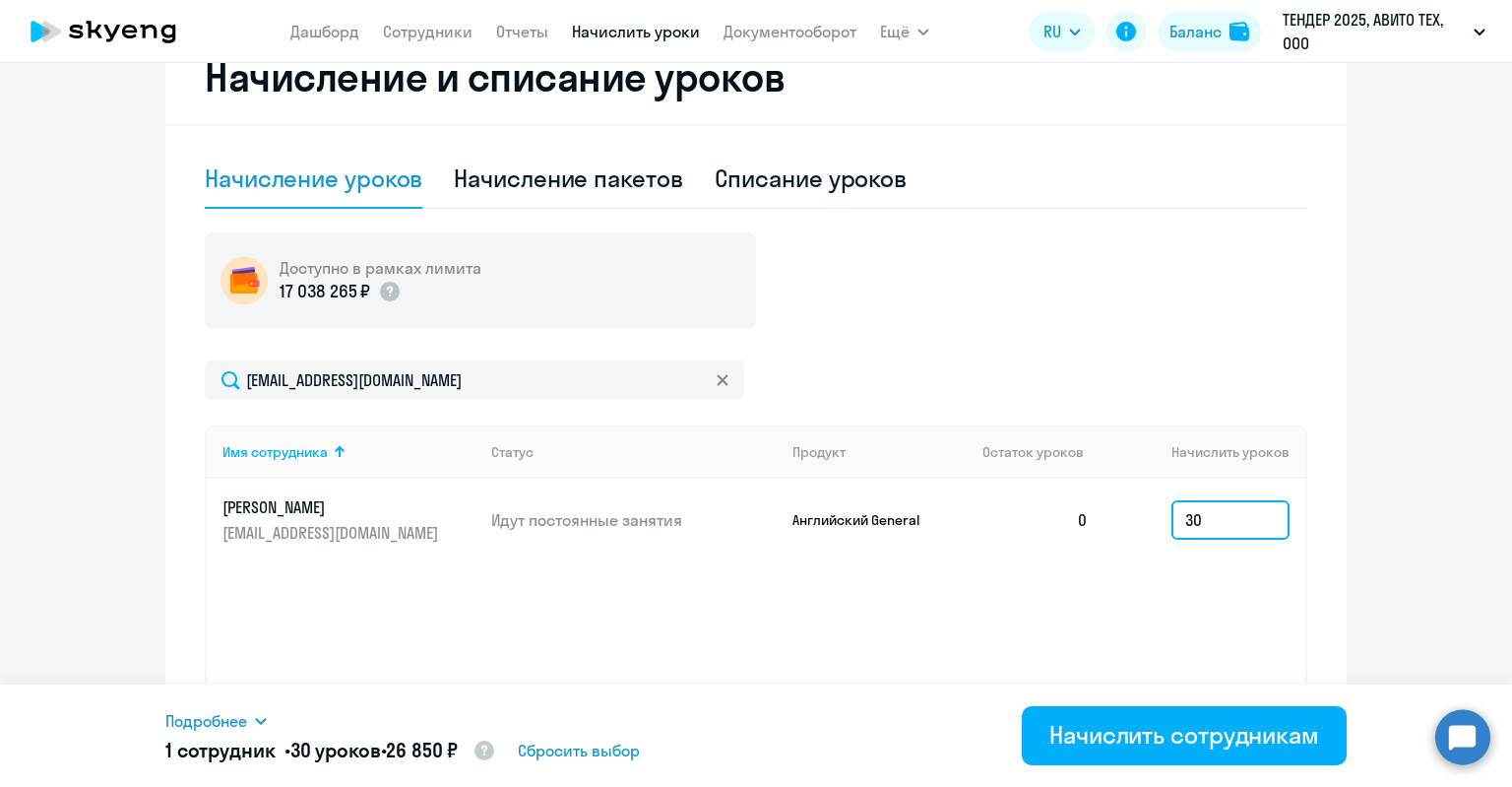 drag, startPoint x: 1232, startPoint y: 515, endPoint x: 1189, endPoint y: 518, distance: 43.104524 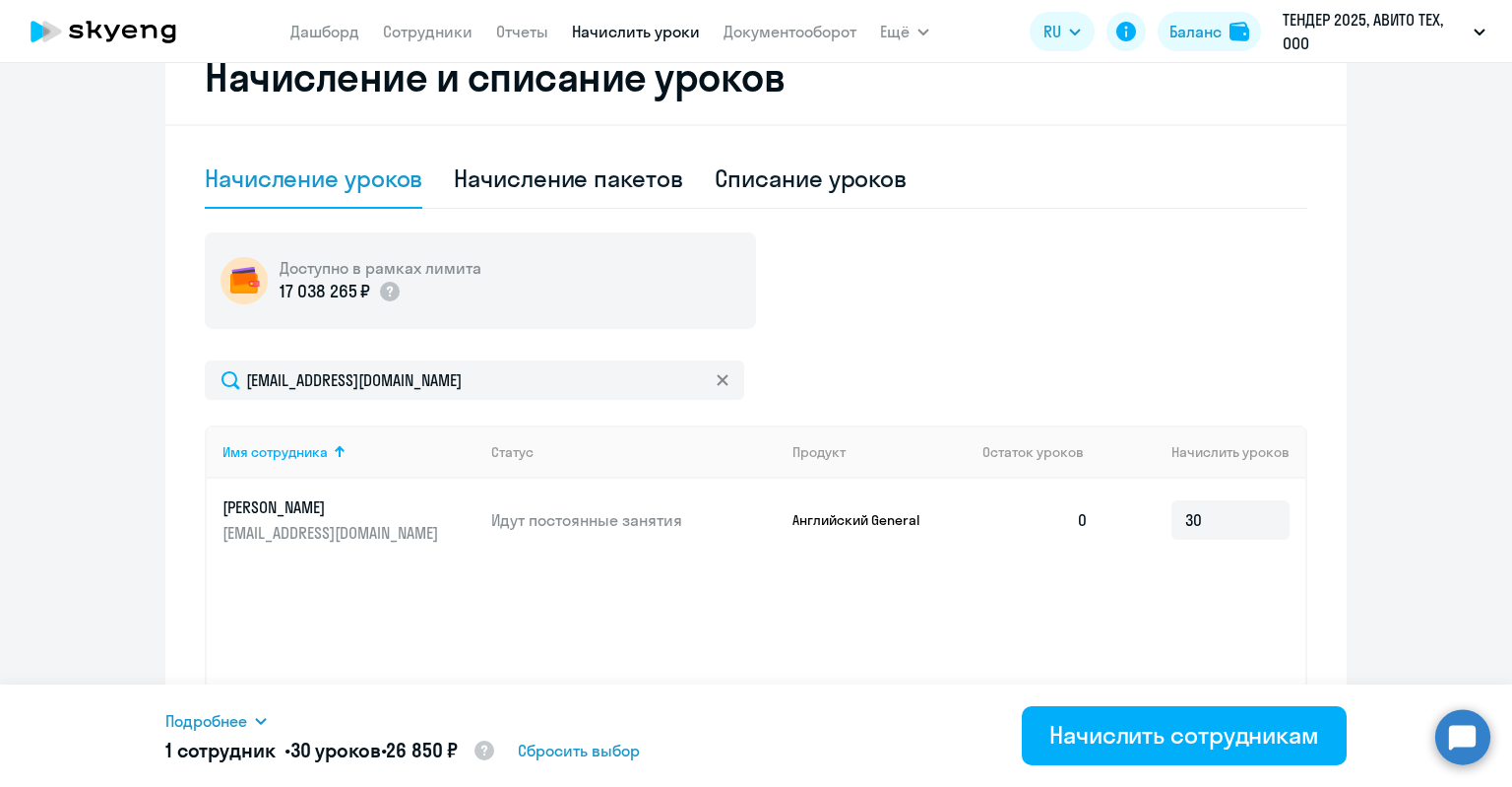 click on "Имя сотрудника   Статус   Продукт   Остаток уроков   Начислить уроков  [PERSON_NAME] [EMAIL_ADDRESS][DOMAIN_NAME] Идут постоянные занятия Английский General  0  30" 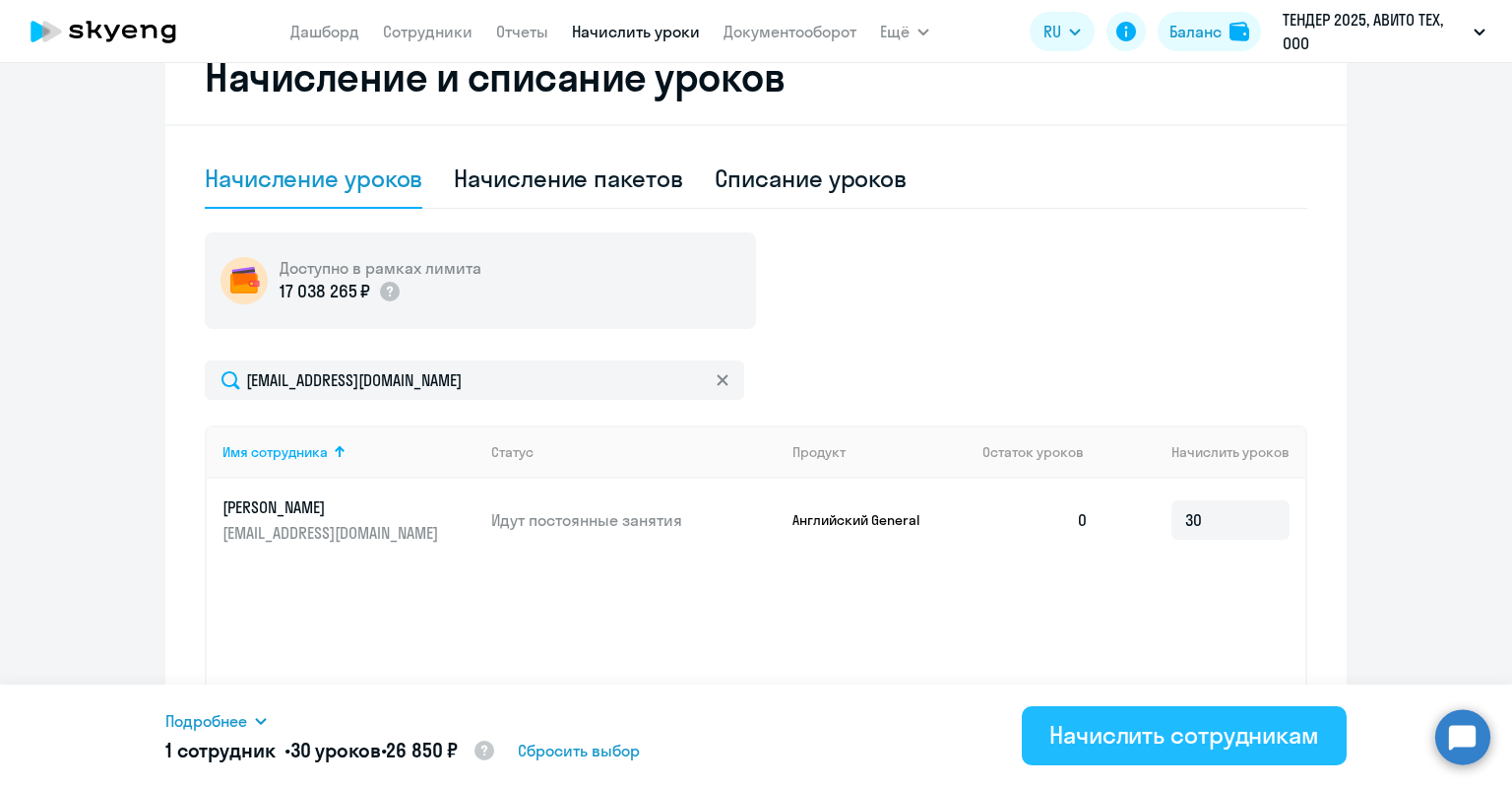 click on "Начислить сотрудникам" at bounding box center [1184, 735] 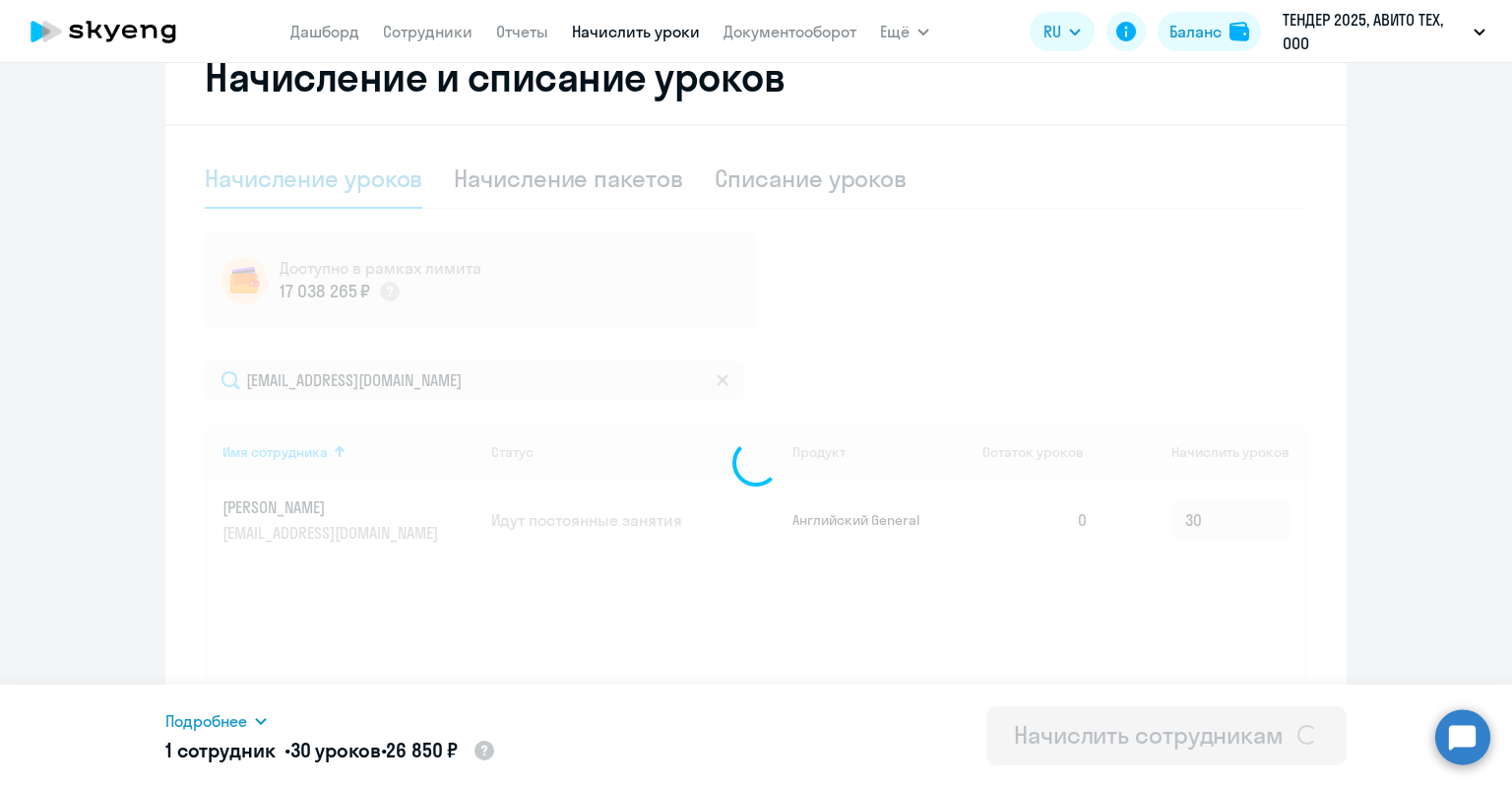 type 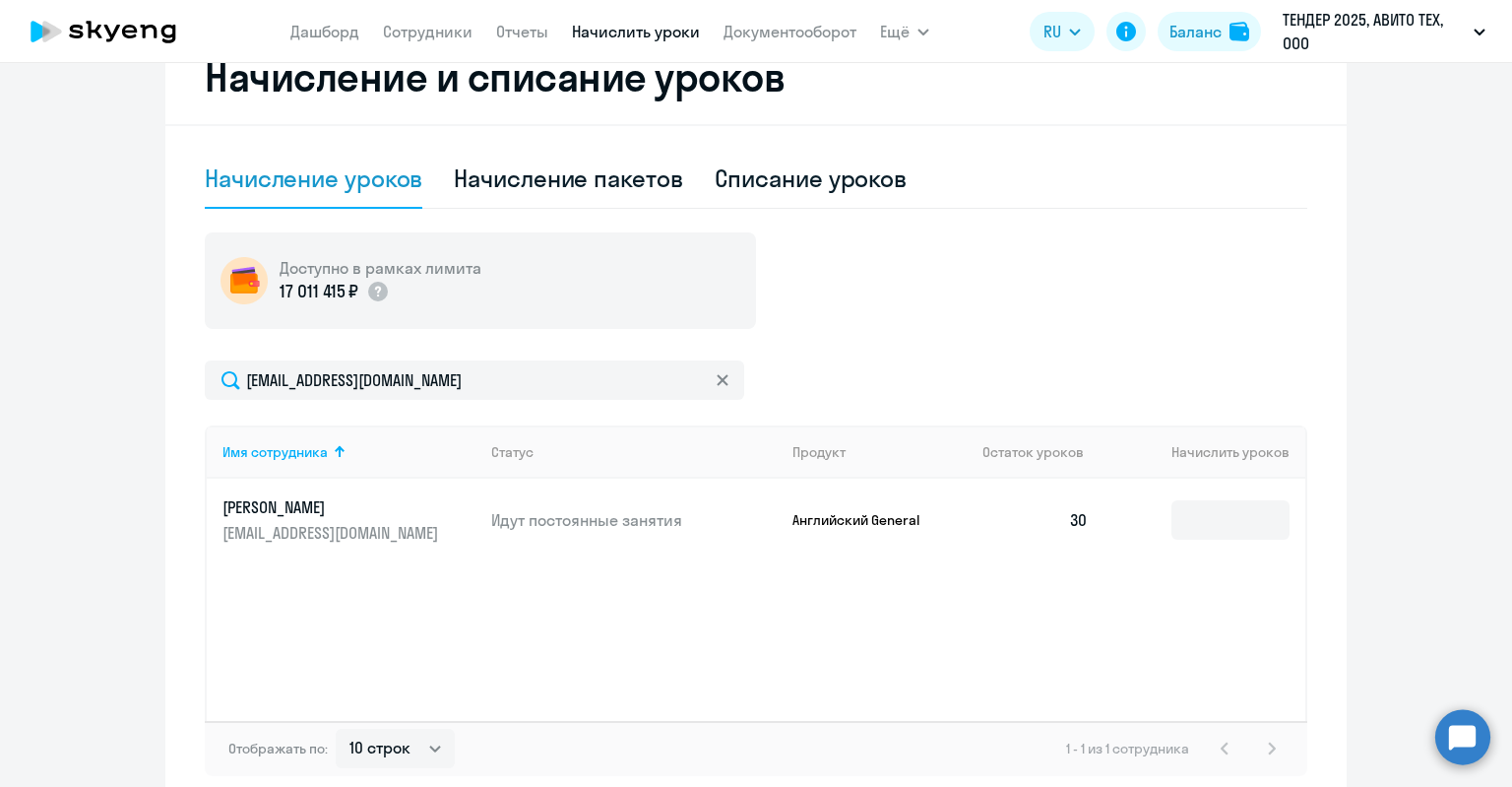 scroll, scrollTop: 2, scrollLeft: 0, axis: vertical 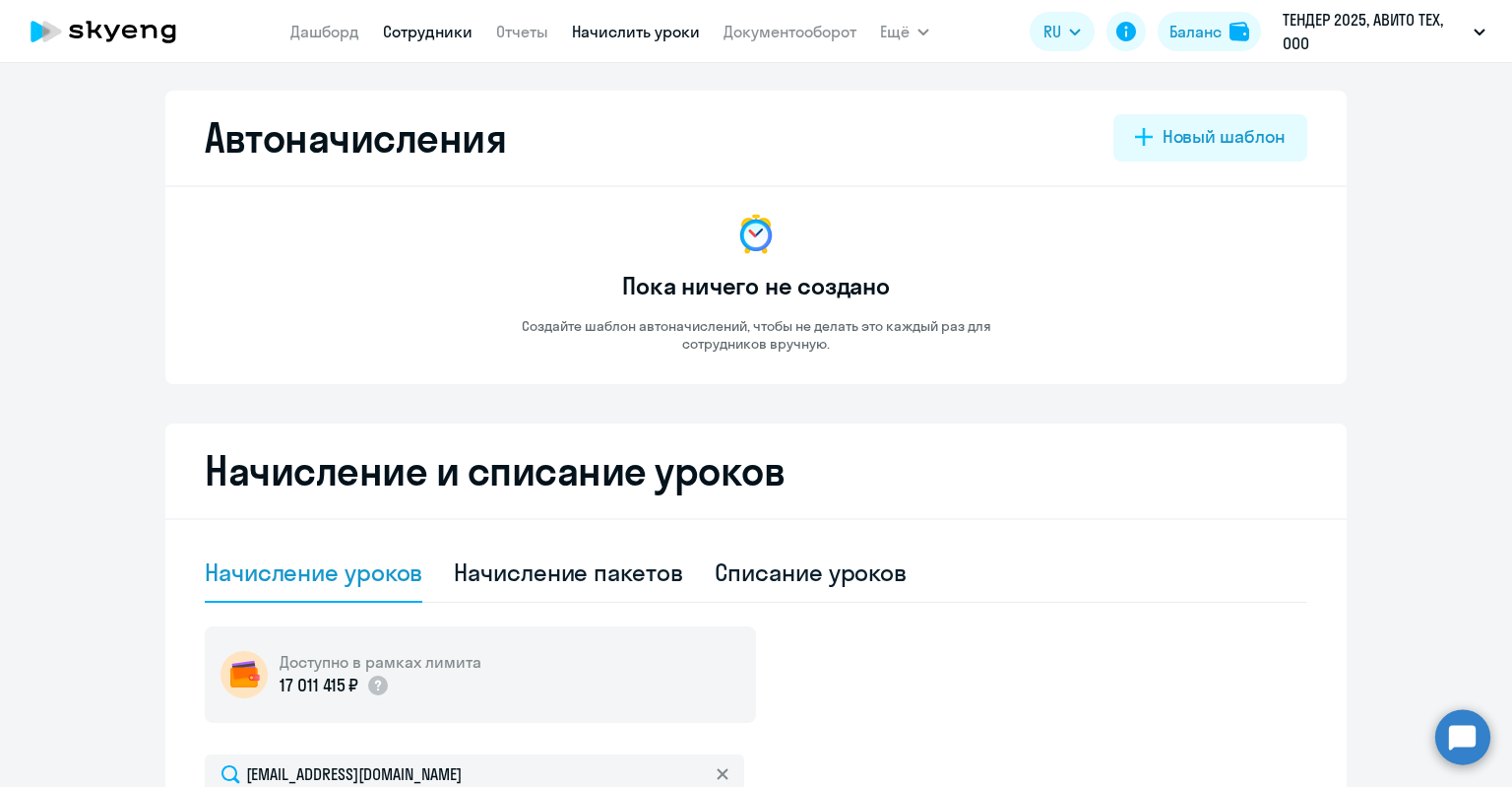 click on "Сотрудники" at bounding box center (427, 32) 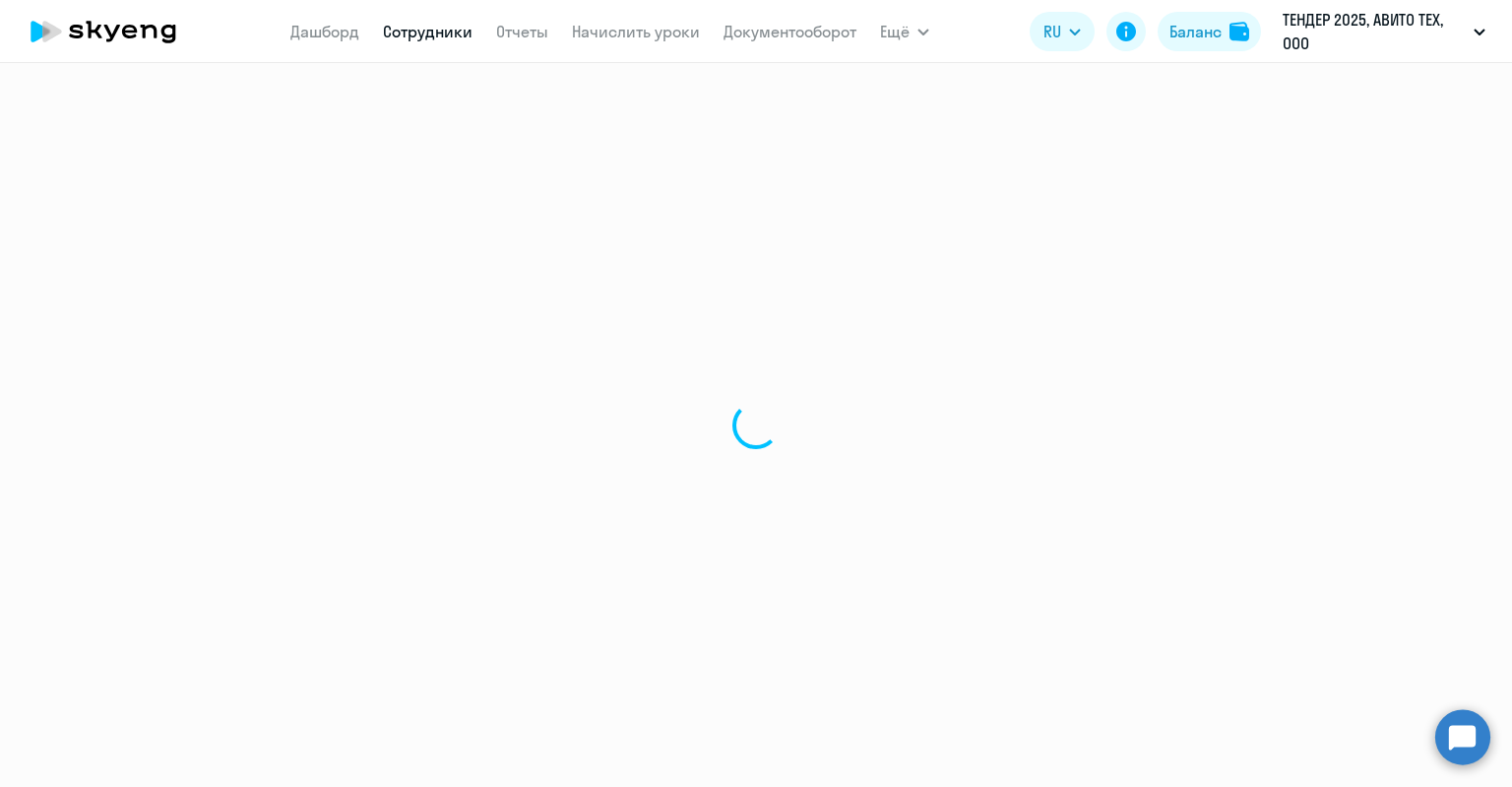 scroll, scrollTop: 0, scrollLeft: 0, axis: both 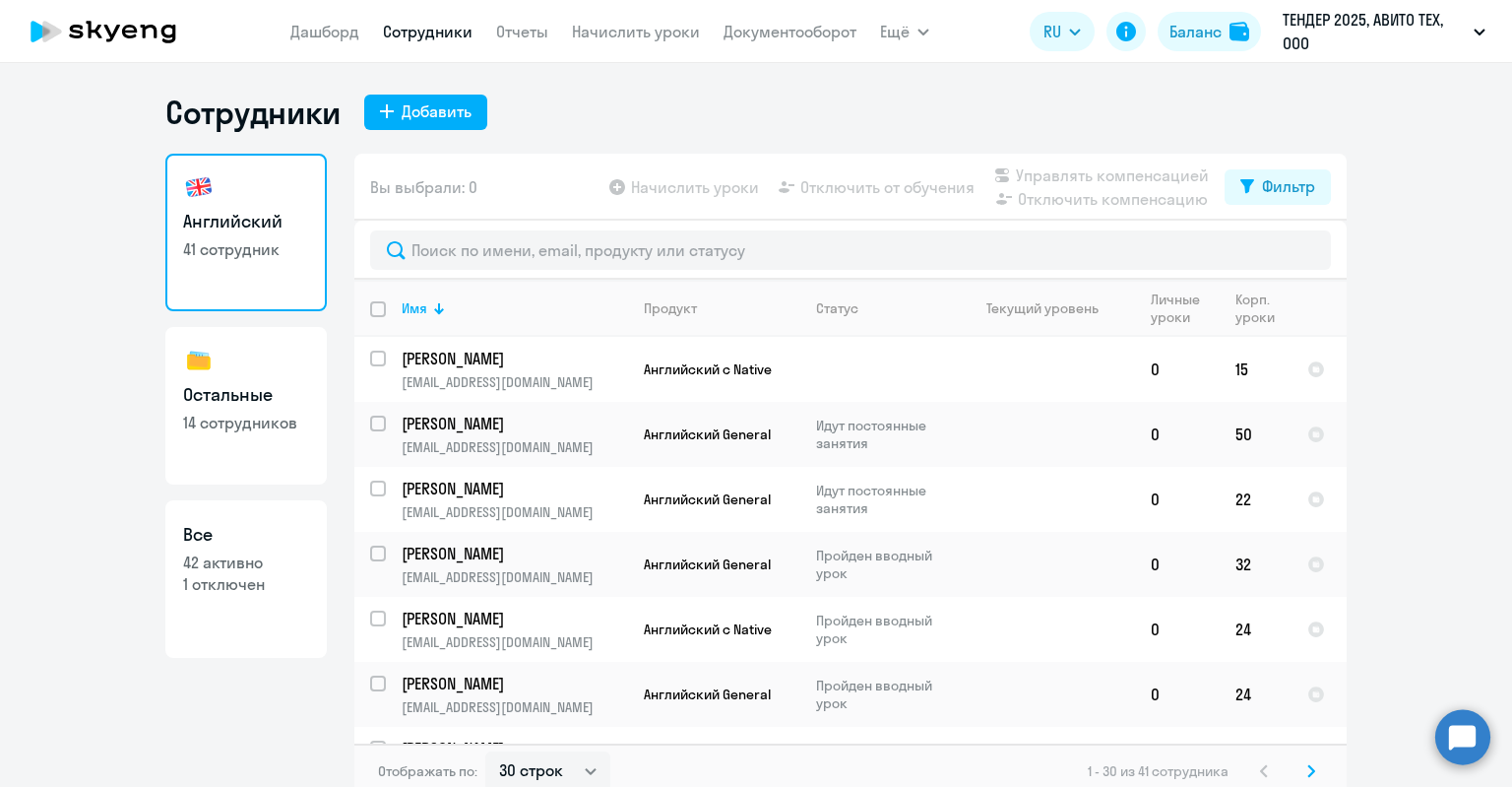 click on "Сотрудники
Добавить   Английский   41 сотрудник   Остальные   14 сотрудников  Все  42 активно   1 отключен   Вы выбрали: 0
Начислить уроки
Отключить от обучения
Управлять компенсацией
Отключить компенсацию
Фильтр
Имя   Продукт   Статус   Текущий уровень   Личные уроки   Корп. уроки  [PERSON_NAME] [PERSON_NAME][EMAIL_ADDRESS][DOMAIN_NAME] Английский с Native  0   15
[PERSON_NAME] [EMAIL_ADDRESS][DOMAIN_NAME] Английский General Идут постоянные занятия  0   50
[PERSON_NAME] [PERSON_NAME][EMAIL_ADDRESS][DOMAIN_NAME] Английский General Идут постоянные занятия  0   22
[PERSON_NAME] [PERSON_NAME][EMAIL_ADDRESS][DOMAIN_NAME] [DEMOGRAPHIC_DATA] General  0   32" at bounding box center (756, 425) 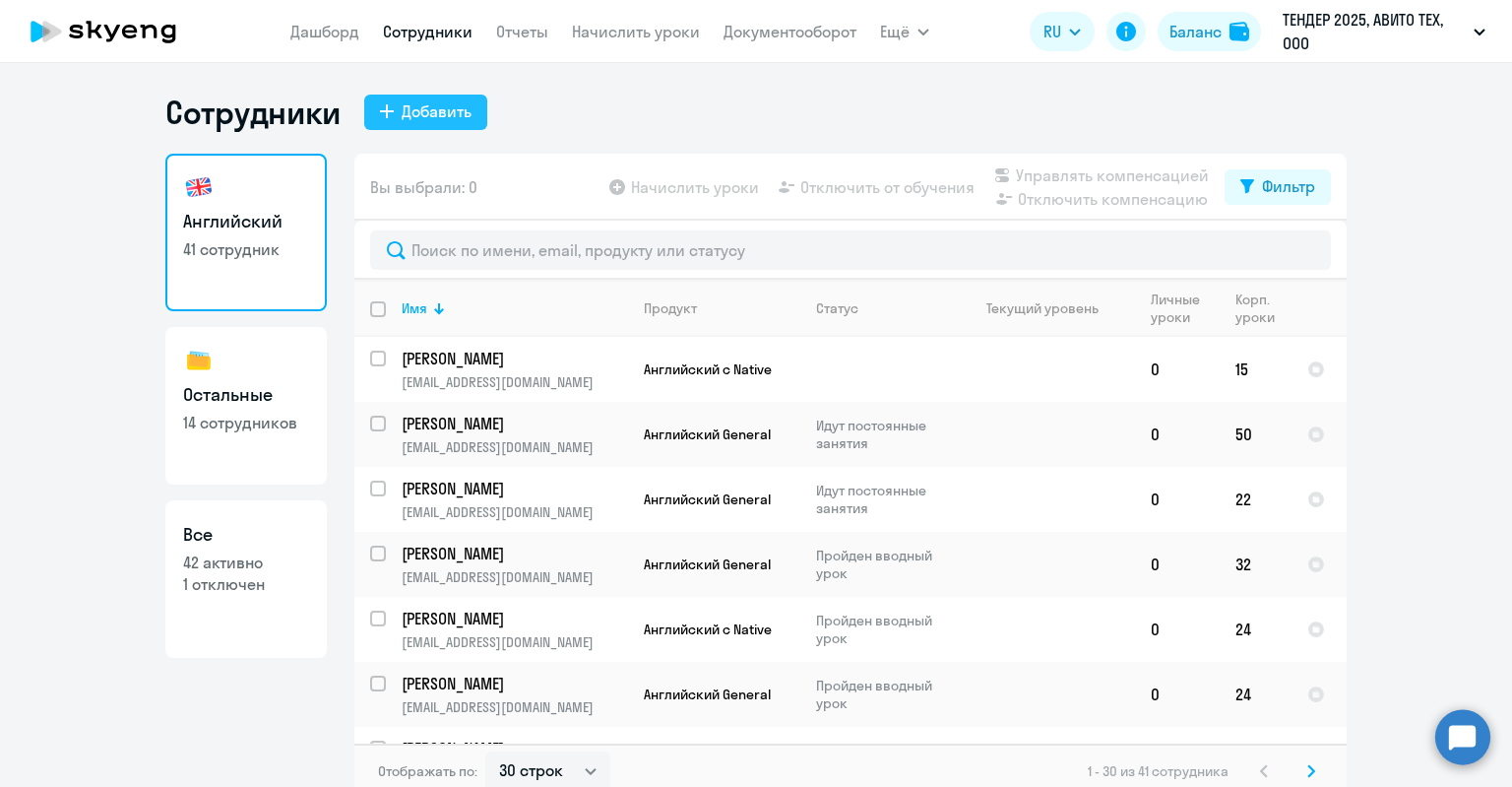 click on "Добавить" 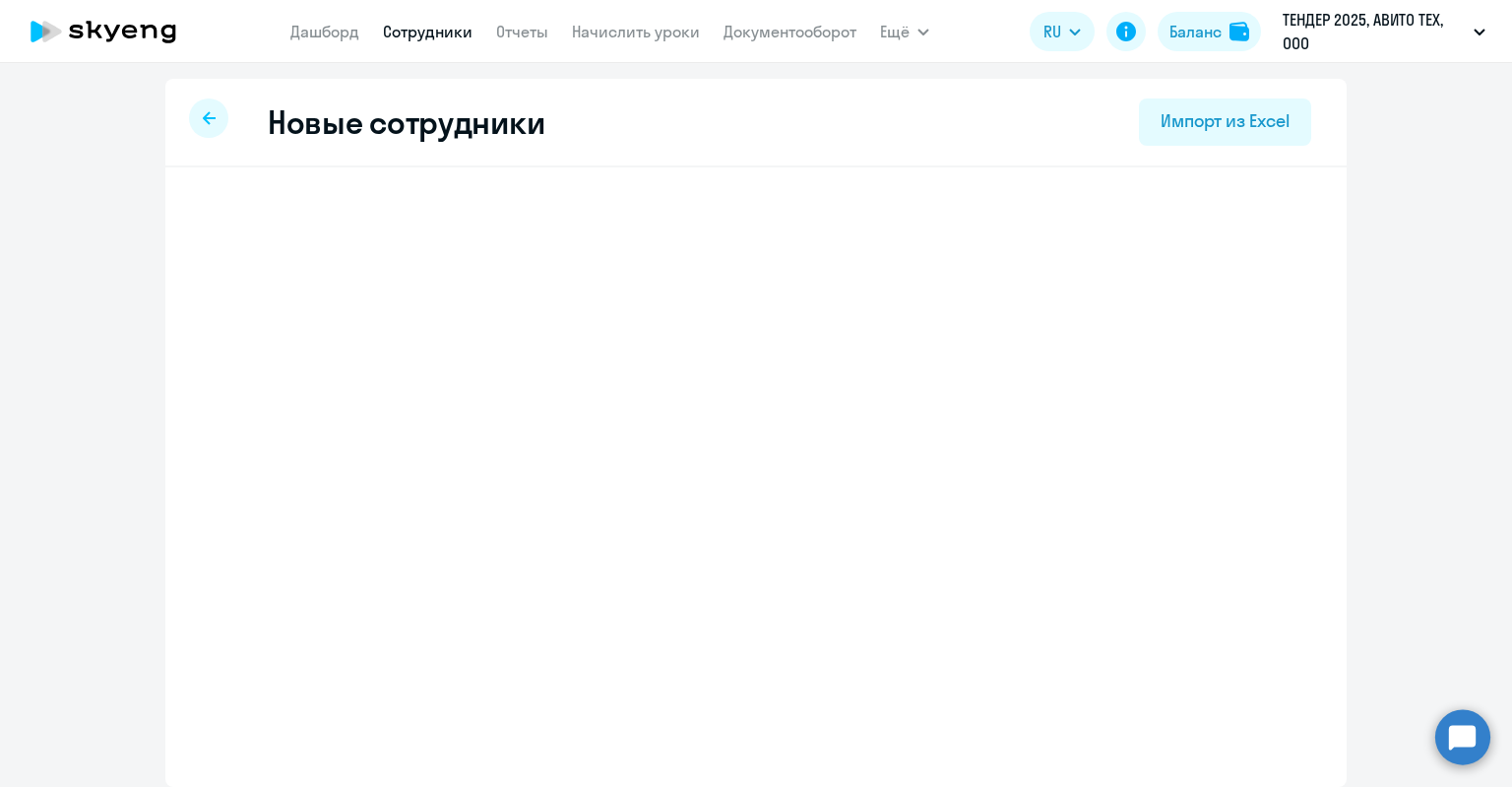 select on "english_adult_not_native_speaker" 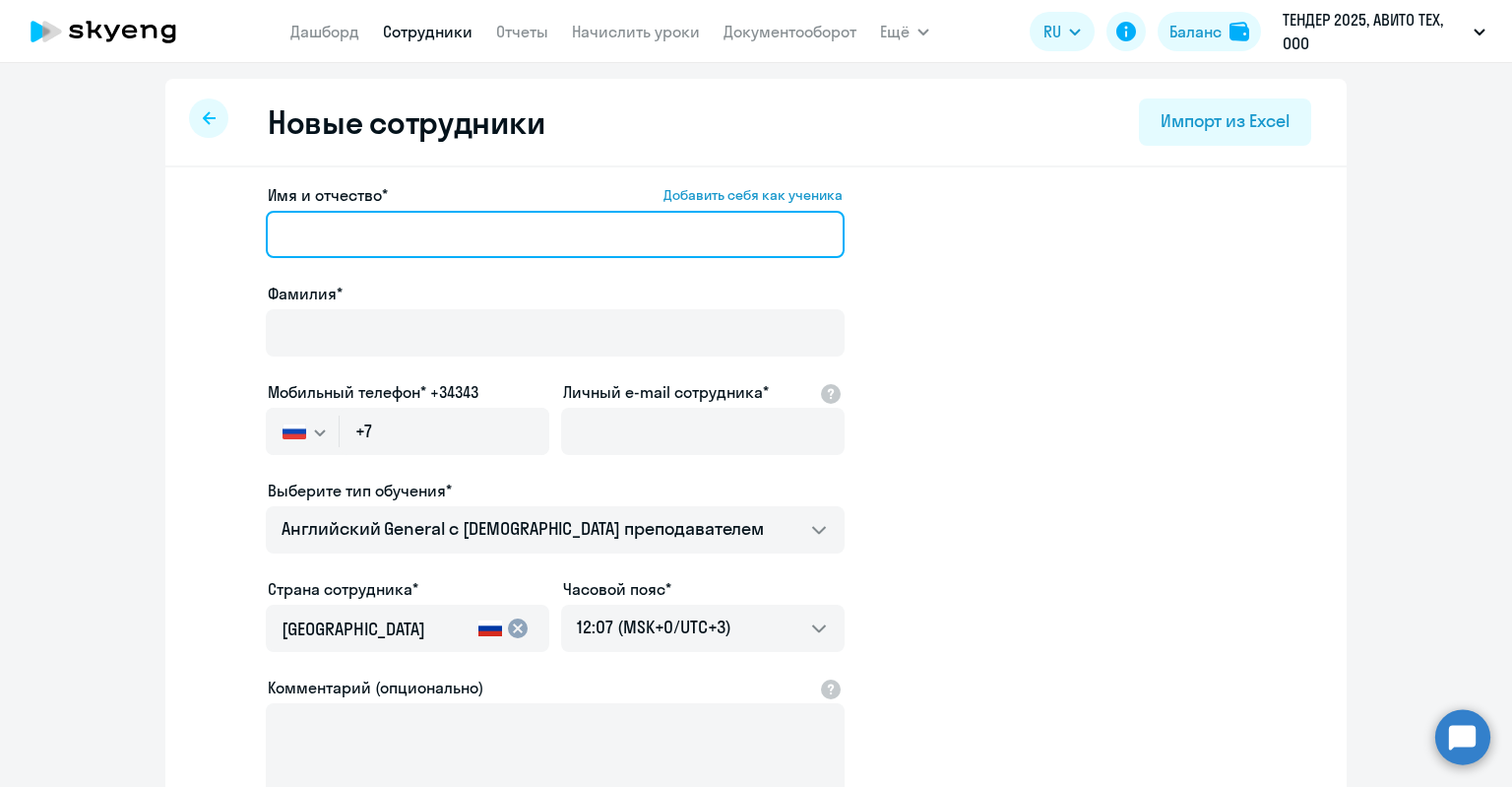 click on "Имя и отчество*  Добавить себя как ученика" at bounding box center [555, 234] 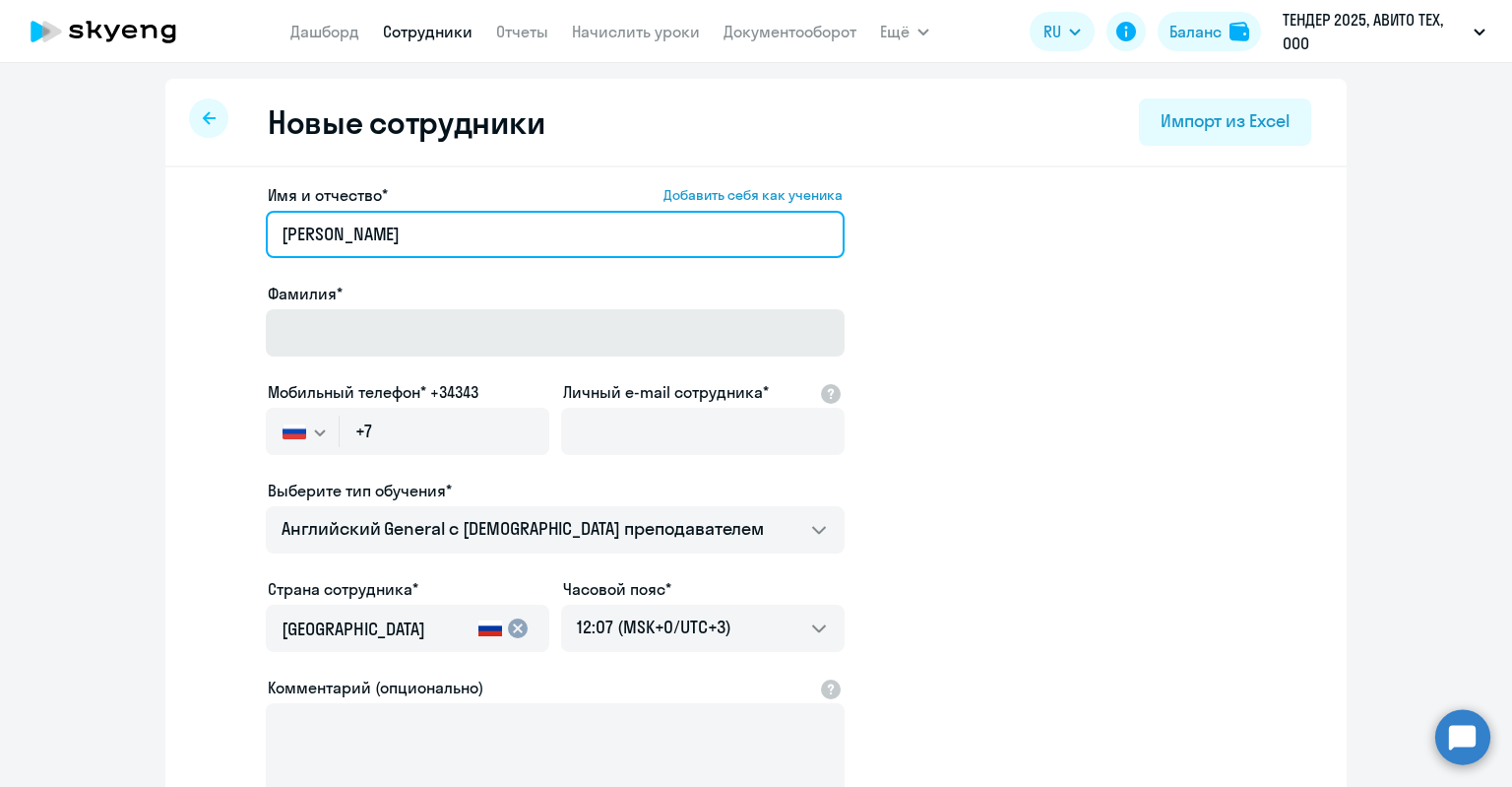 type on "[PERSON_NAME]" 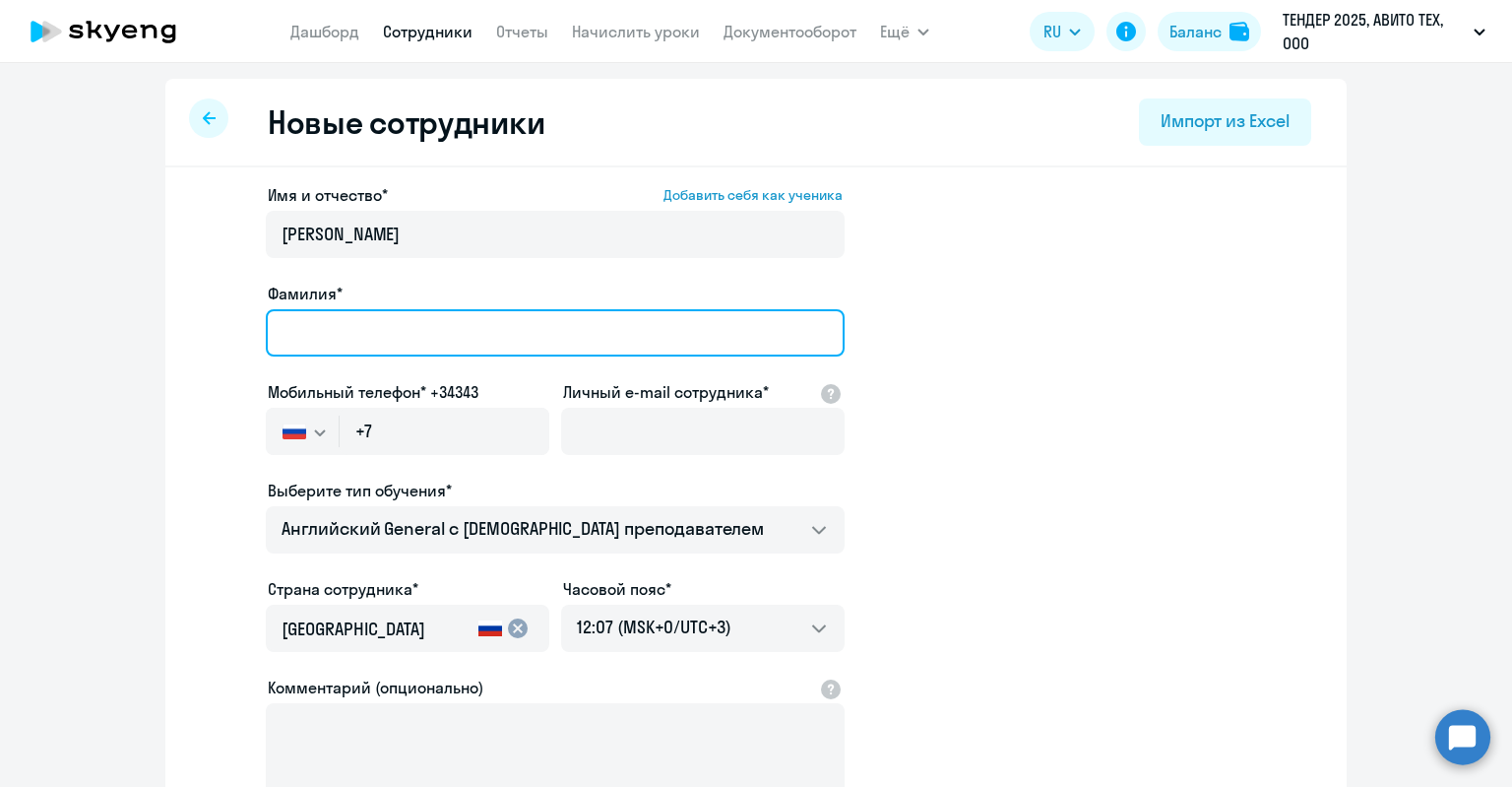 click on "Фамилия*" at bounding box center (555, 333) 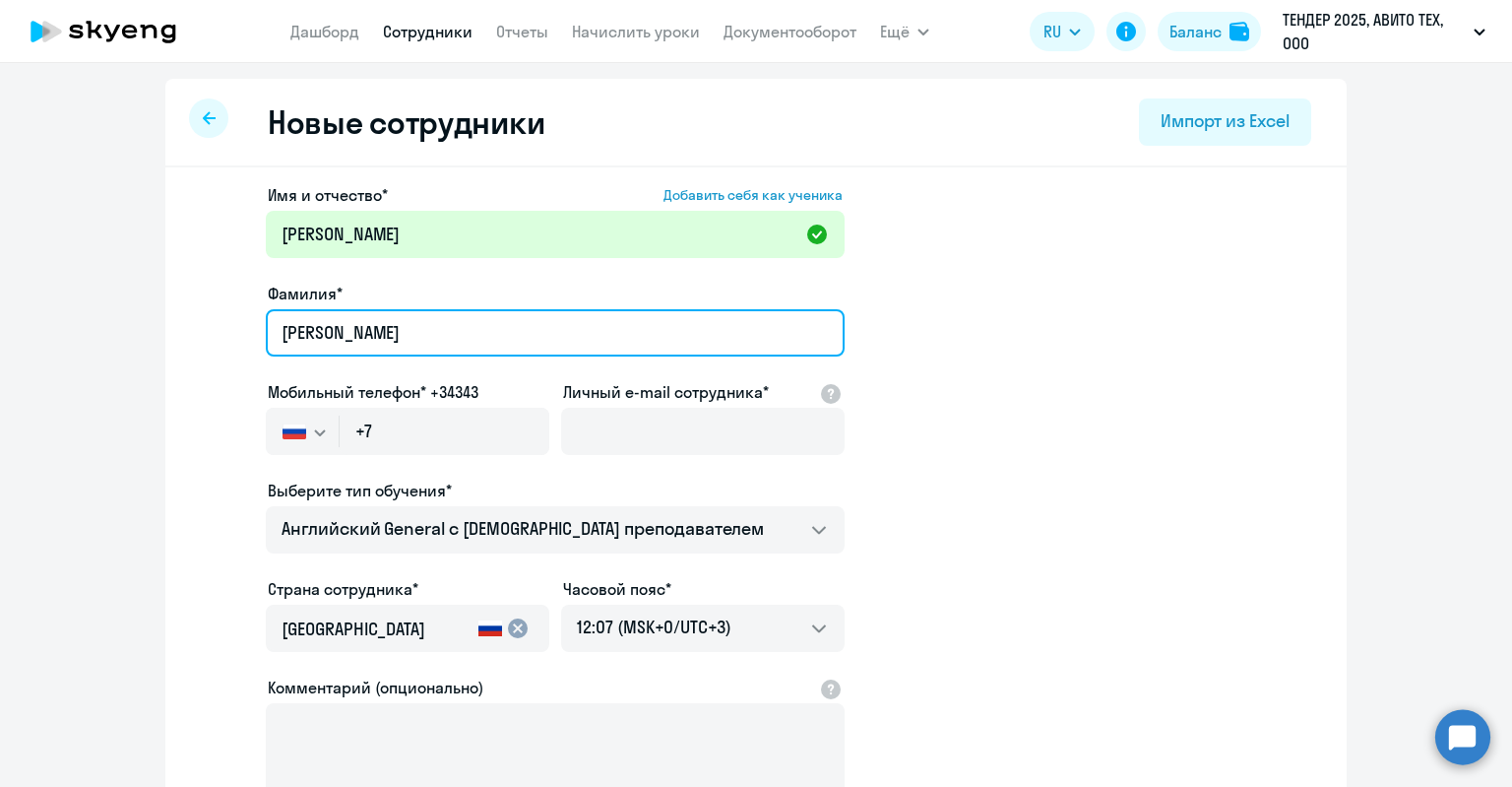 type on "[PERSON_NAME]" 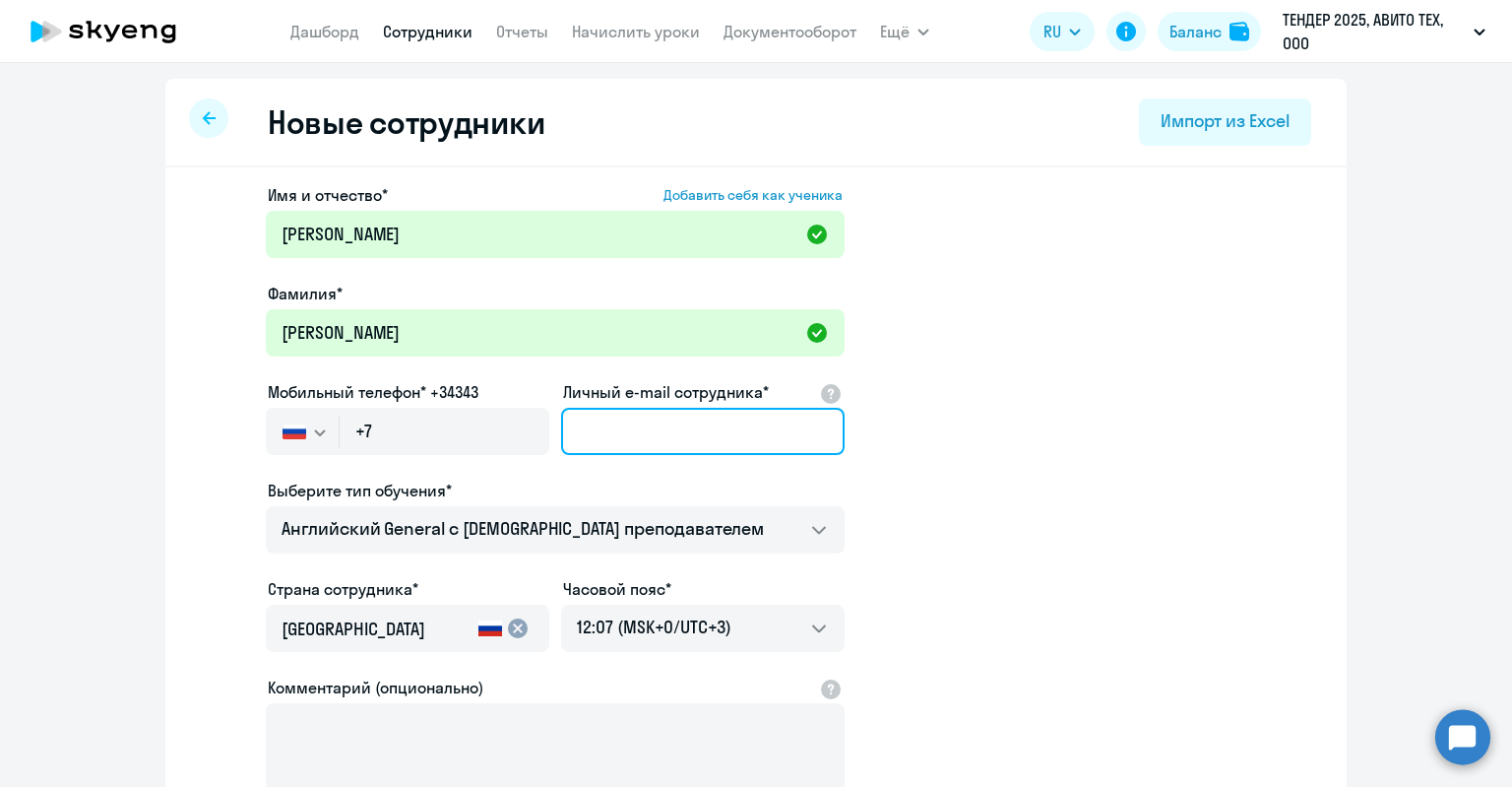 click on "Личный e-mail сотрудника*" at bounding box center (703, 431) 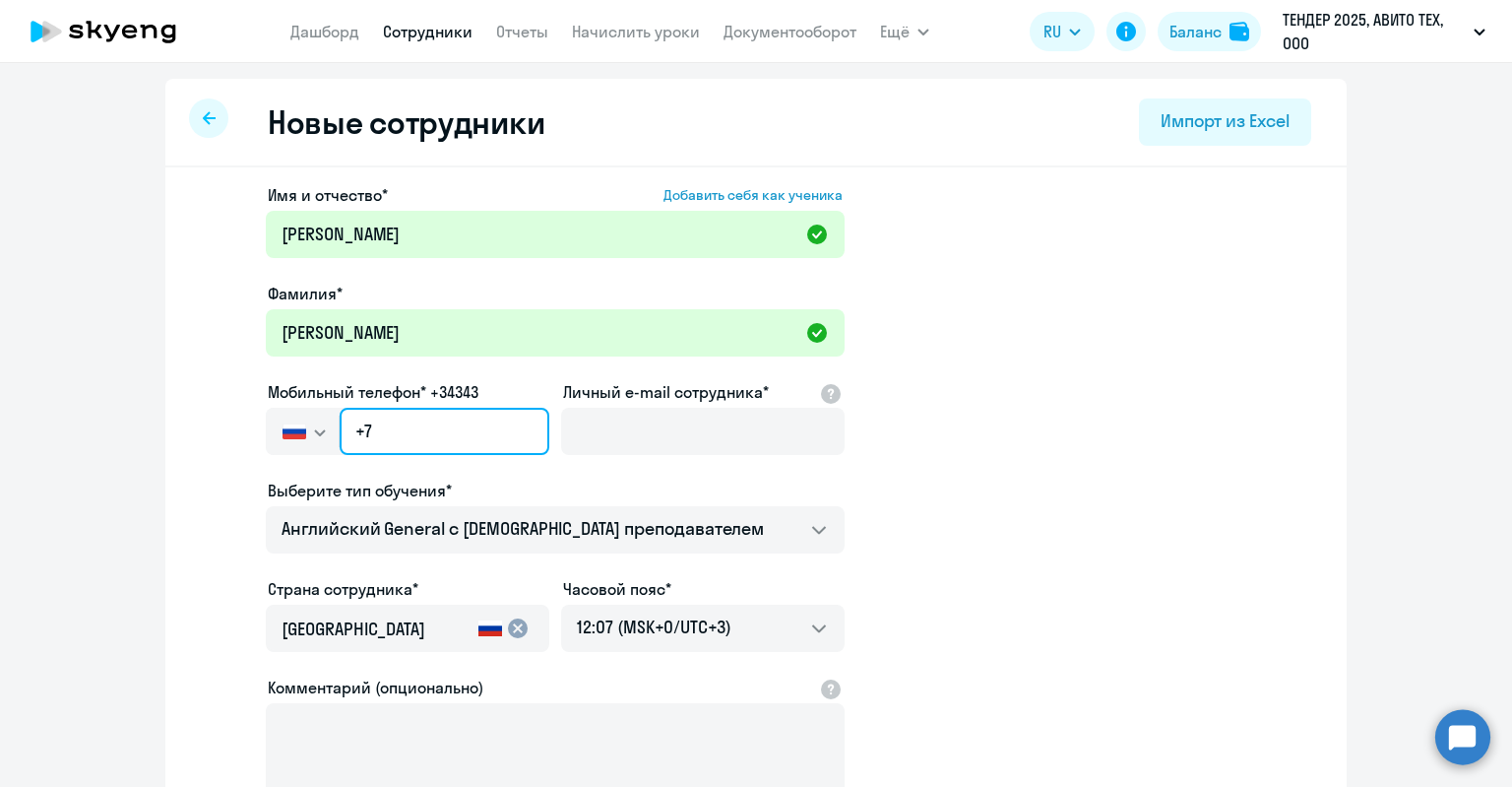 click on "+7" 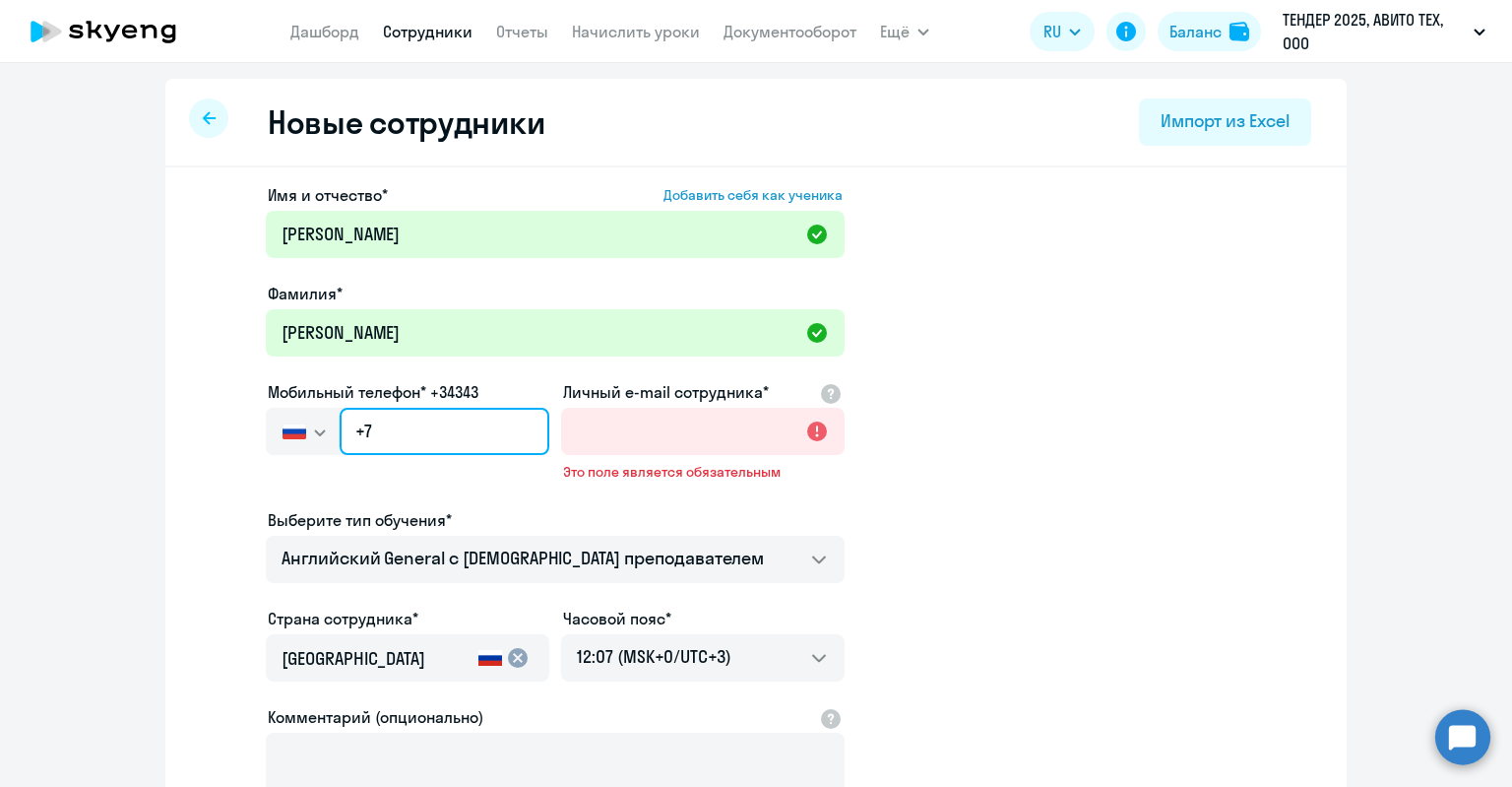 paste on "[PHONE_NUMBER]" 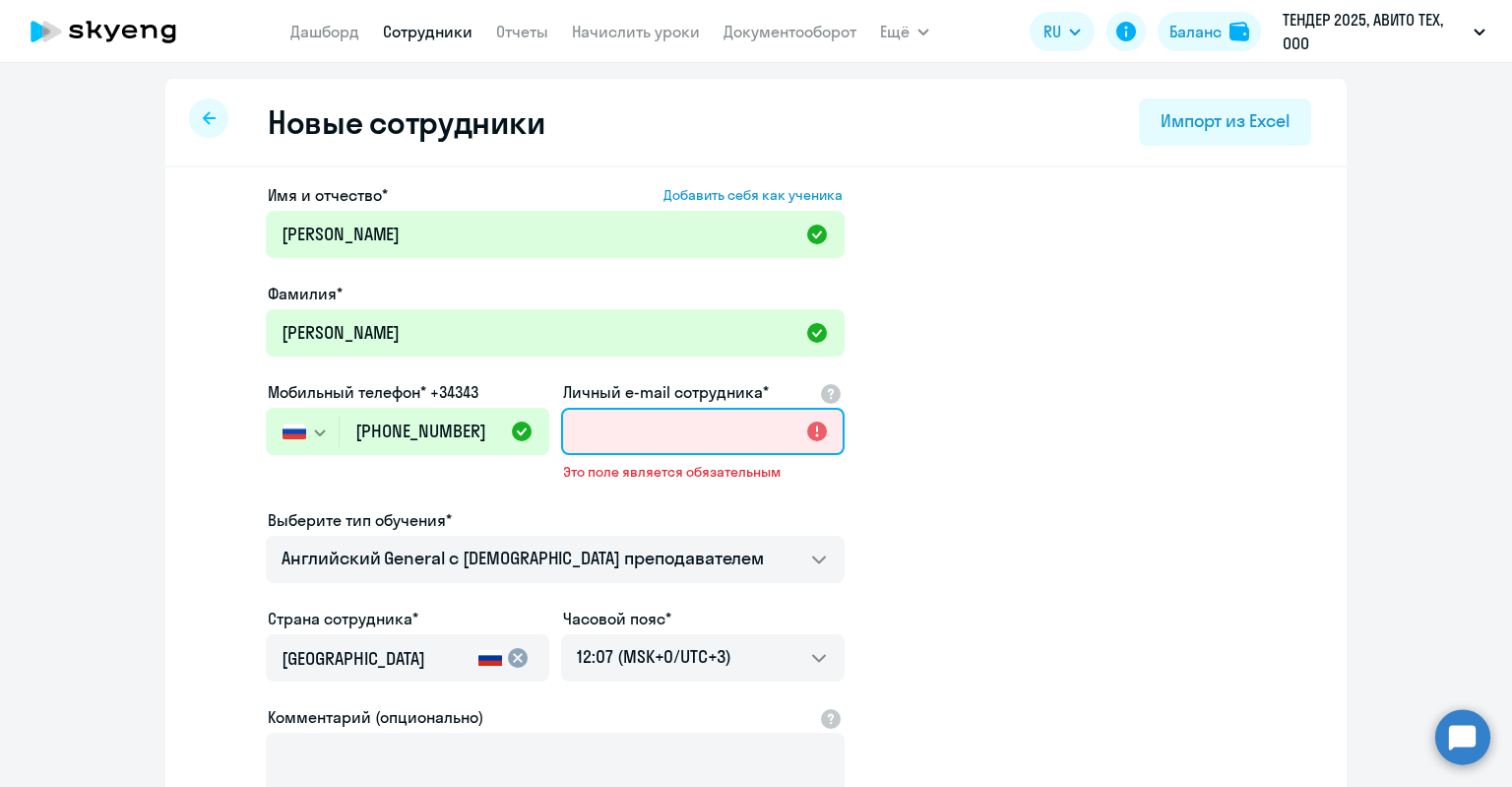 click on "Личный e-mail сотрудника*" at bounding box center [703, 431] 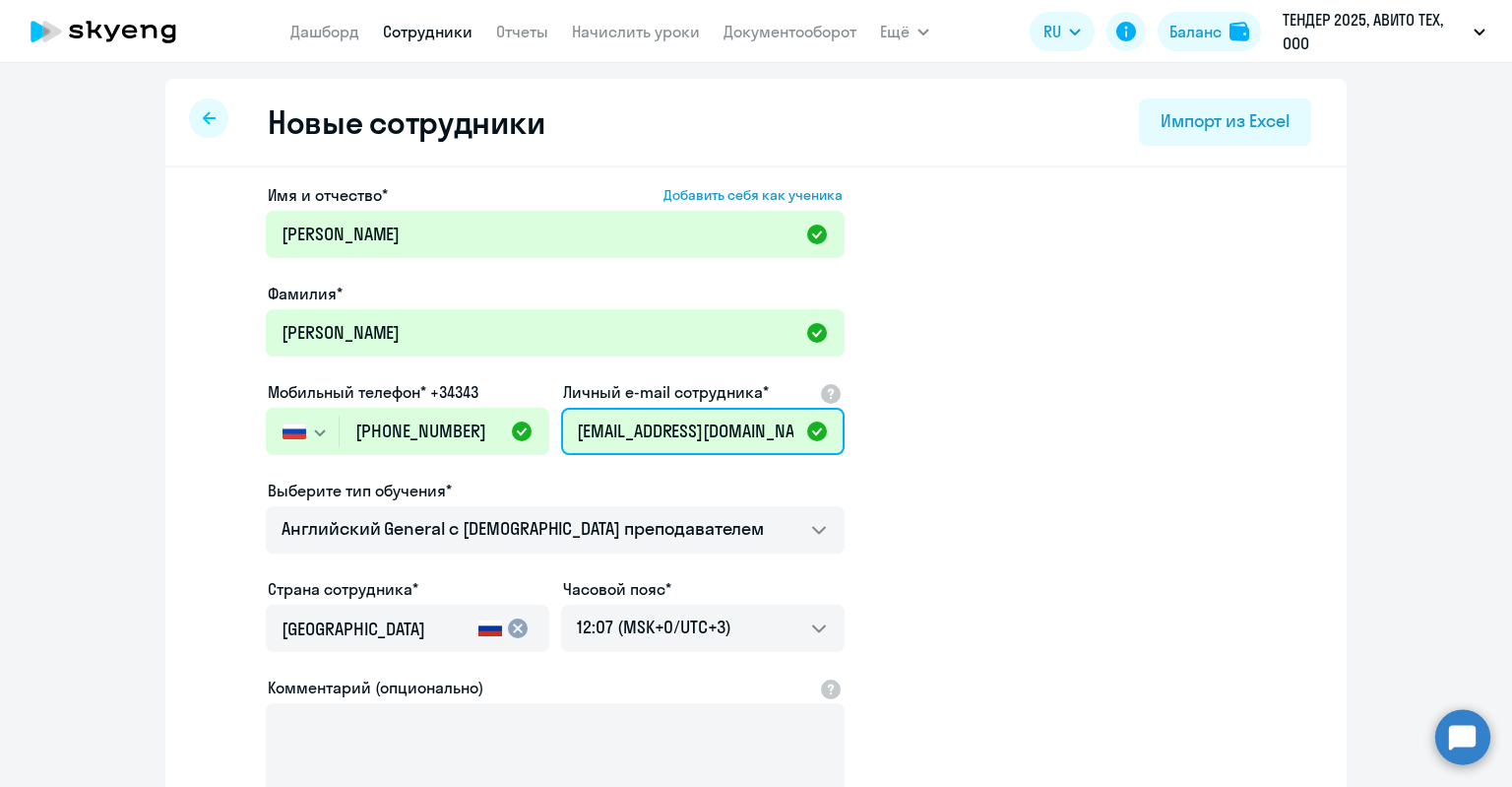 type on "[EMAIL_ADDRESS][DOMAIN_NAME]" 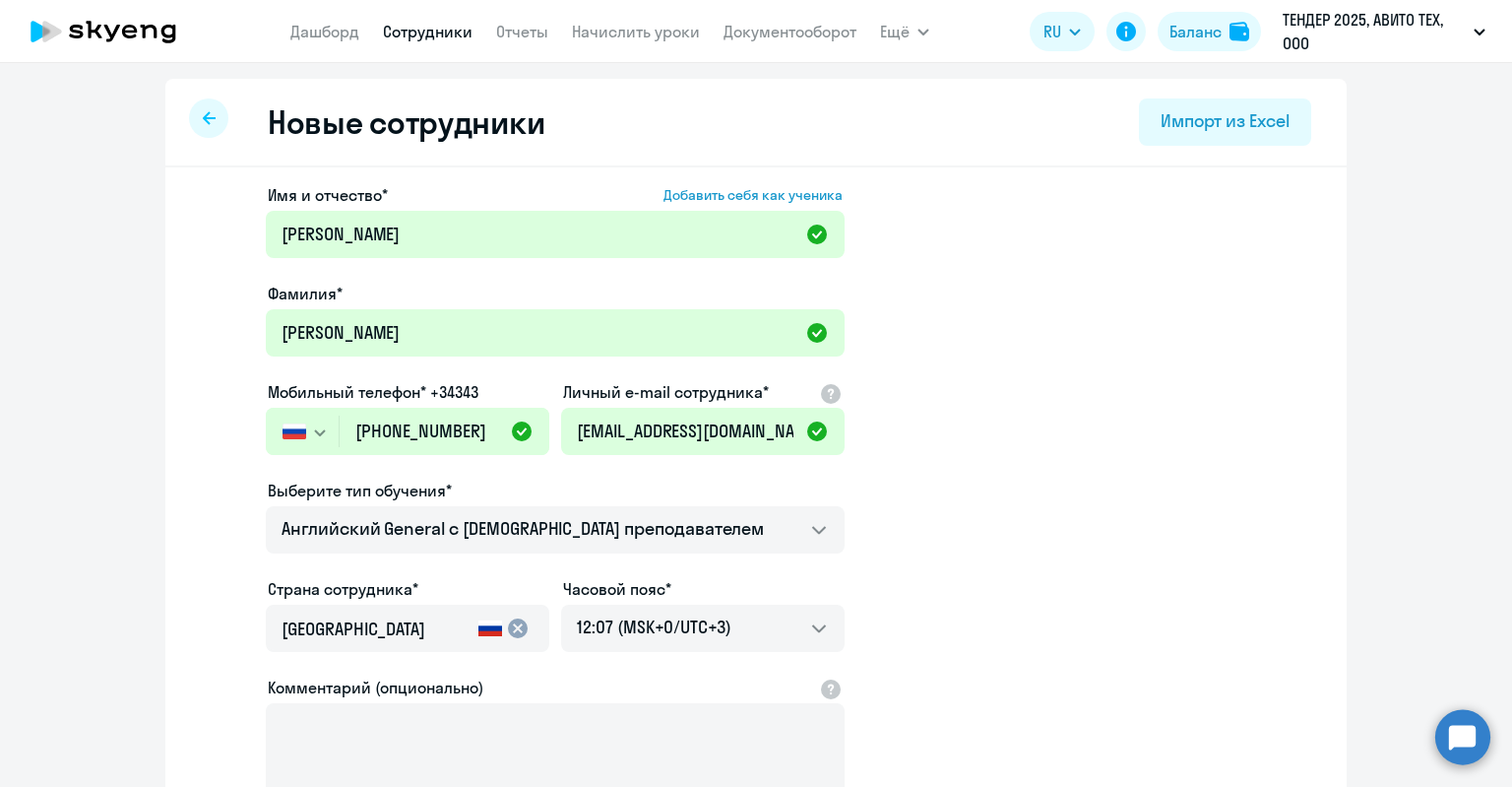 click on "Имя и отчество*  Добавить себя как ученика  [PERSON_NAME]* [PERSON_NAME]  Мобильный телефон* +34343
[GEOGRAPHIC_DATA] +7 [GEOGRAPHIC_DATA] +7 [GEOGRAPHIC_DATA] +380 [GEOGRAPHIC_DATA] ([GEOGRAPHIC_DATA]) +375 [GEOGRAPHIC_DATA] +61 [GEOGRAPHIC_DATA] +43 [GEOGRAPHIC_DATA] +994 [GEOGRAPHIC_DATA] +355 [GEOGRAPHIC_DATA] +213 [GEOGRAPHIC_DATA] +1(264) [GEOGRAPHIC_DATA] +244 [GEOGRAPHIC_DATA] +376 [GEOGRAPHIC_DATA] и [GEOGRAPHIC_DATA] +1(268) [GEOGRAPHIC_DATA] +54 [GEOGRAPHIC_DATA] +374 [GEOGRAPHIC_DATA] +297 [GEOGRAPHIC_DATA] +93 [GEOGRAPHIC_DATA] +1(242) [GEOGRAPHIC_DATA] +880 [GEOGRAPHIC_DATA] +1(246) [GEOGRAPHIC_DATA] +973 Белиз +501 Бельгия +32 [GEOGRAPHIC_DATA] +229 [GEOGRAPHIC_DATA] +1(441) [GEOGRAPHIC_DATA] ([GEOGRAPHIC_DATA]) +95 [GEOGRAPHIC_DATA] +359 [GEOGRAPHIC_DATA] +591 [GEOGRAPHIC_DATA], [GEOGRAPHIC_DATA] и [GEOGRAPHIC_DATA] +599 [GEOGRAPHIC_DATA] +387 [GEOGRAPHIC_DATA] +267 [GEOGRAPHIC_DATA] +55 +1(284) +673 +226 [GEOGRAPHIC_DATA]" 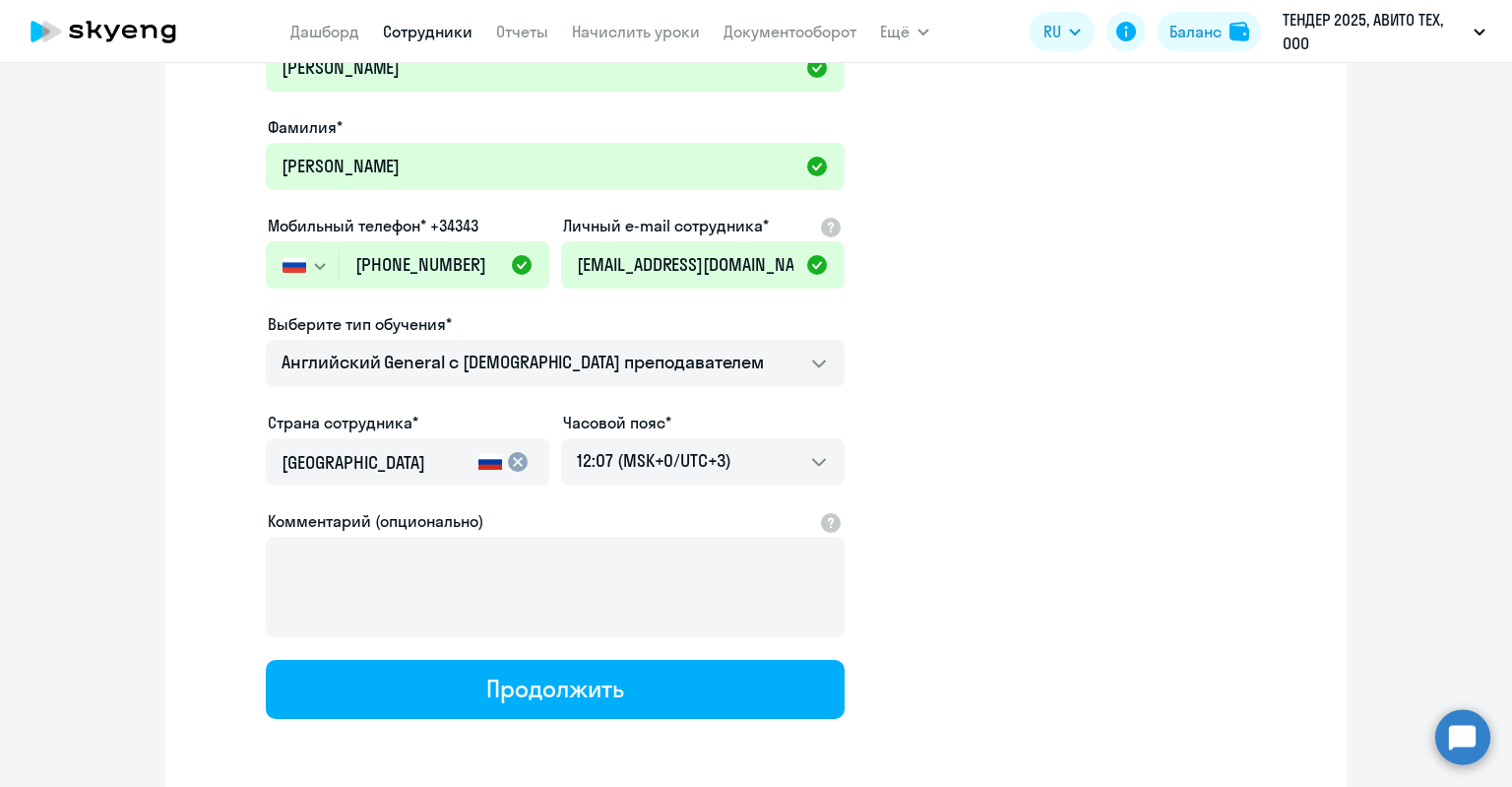 scroll, scrollTop: 244, scrollLeft: 0, axis: vertical 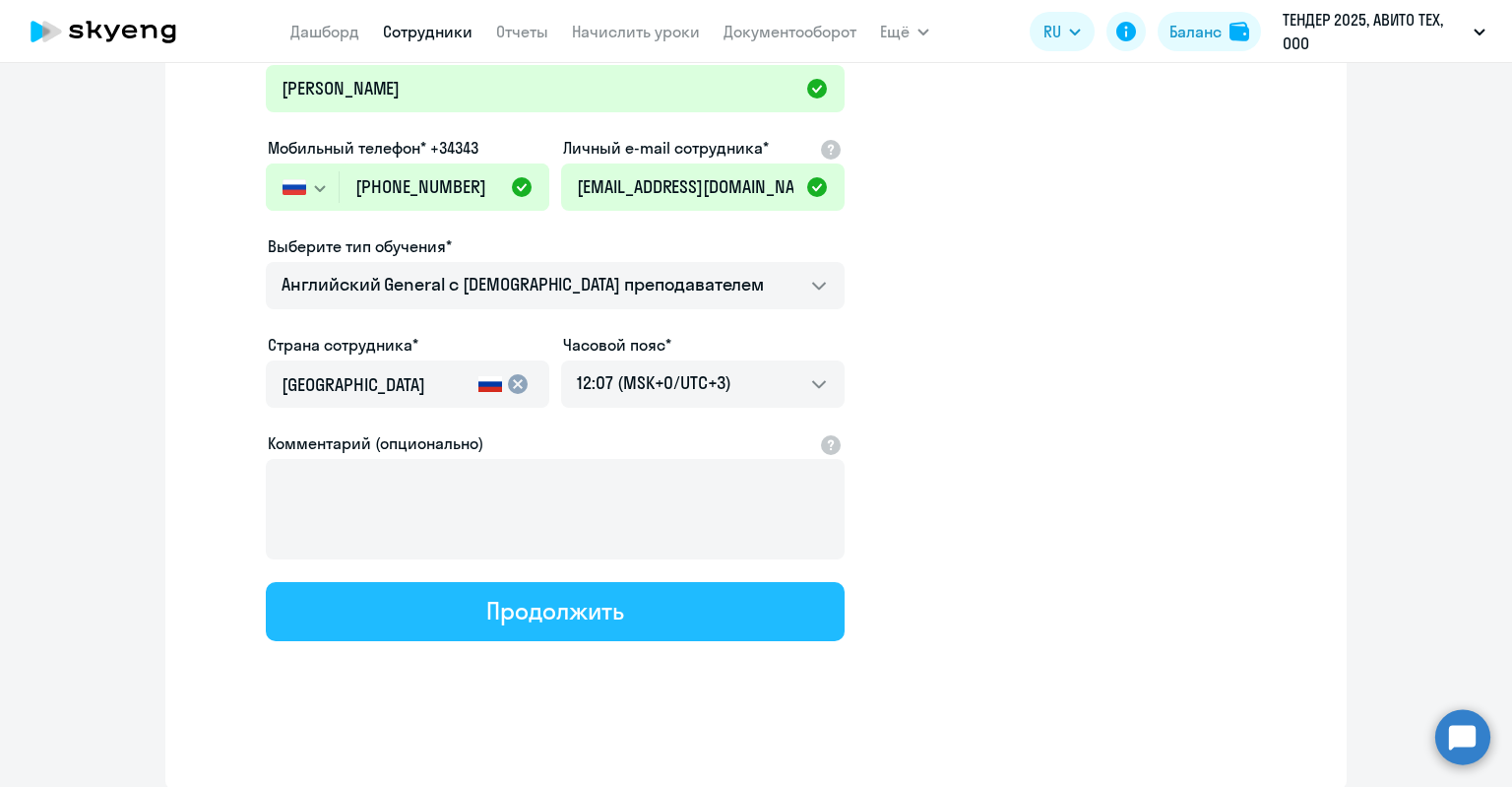 click on "Продолжить" 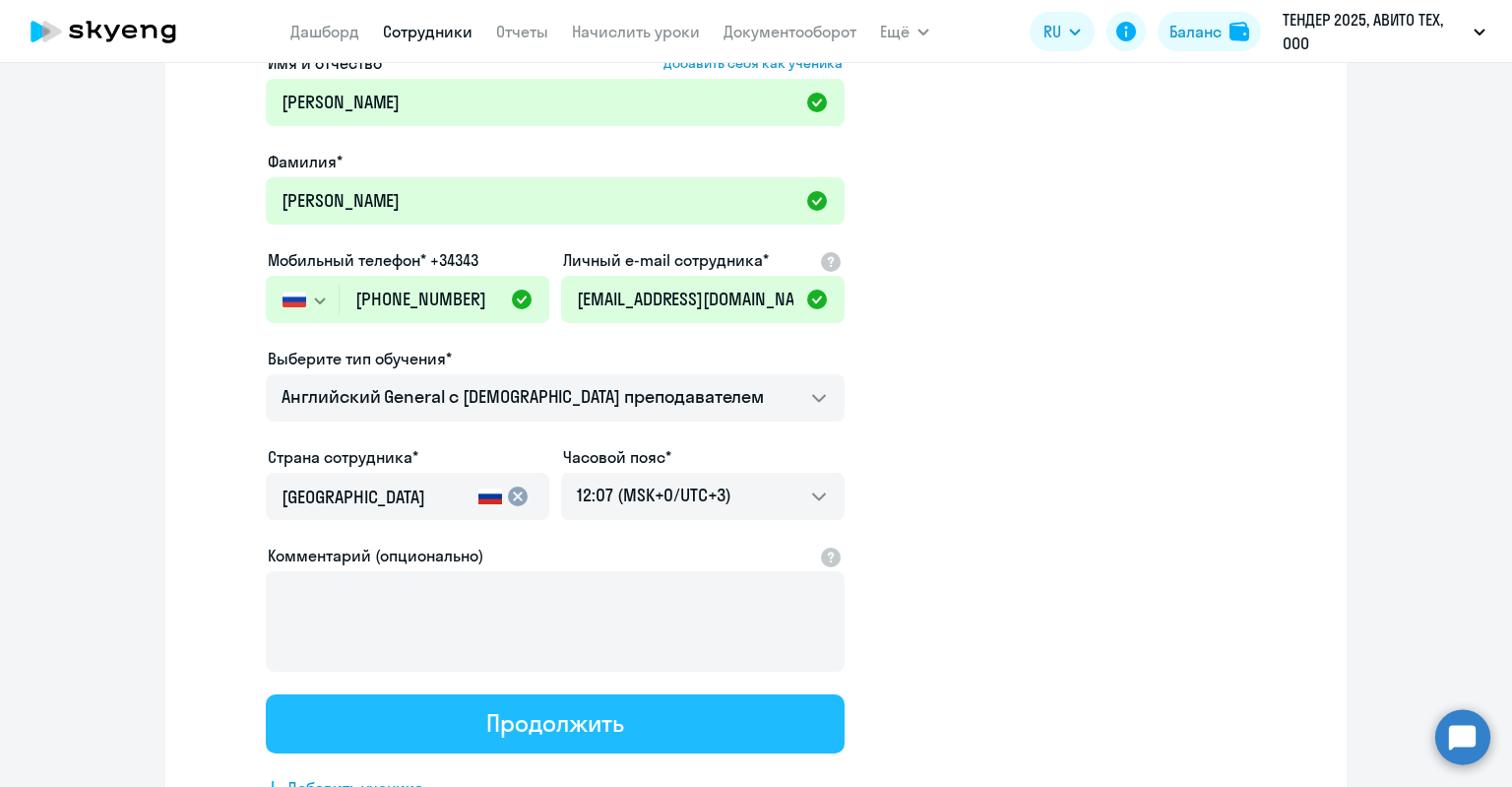 scroll, scrollTop: 0, scrollLeft: 0, axis: both 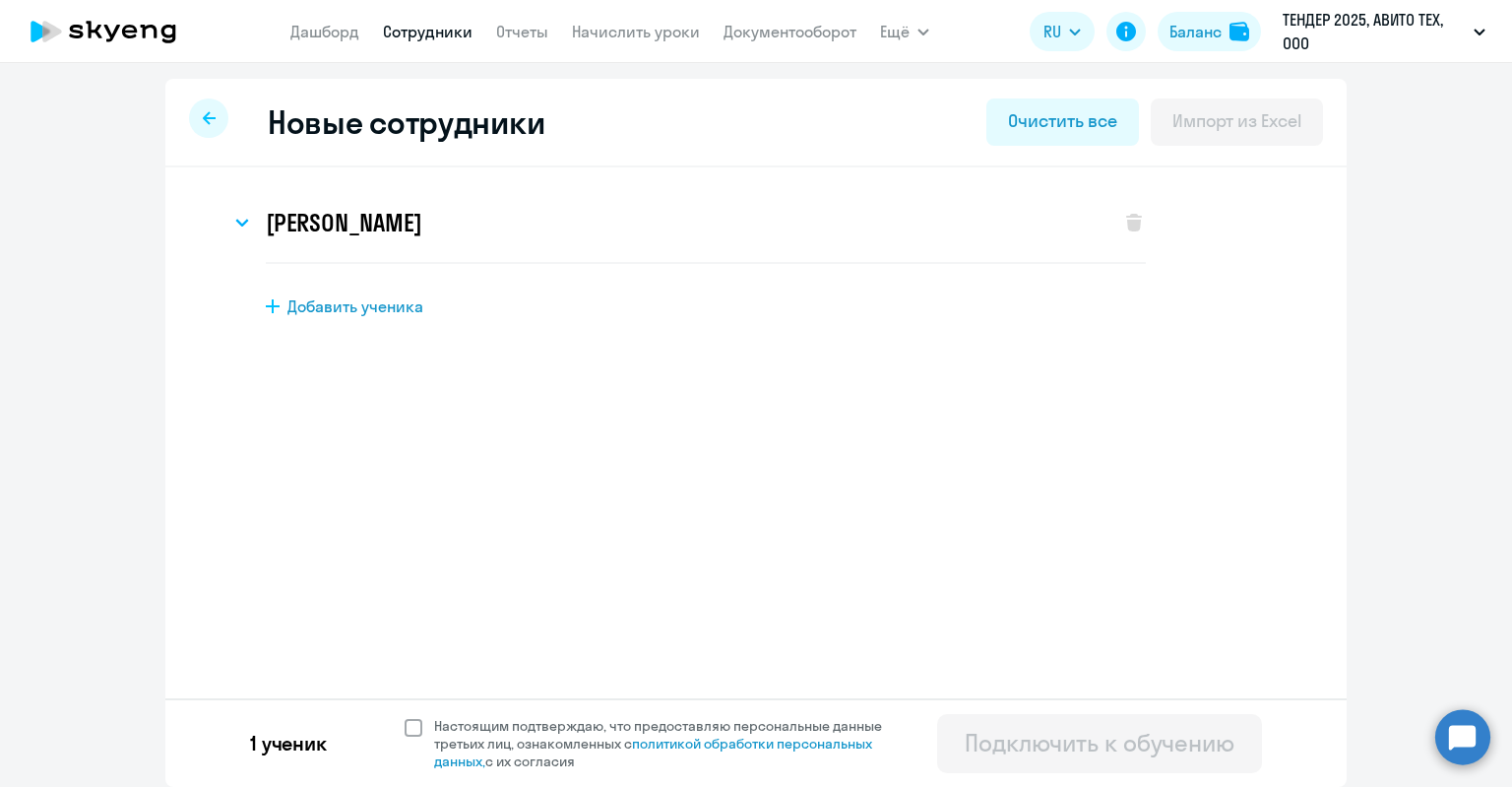 click on "Настоящим подтверждаю, что предоставляю персональные данные третьих лиц, ознакомленных с   политикой обработки персональных данных,   с их согласия" 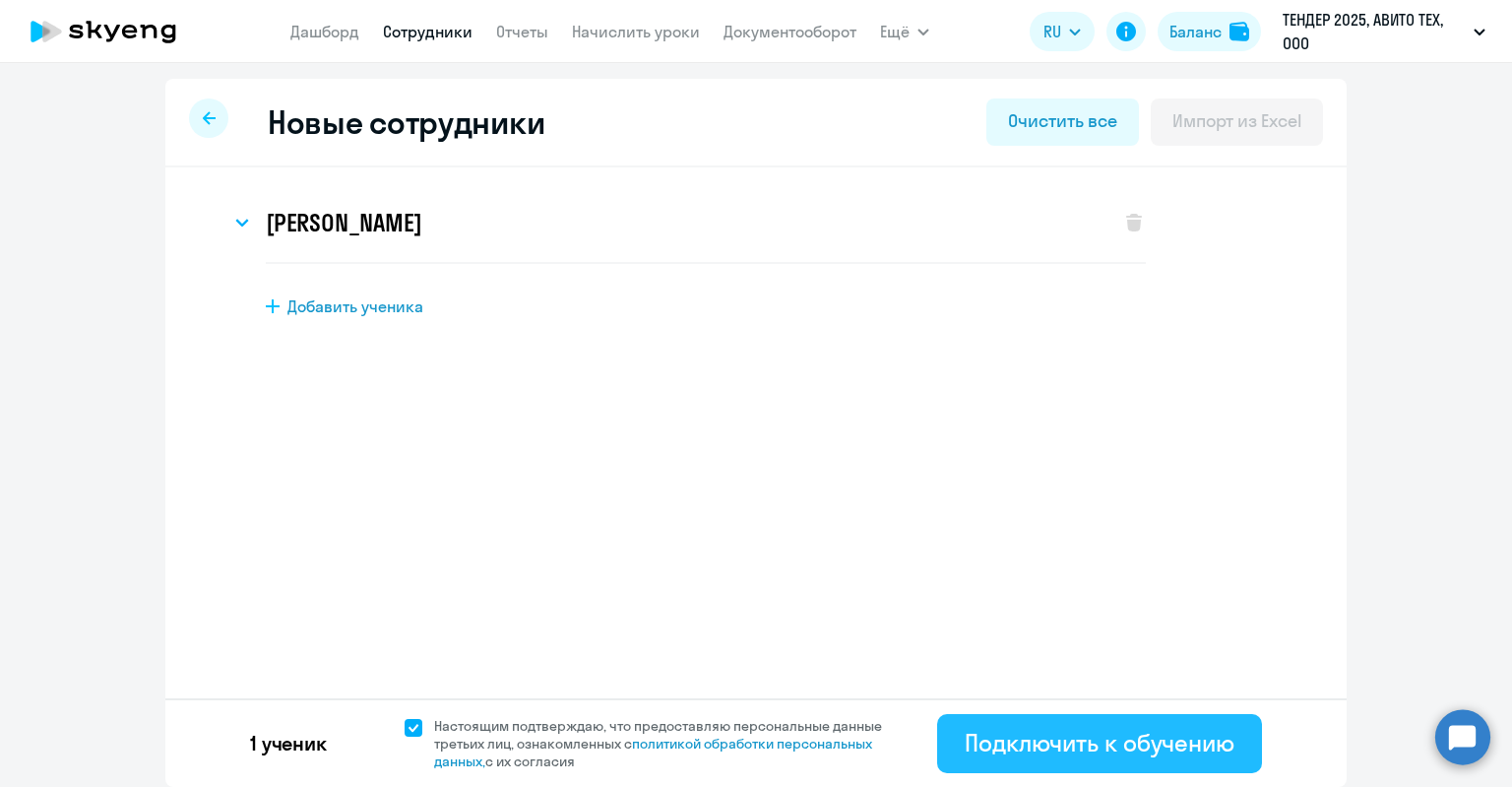 click on "Подключить к обучению" 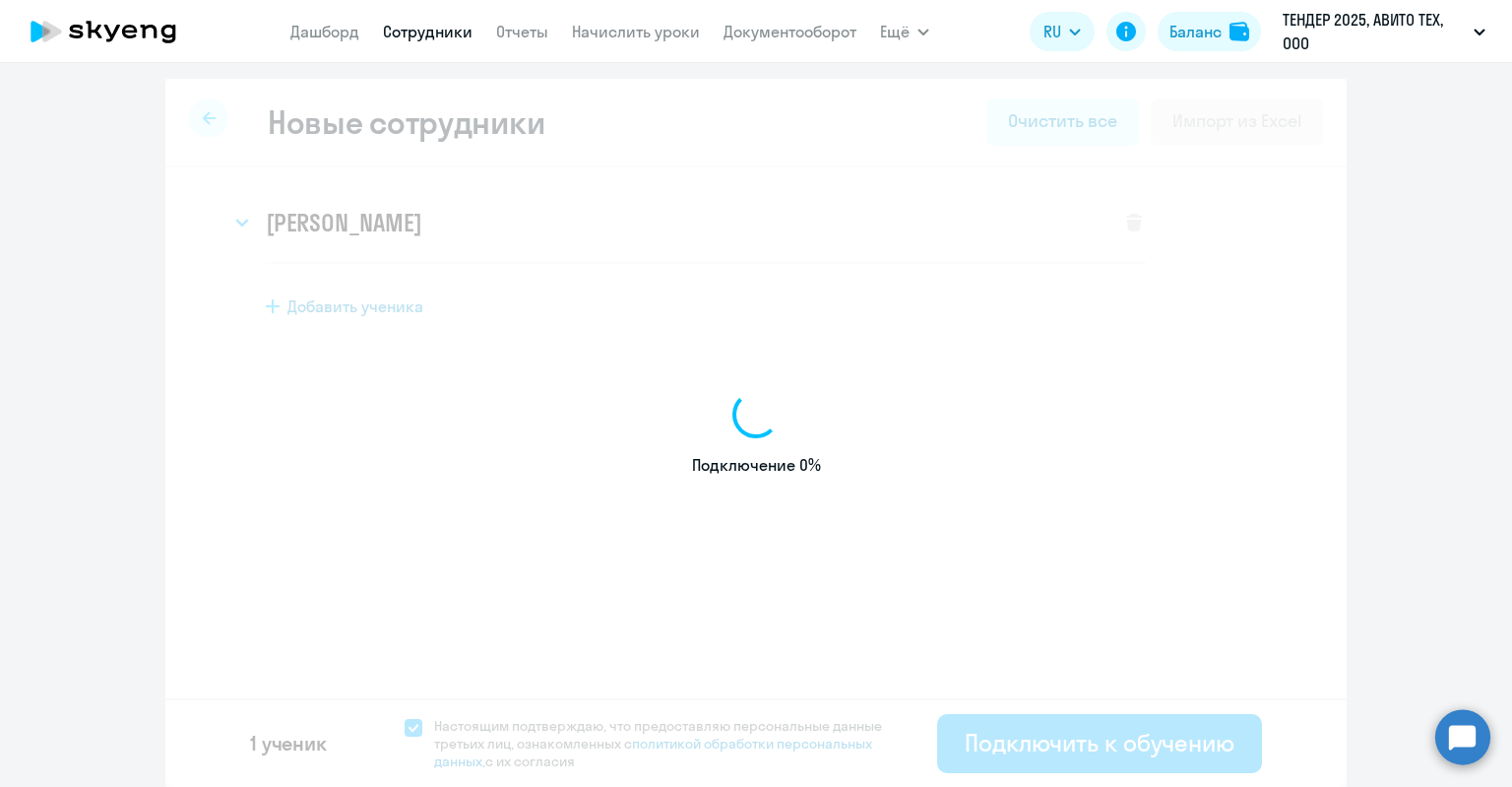 click 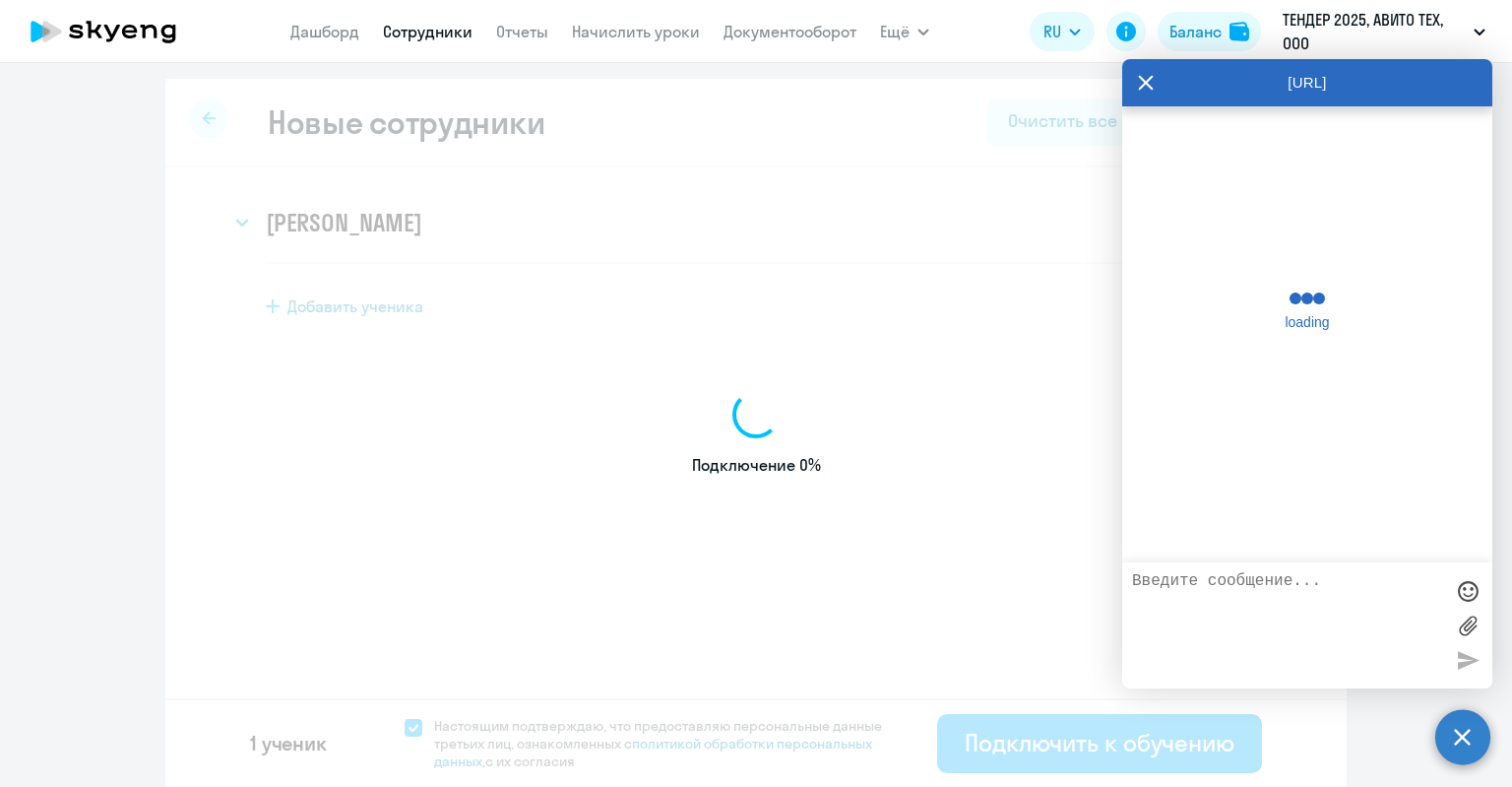 scroll, scrollTop: 0, scrollLeft: 0, axis: both 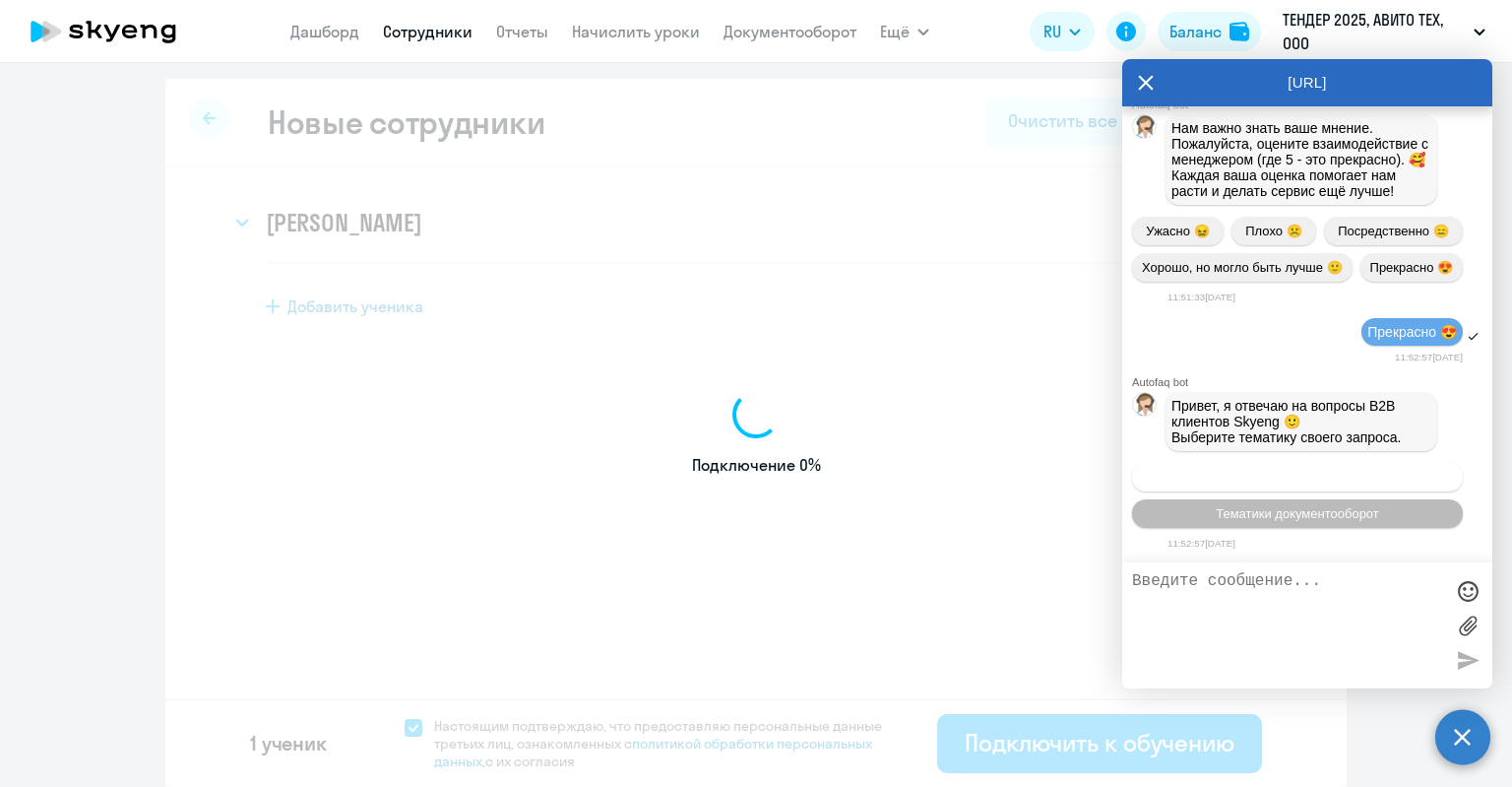 select on "english_adult_not_native_speaker" 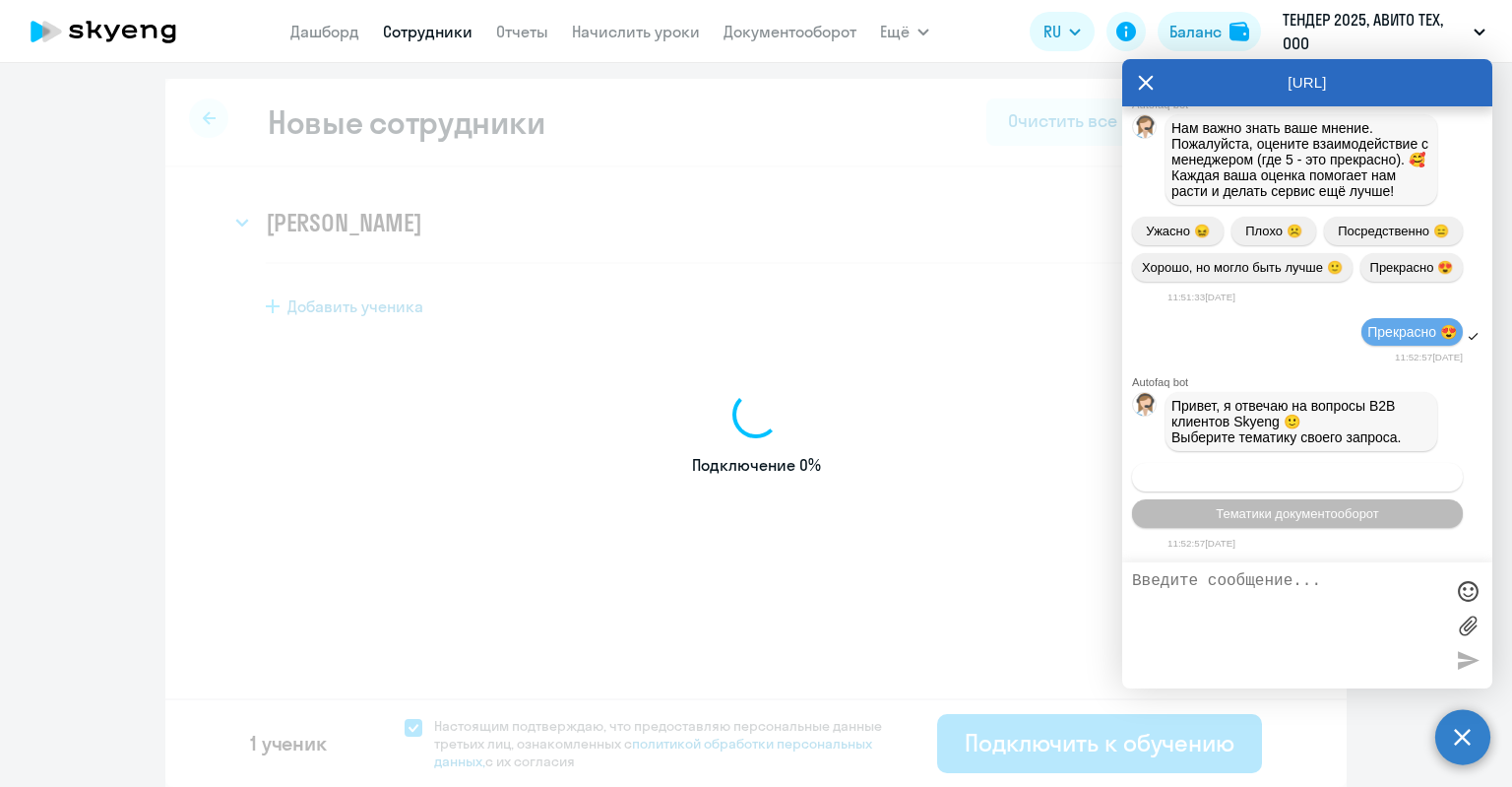 select on "3" 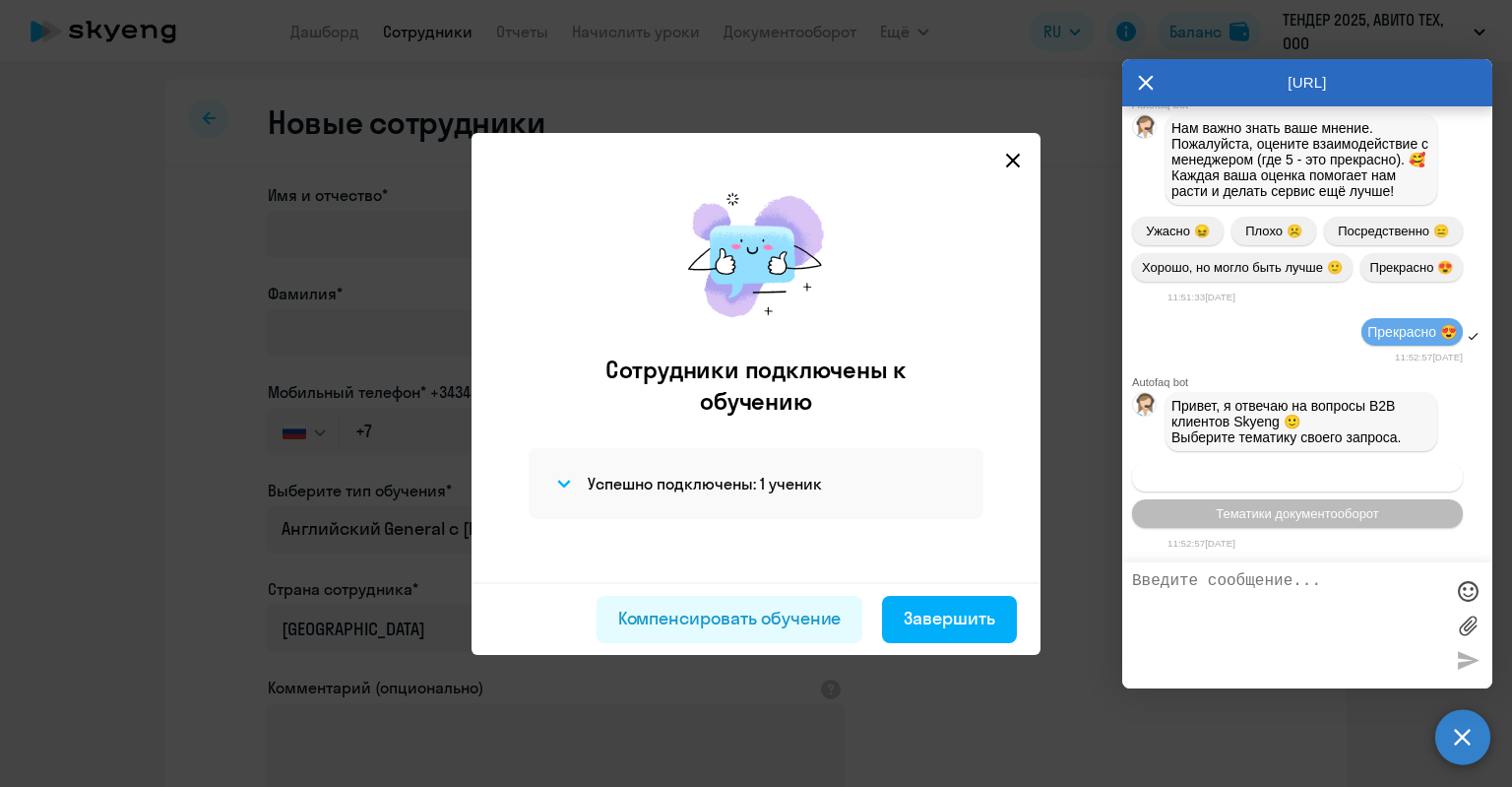 click on "Операционное сопровождение" at bounding box center (1297, 477) 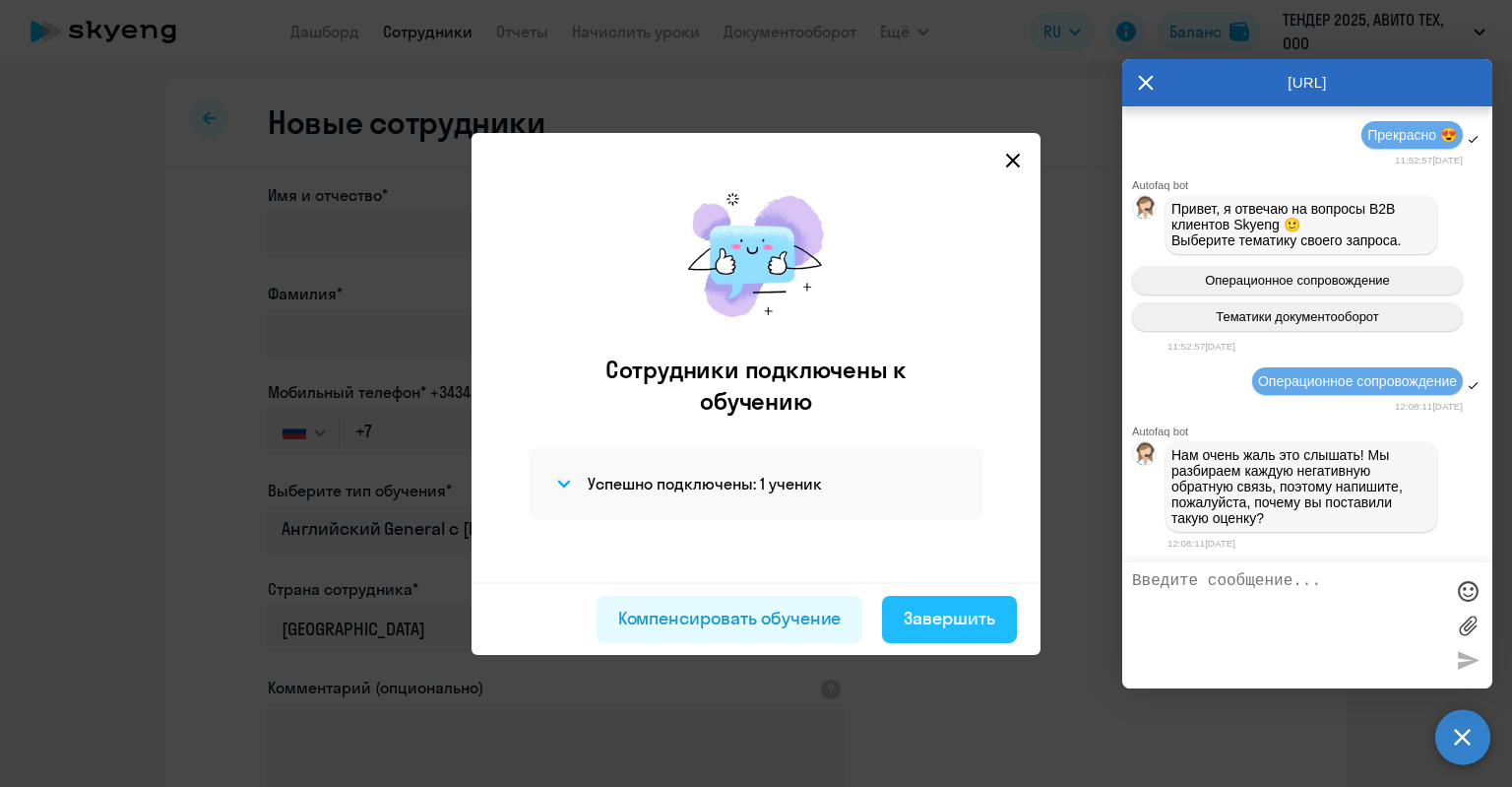 scroll, scrollTop: 18037, scrollLeft: 0, axis: vertical 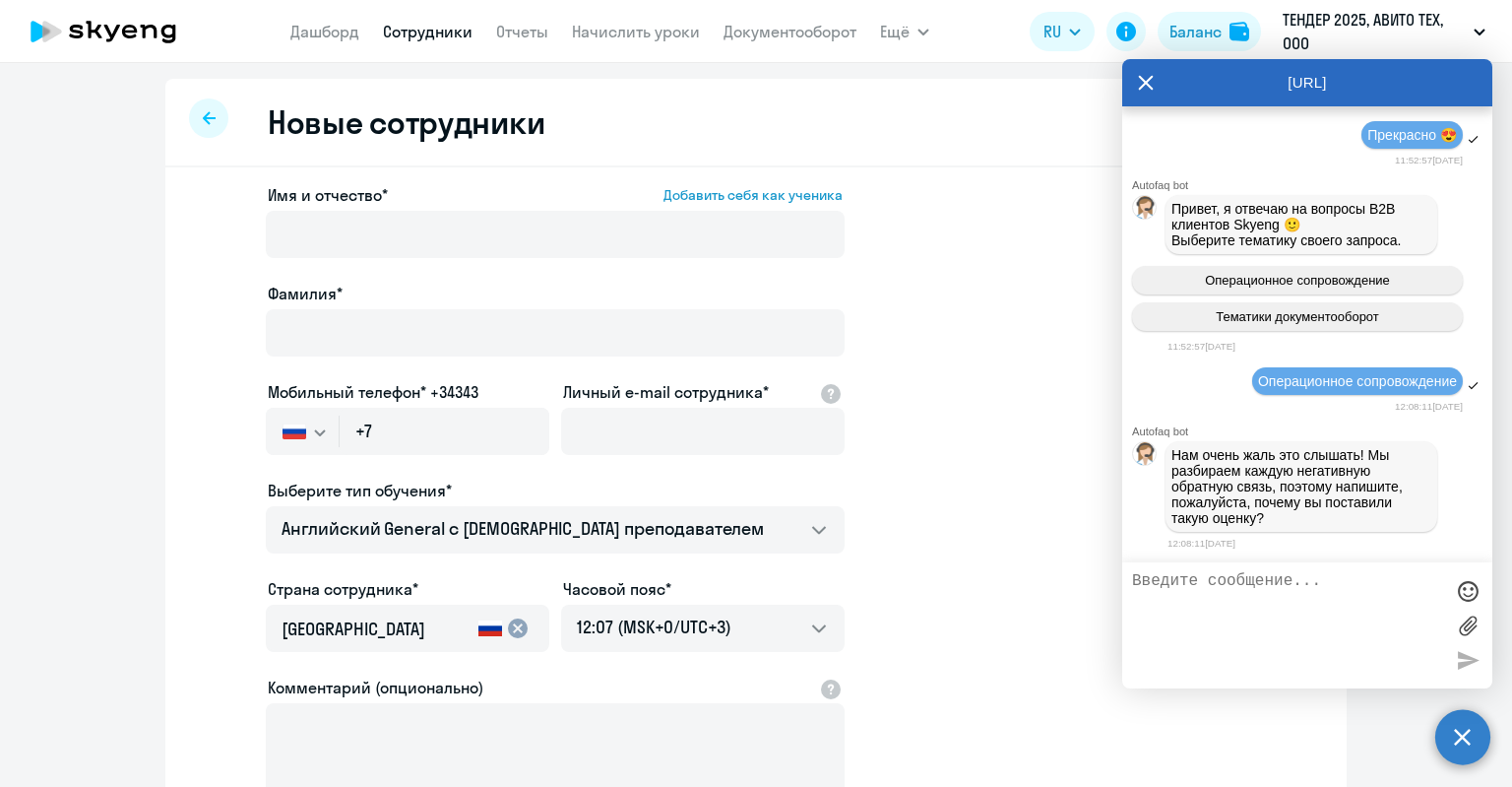 select on "30" 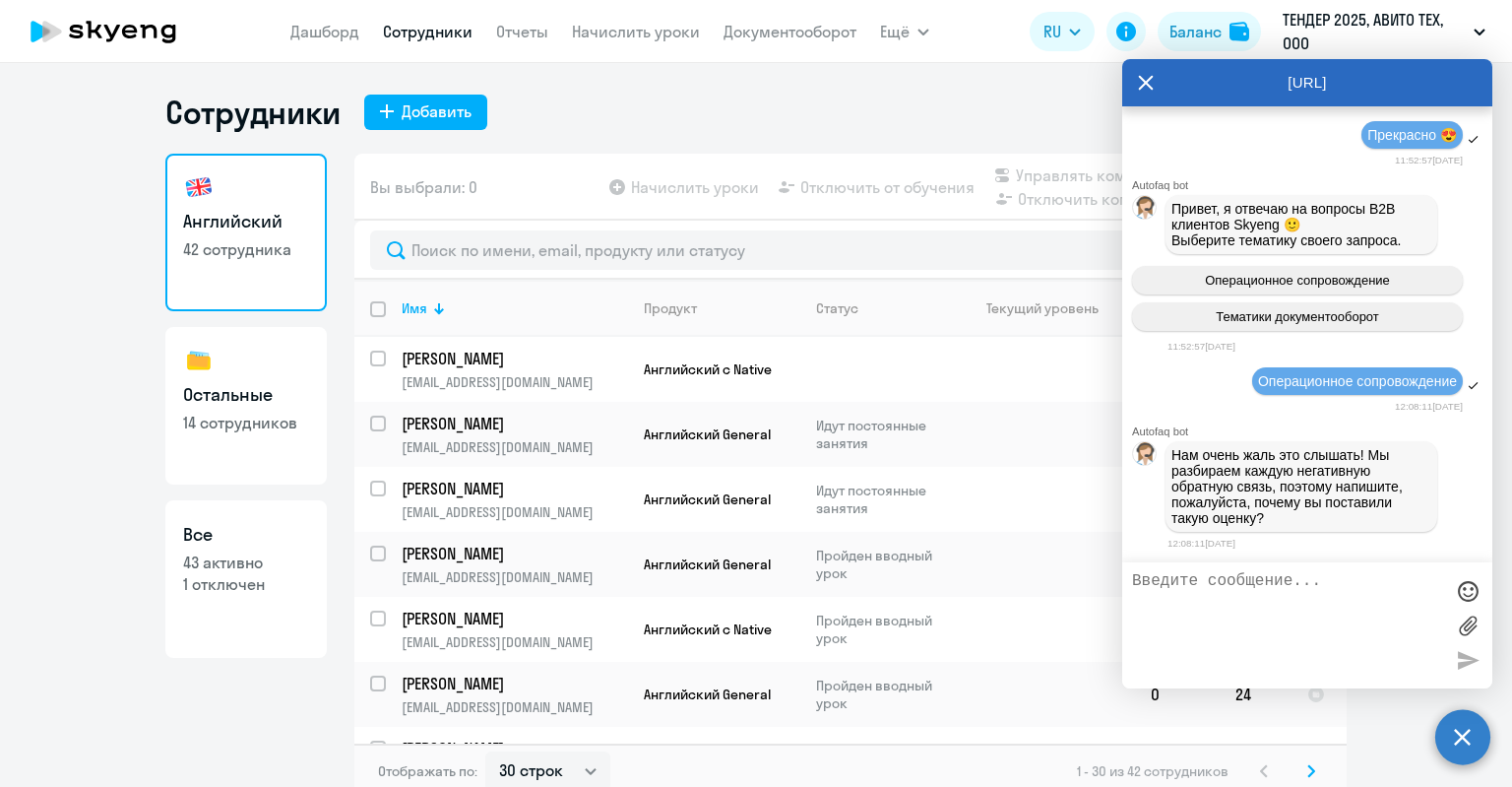 scroll, scrollTop: 18037, scrollLeft: 0, axis: vertical 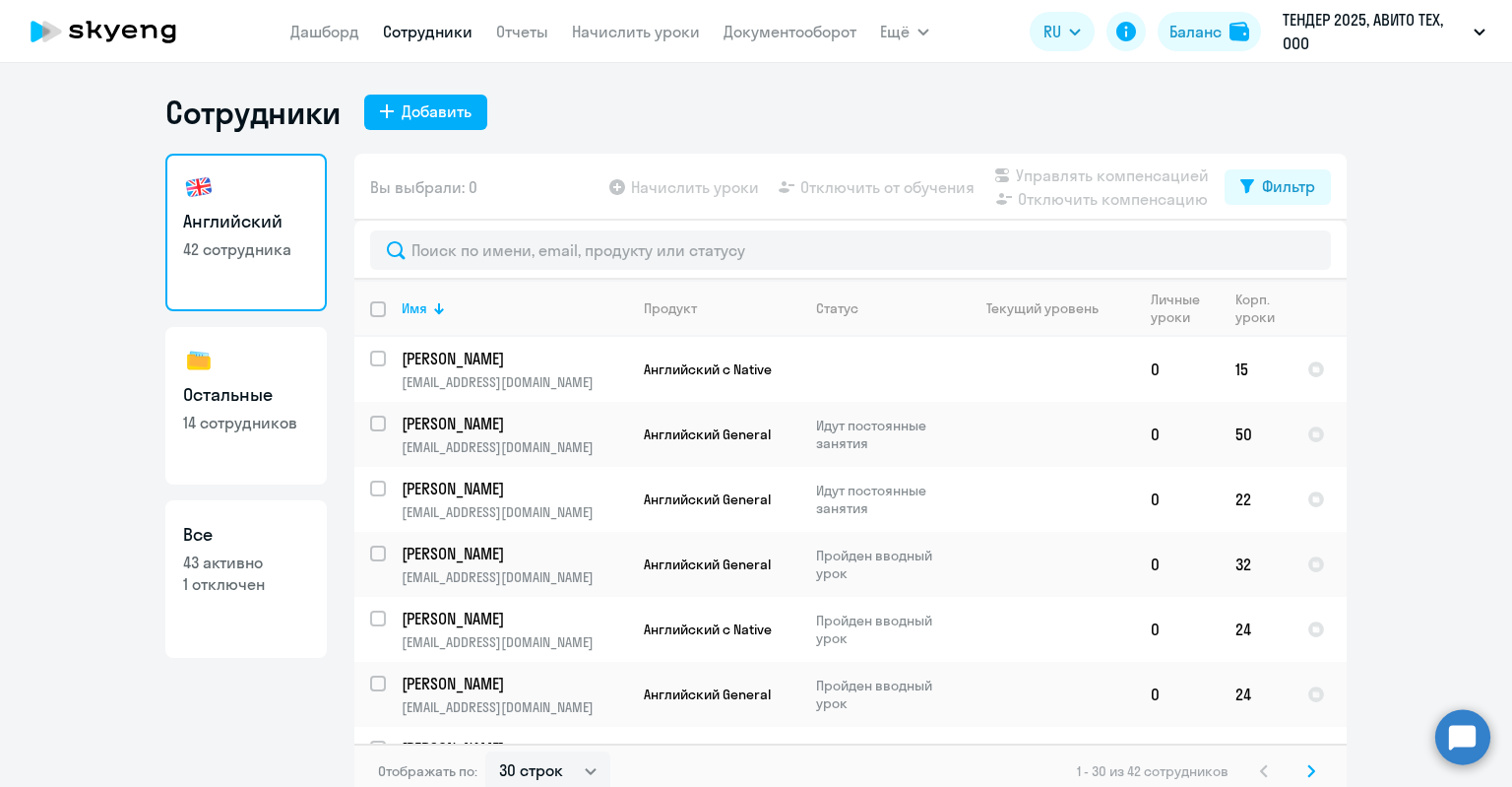 click 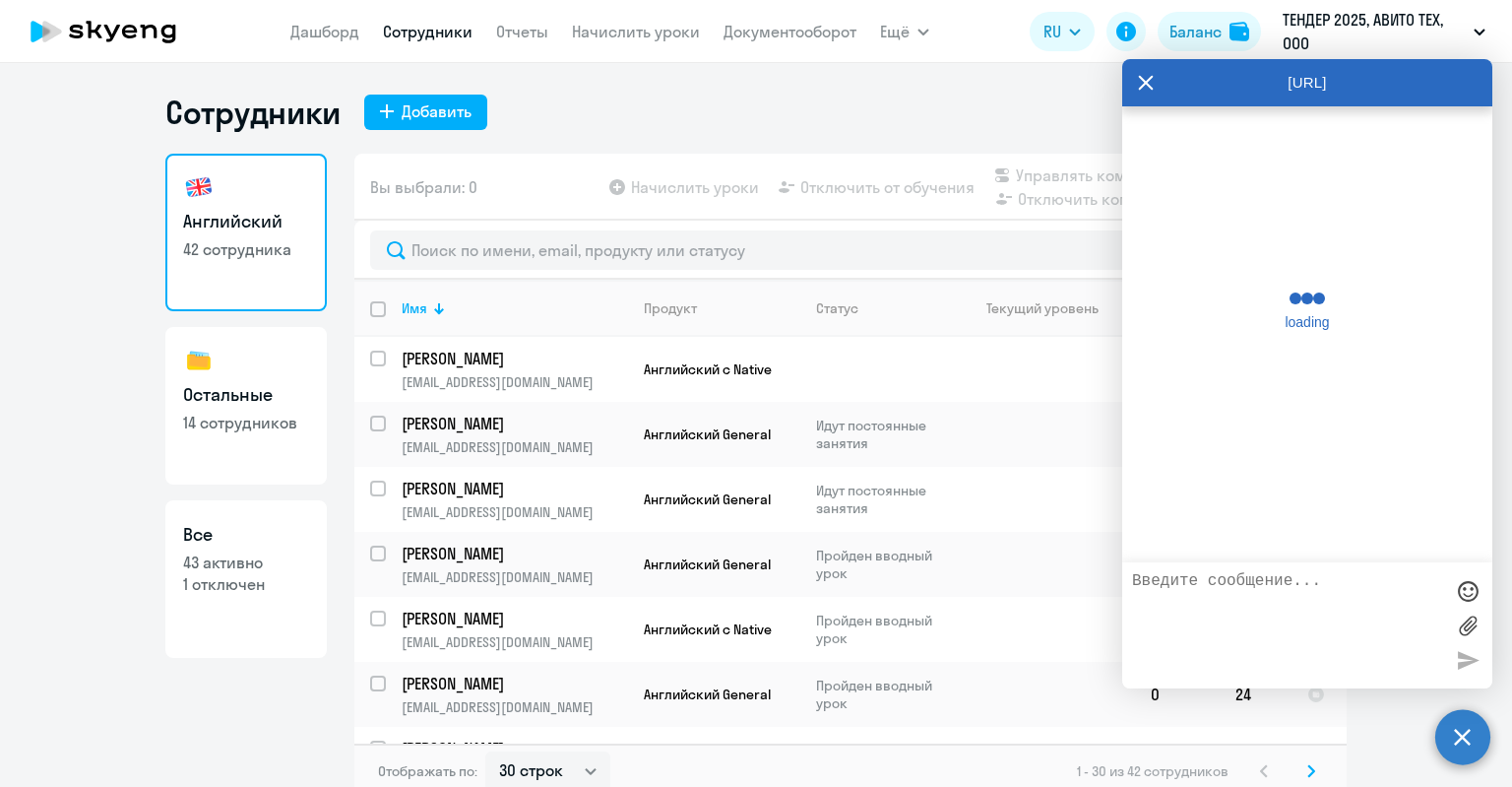 scroll, scrollTop: 0, scrollLeft: 0, axis: both 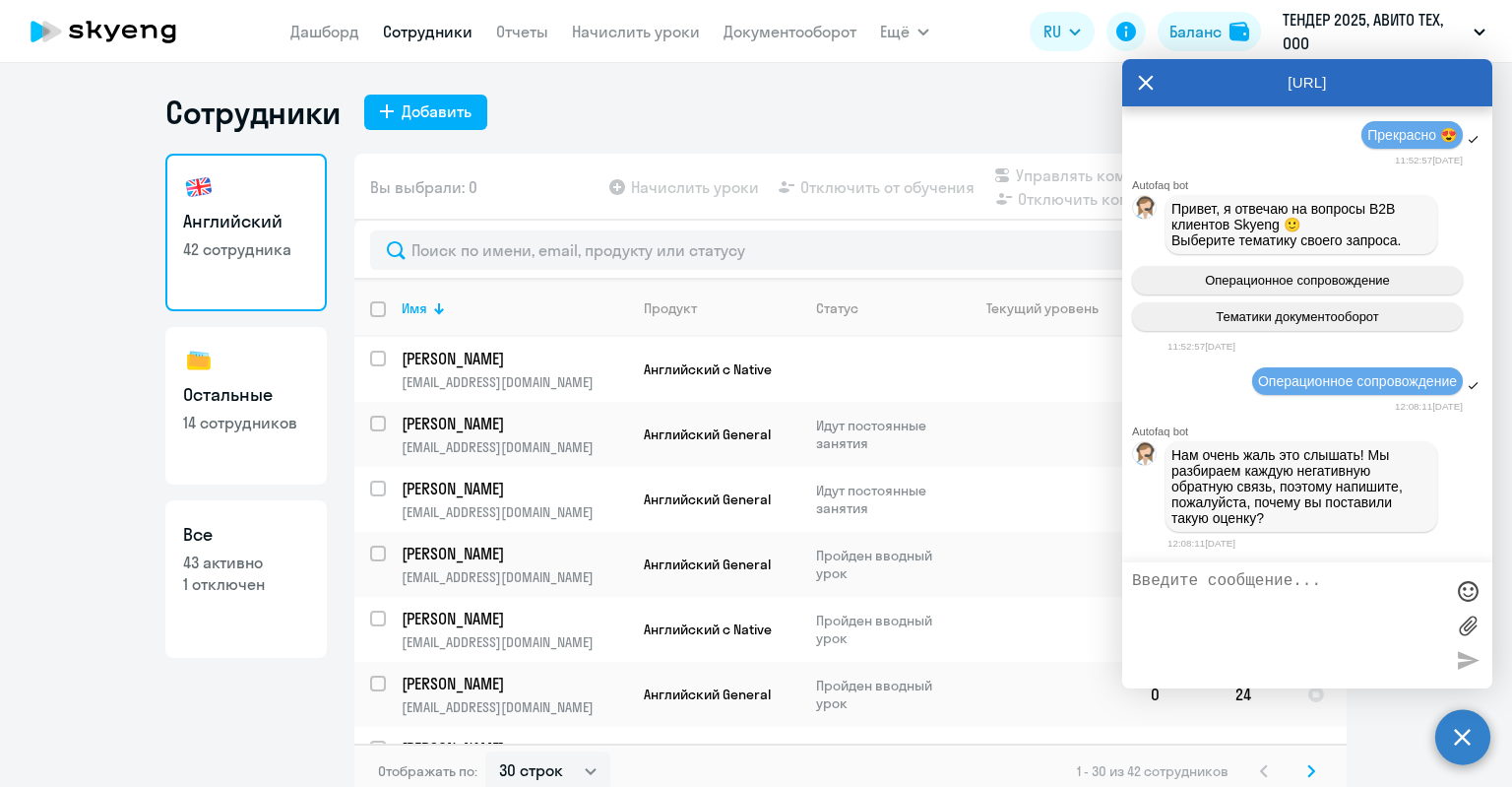 click at bounding box center [1288, 625] 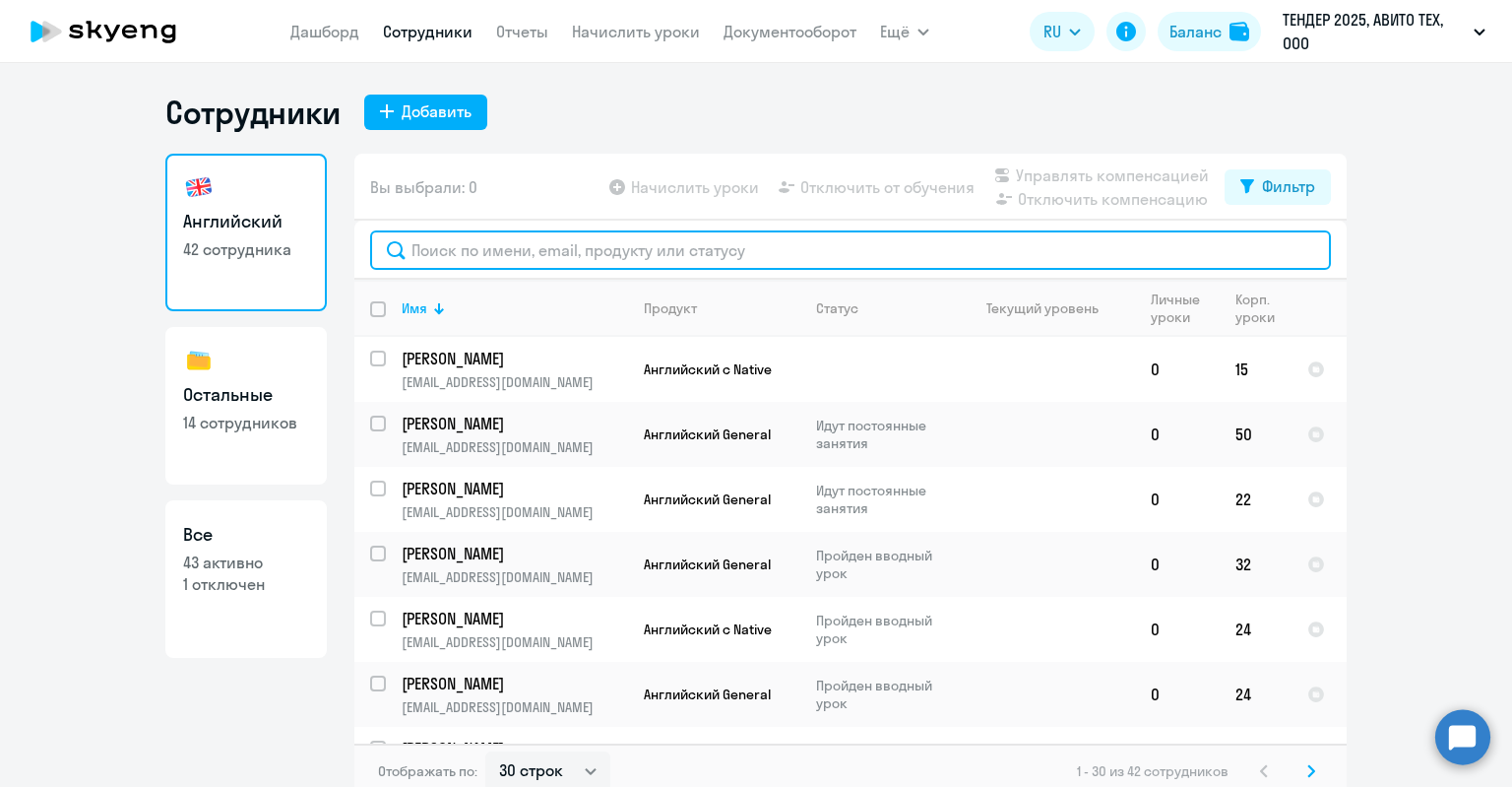click 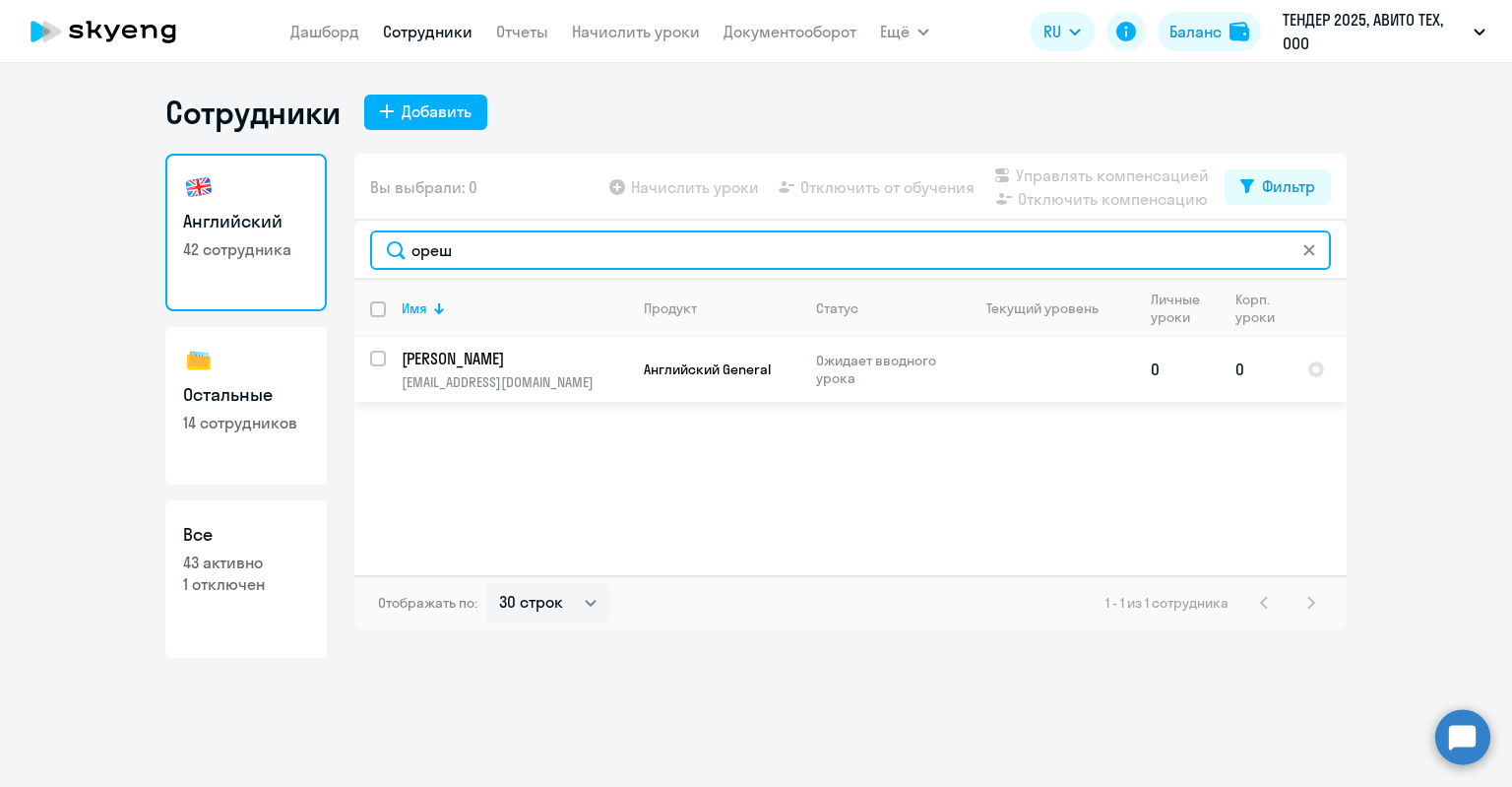type on "ореш" 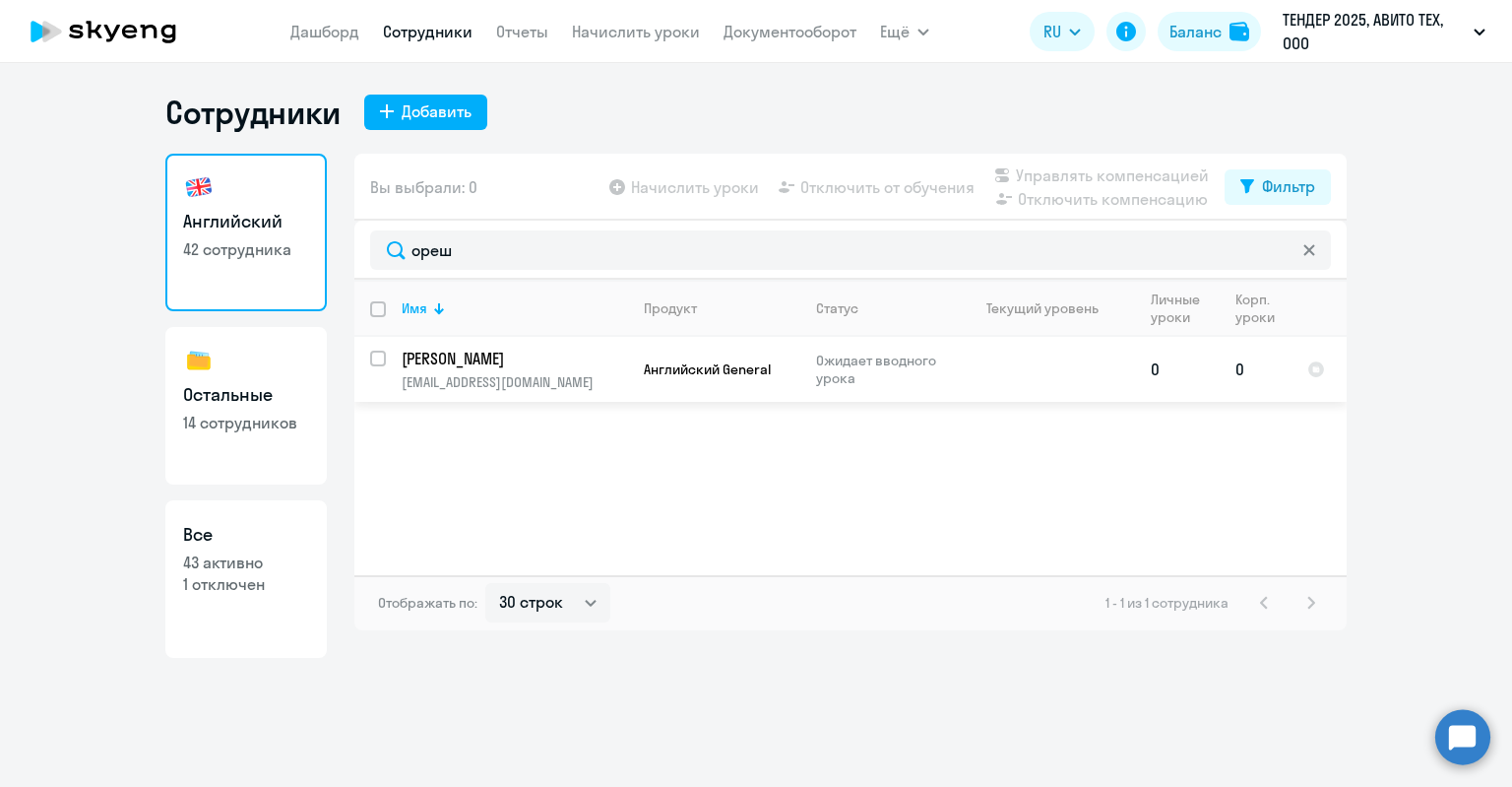 click on "[EMAIL_ADDRESS][DOMAIN_NAME]" 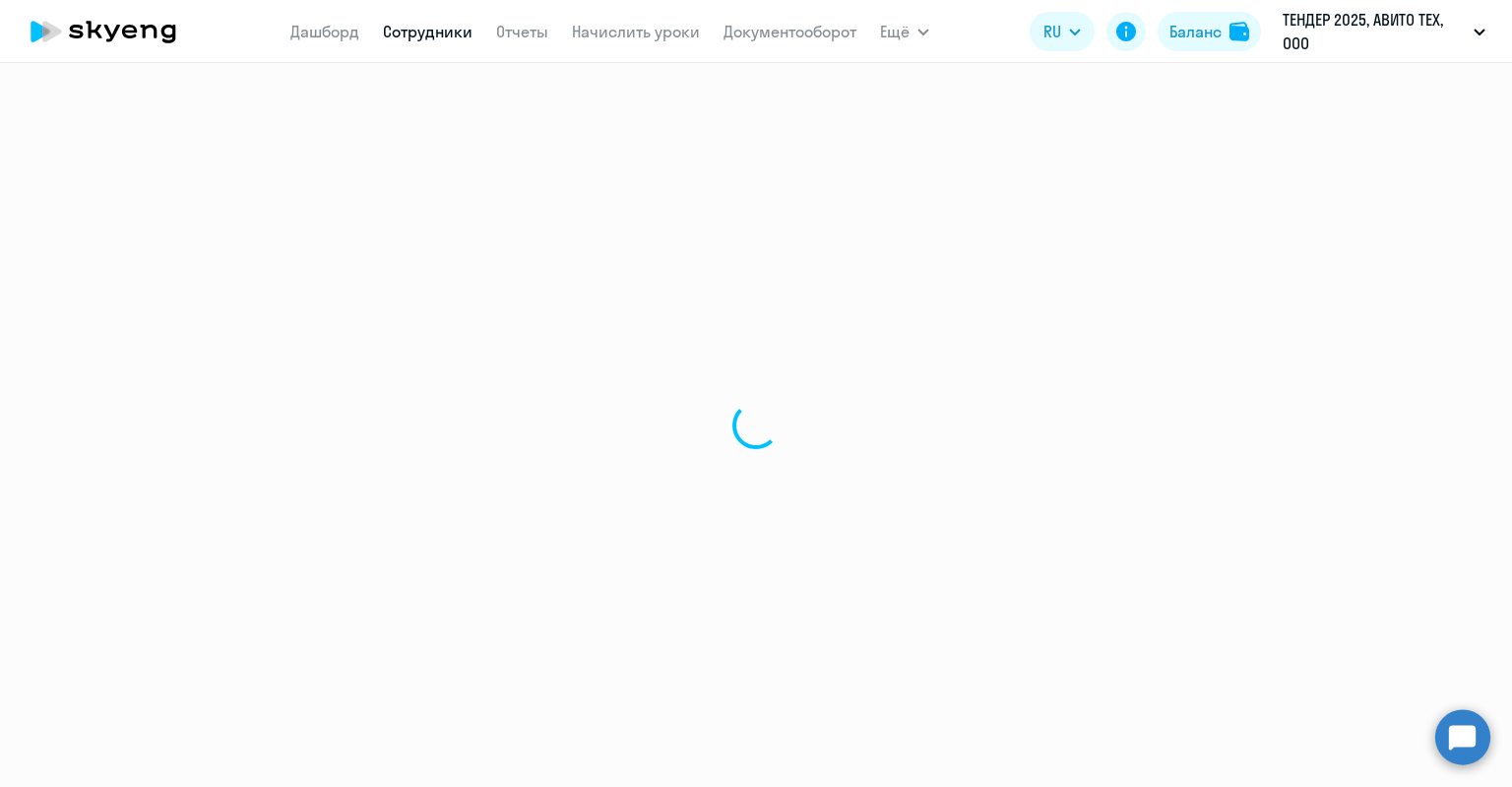 select on "english" 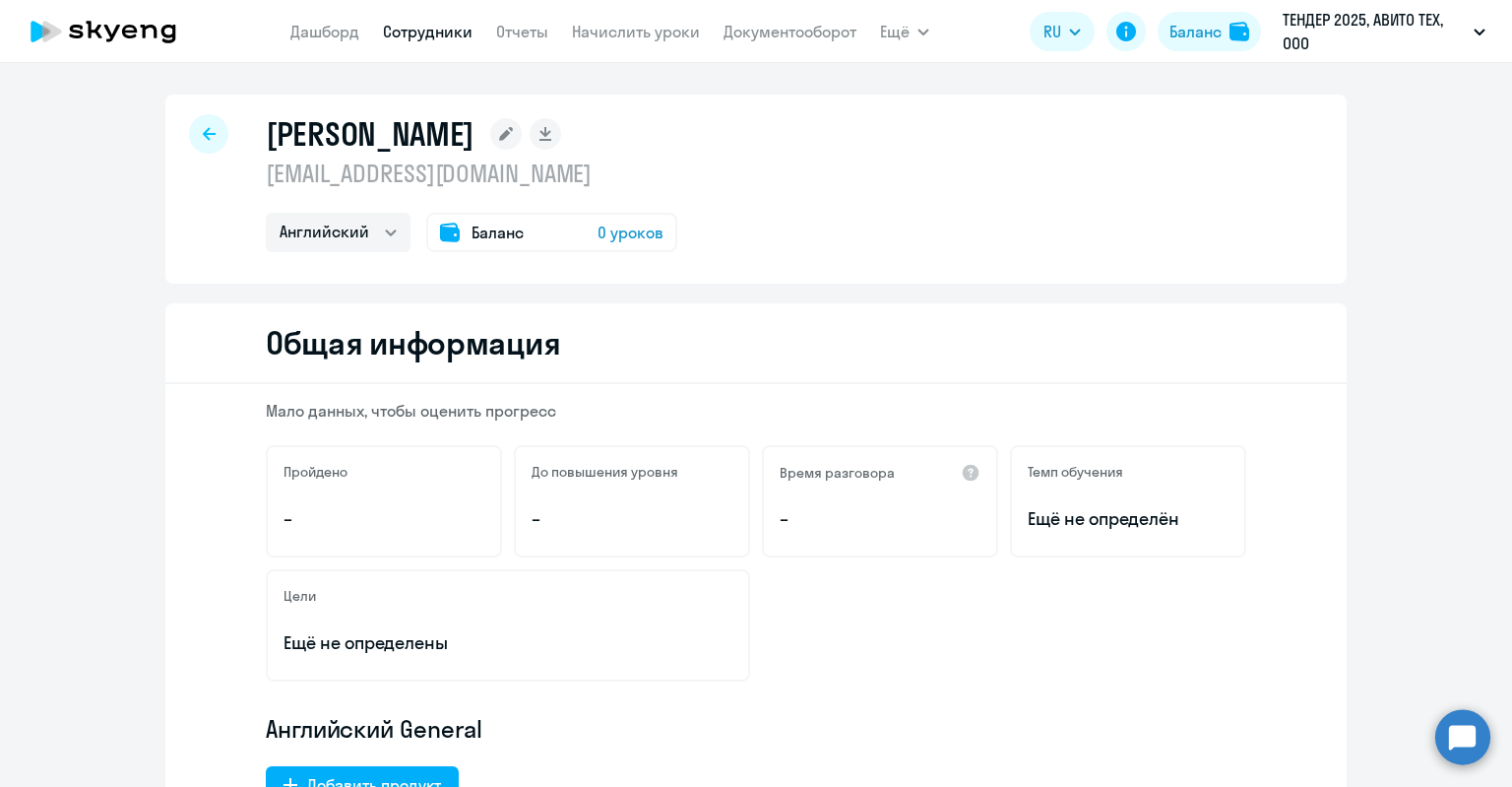 click on "Баланс" 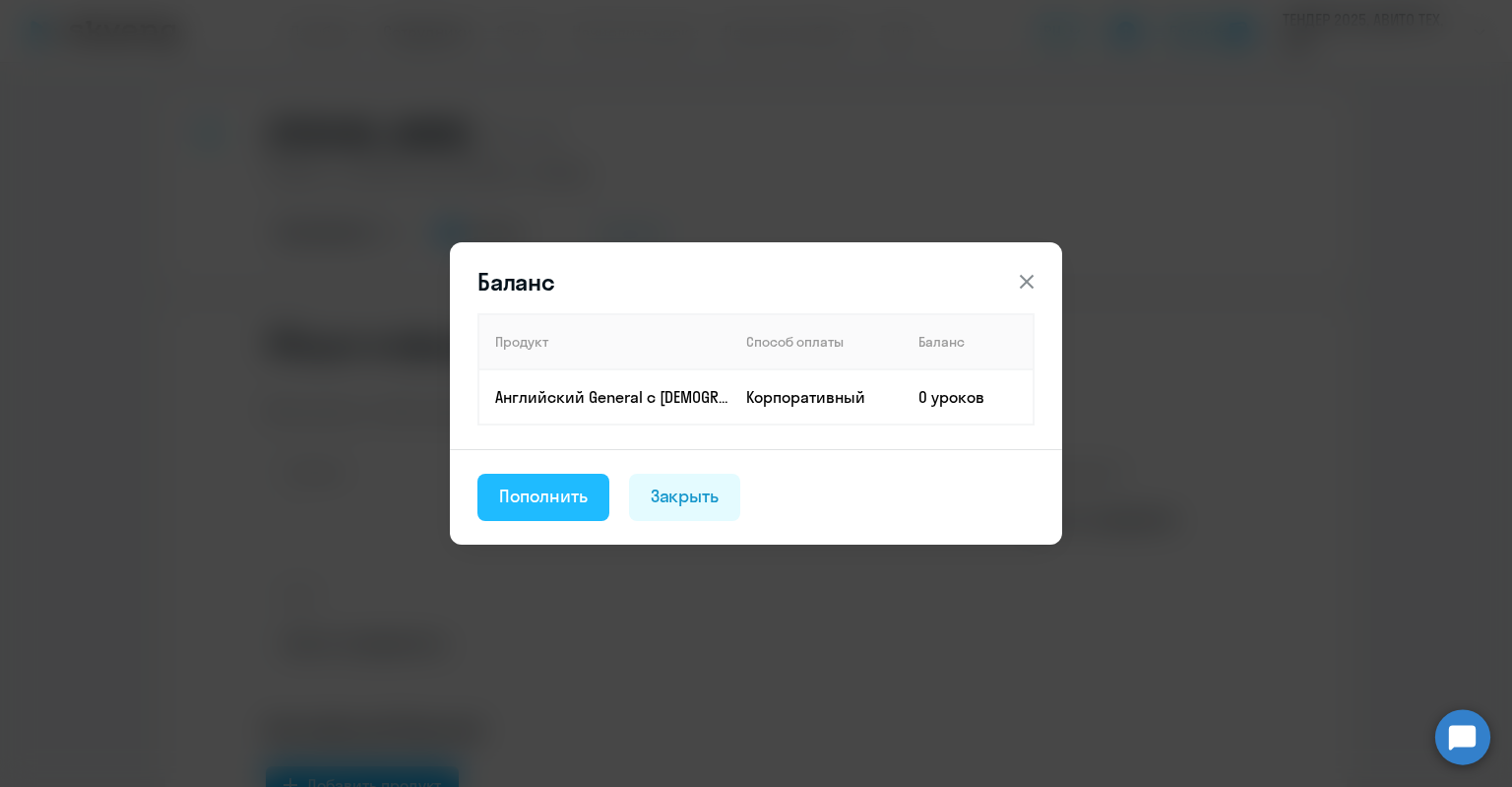 click on "Пополнить" at bounding box center [543, 497] 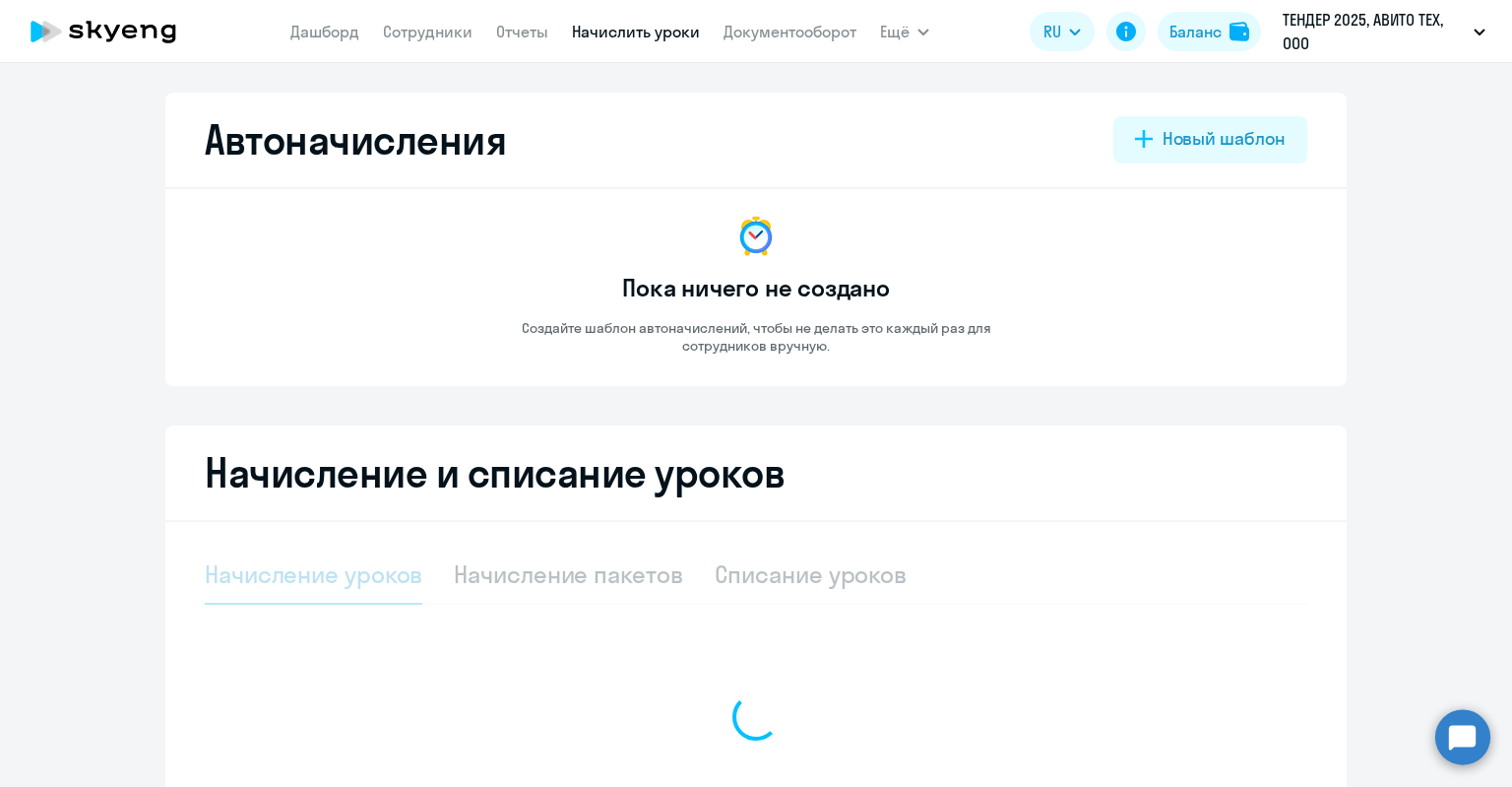 select on "10" 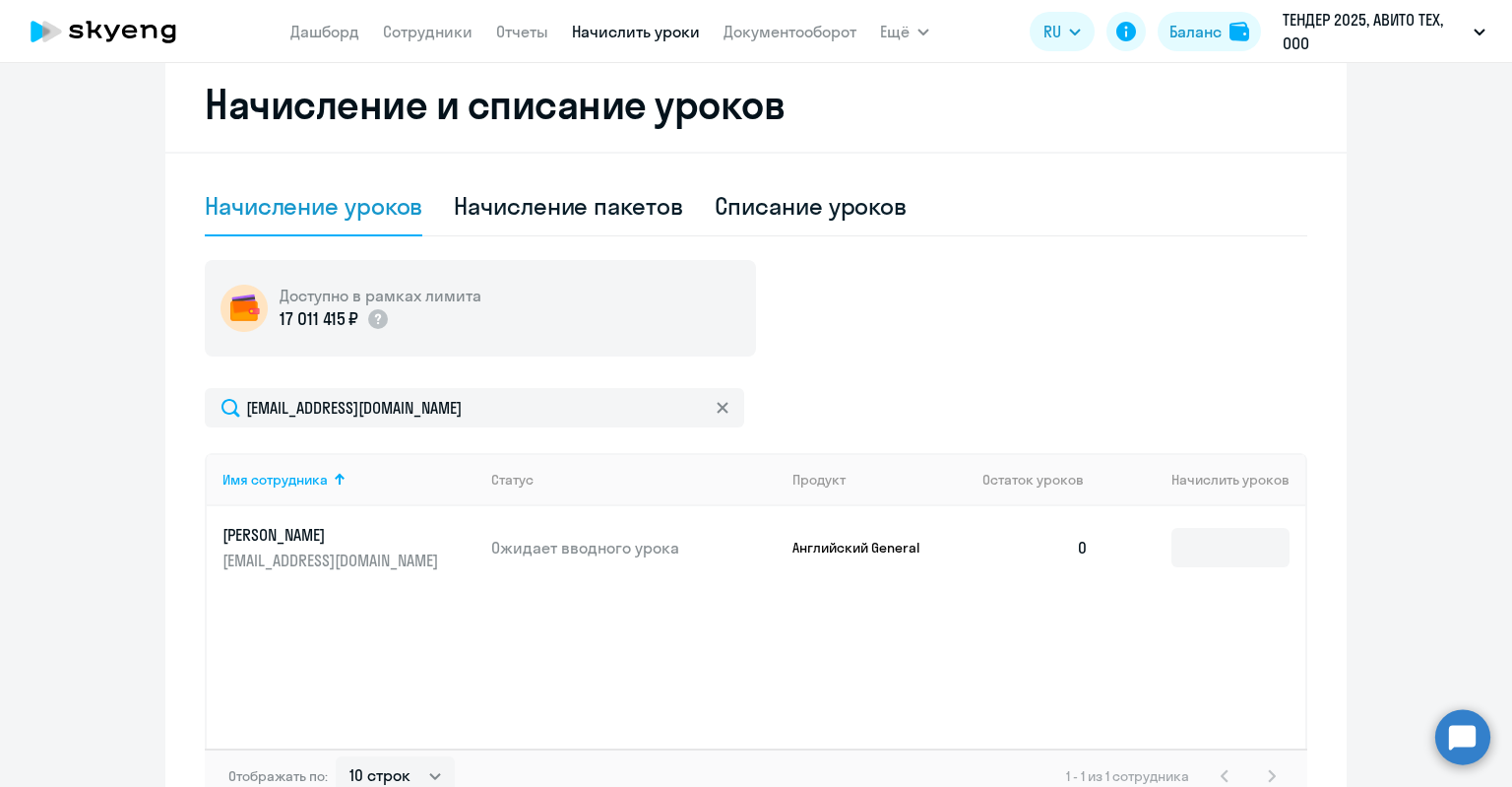 scroll, scrollTop: 297, scrollLeft: 0, axis: vertical 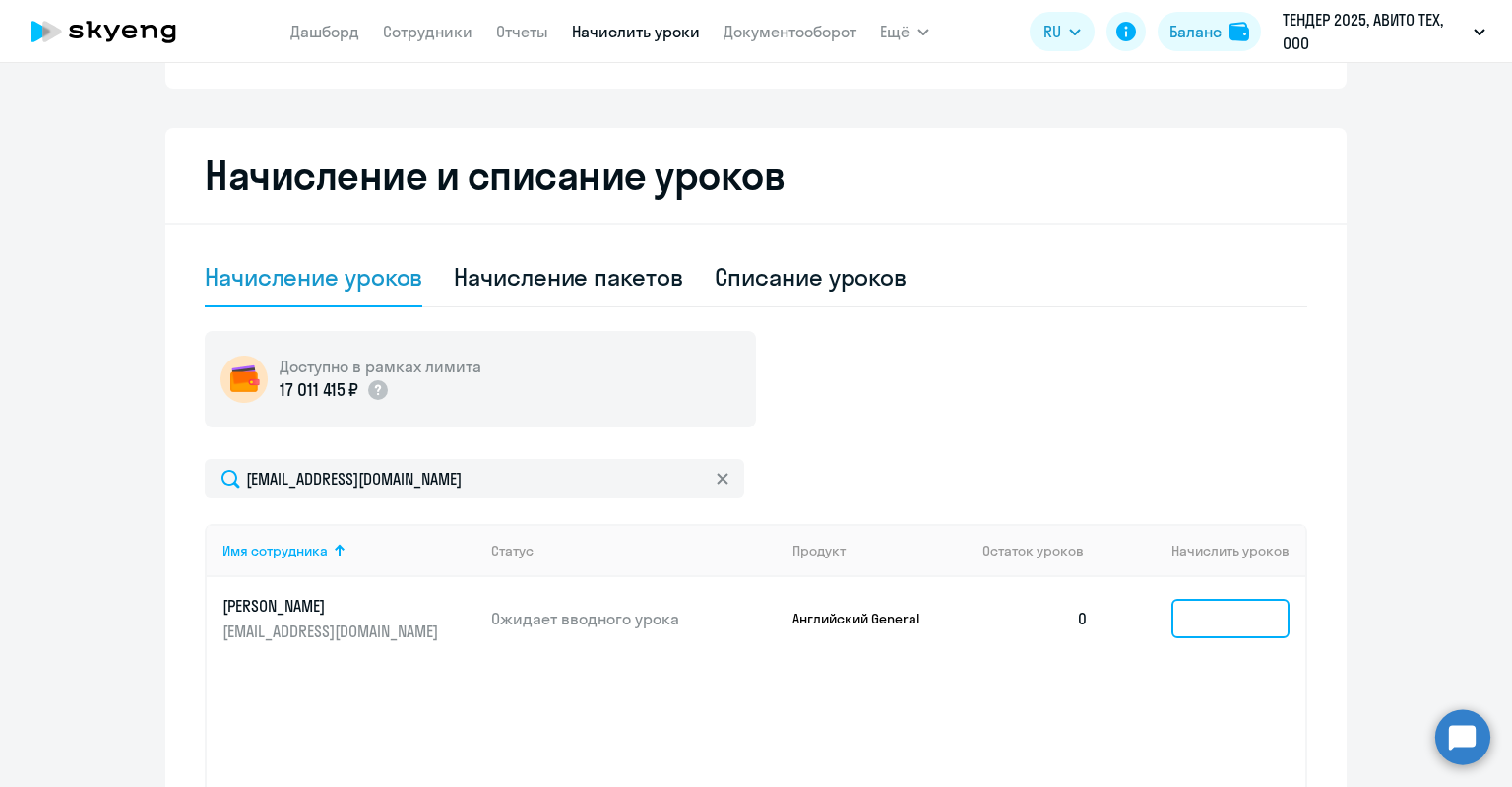 click 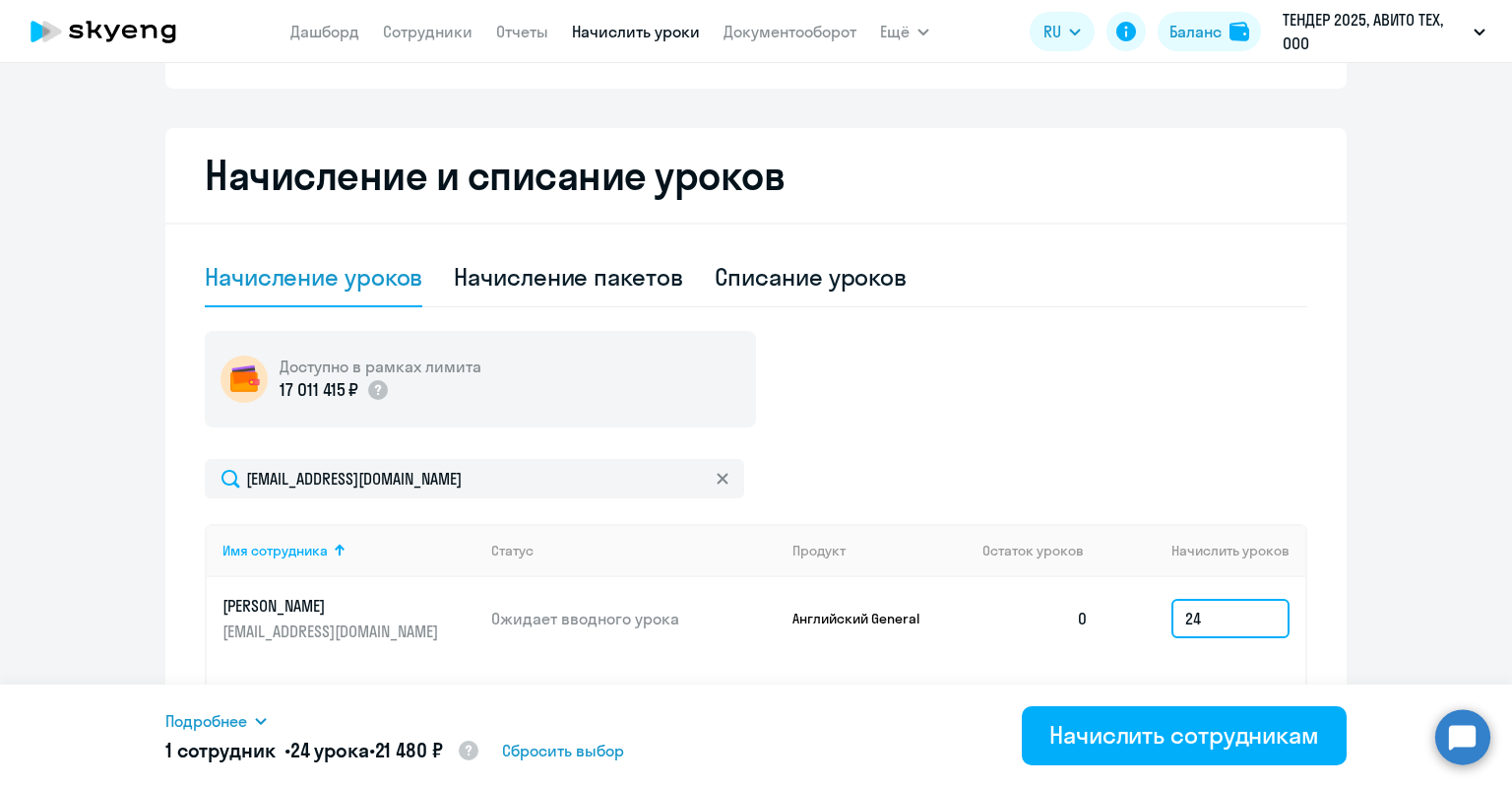 drag, startPoint x: 1213, startPoint y: 614, endPoint x: 1145, endPoint y: 602, distance: 69.050706 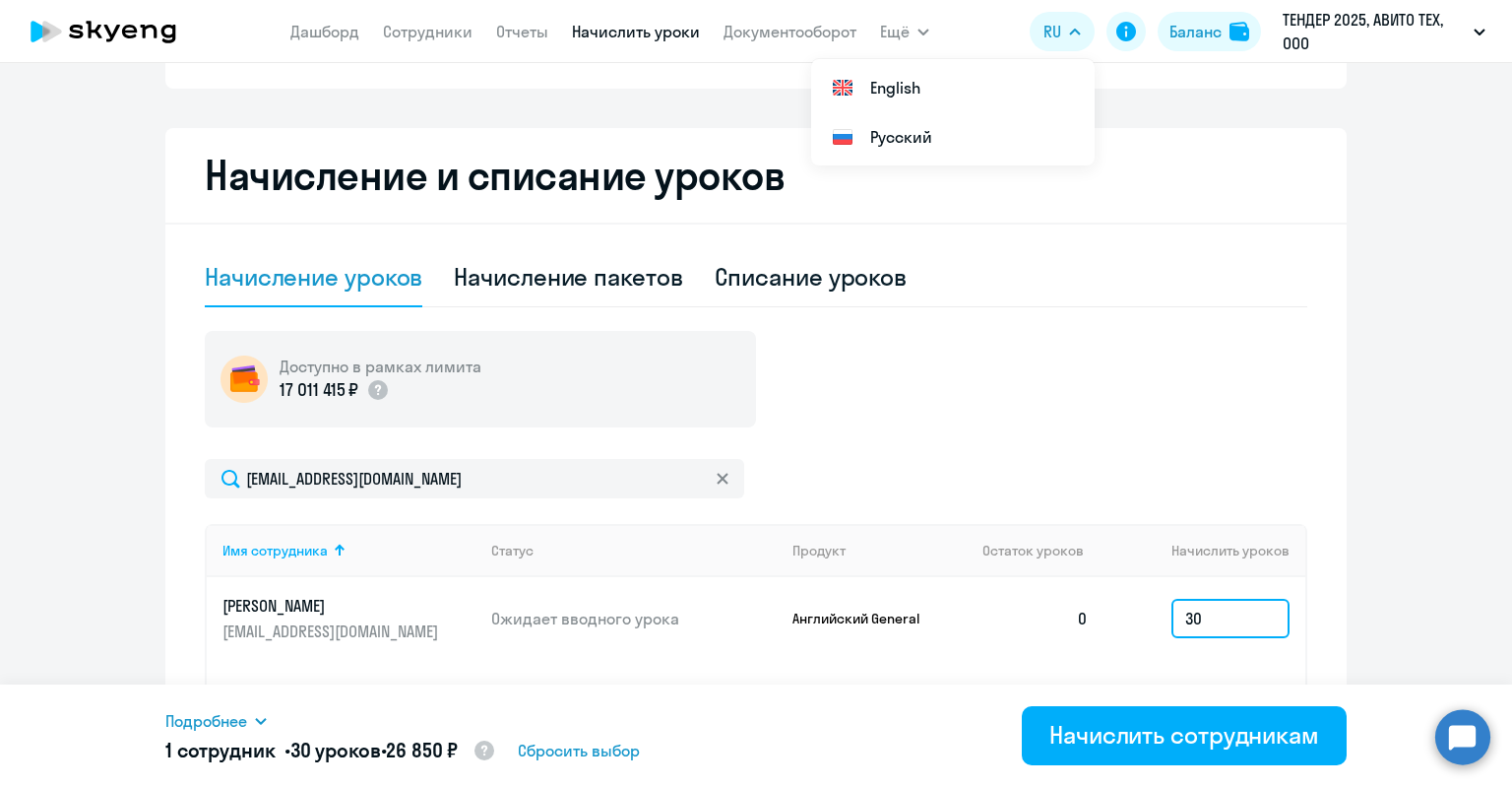 type on "30" 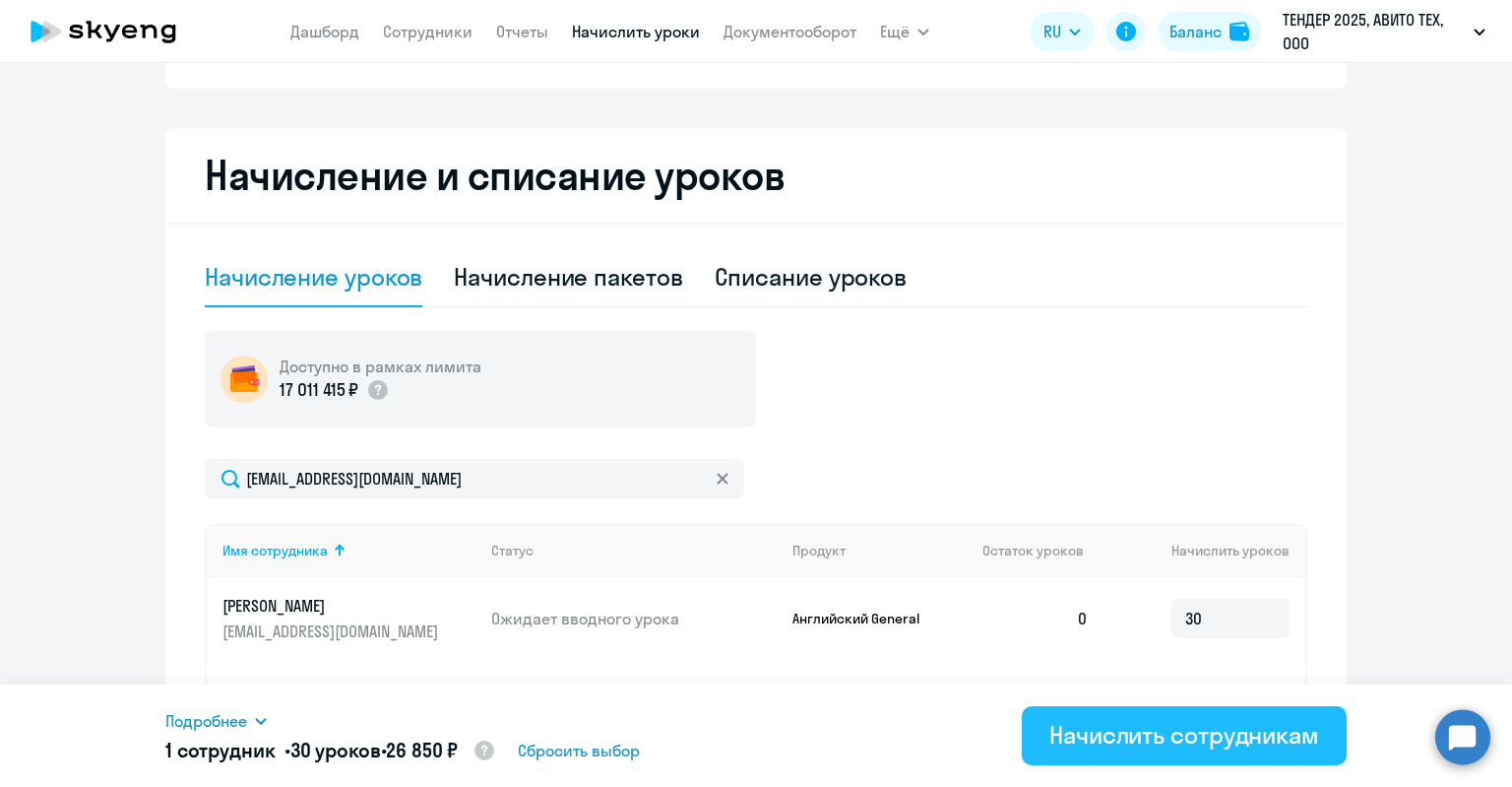 click on "Начислить сотрудникам" at bounding box center (1184, 735) 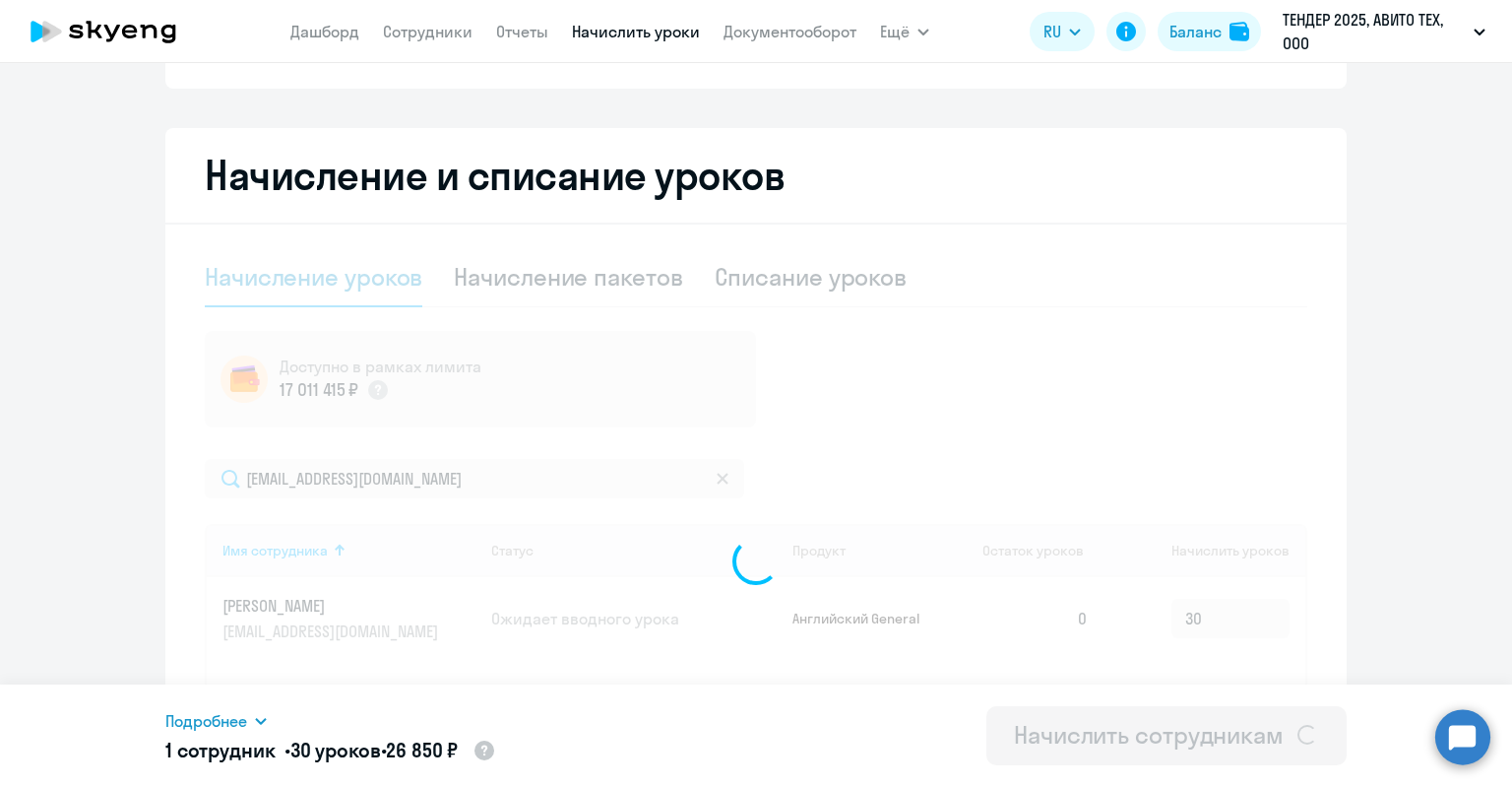 type 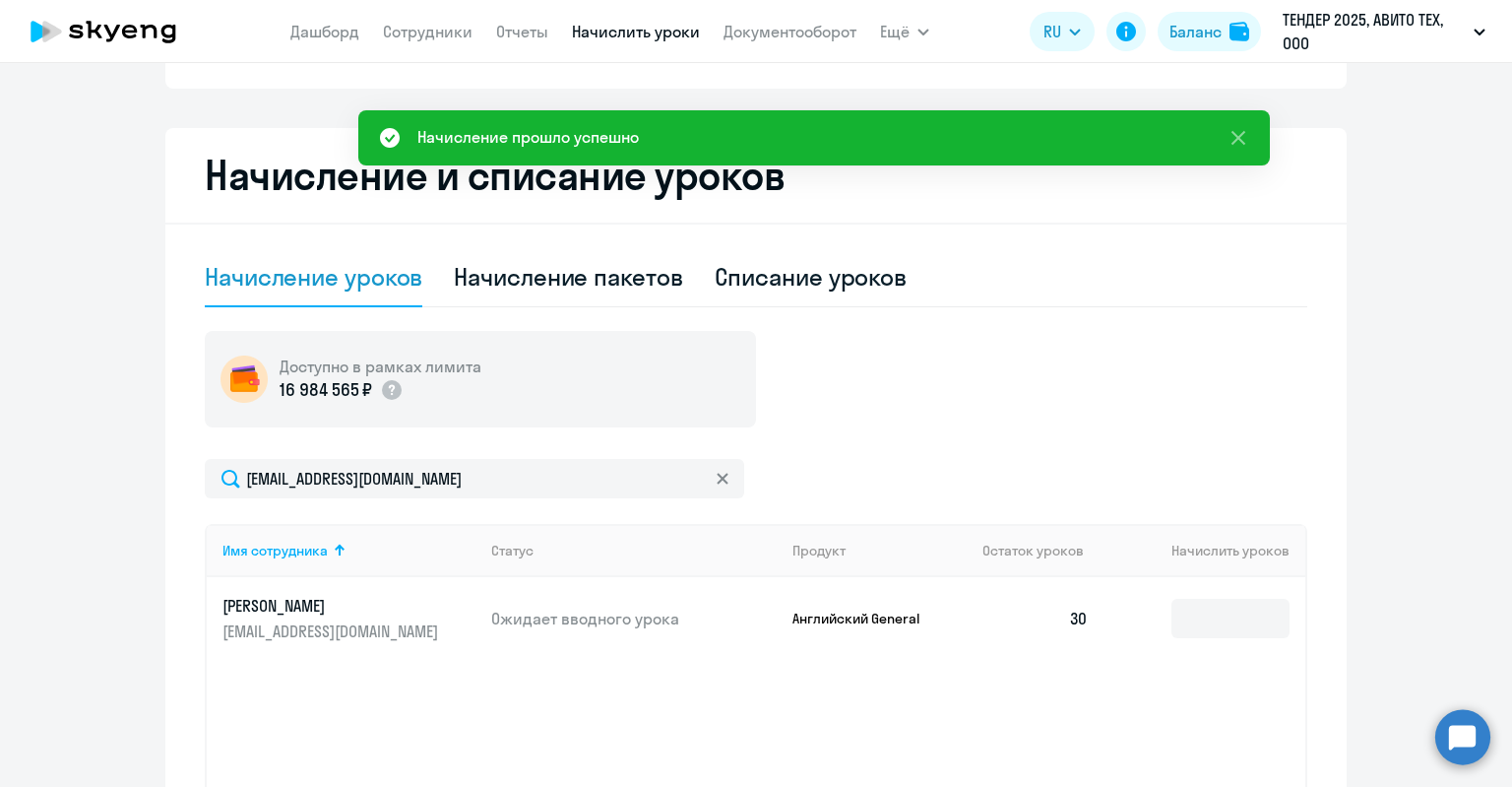 drag, startPoint x: 220, startPoint y: 590, endPoint x: 381, endPoint y: 620, distance: 163.77118 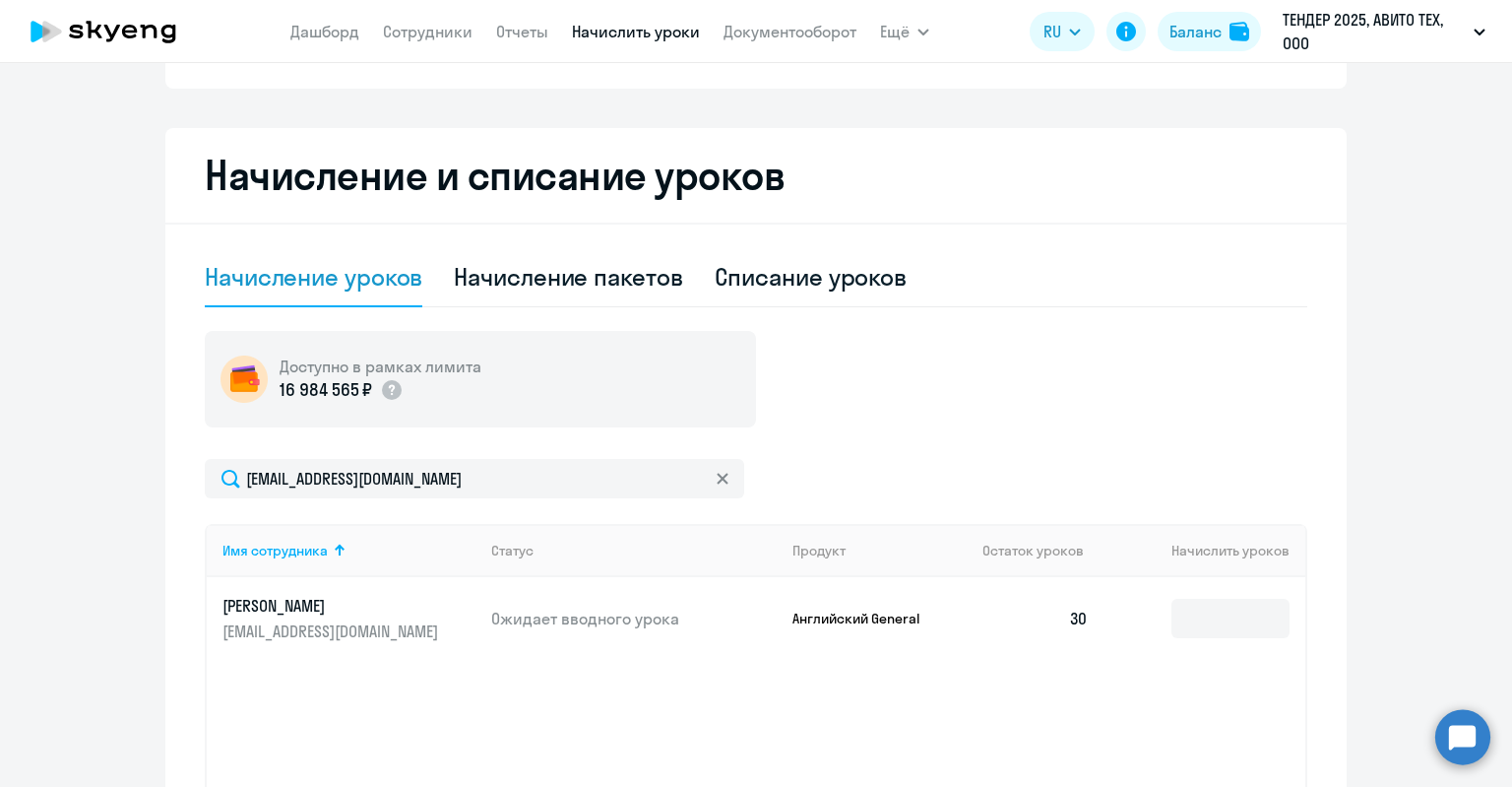 click 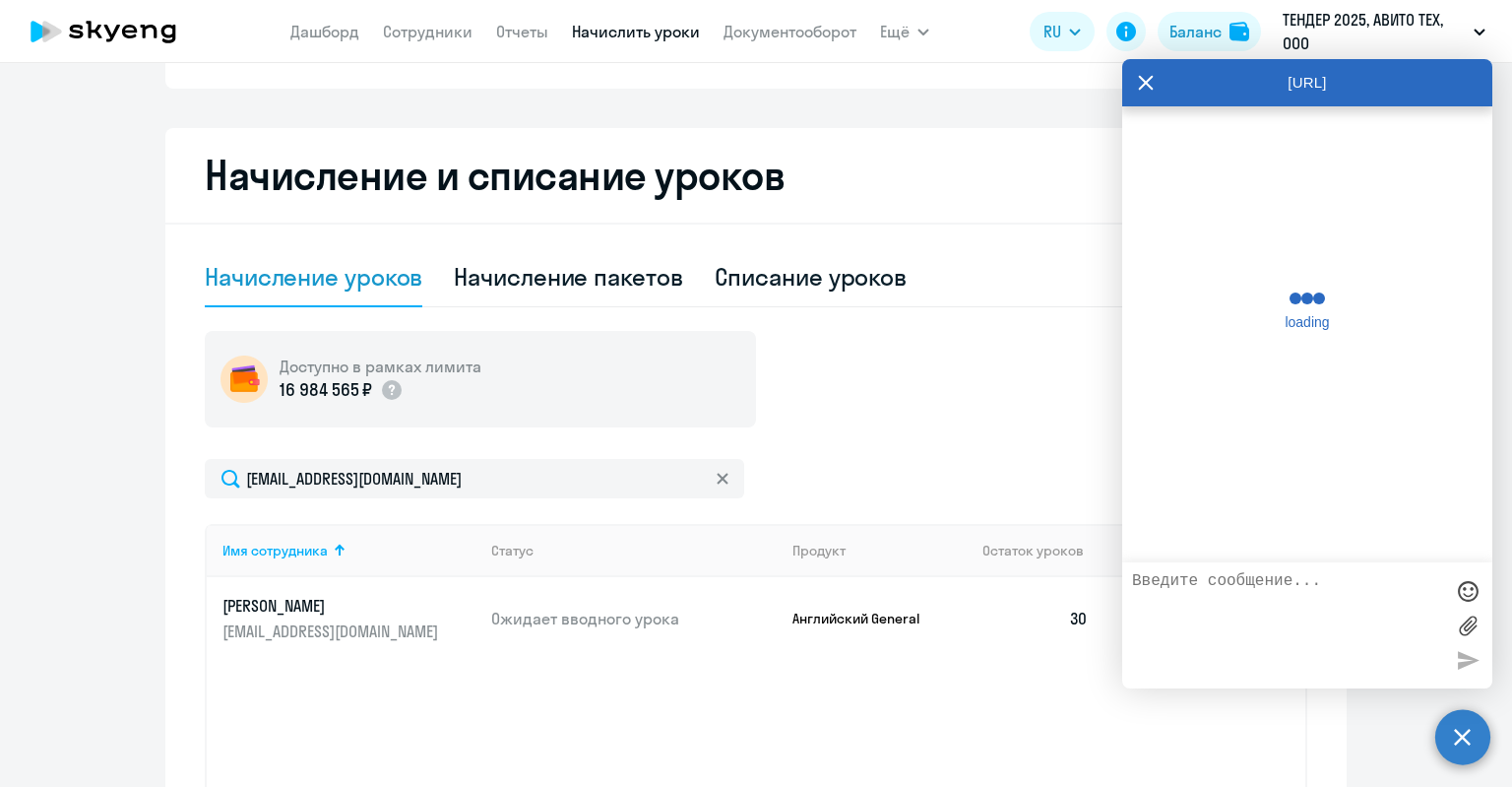 scroll, scrollTop: 0, scrollLeft: 0, axis: both 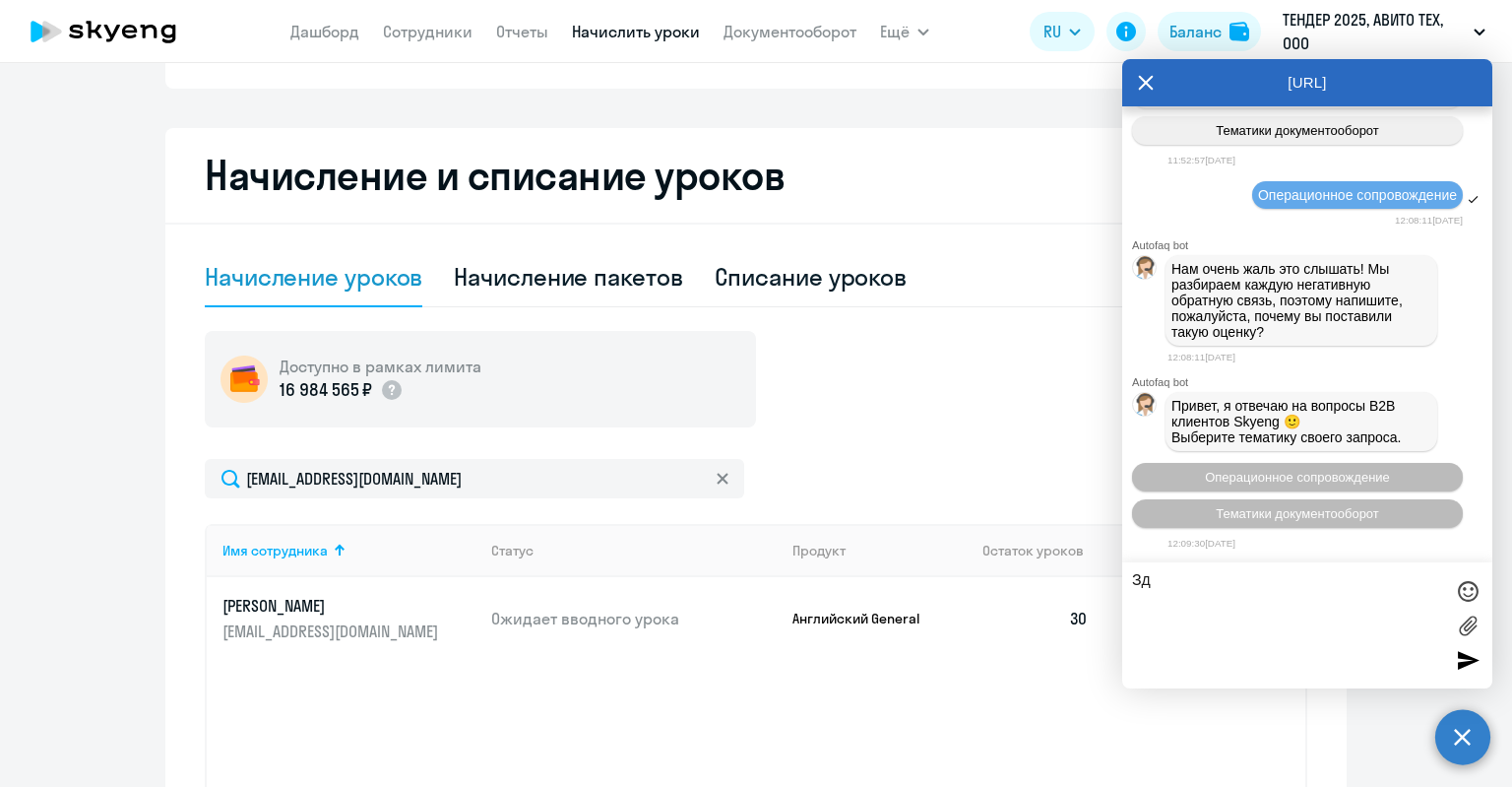 type on "З" 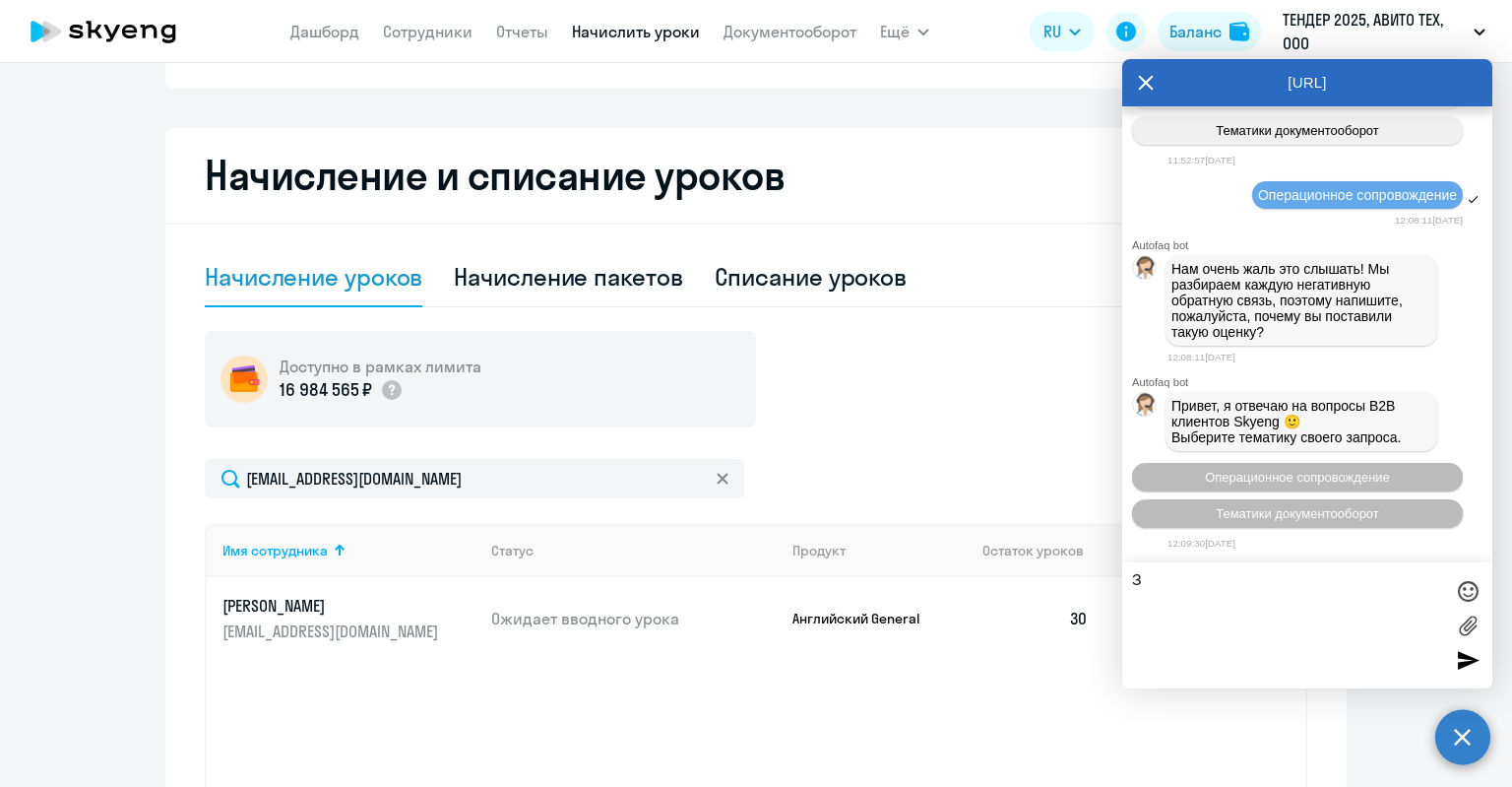 type 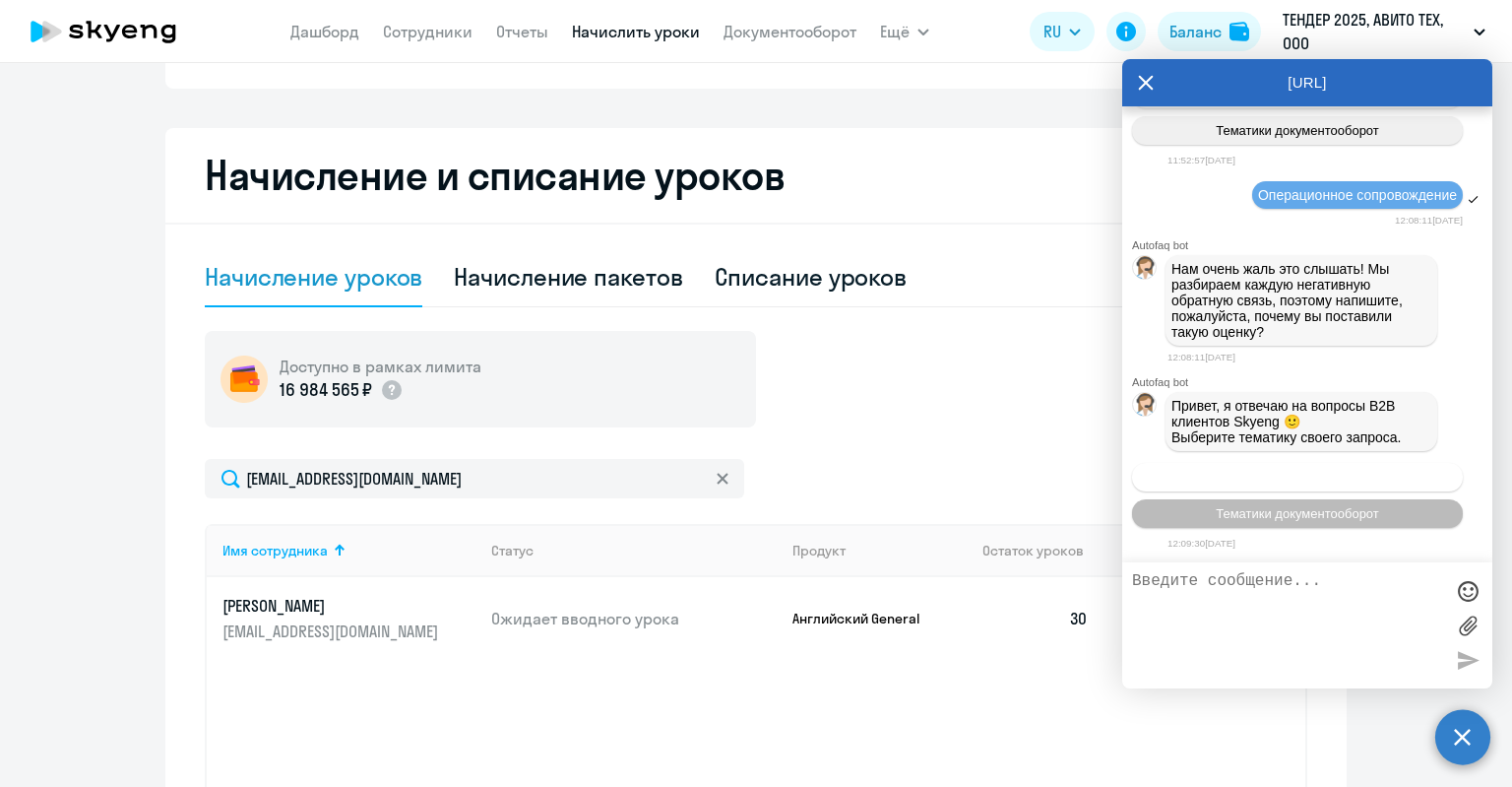 click on "Операционное сопровождение" at bounding box center (1297, 477) 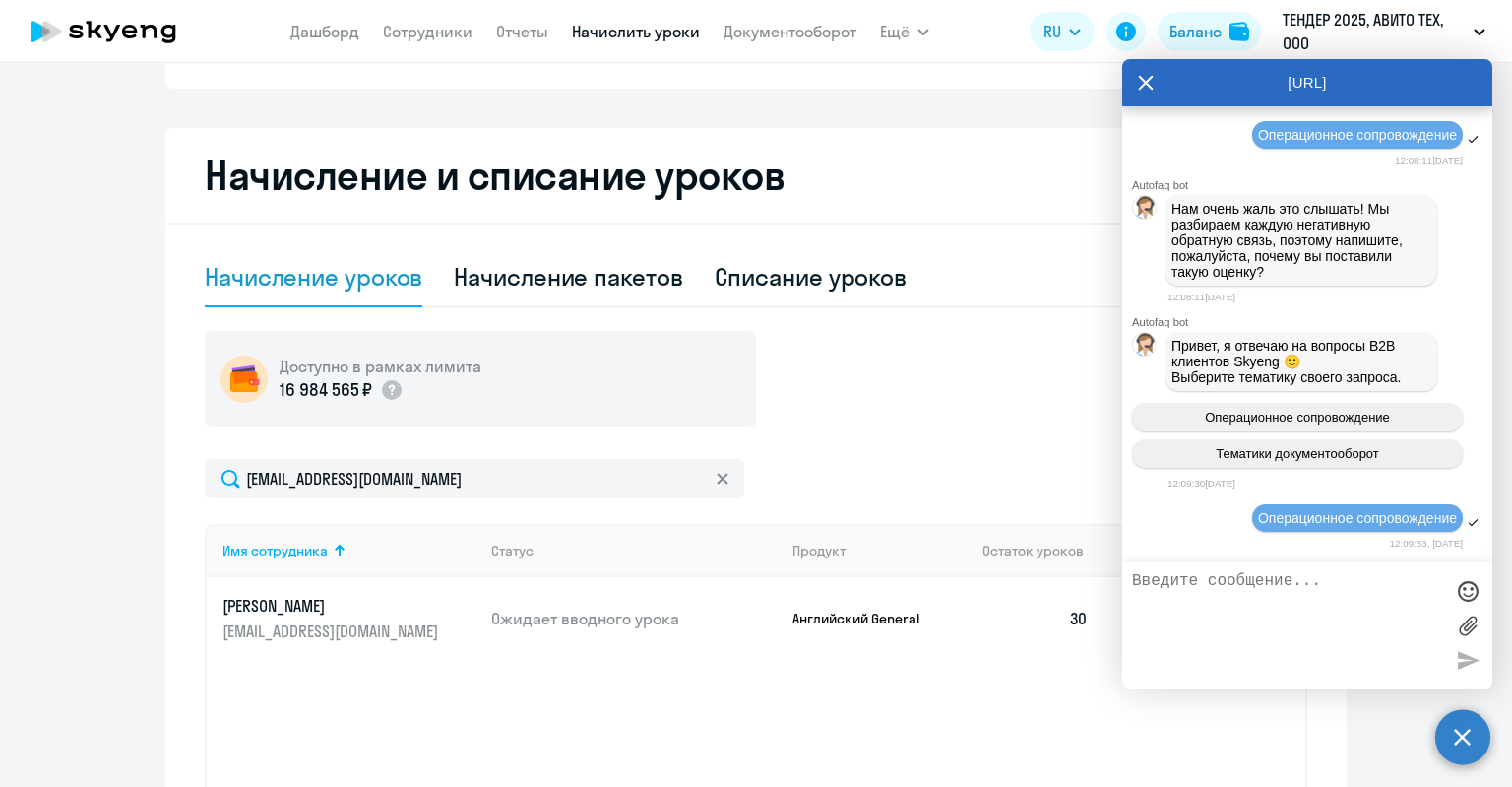 scroll, scrollTop: 18286, scrollLeft: 0, axis: vertical 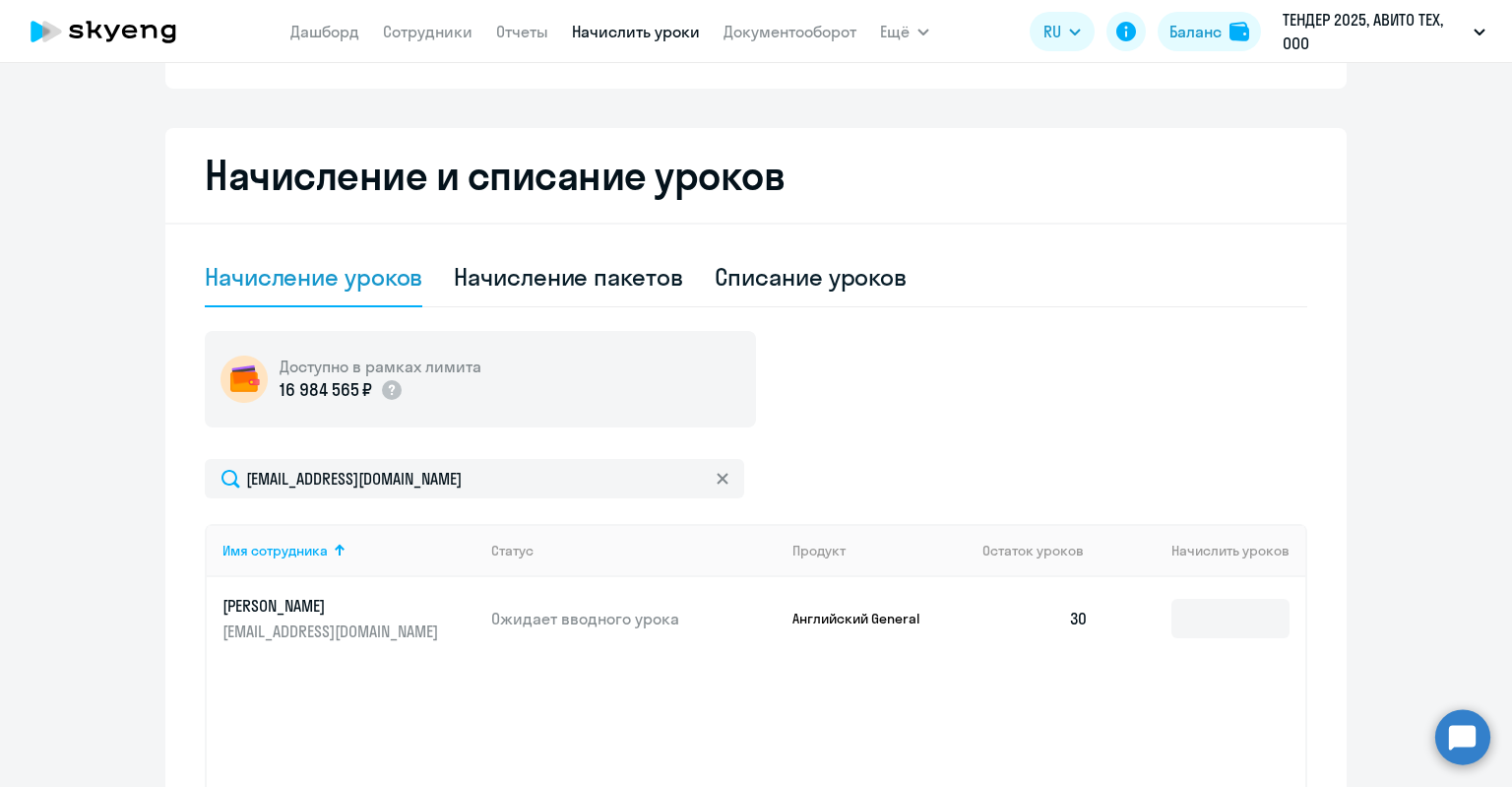 click 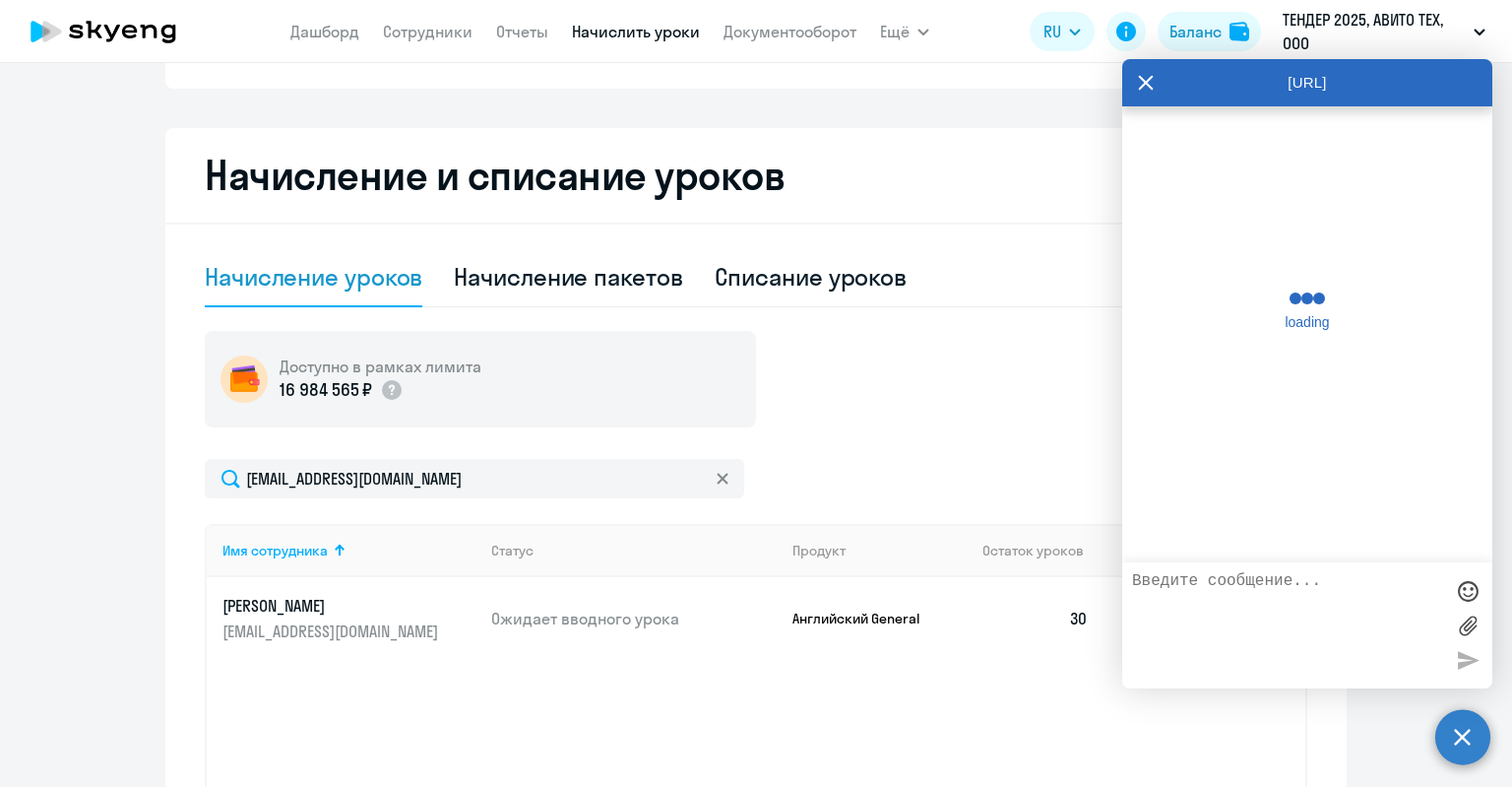 scroll, scrollTop: 0, scrollLeft: 0, axis: both 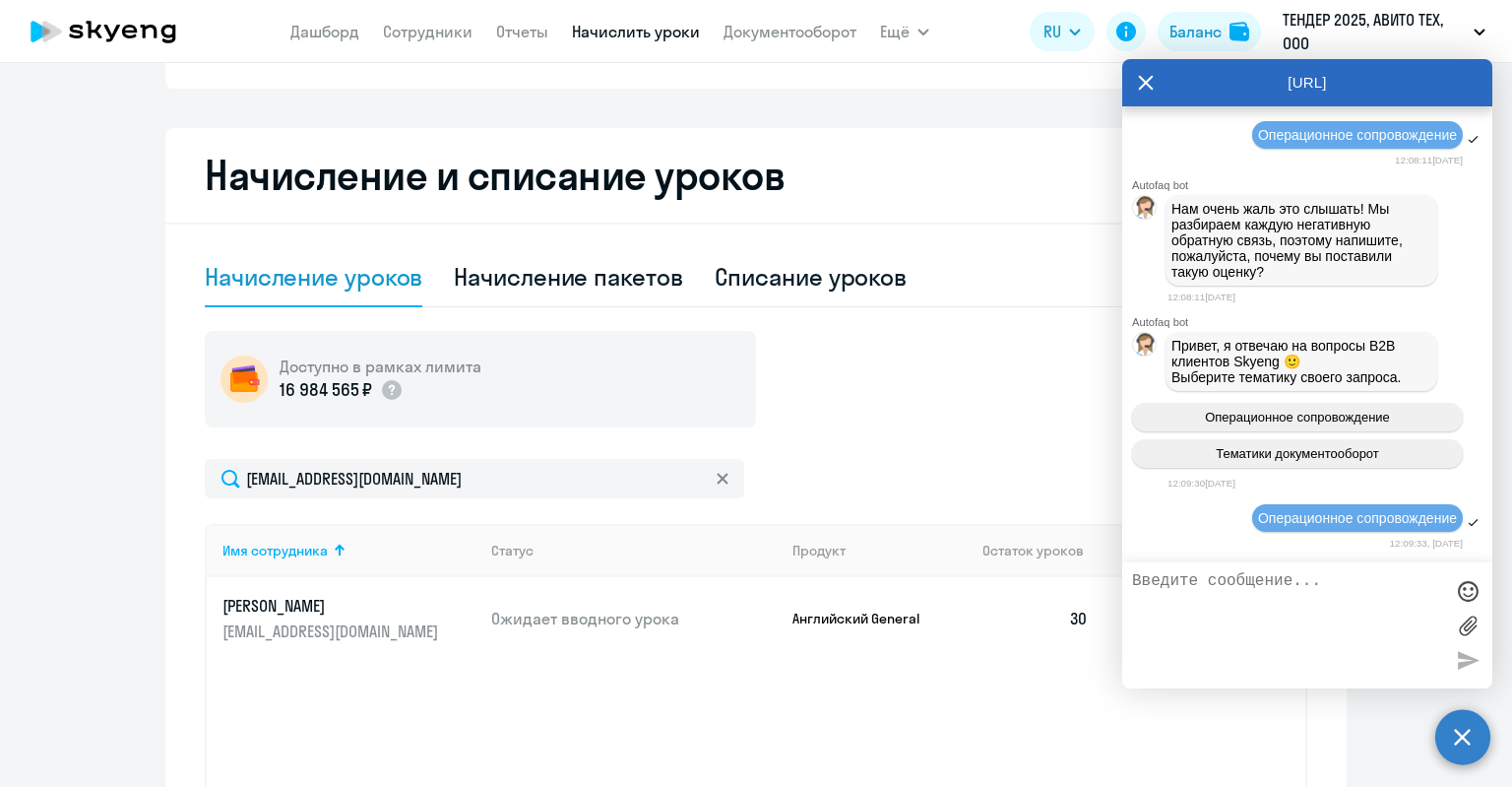 click on "Операционное сопровождение" at bounding box center (1307, 519) 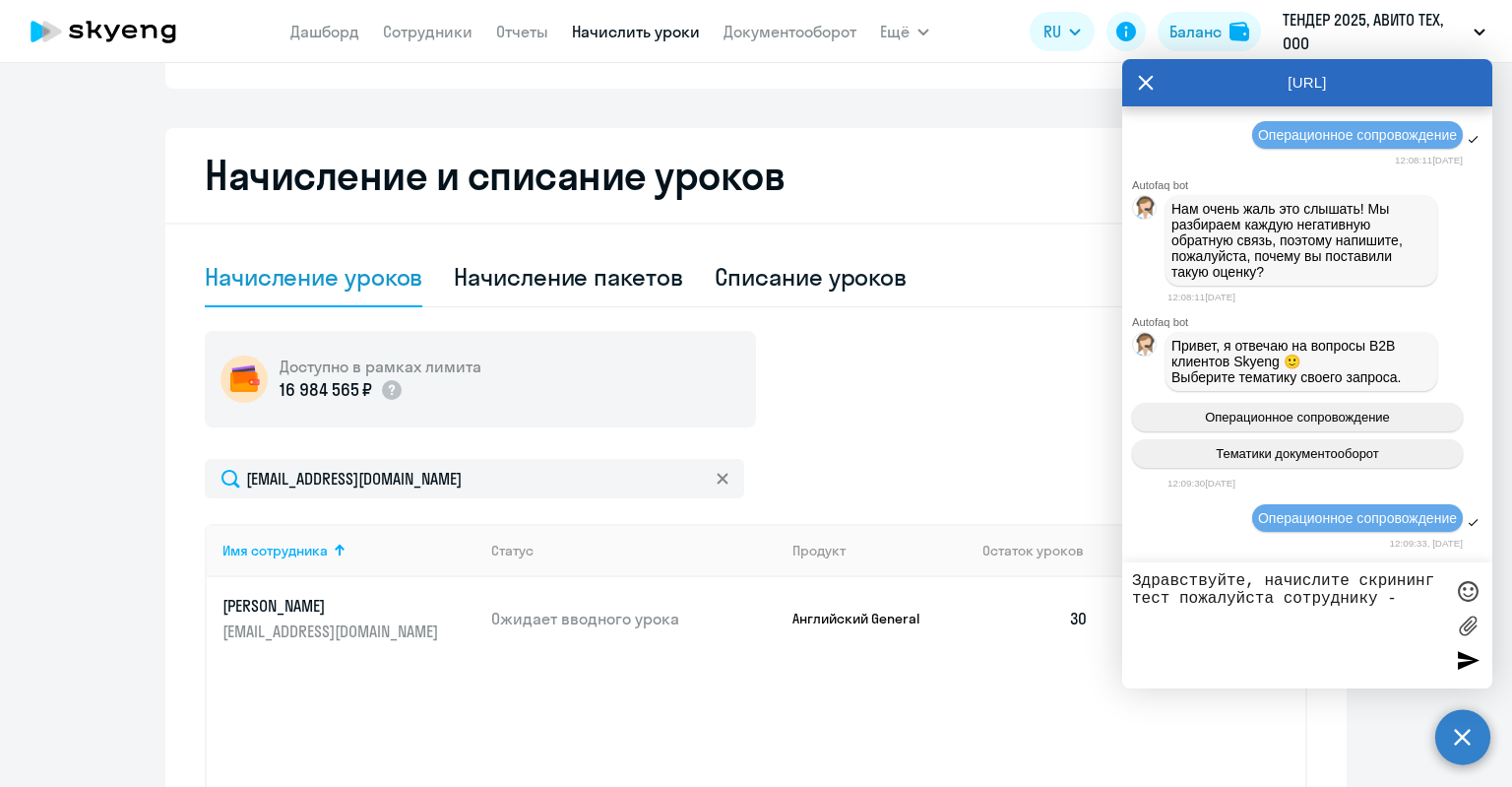 paste on "[PERSON_NAME]
[EMAIL_ADDRESS][DOMAIN_NAME]" 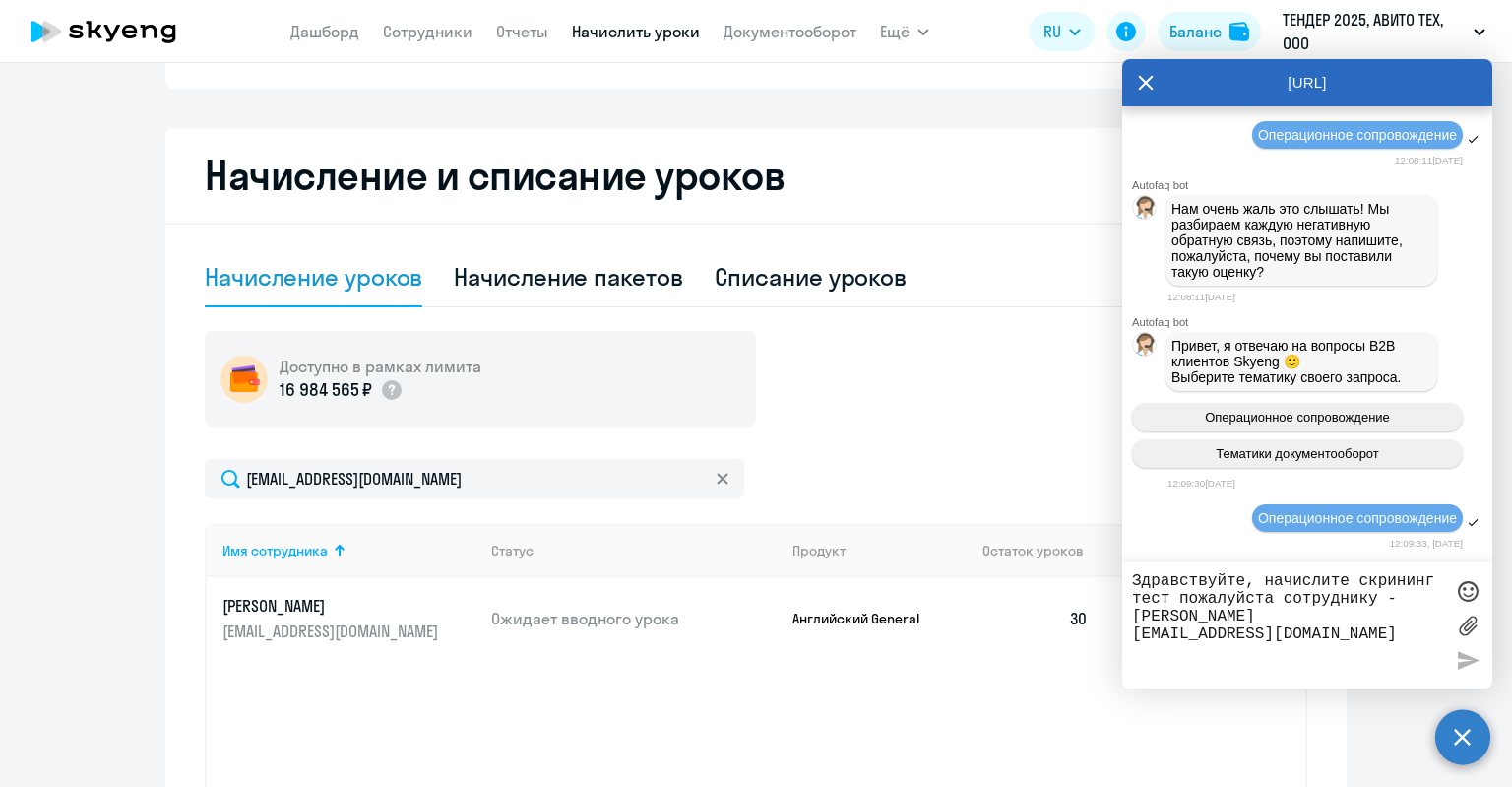 type 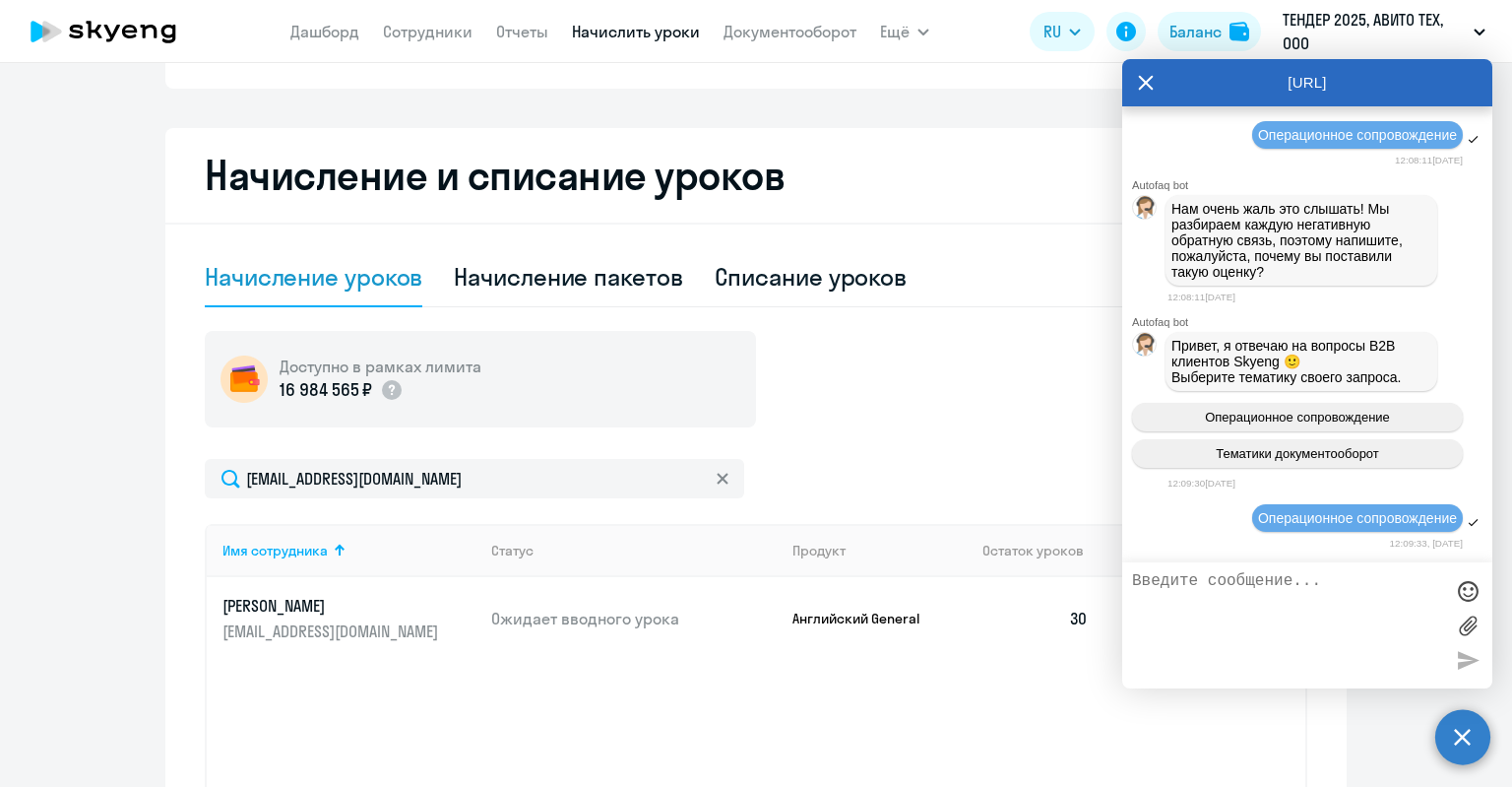 scroll, scrollTop: 18394, scrollLeft: 0, axis: vertical 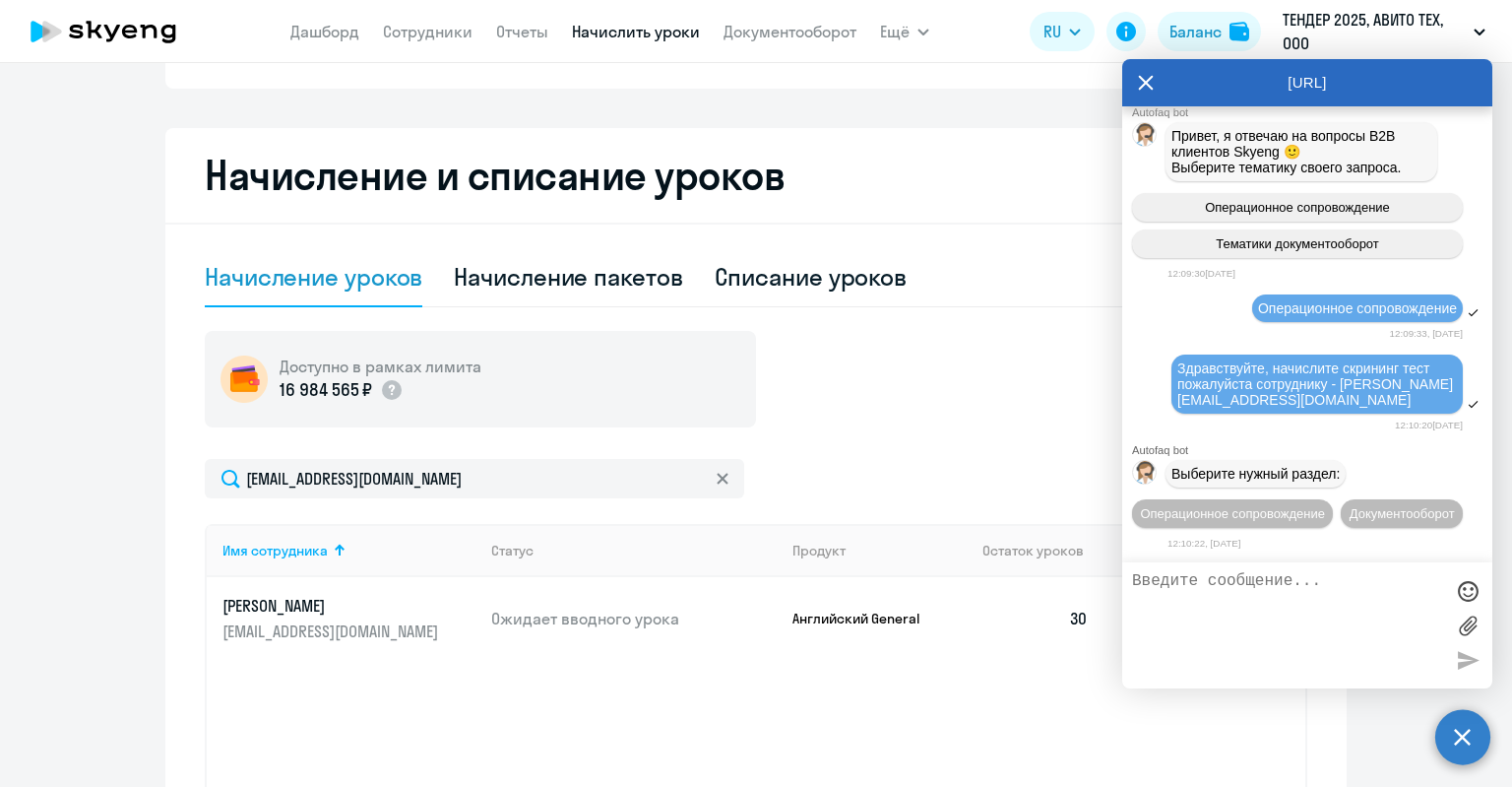 click 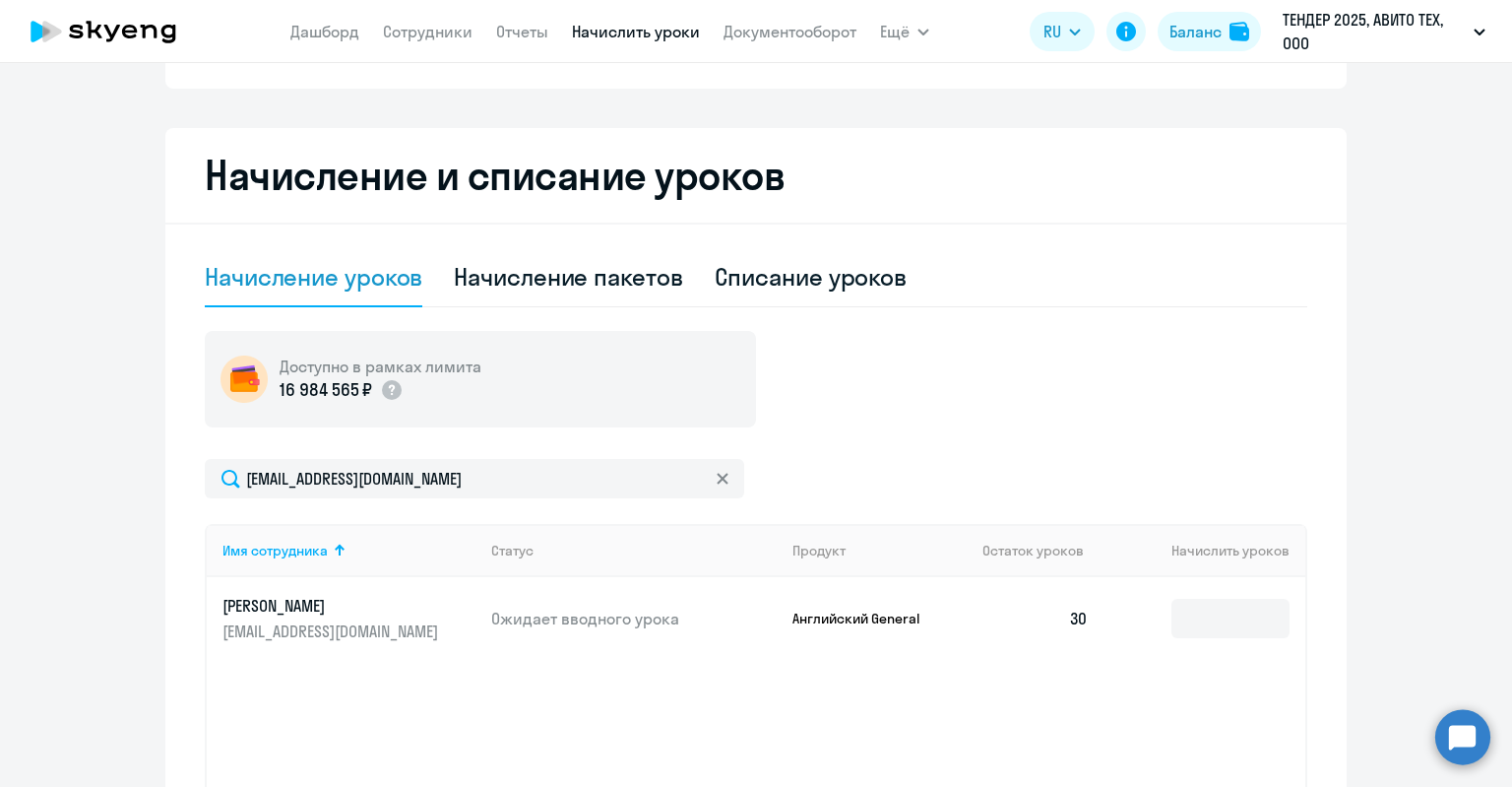 drag, startPoint x: 1438, startPoint y: 716, endPoint x: 1448, endPoint y: 721, distance: 11.18034 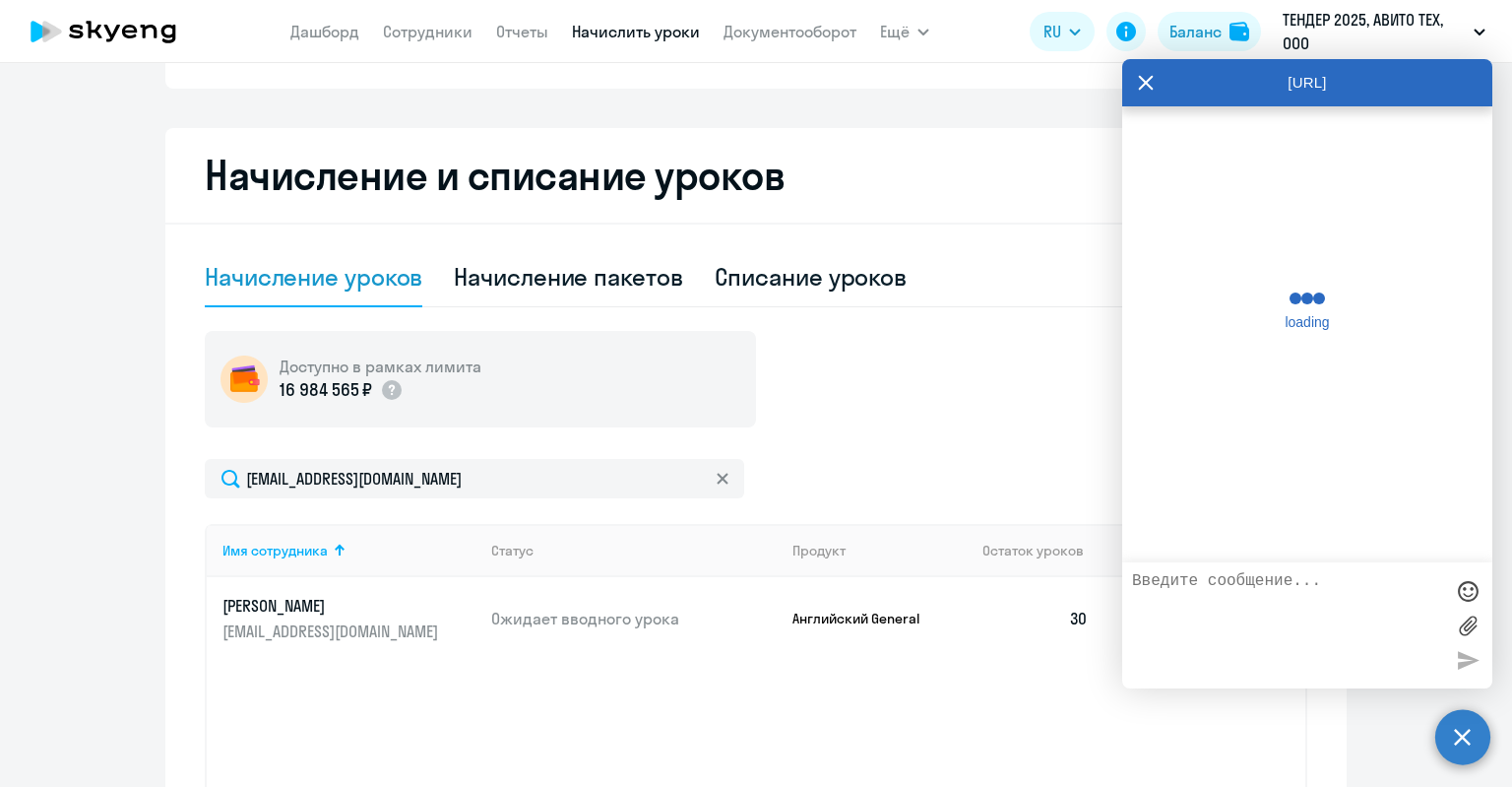 scroll, scrollTop: 0, scrollLeft: 0, axis: both 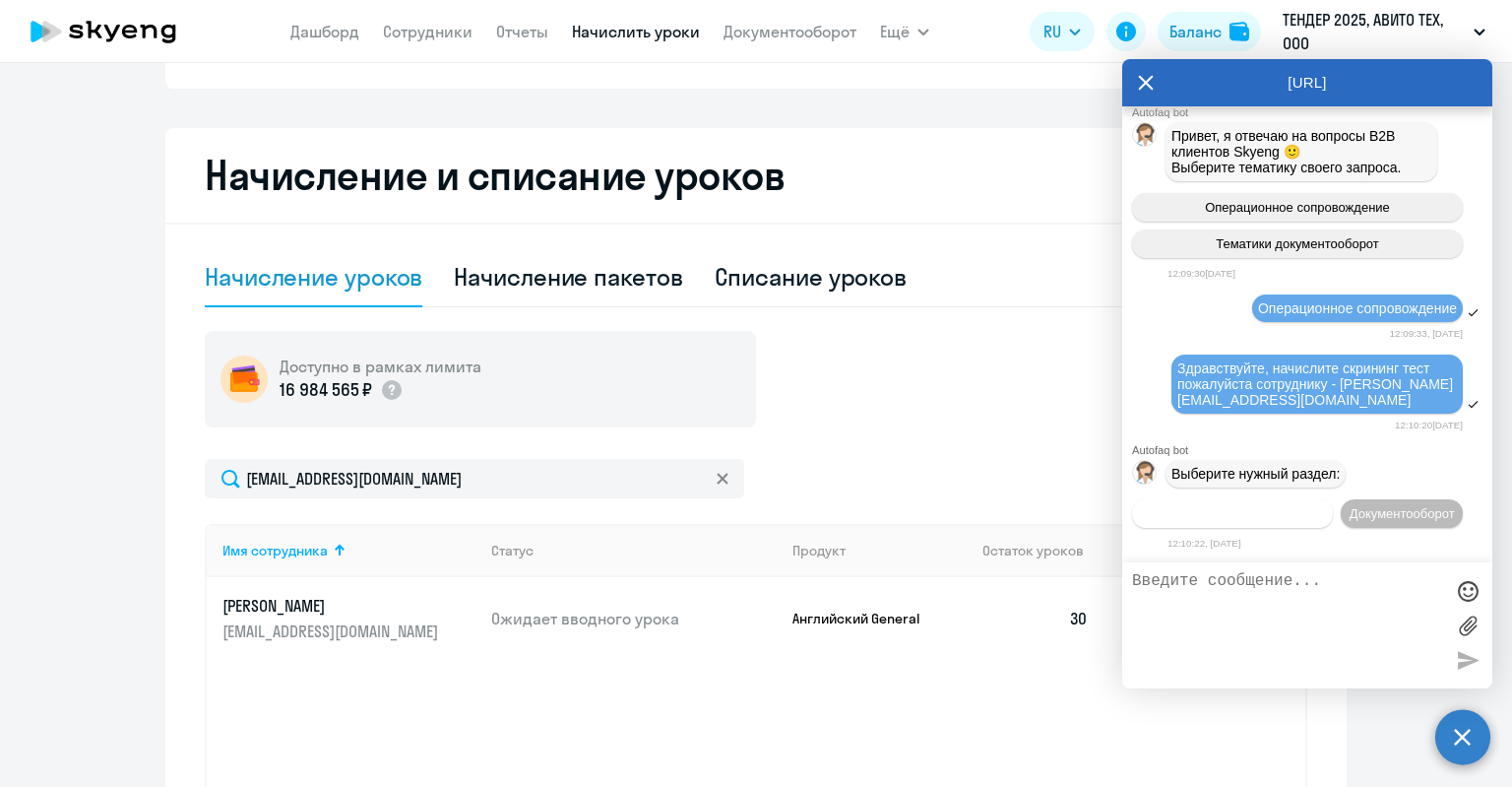 click on "Операционное сопровождение" at bounding box center [1232, 513] 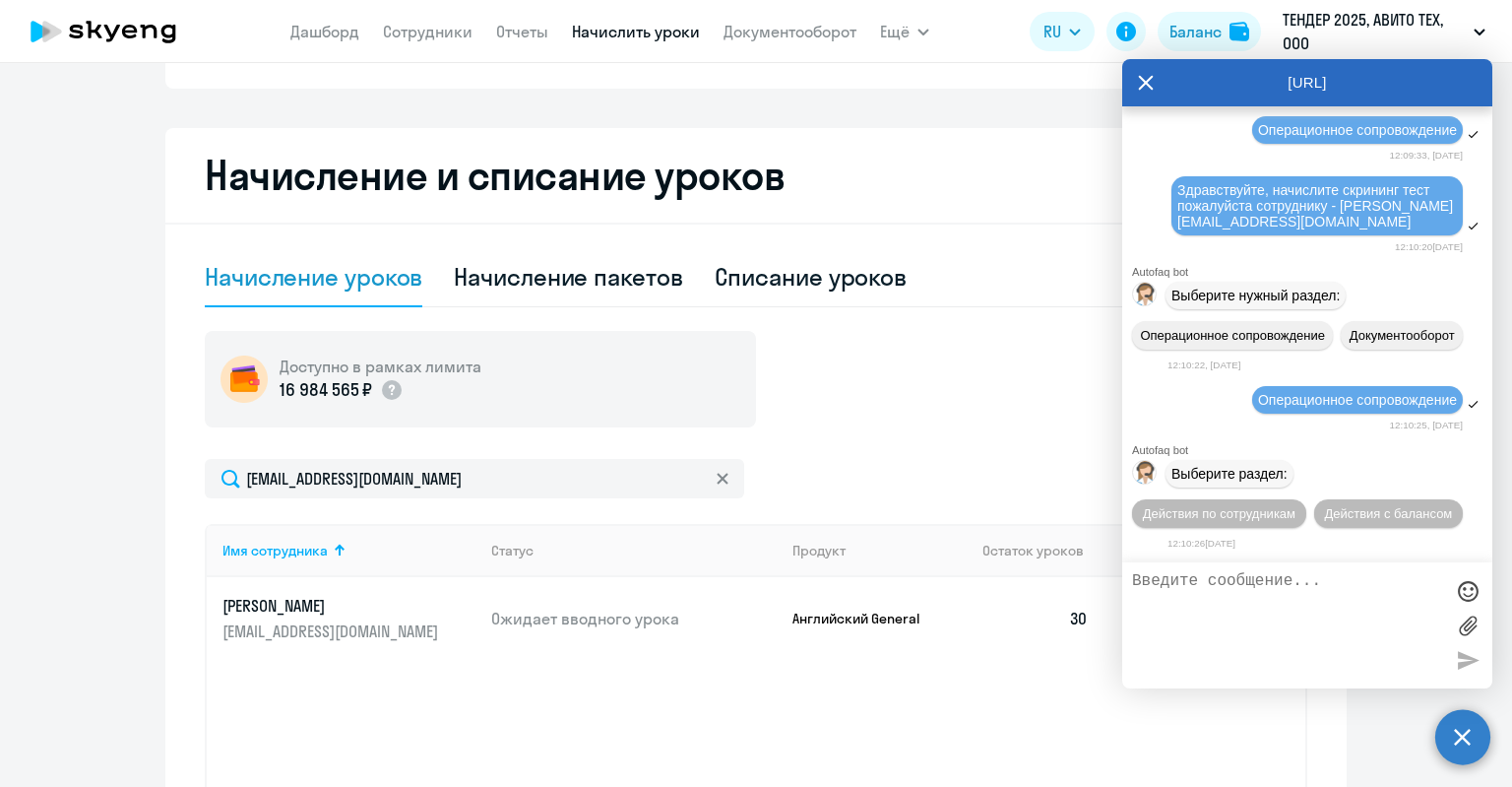 scroll, scrollTop: 18726, scrollLeft: 0, axis: vertical 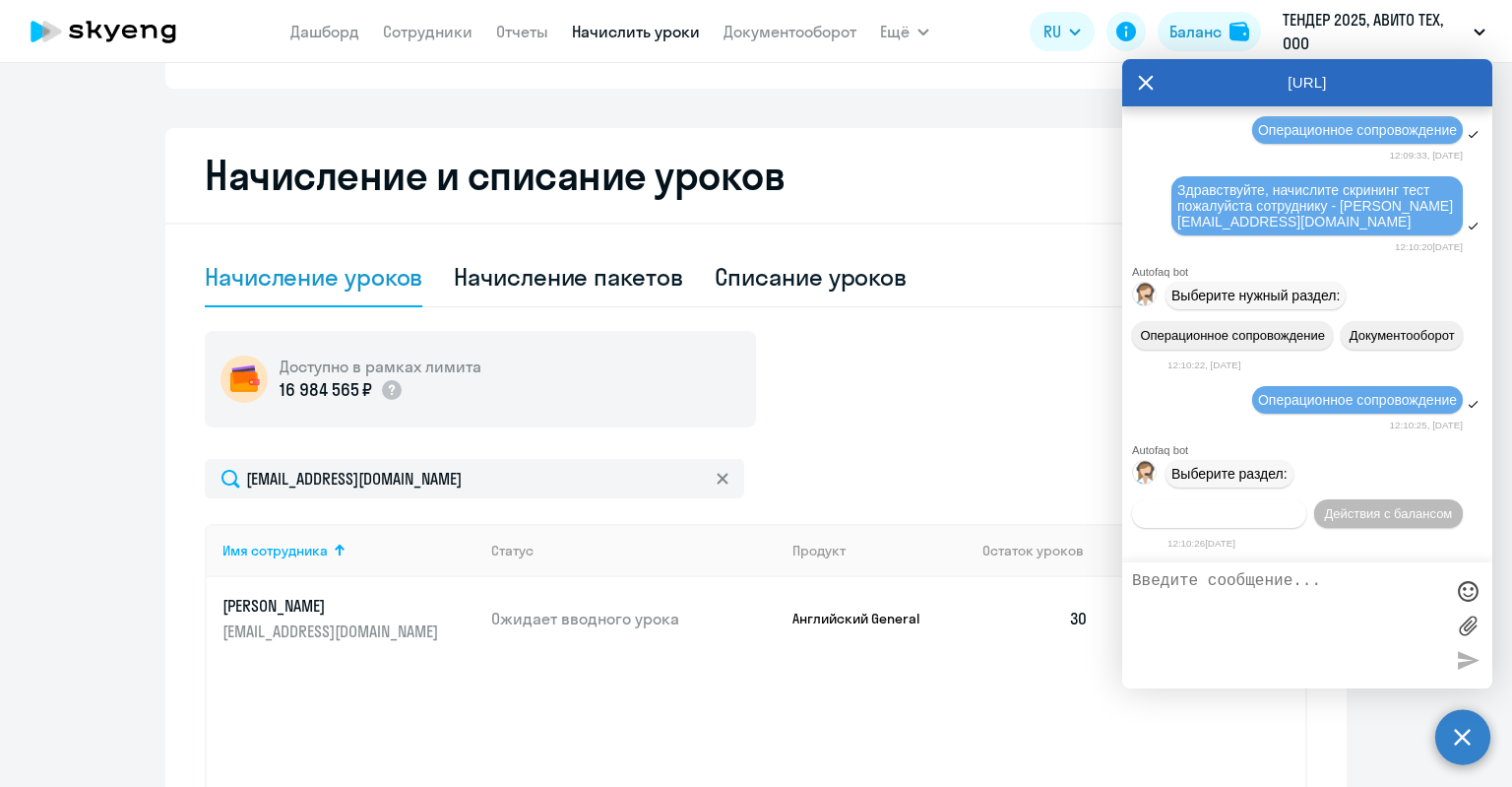 click on "Действия по сотрудникам" at bounding box center (1219, 513) 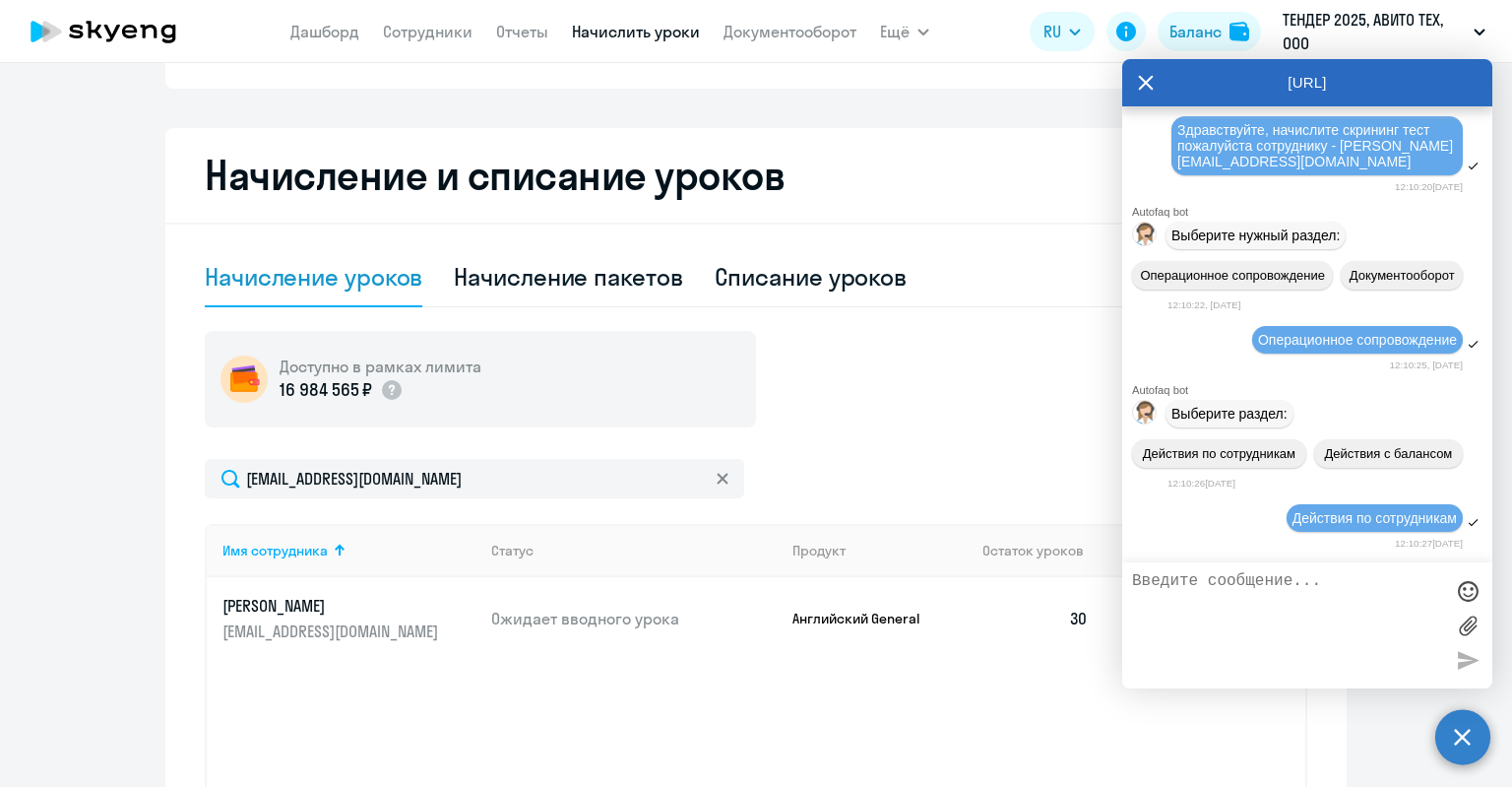 scroll, scrollTop: 19018, scrollLeft: 0, axis: vertical 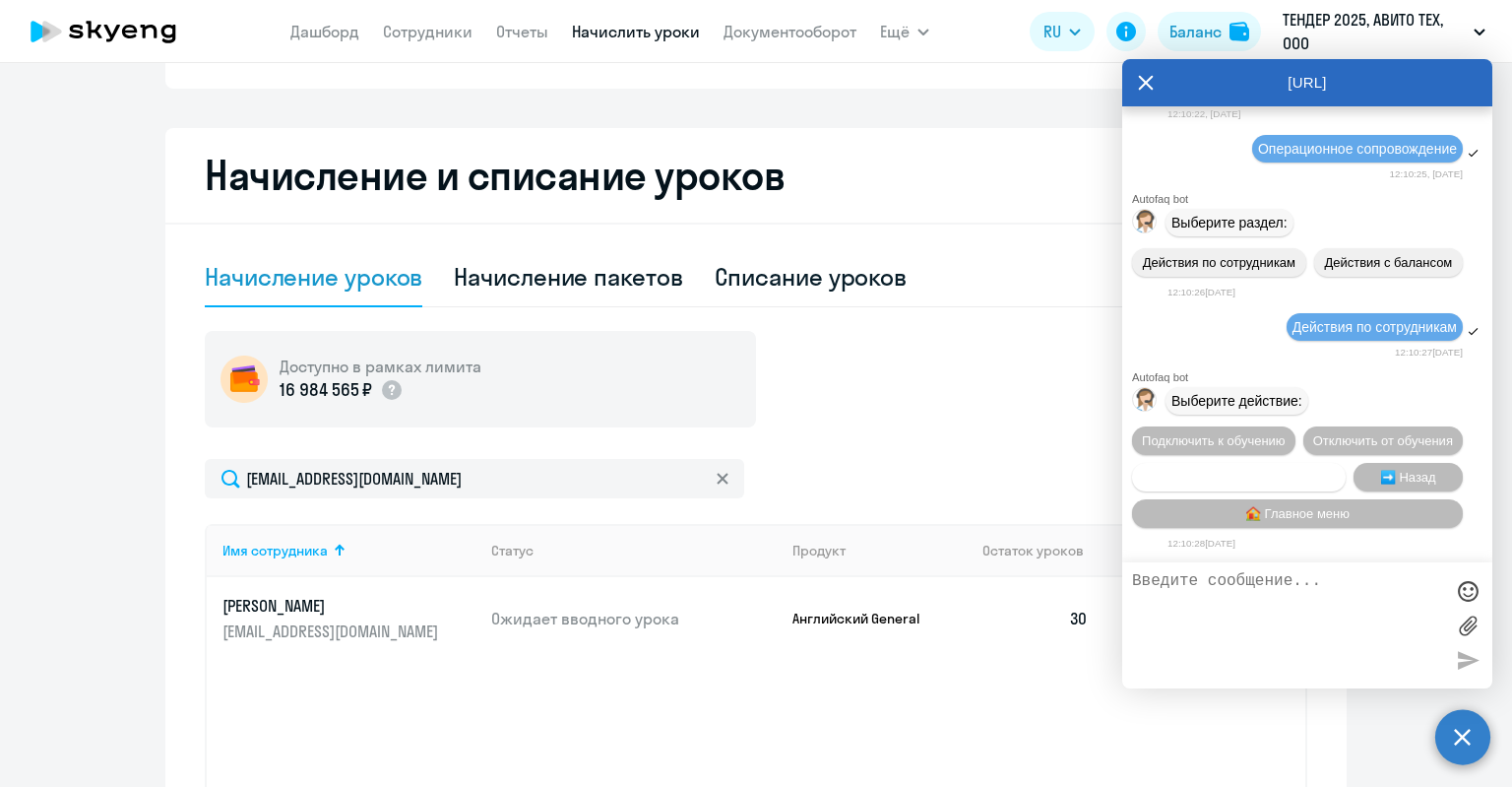 click on "Сотруднику нужна помощь" at bounding box center [1238, 477] 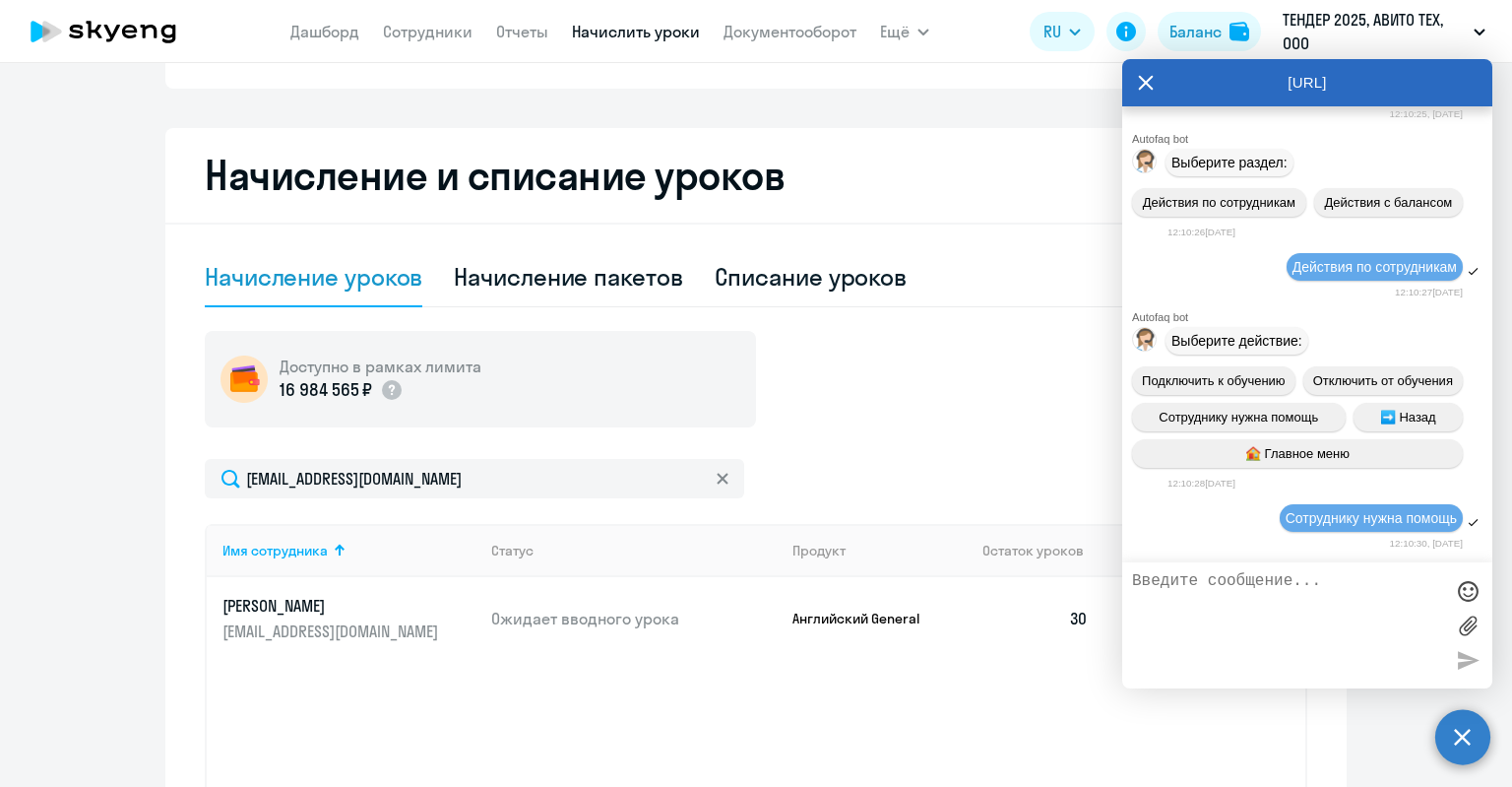 scroll, scrollTop: 19078, scrollLeft: 0, axis: vertical 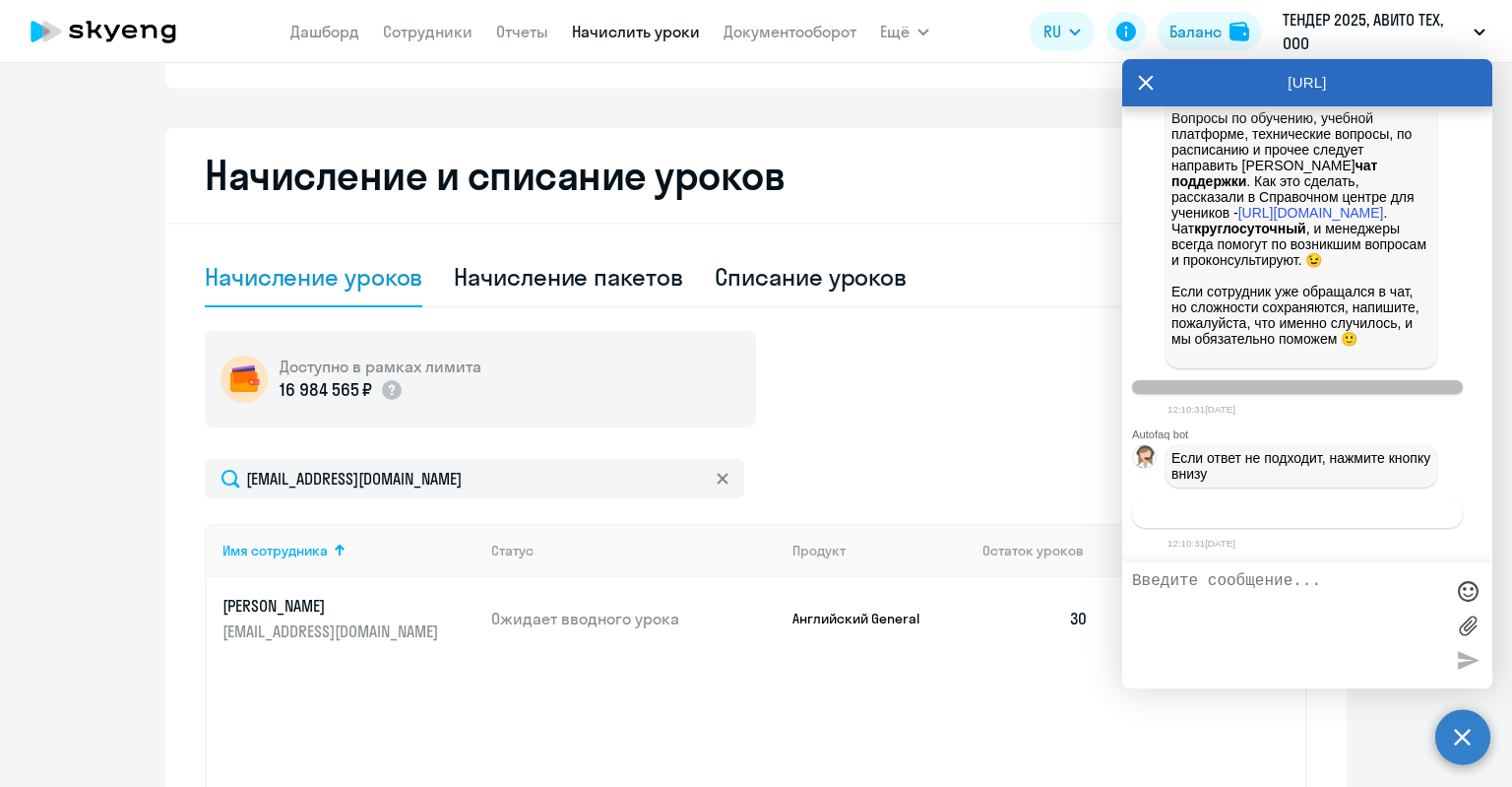 click on "Связаться с менеджером" at bounding box center (1297, 513) 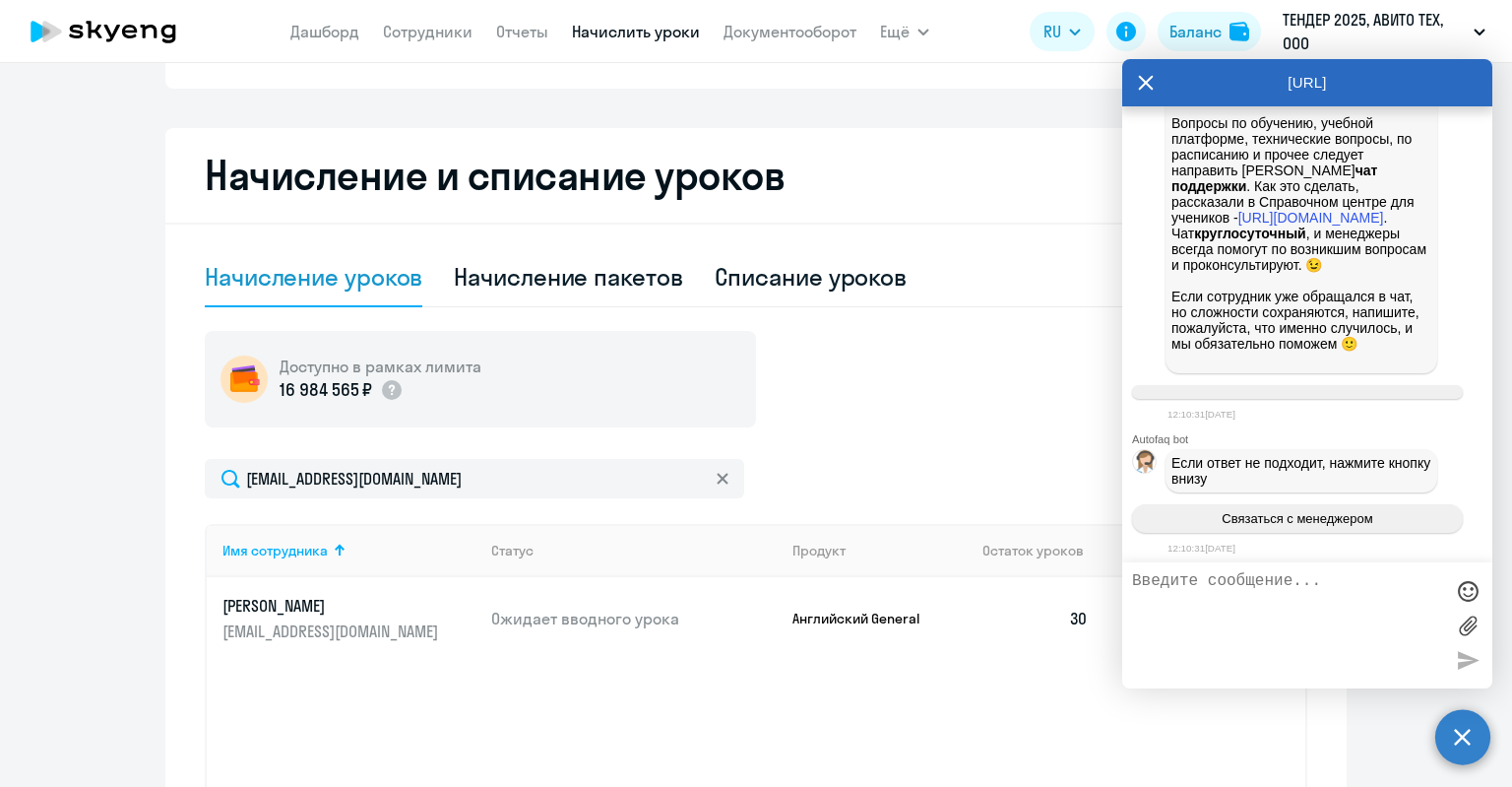 scroll, scrollTop: 18480, scrollLeft: 0, axis: vertical 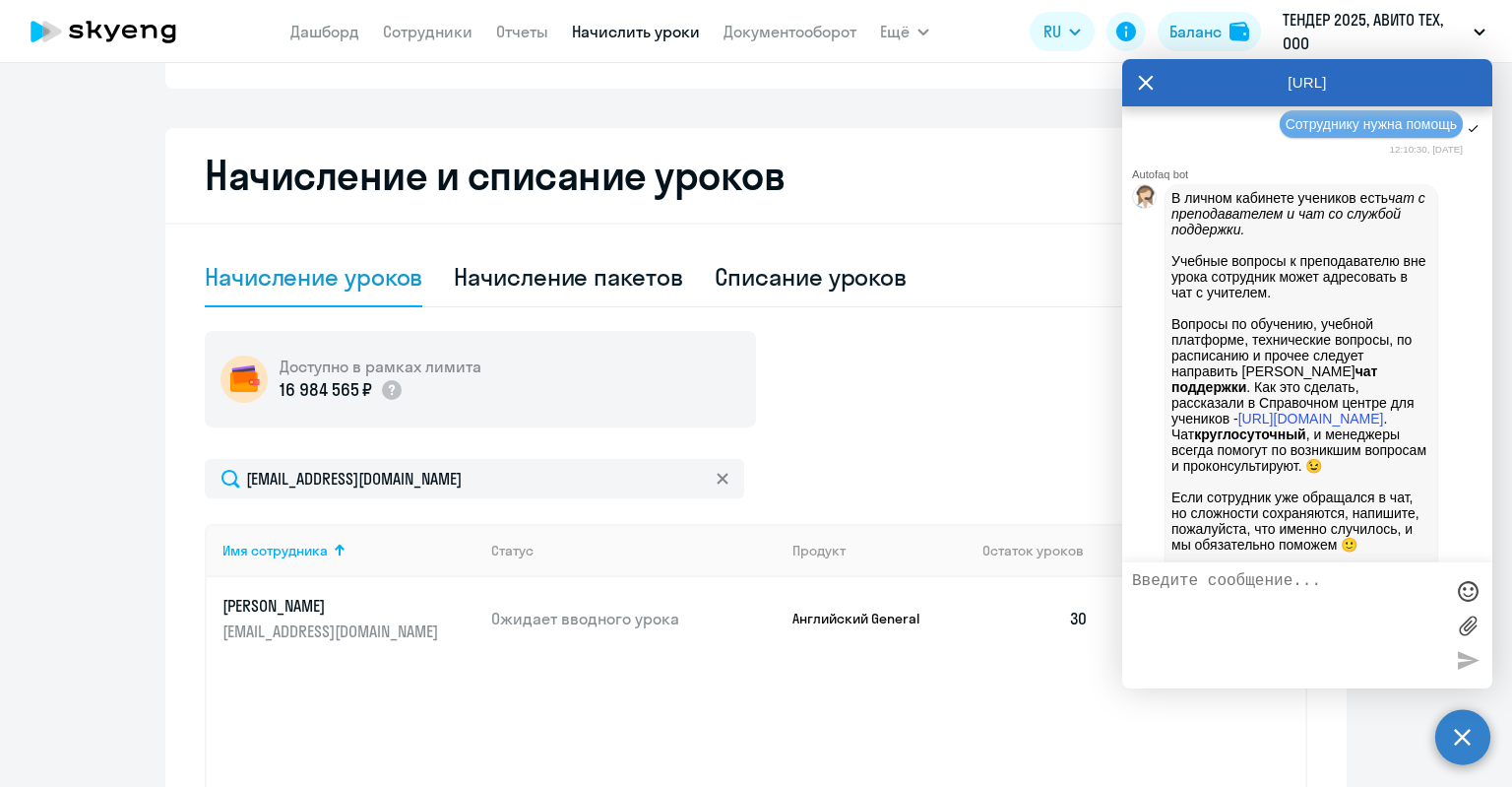 drag, startPoint x: 1327, startPoint y: 423, endPoint x: 1205, endPoint y: 390, distance: 126.38433 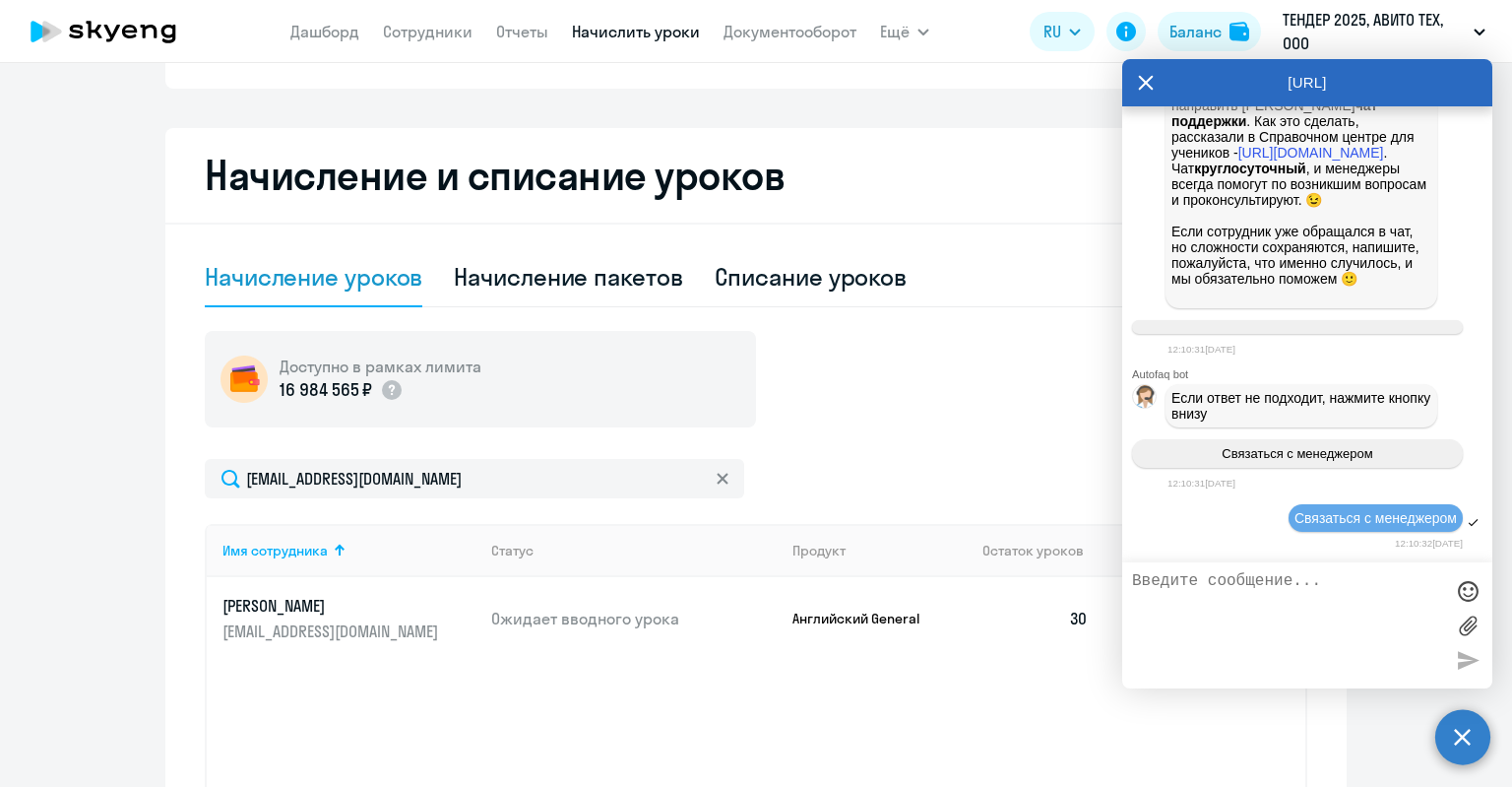 scroll, scrollTop: 19761, scrollLeft: 0, axis: vertical 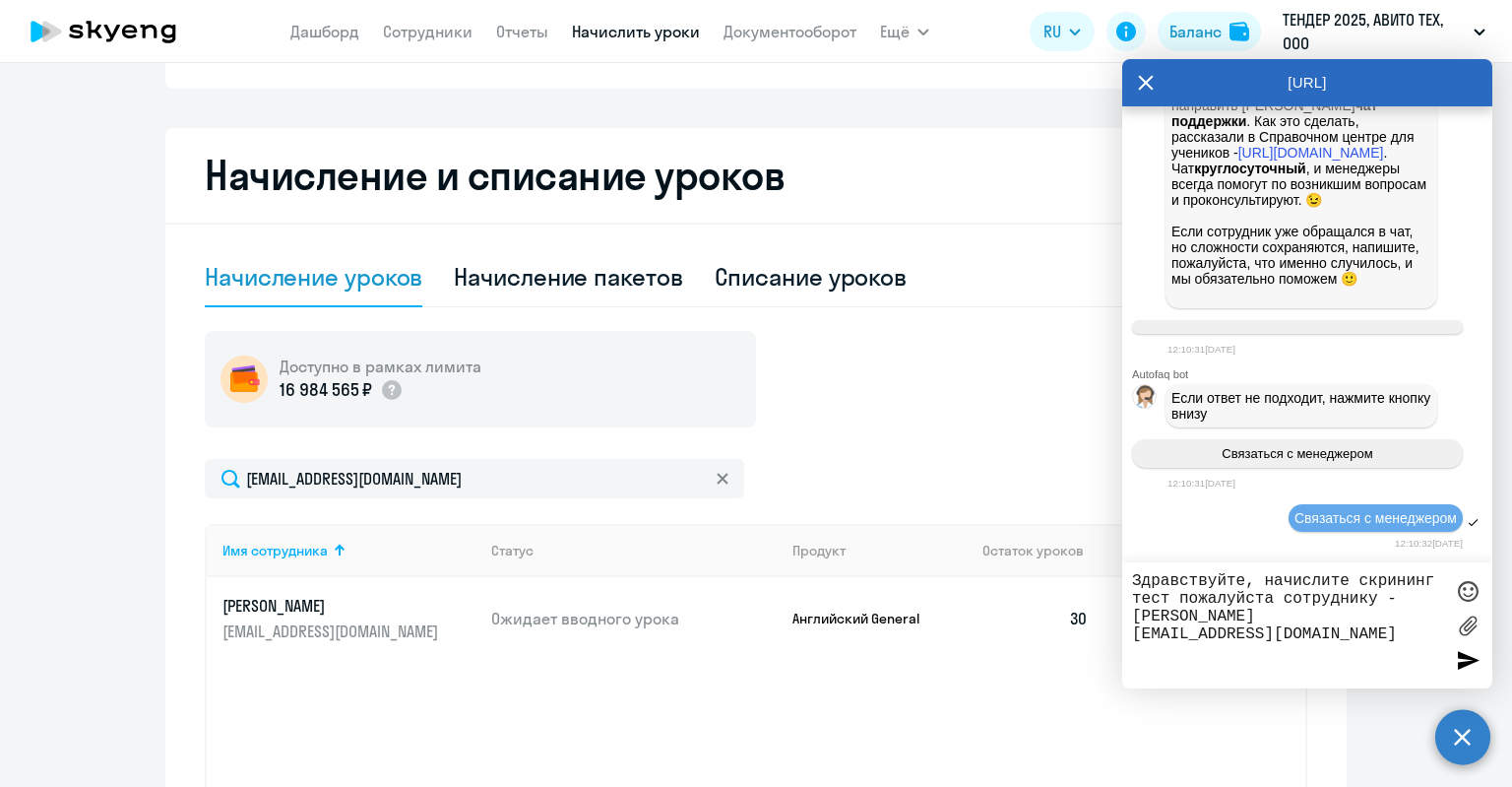 type 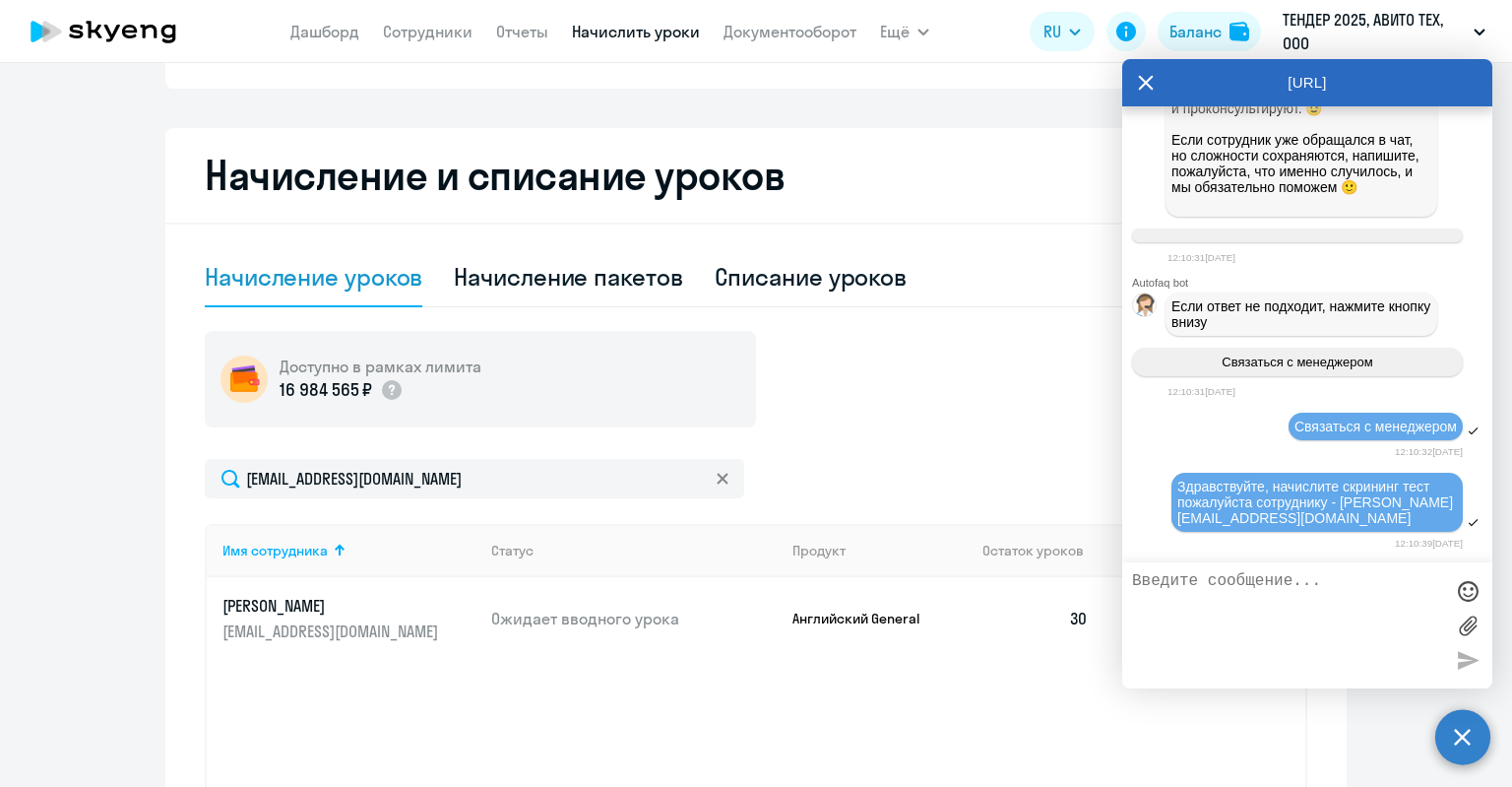 scroll, scrollTop: 19868, scrollLeft: 0, axis: vertical 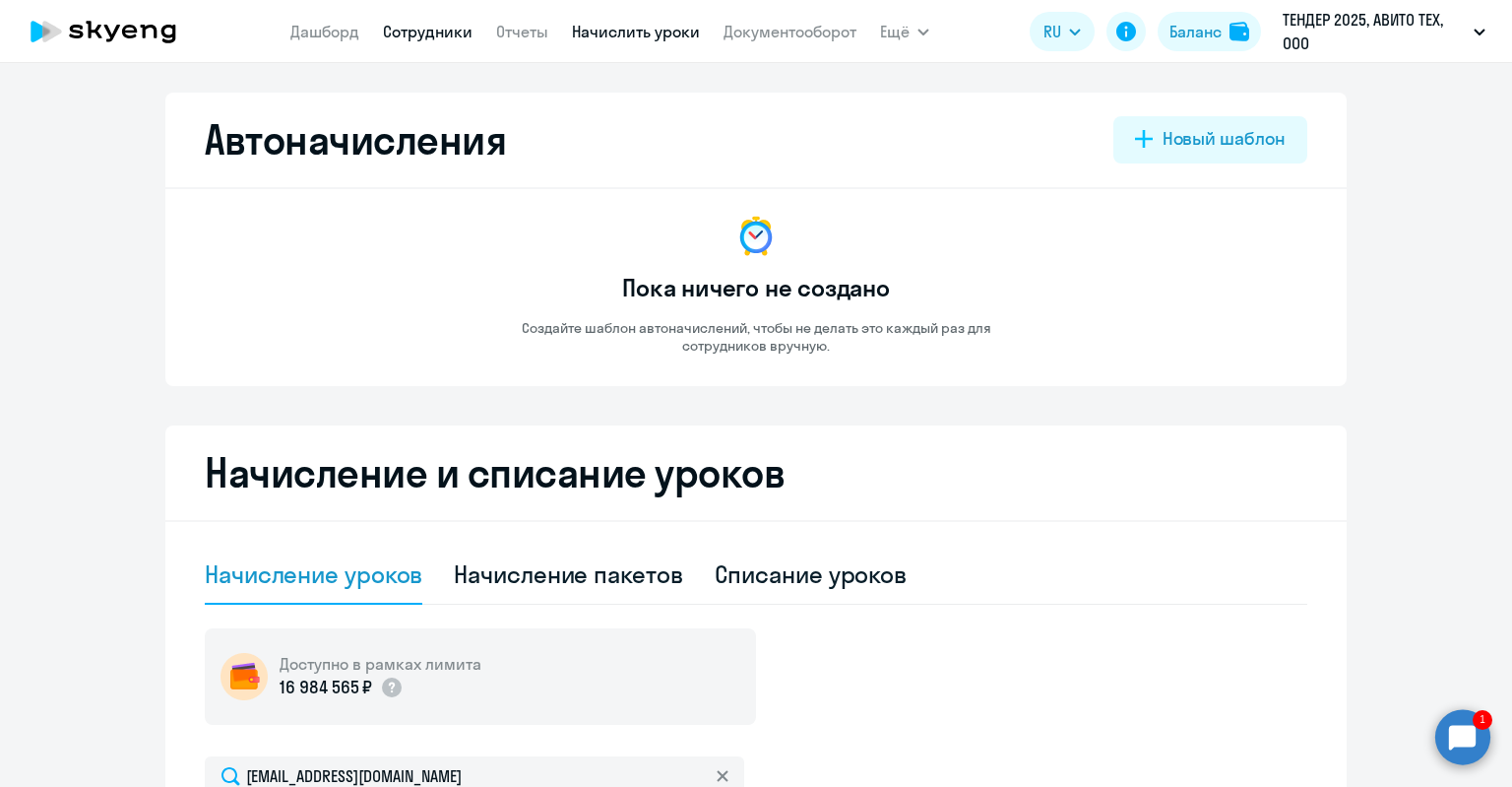 click on "Сотрудники" at bounding box center [427, 32] 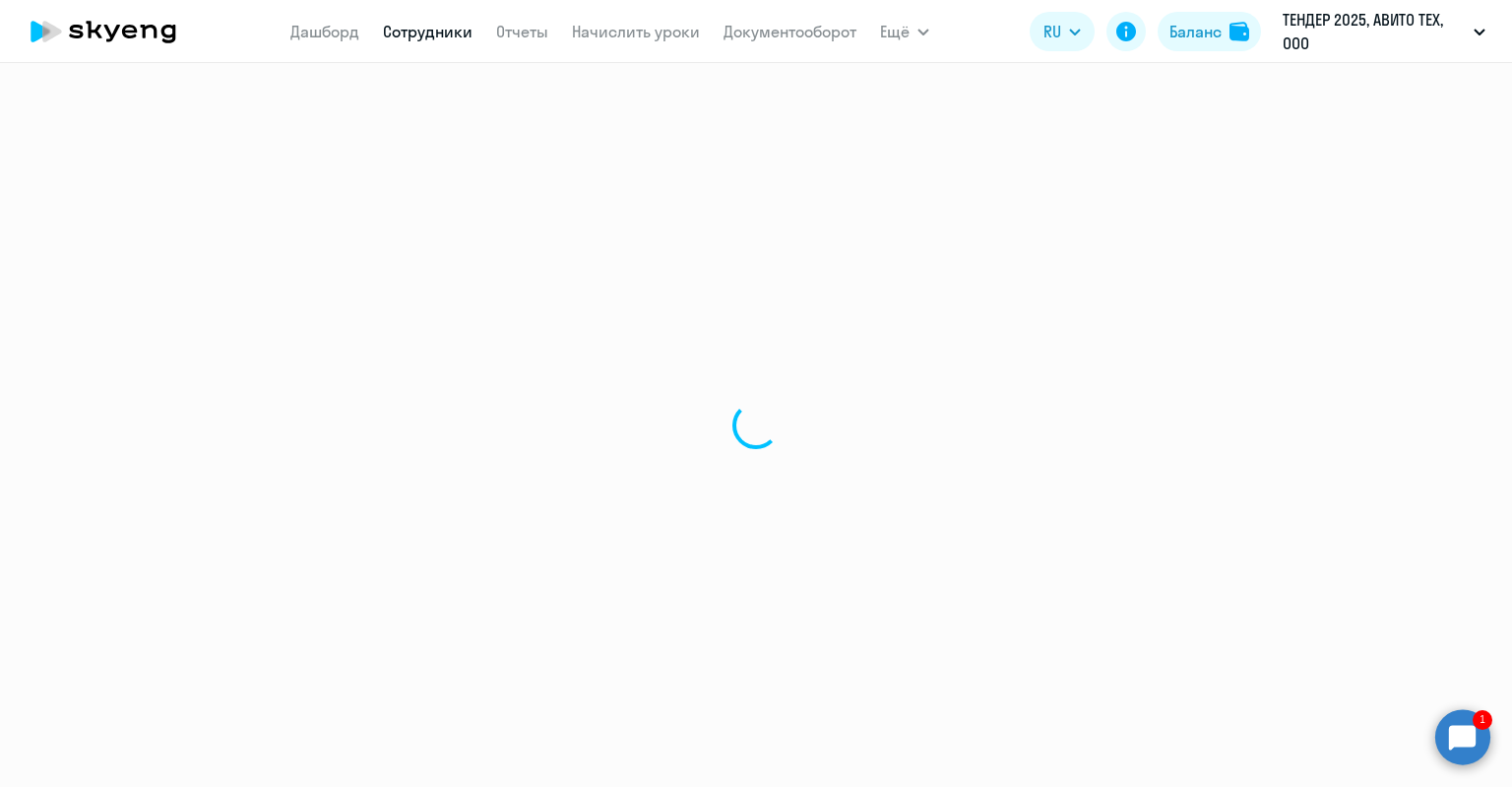 select on "30" 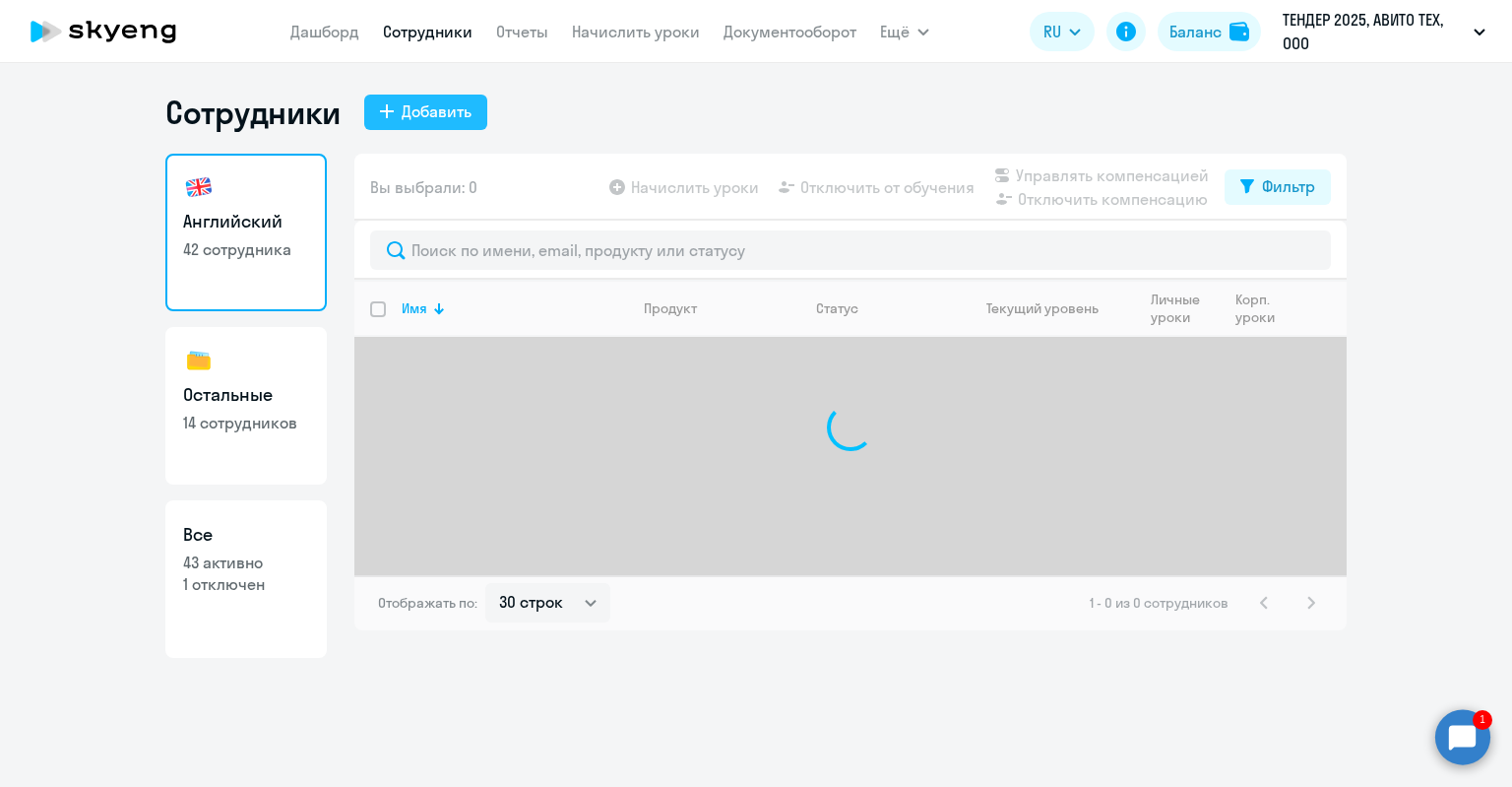 click 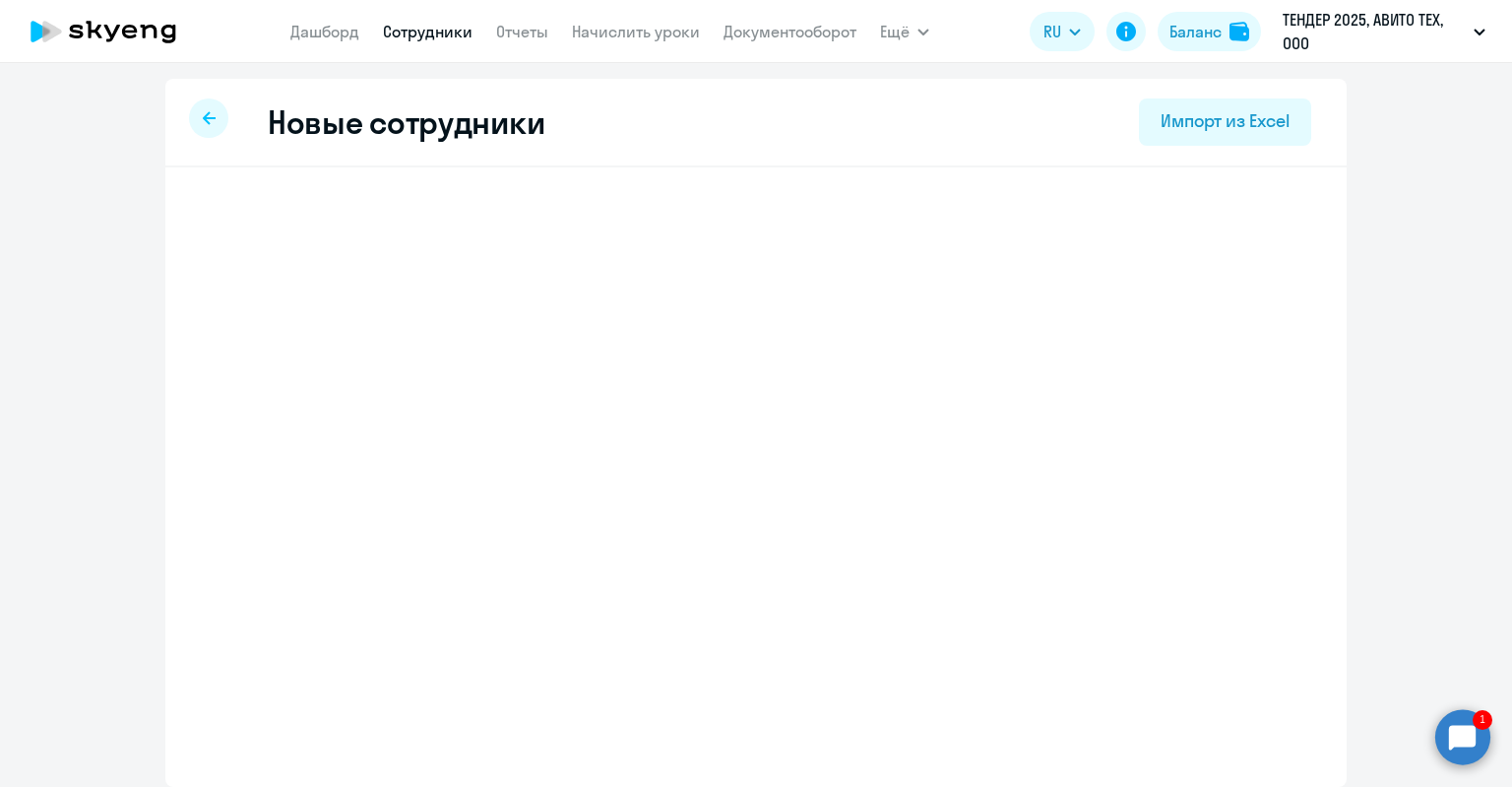select on "english_adult_not_native_speaker" 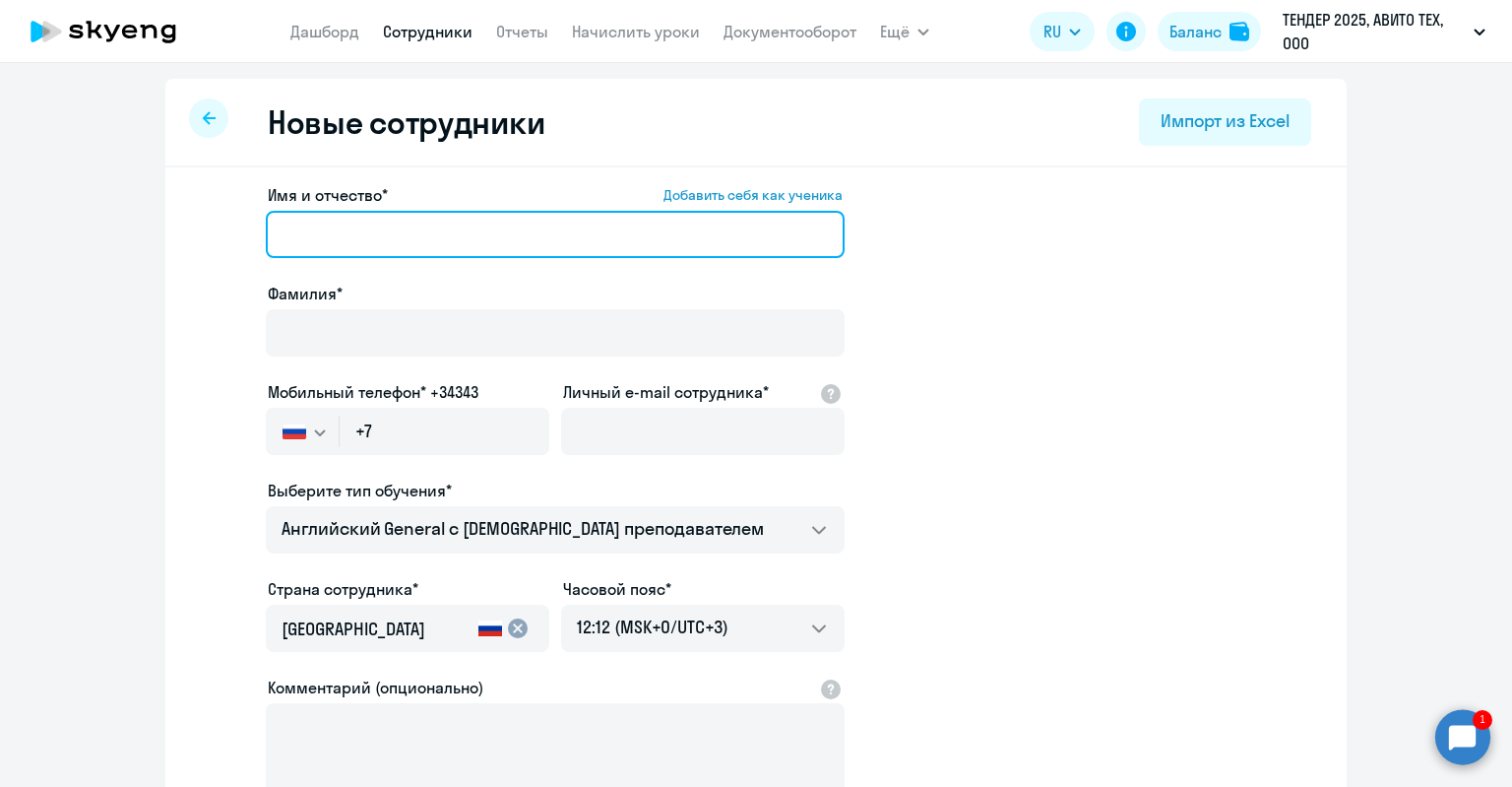click on "Имя и отчество*  Добавить себя как ученика" at bounding box center (555, 234) 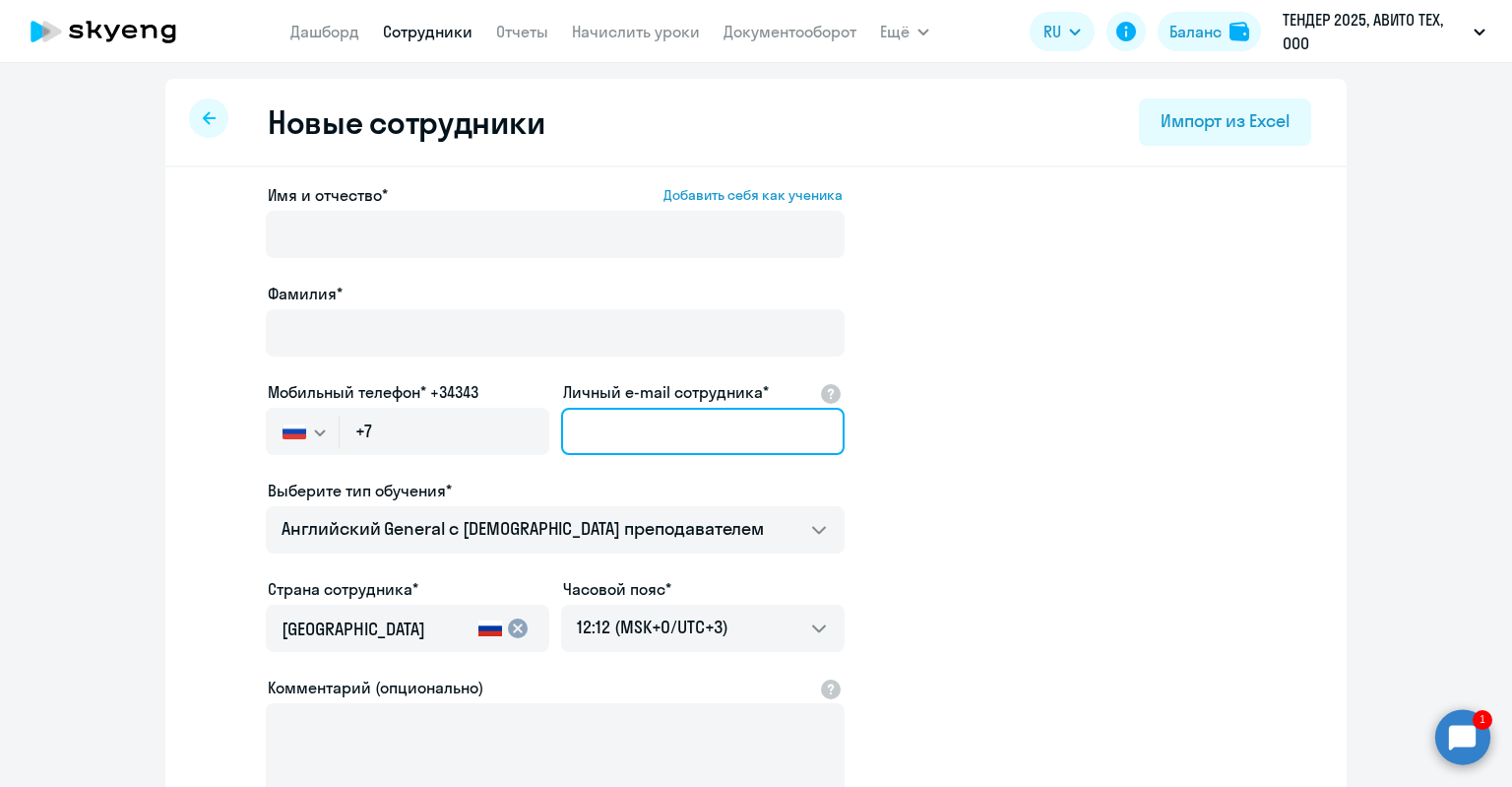 click on "Личный e-mail сотрудника*" at bounding box center (703, 431) 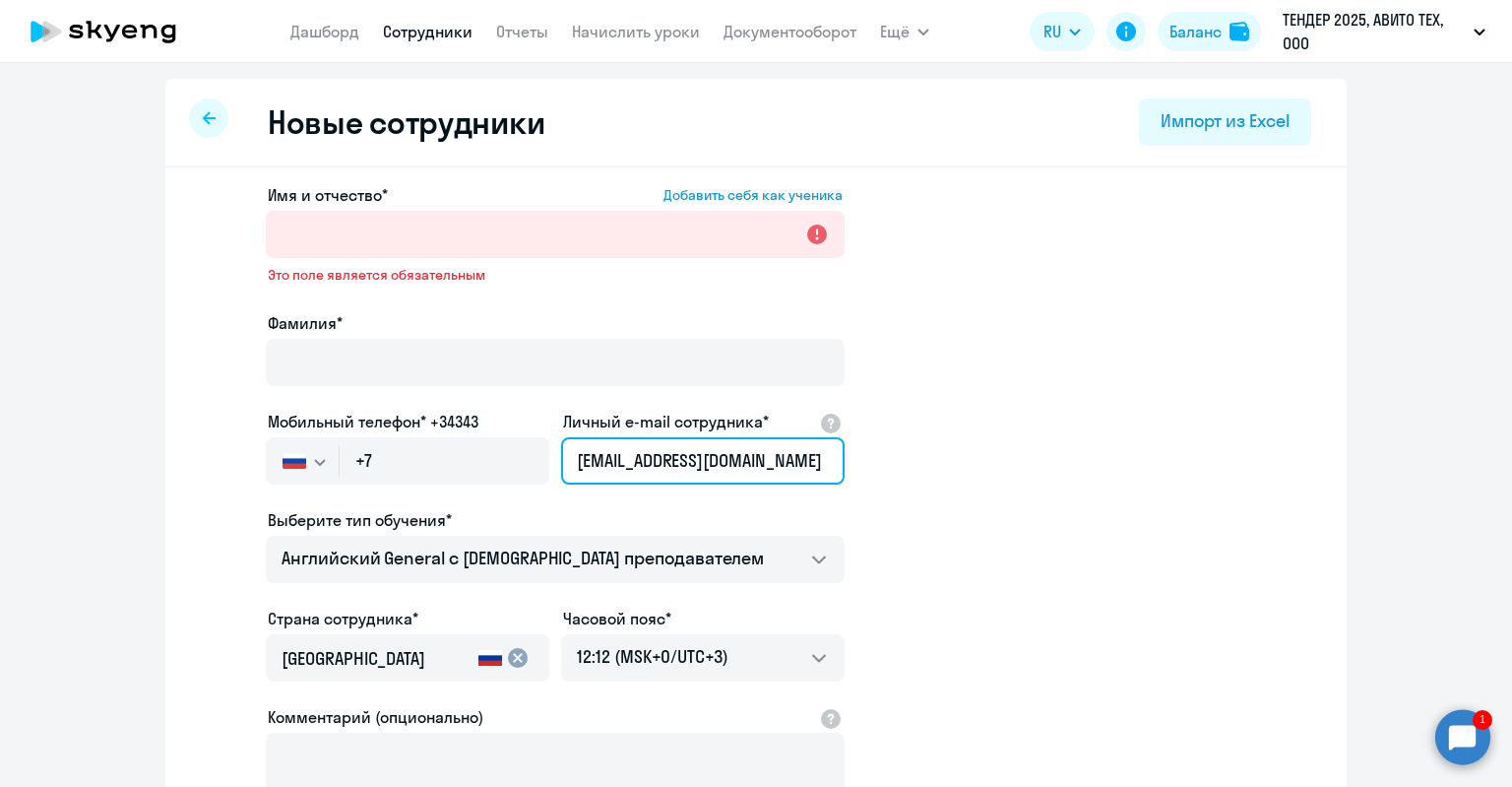 type on "[EMAIL_ADDRESS][DOMAIN_NAME]" 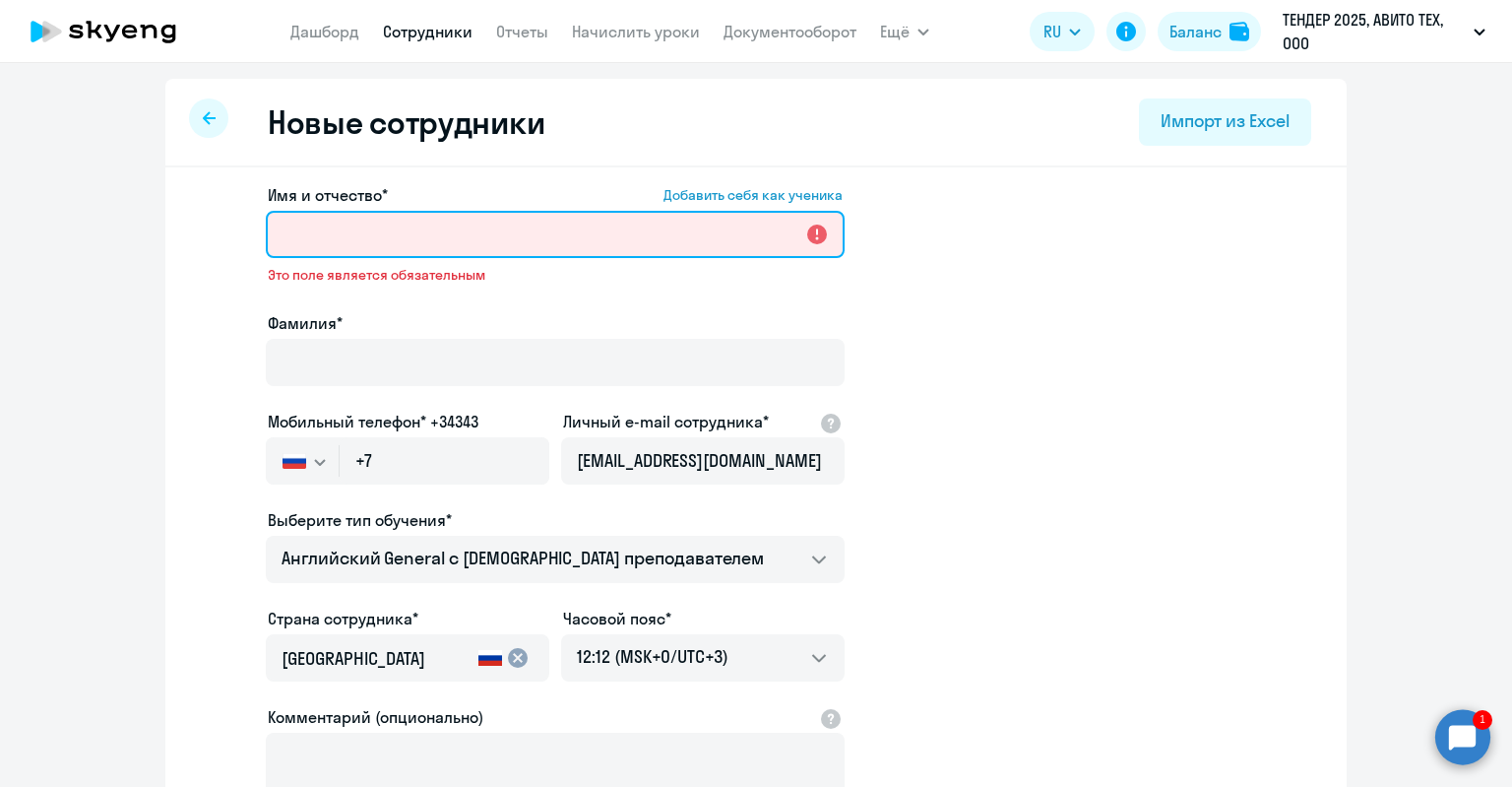 click on "Имя и отчество*  Добавить себя как ученика" at bounding box center (555, 234) 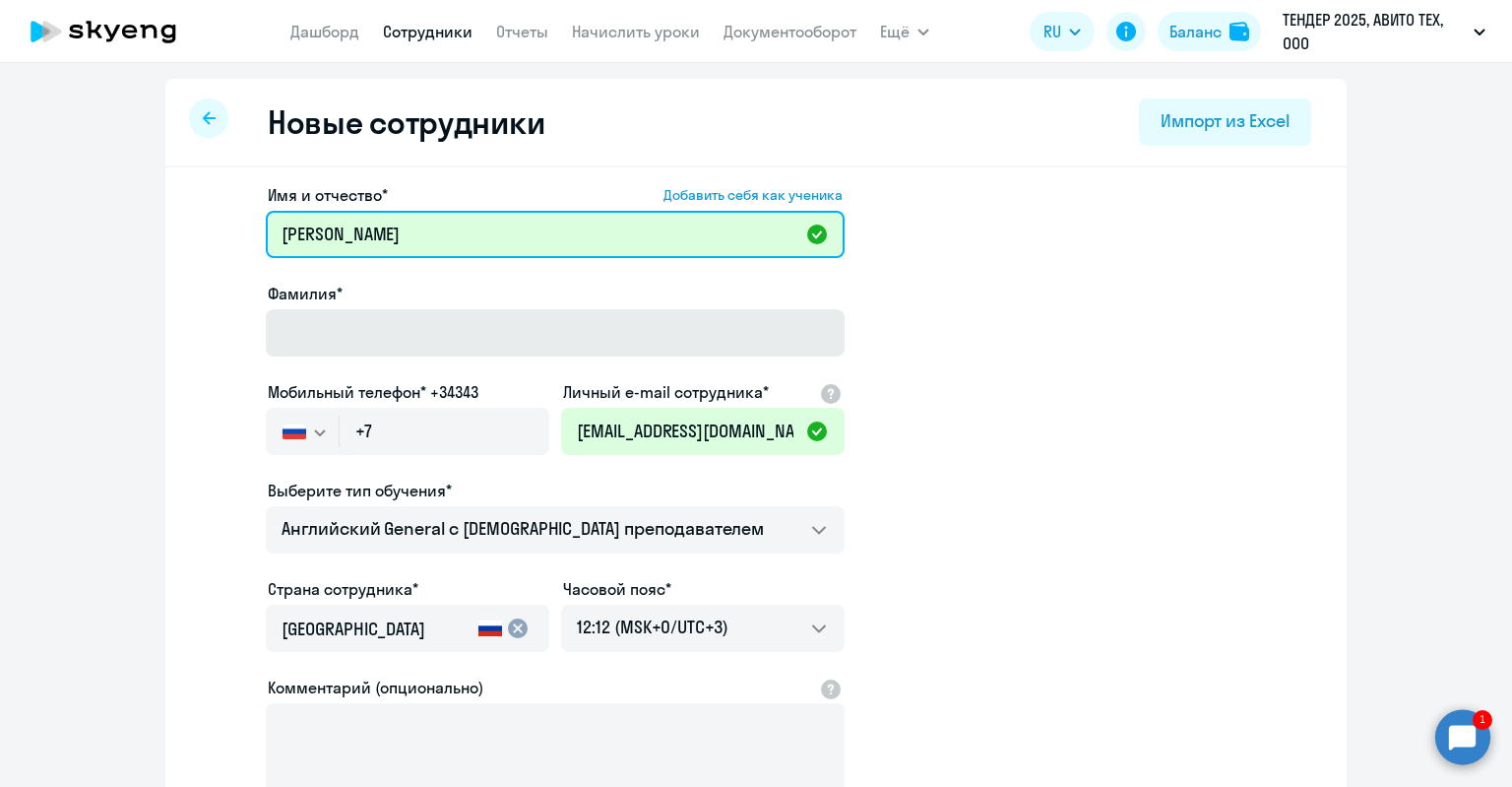 type on "[PERSON_NAME]" 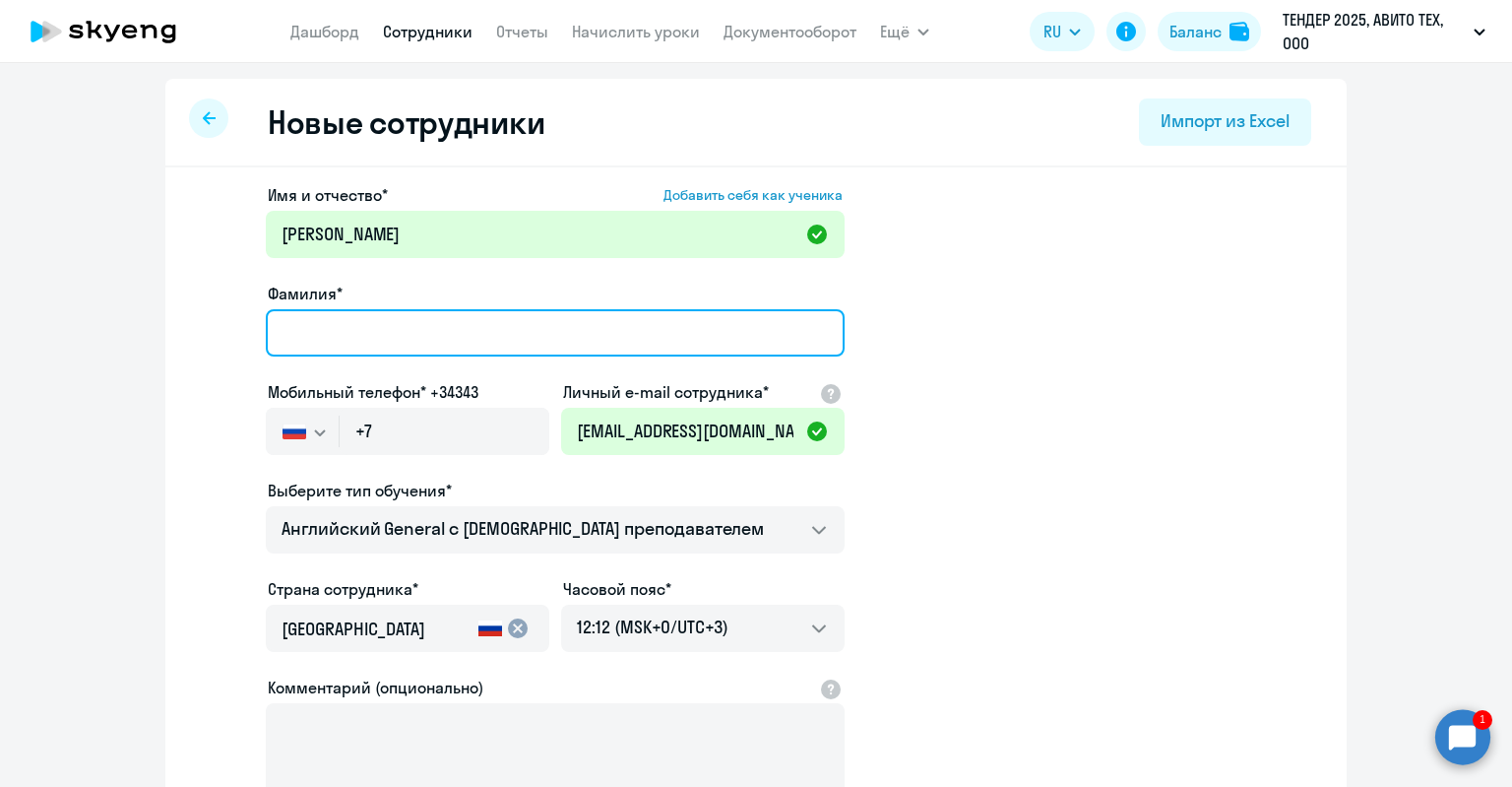click on "Фамилия*" at bounding box center (555, 333) 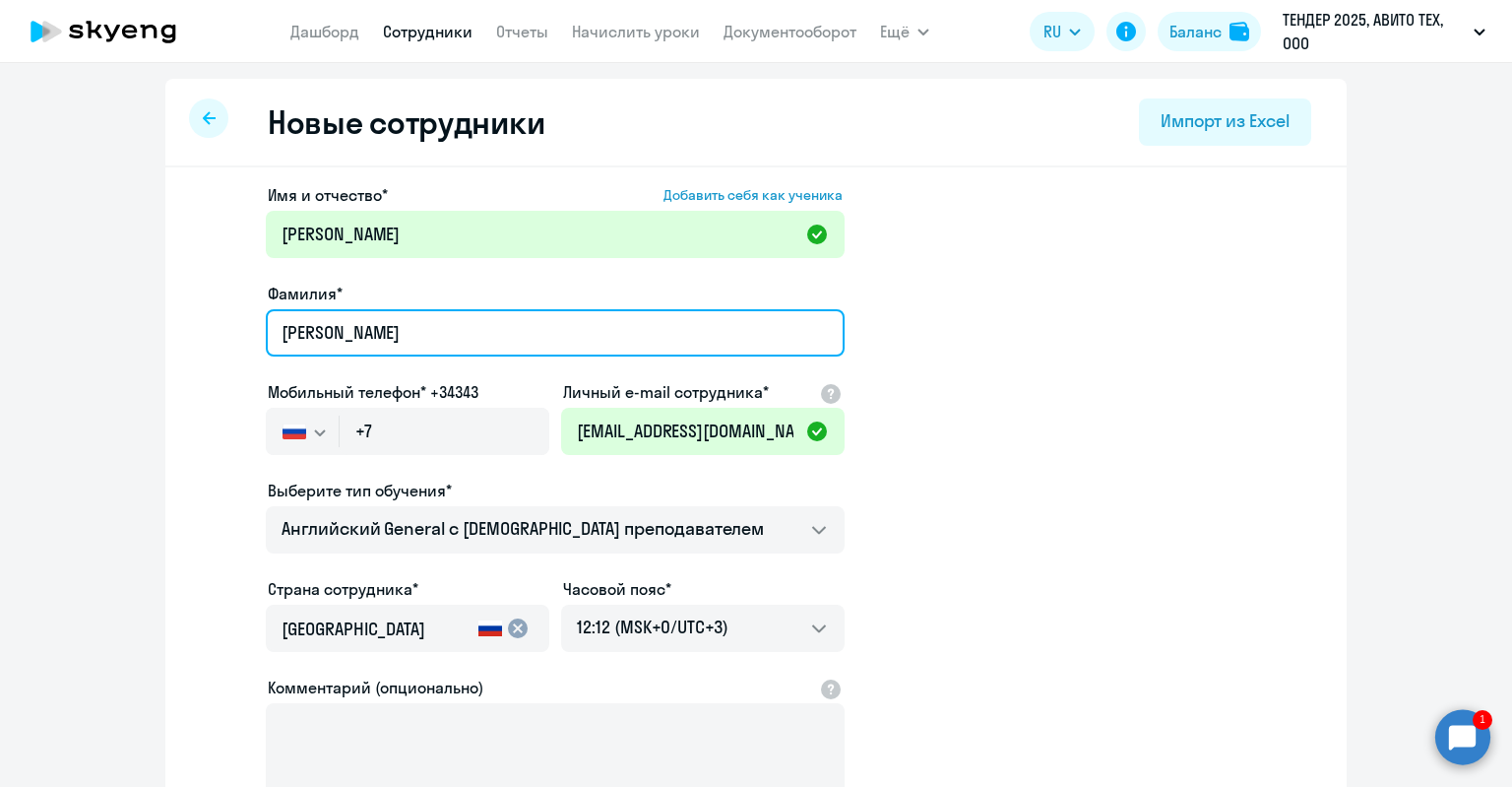 type on "[PERSON_NAME]" 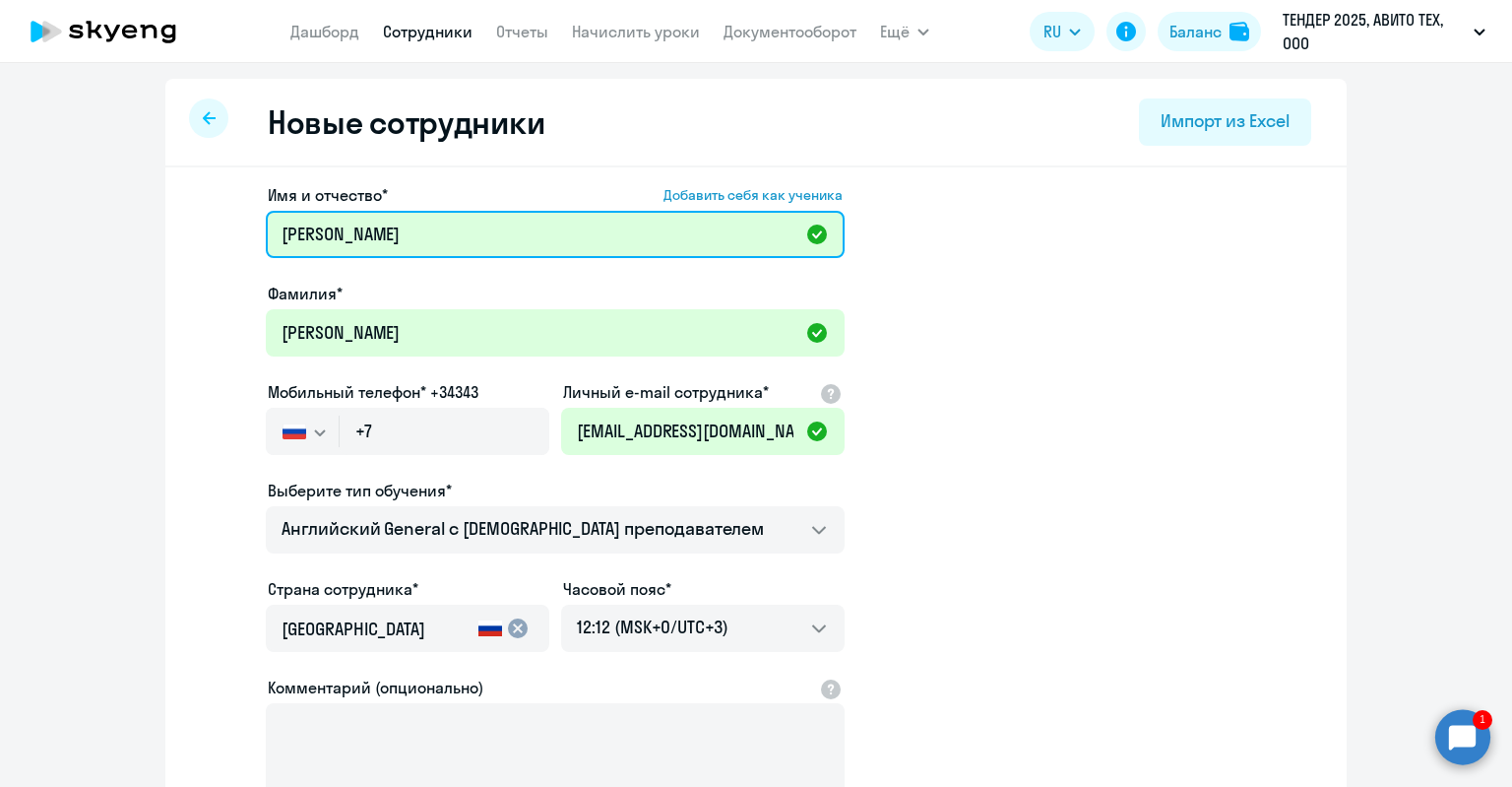 drag, startPoint x: 411, startPoint y: 223, endPoint x: 228, endPoint y: 222, distance: 183.00273 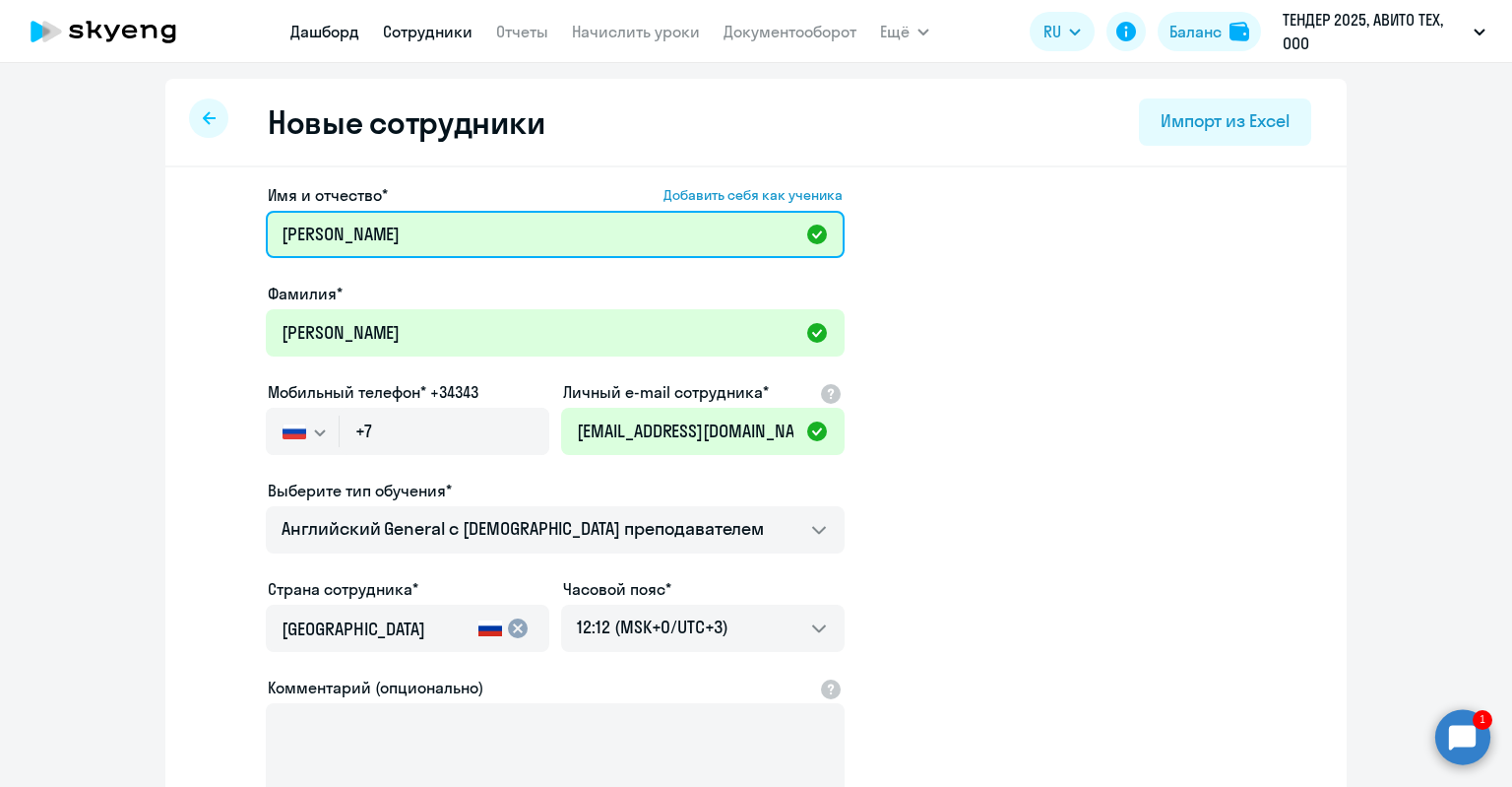 type on "[PERSON_NAME]" 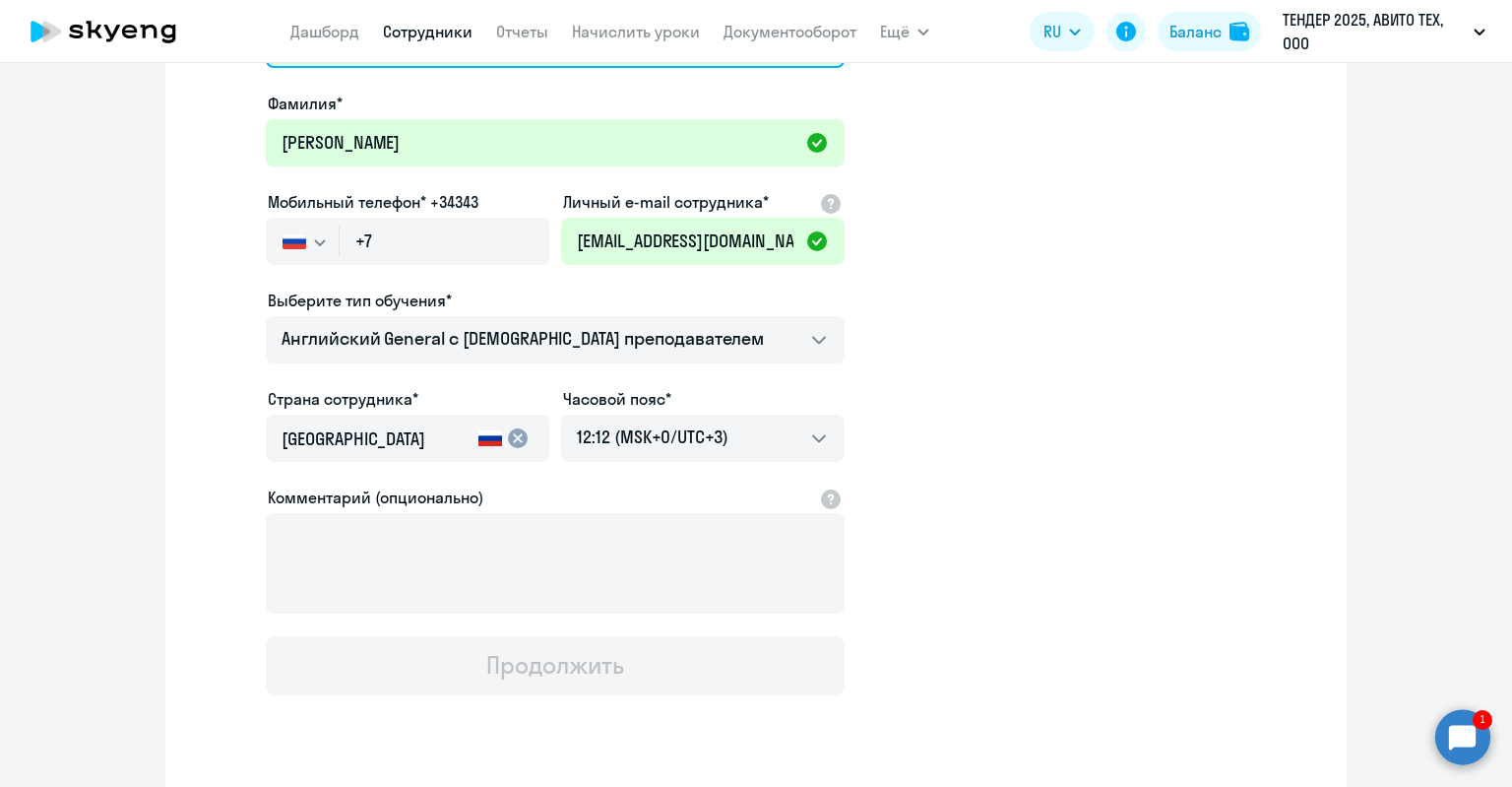 scroll, scrollTop: 197, scrollLeft: 0, axis: vertical 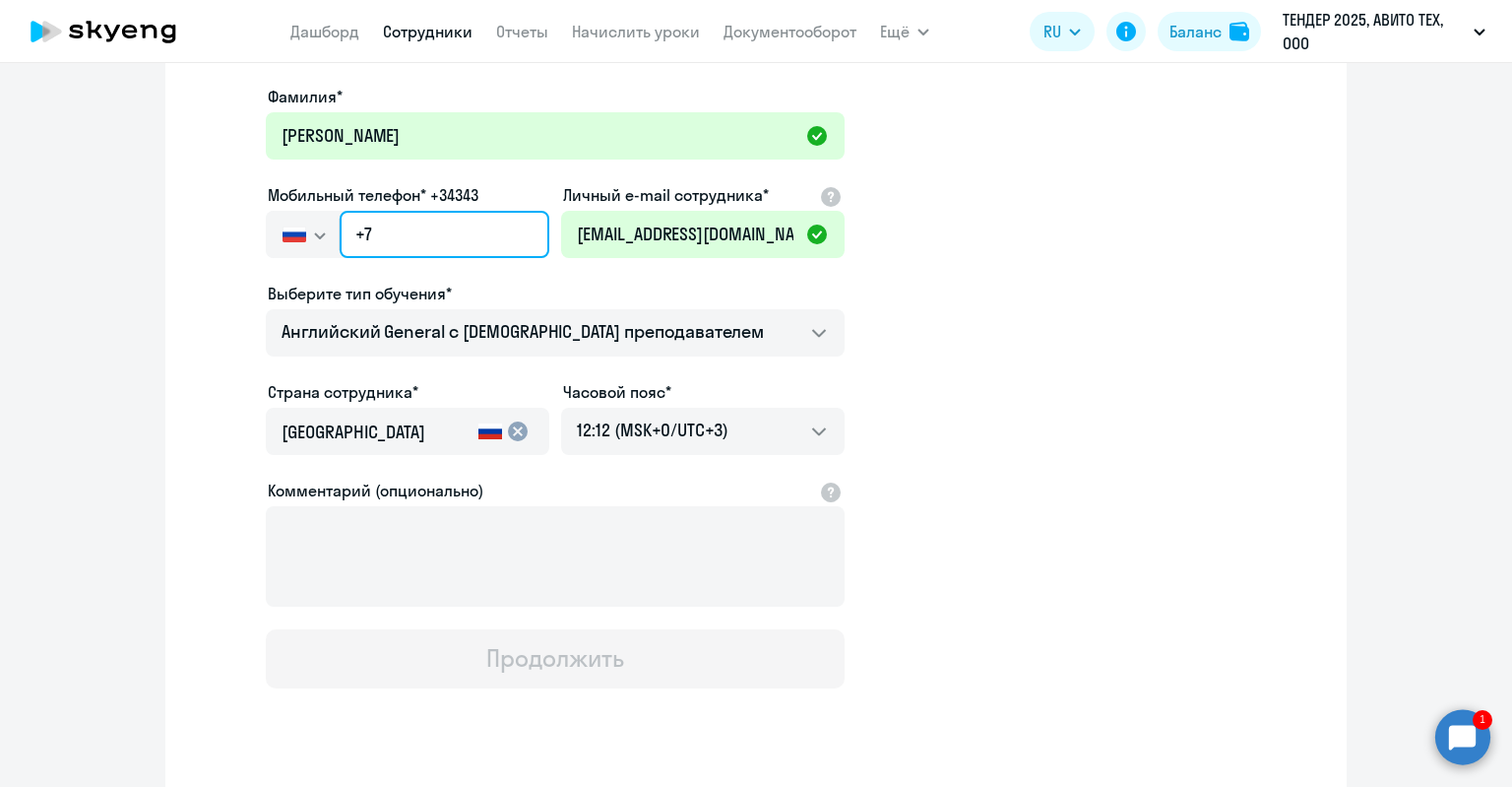 click on "+7" 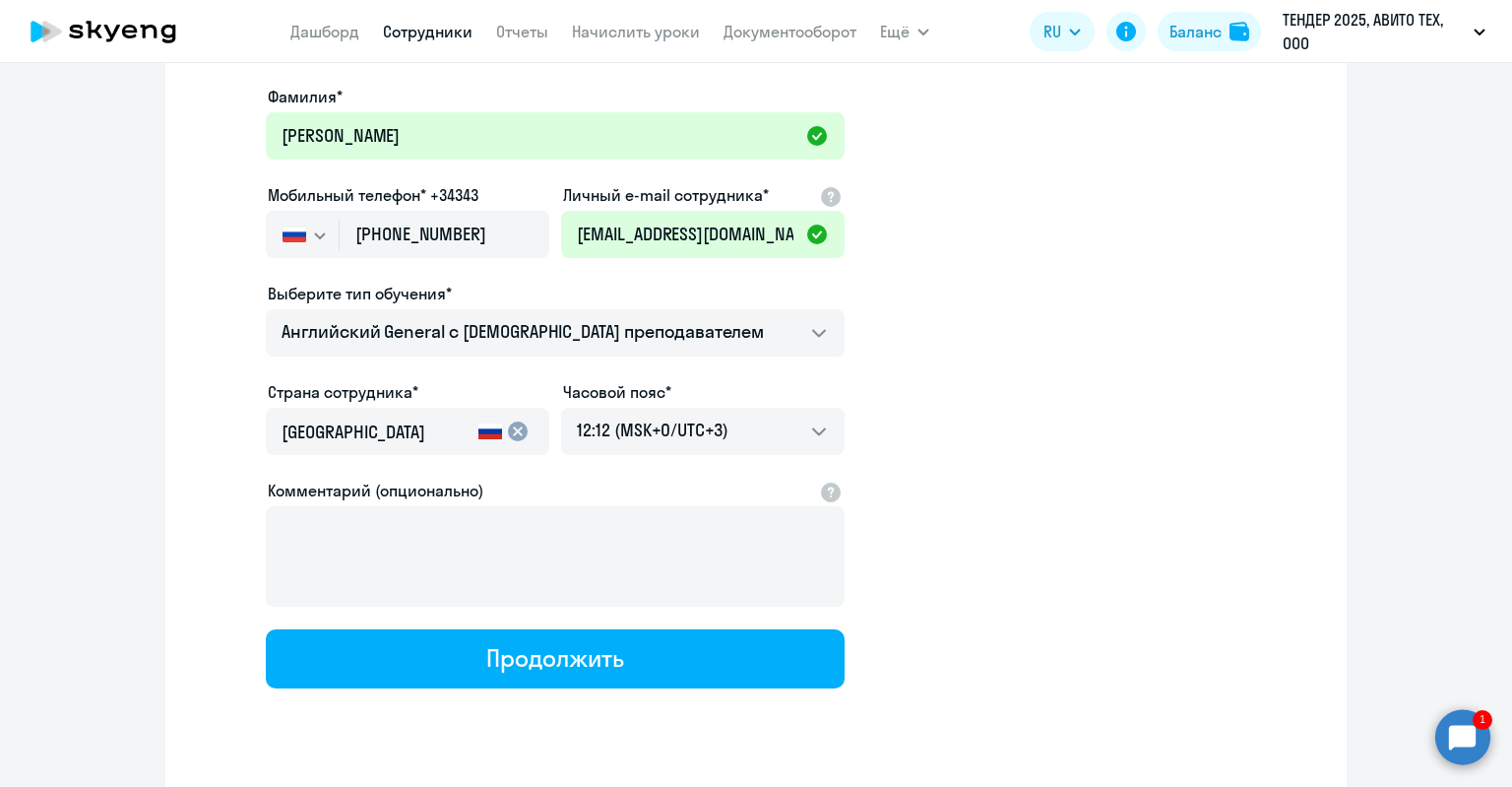 click on "Выберите тип обучения*   Screening Test   Английский General с [DEMOGRAPHIC_DATA] преподавателем   Английский General с [DEMOGRAPHIC_DATA] преподавателем" 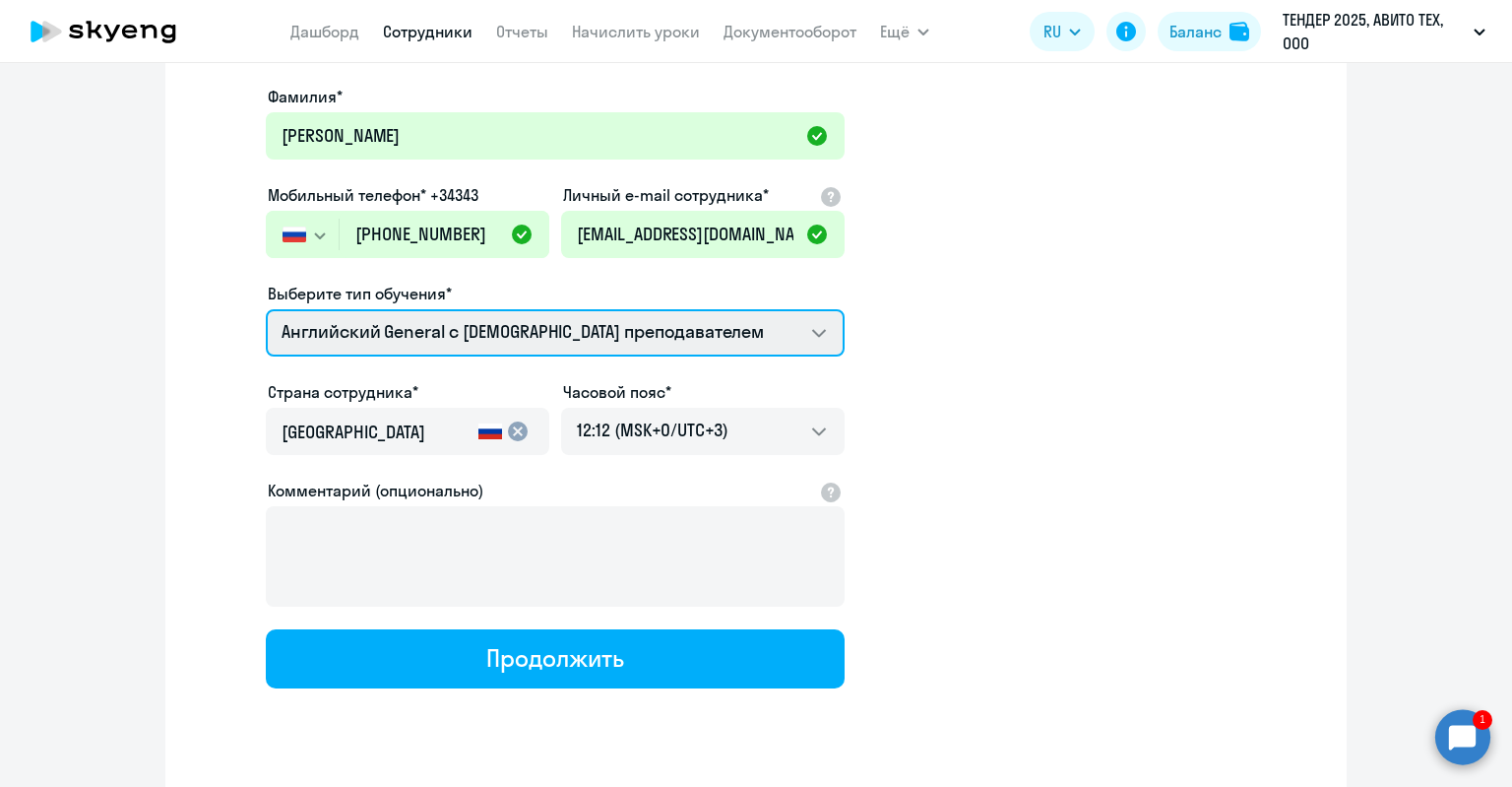 click on "Screening Test   Английский General с [DEMOGRAPHIC_DATA] преподавателем   Английский General с [DEMOGRAPHIC_DATA] преподавателем" at bounding box center (555, 333) 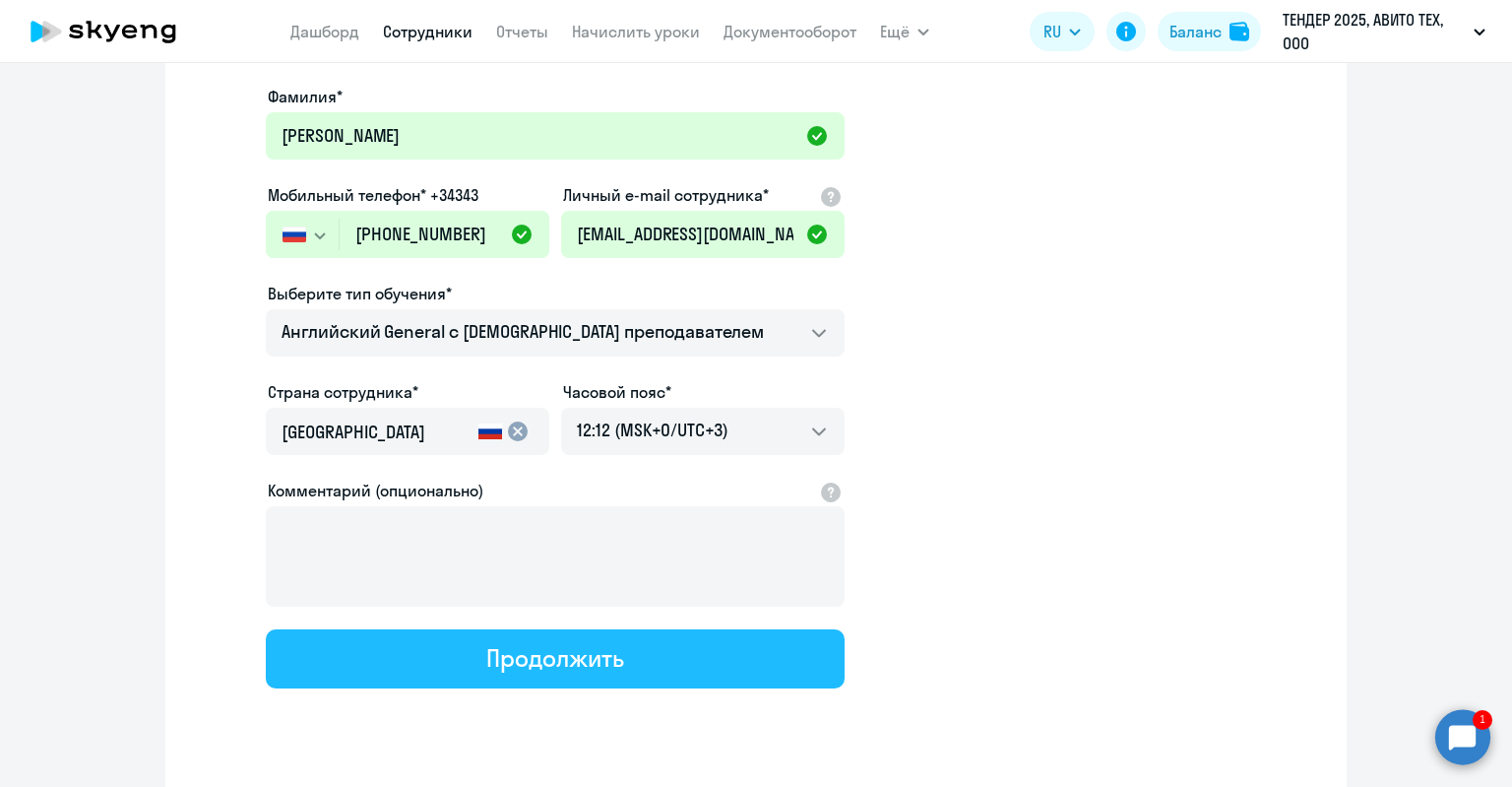 click on "Продолжить" 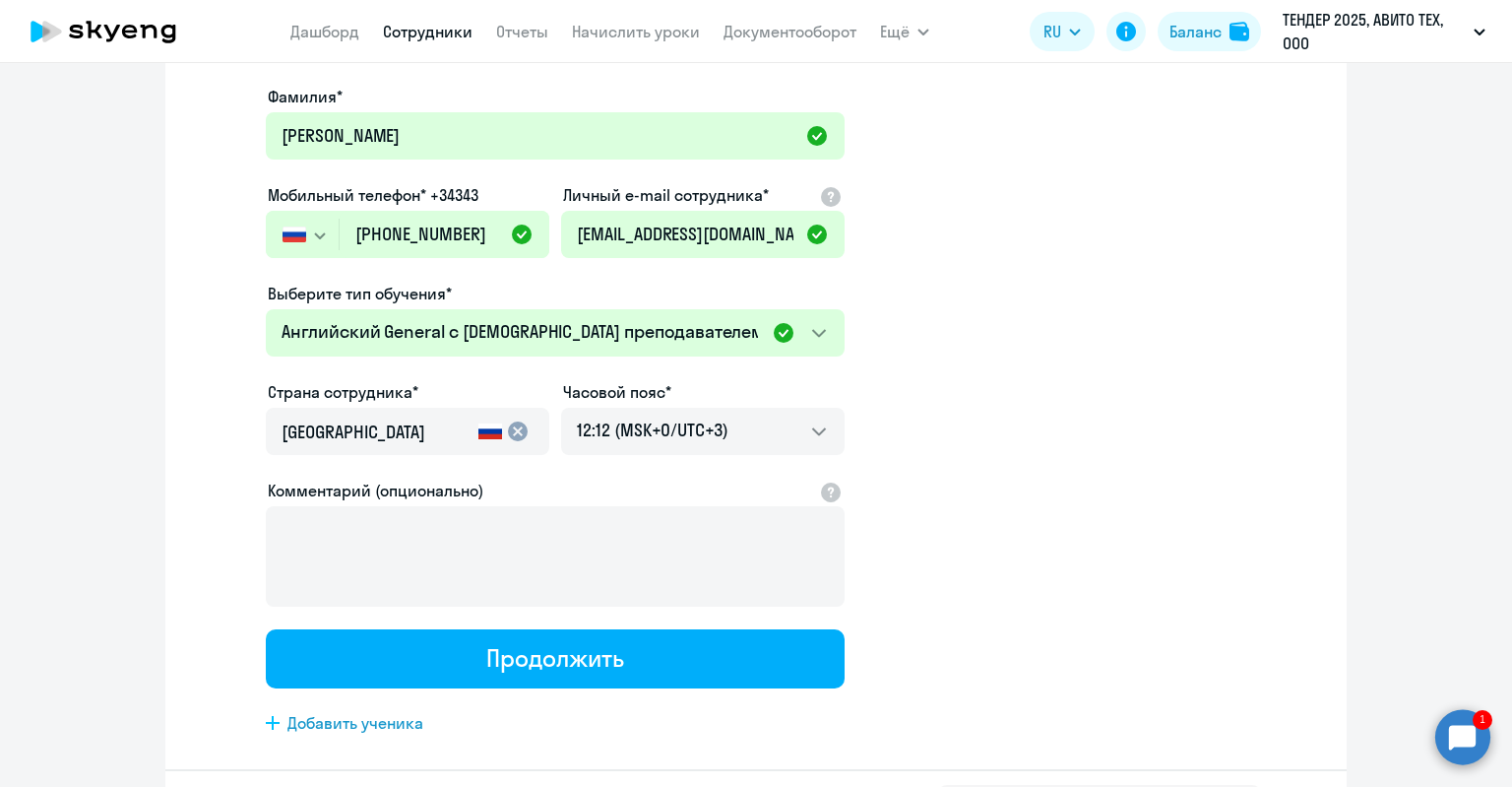 scroll, scrollTop: 0, scrollLeft: 0, axis: both 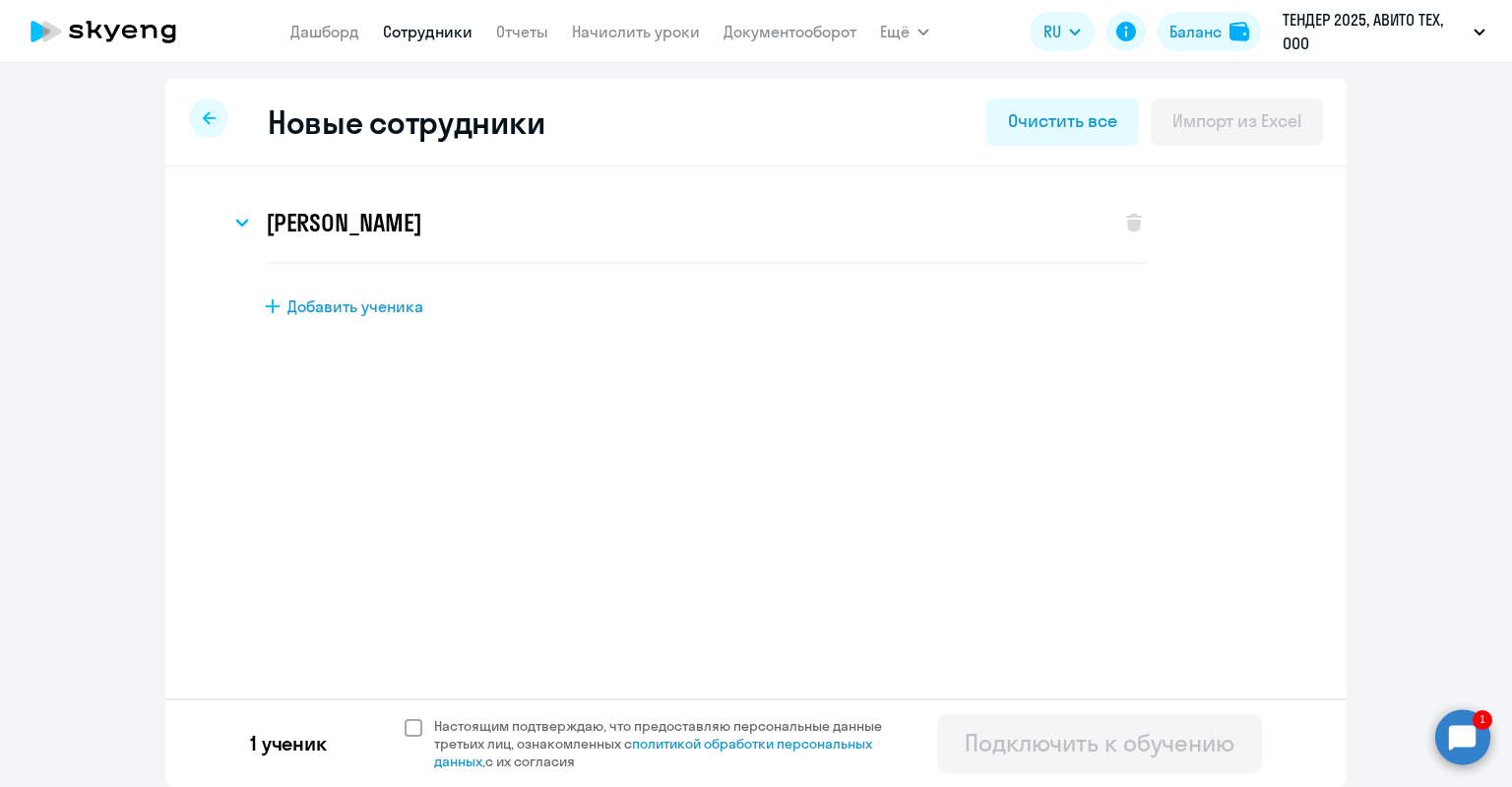 click on "Настоящим подтверждаю, что предоставляю персональные данные третьих лиц, ознакомленных с   политикой обработки персональных данных,   с их согласия" 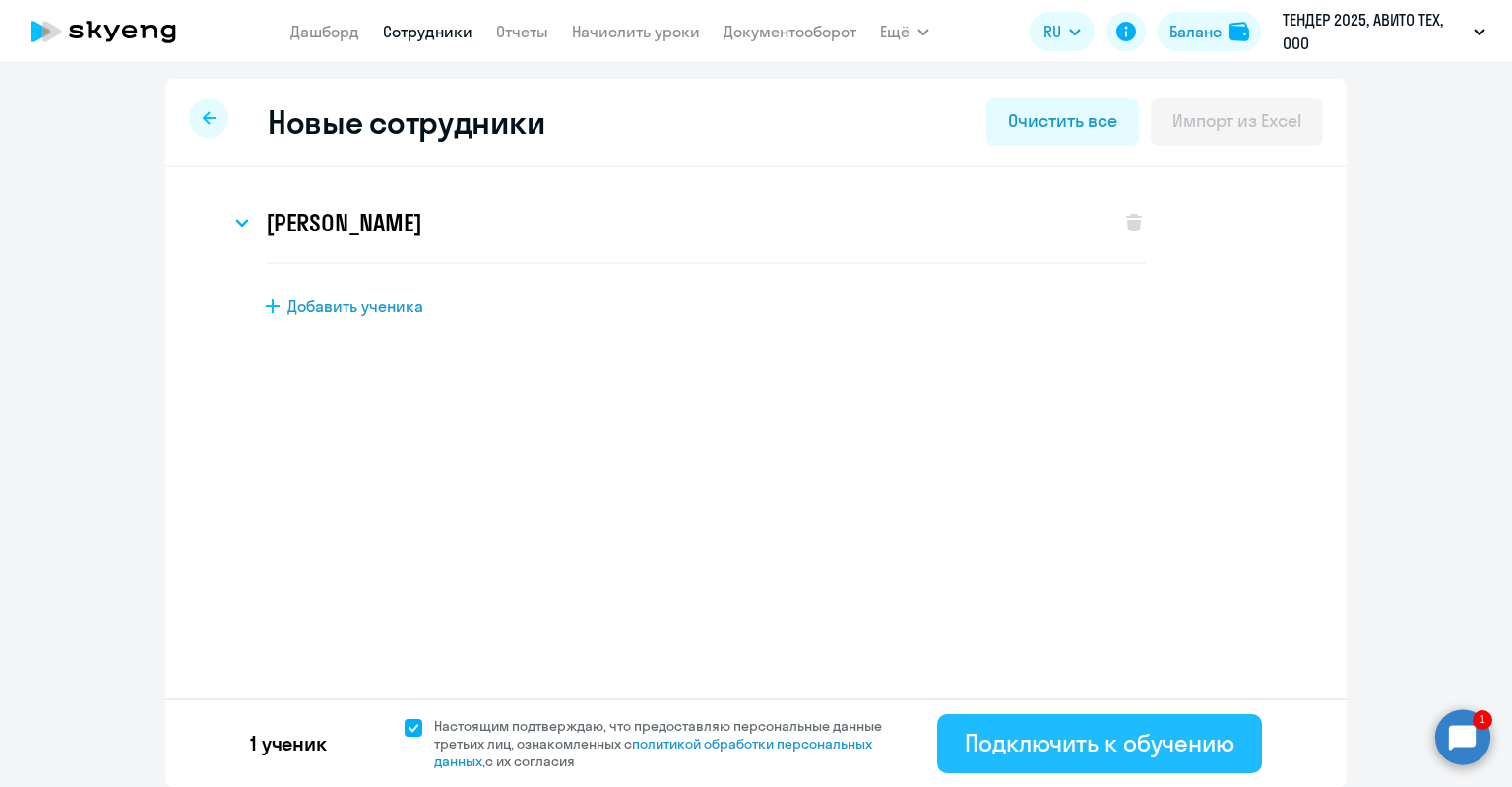click on "Подключить к обучению" 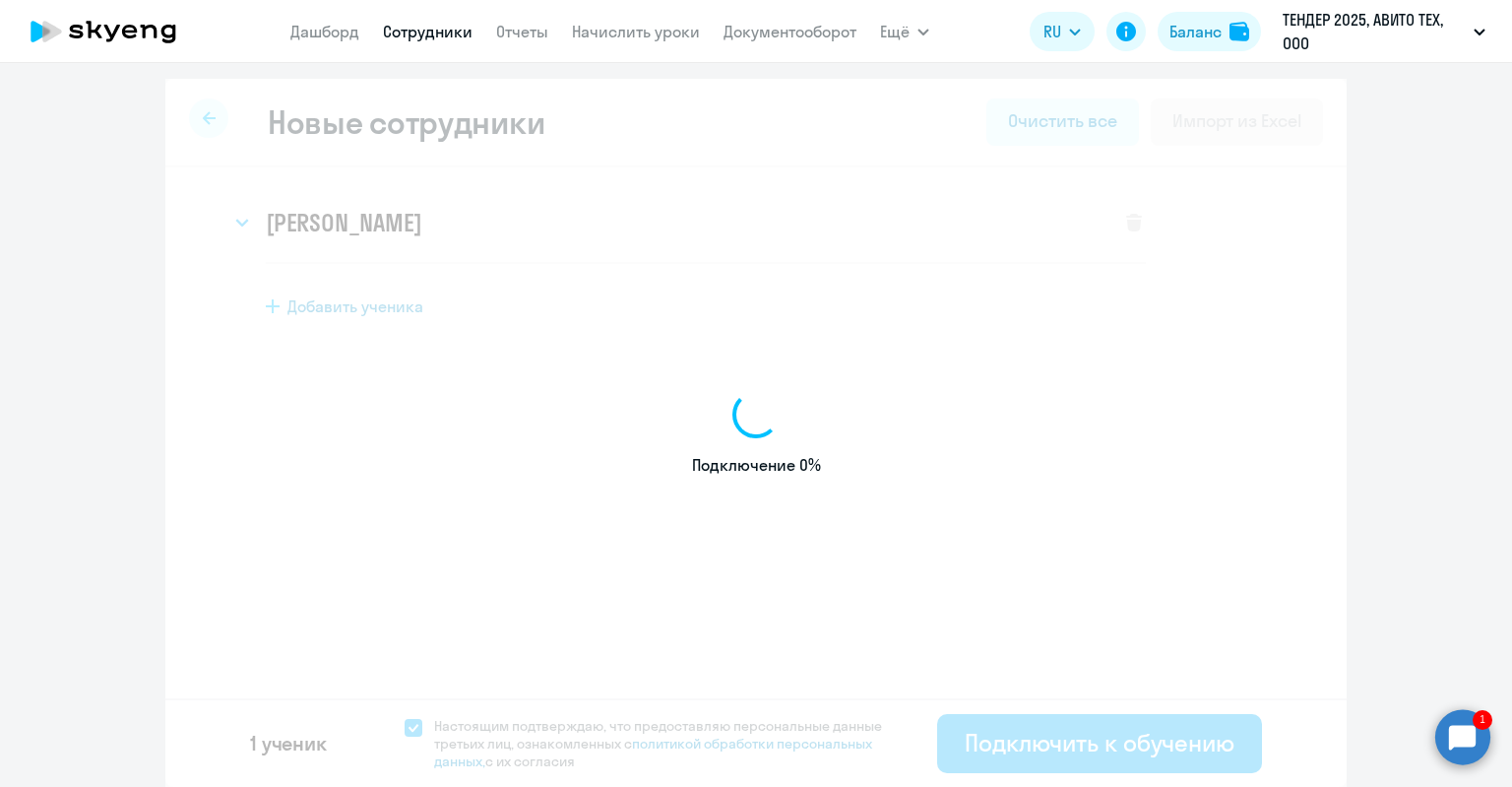 select on "english_adult_not_native_speaker" 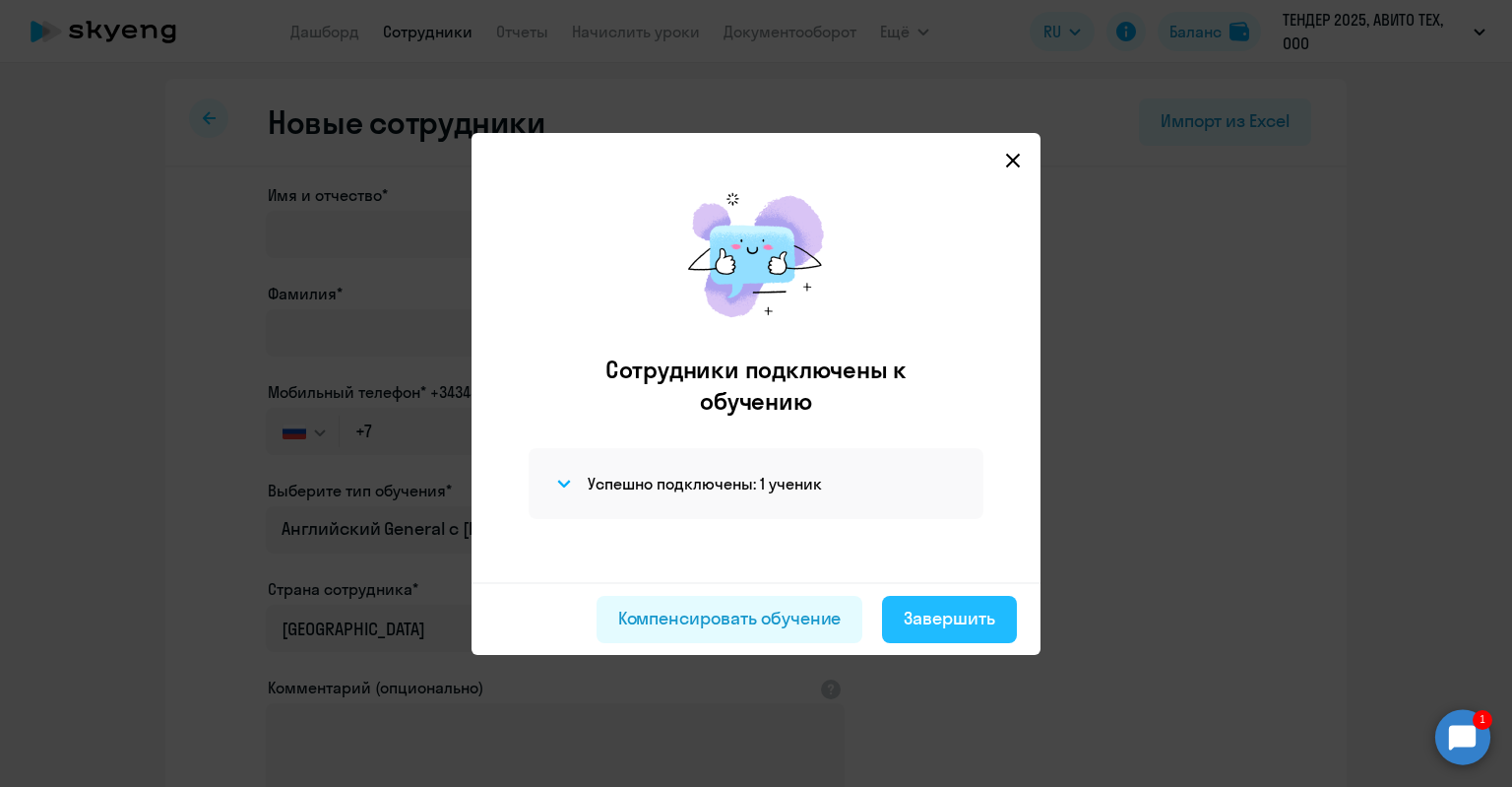 click on "Завершить" at bounding box center (949, 620) 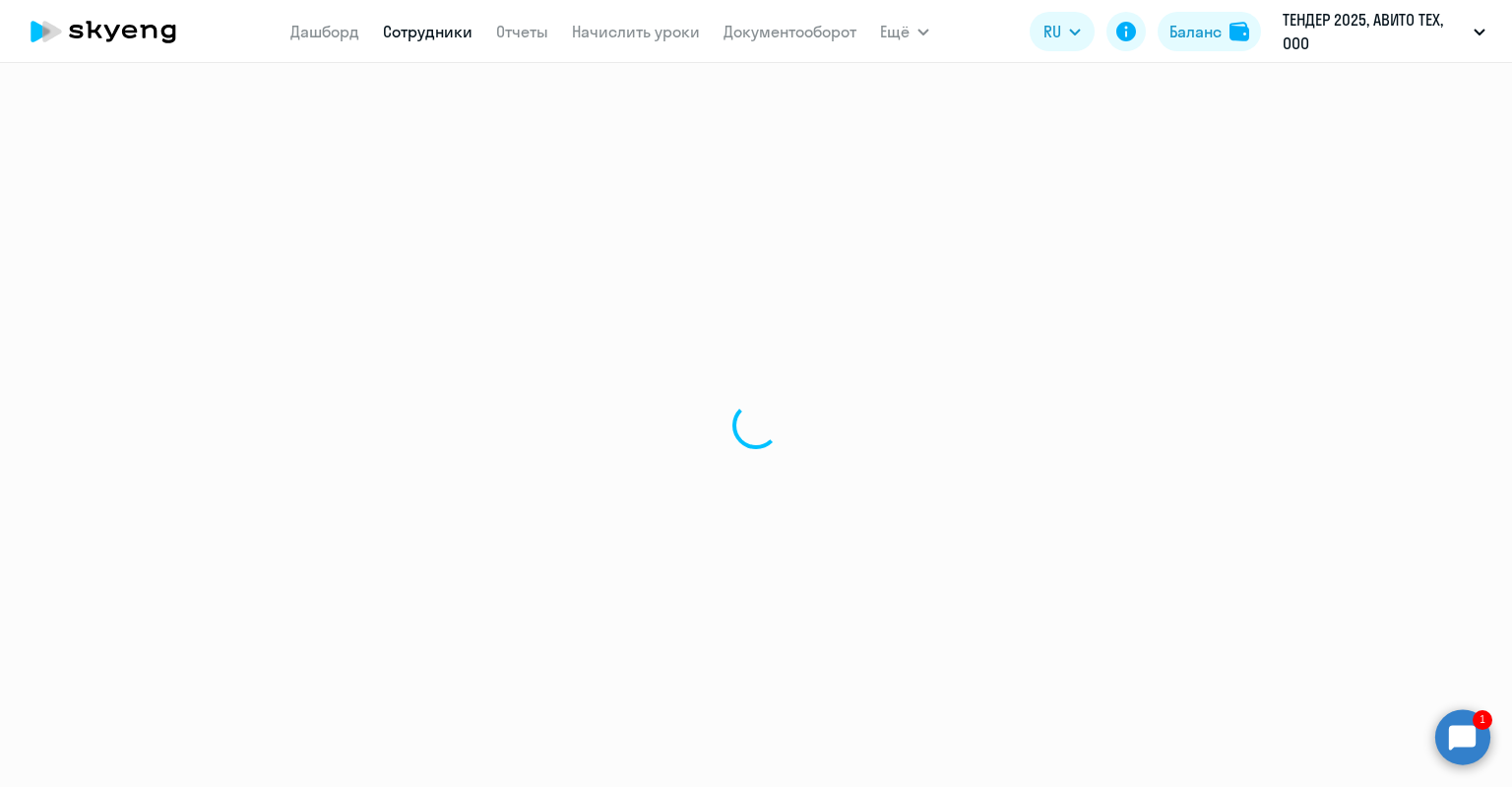 select on "30" 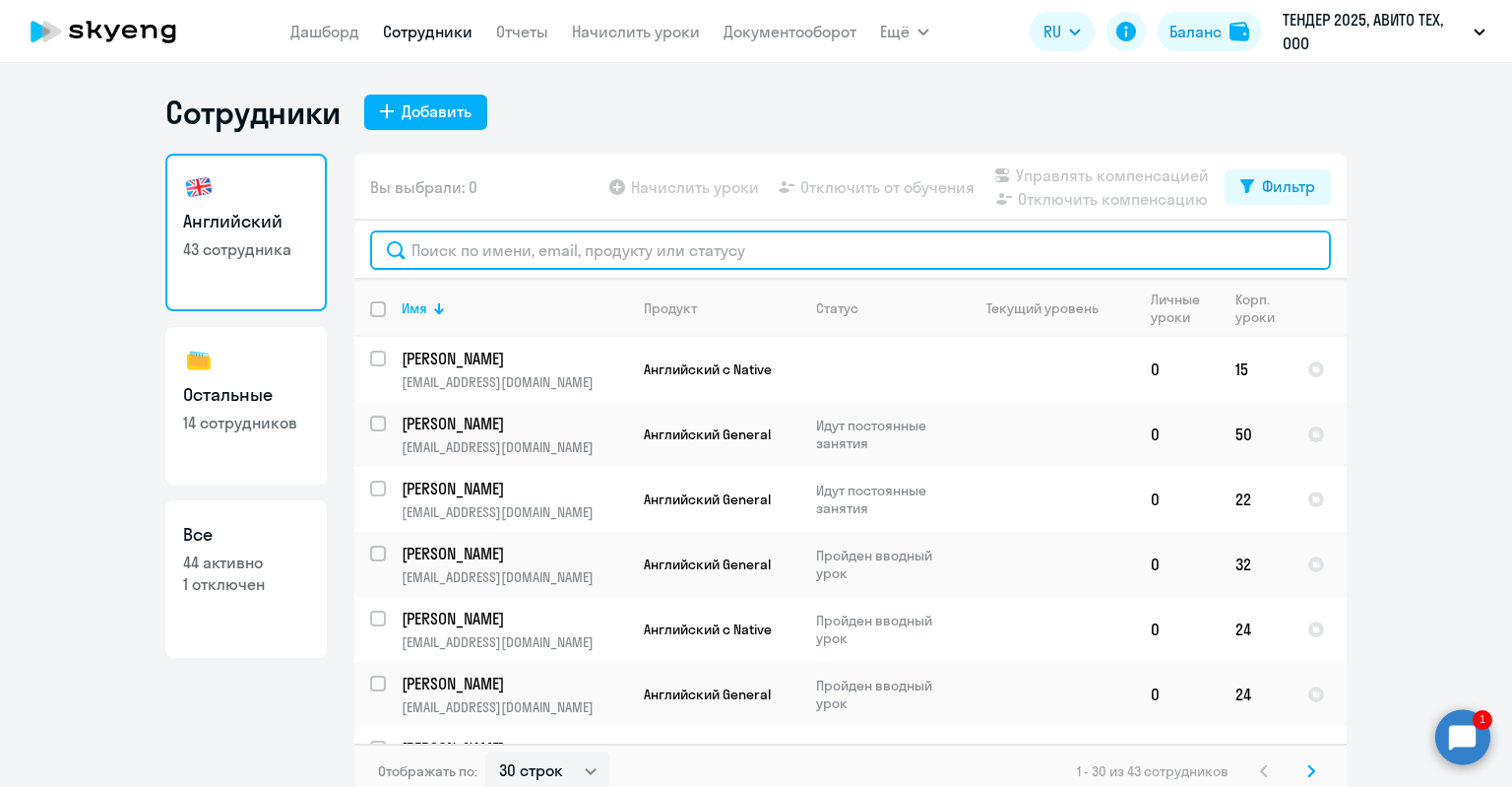 click 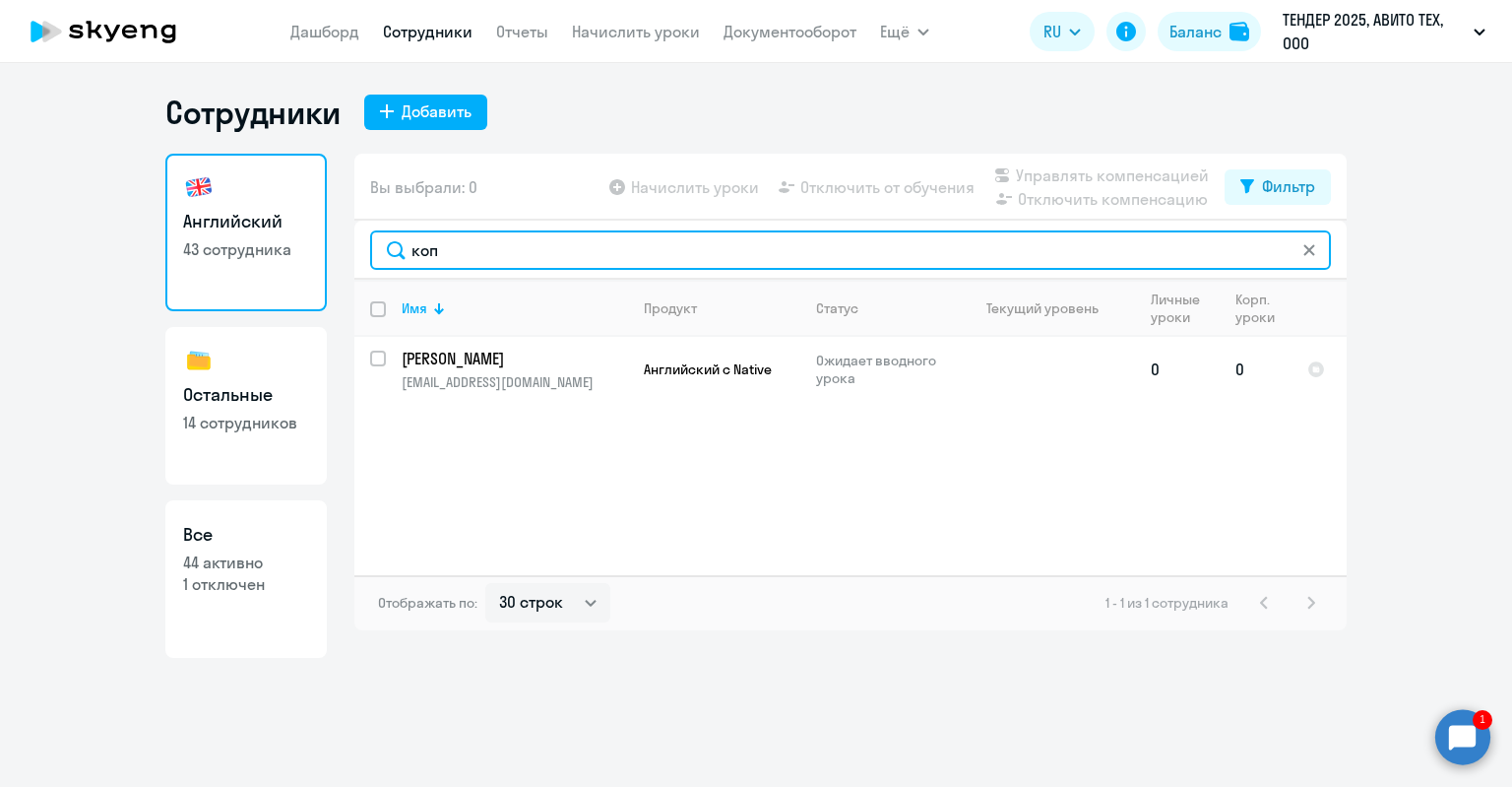 type on "коп" 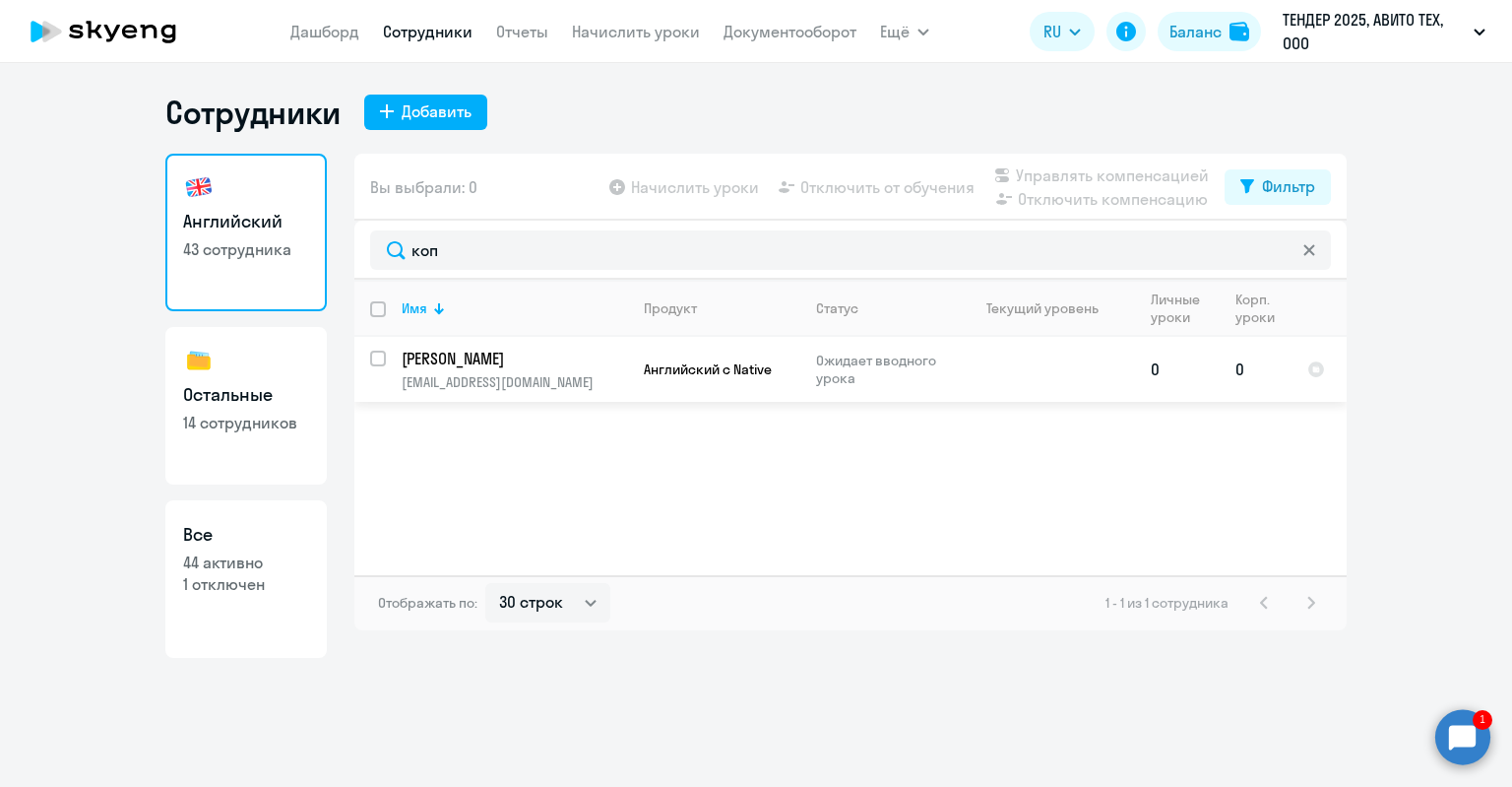 click on "Английский с Native" 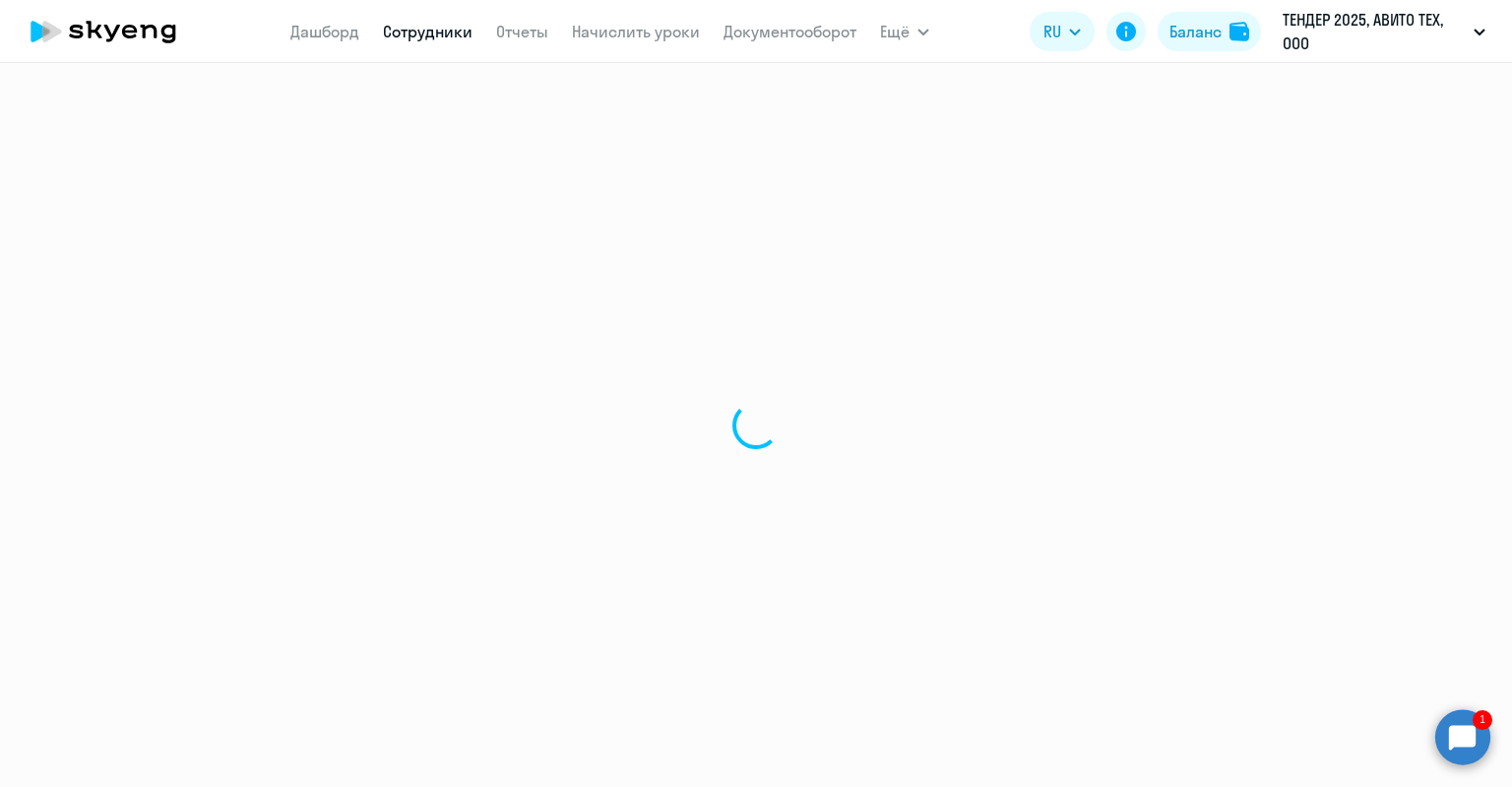 select on "english" 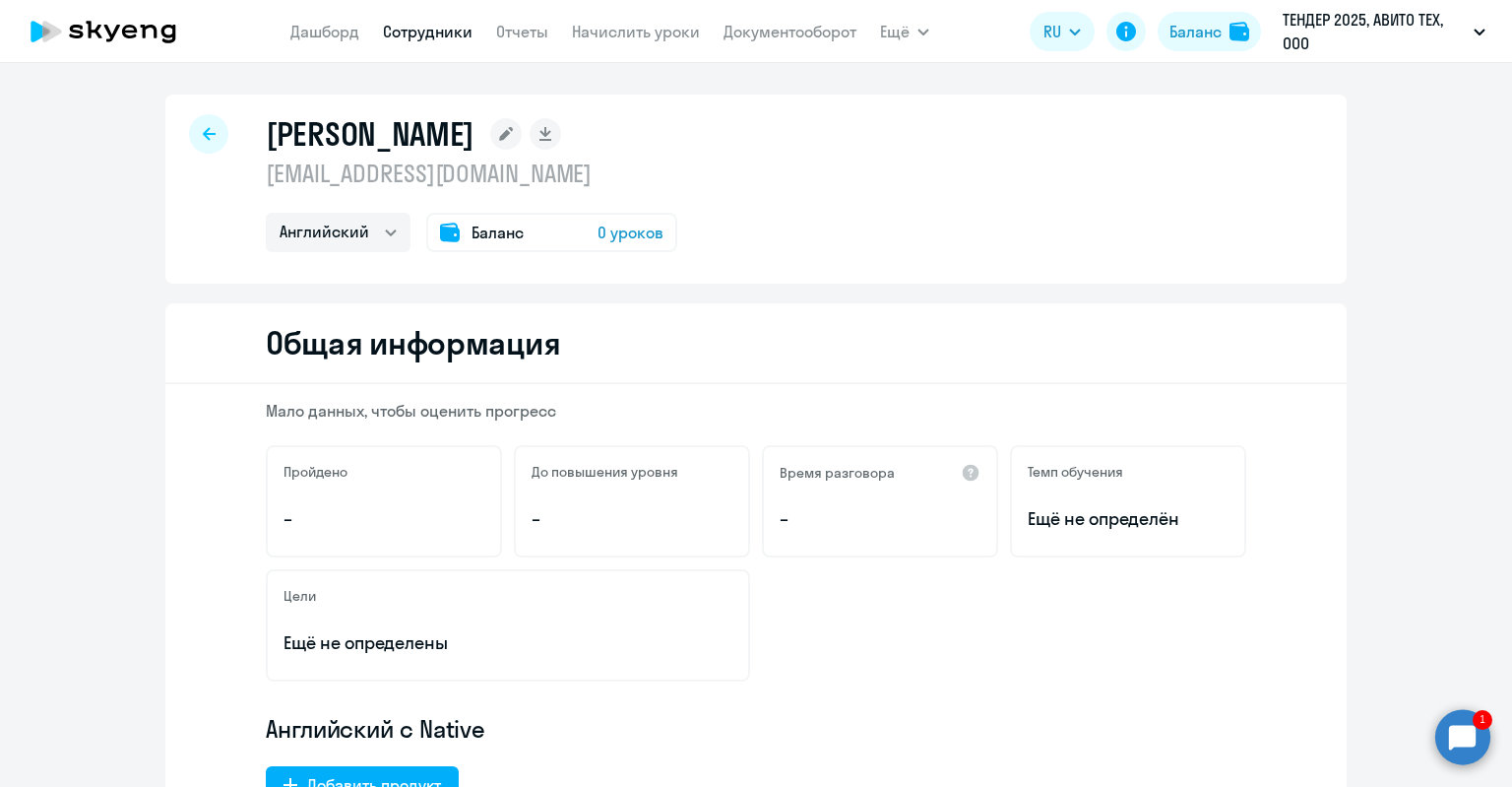 click on "Баланс" 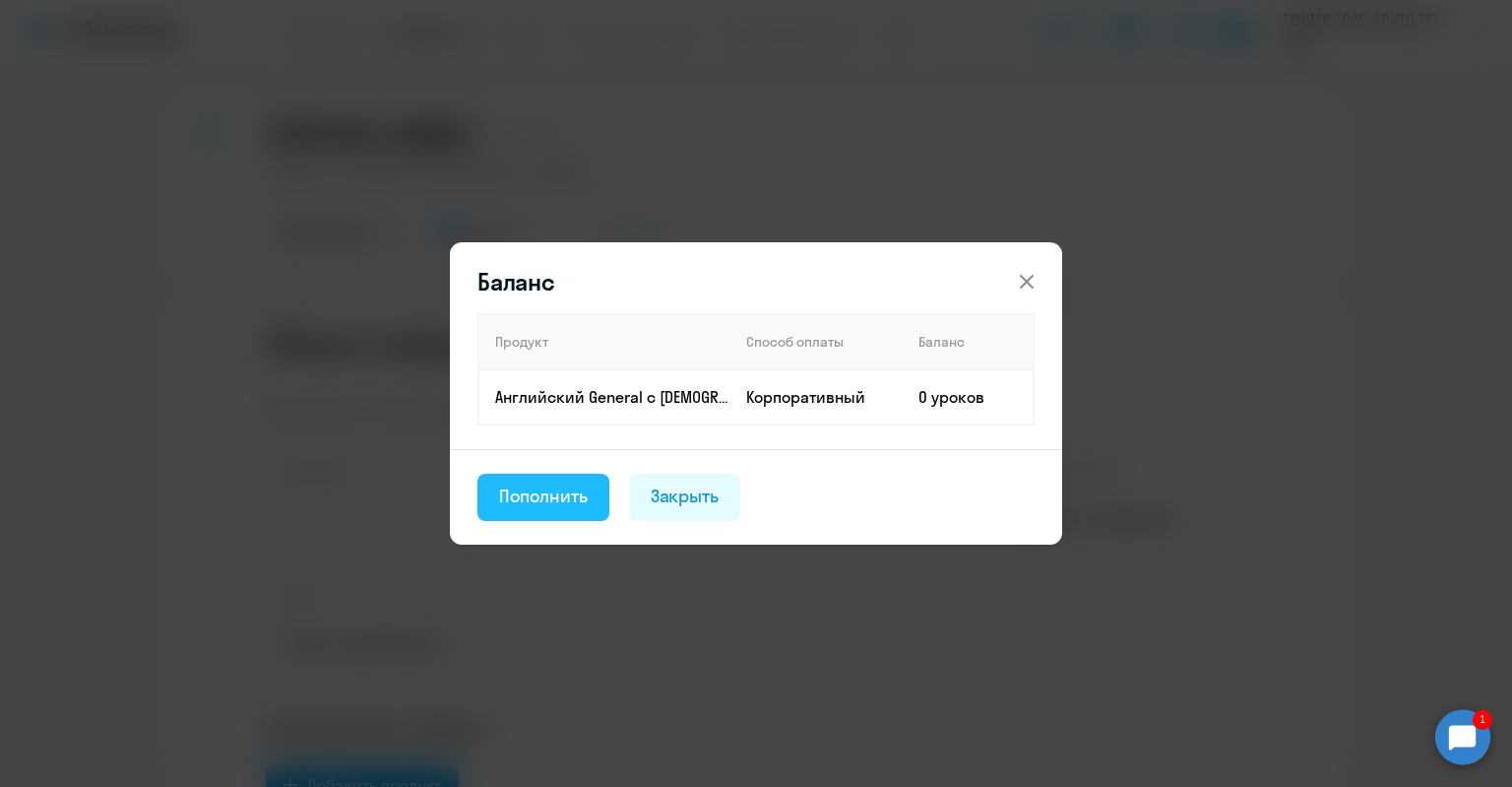 click on "Пополнить" at bounding box center (543, 496) 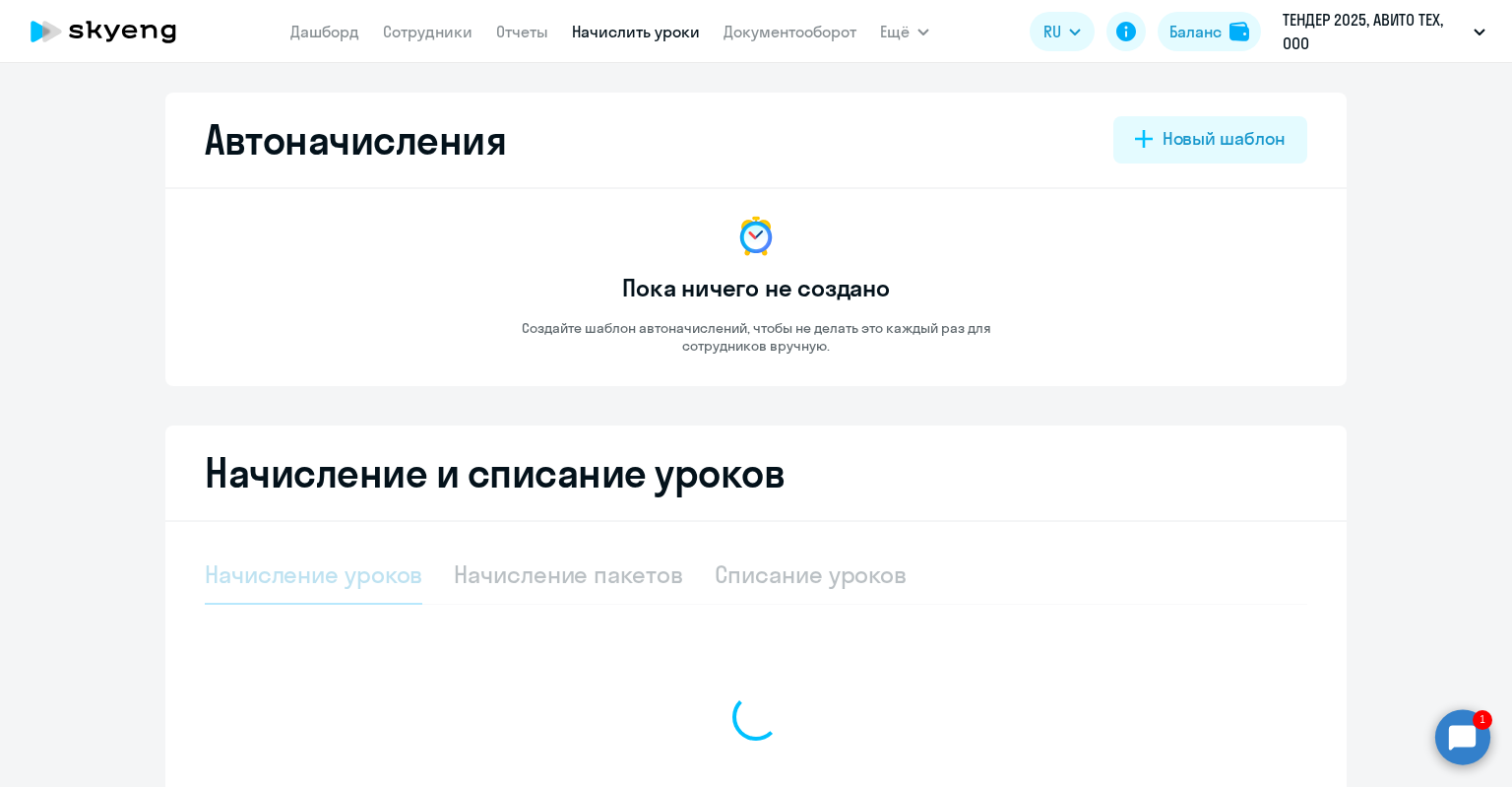 select on "10" 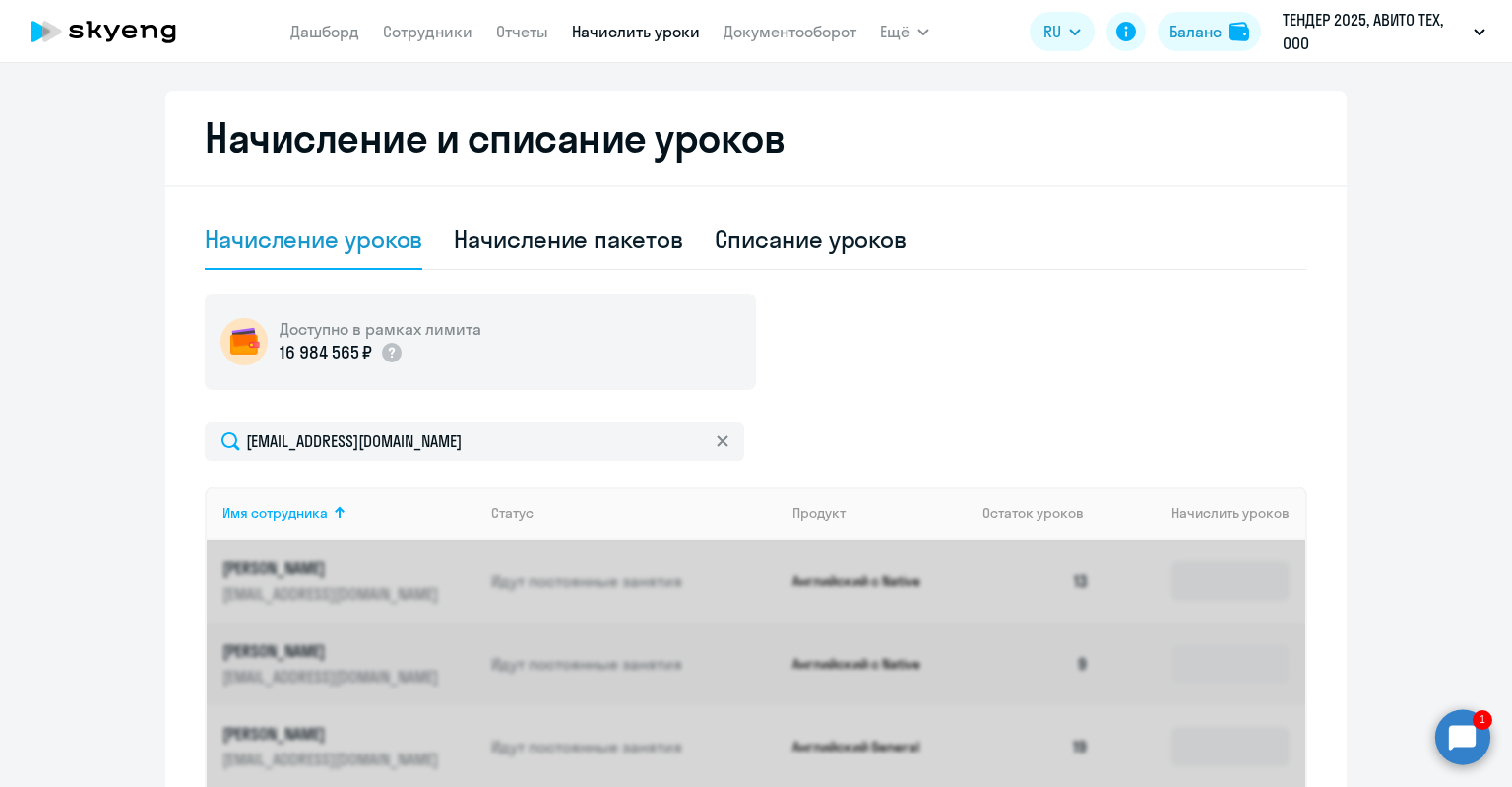 scroll, scrollTop: 492, scrollLeft: 0, axis: vertical 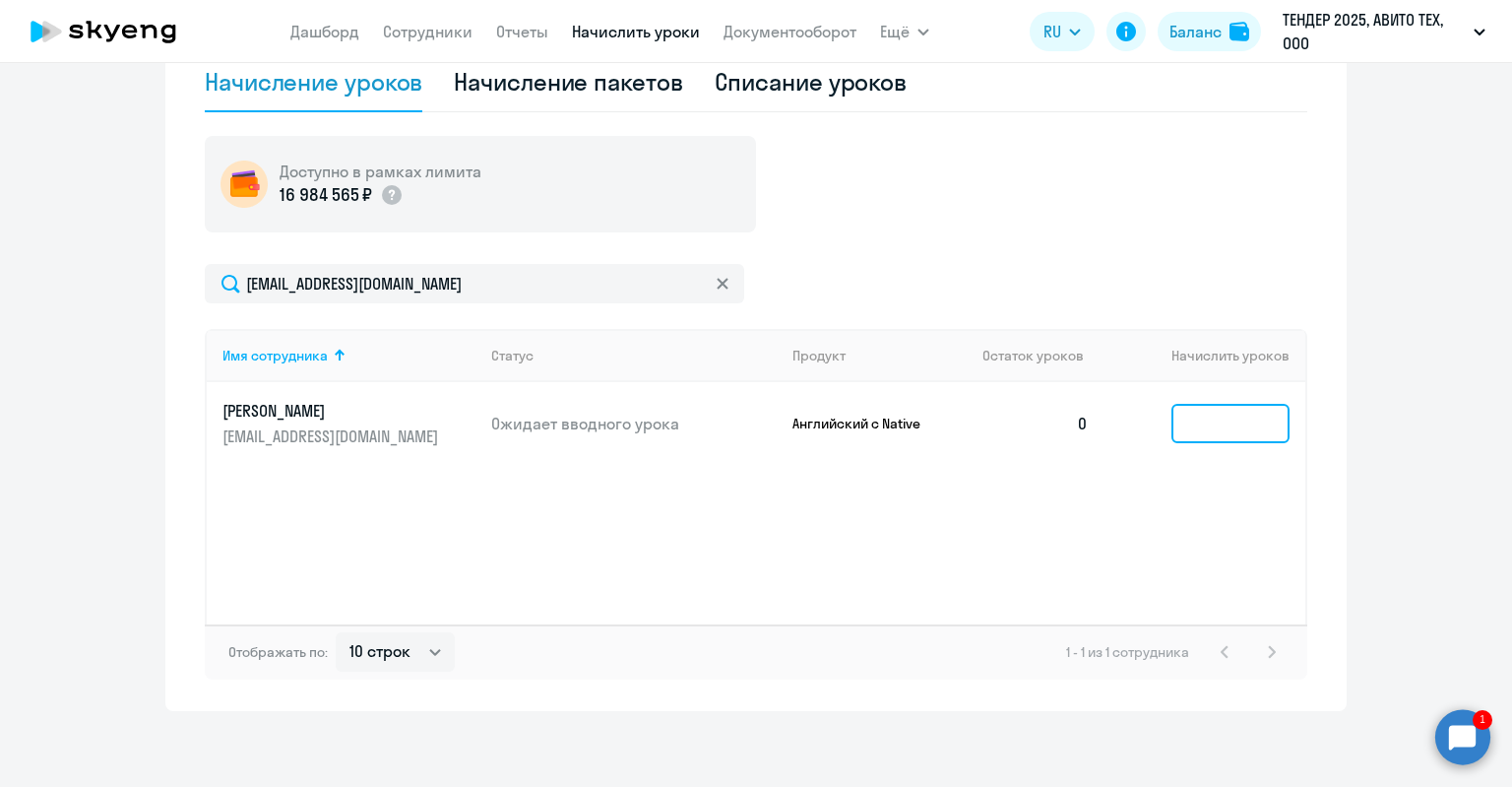 click 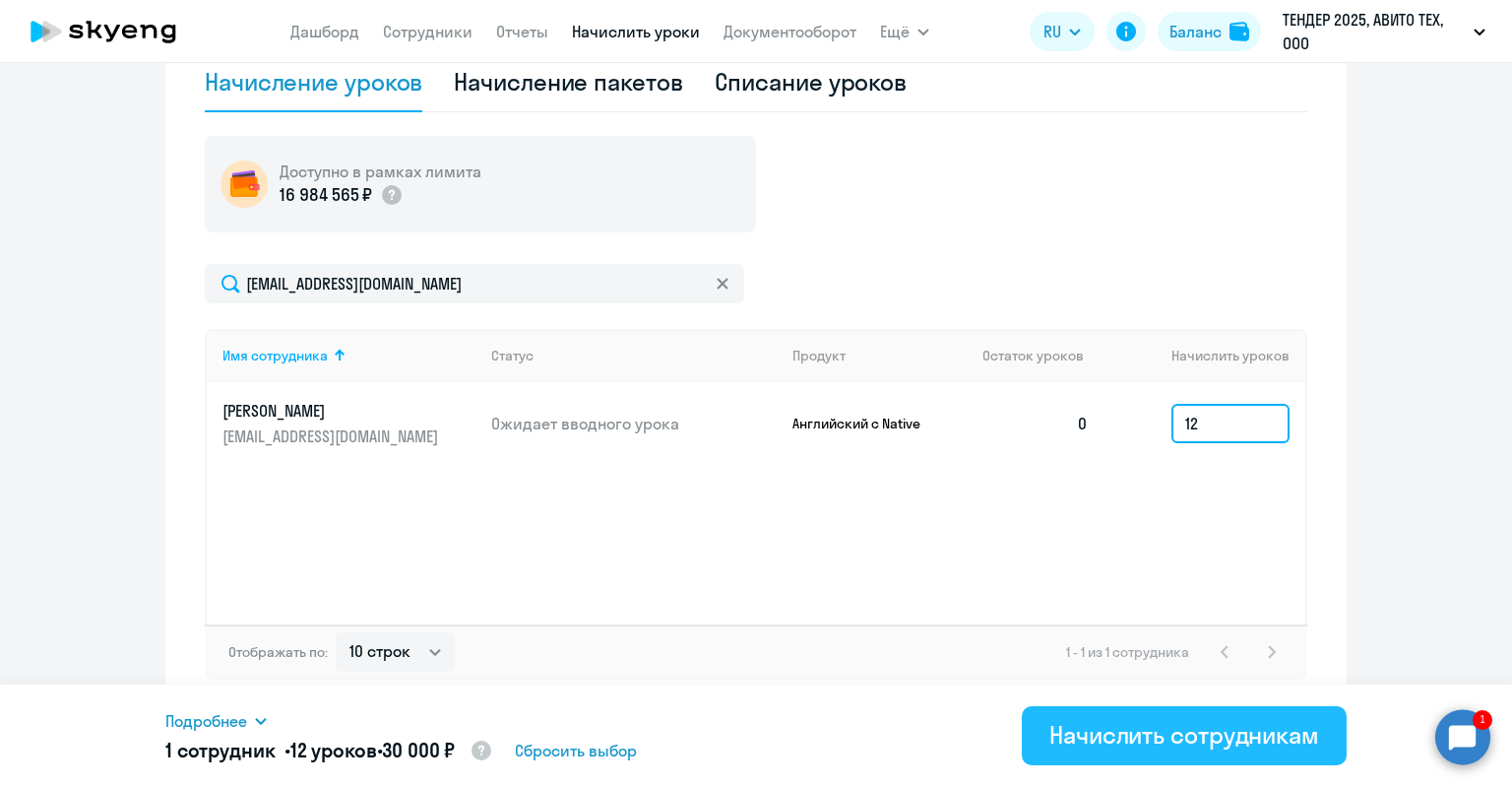 type on "12" 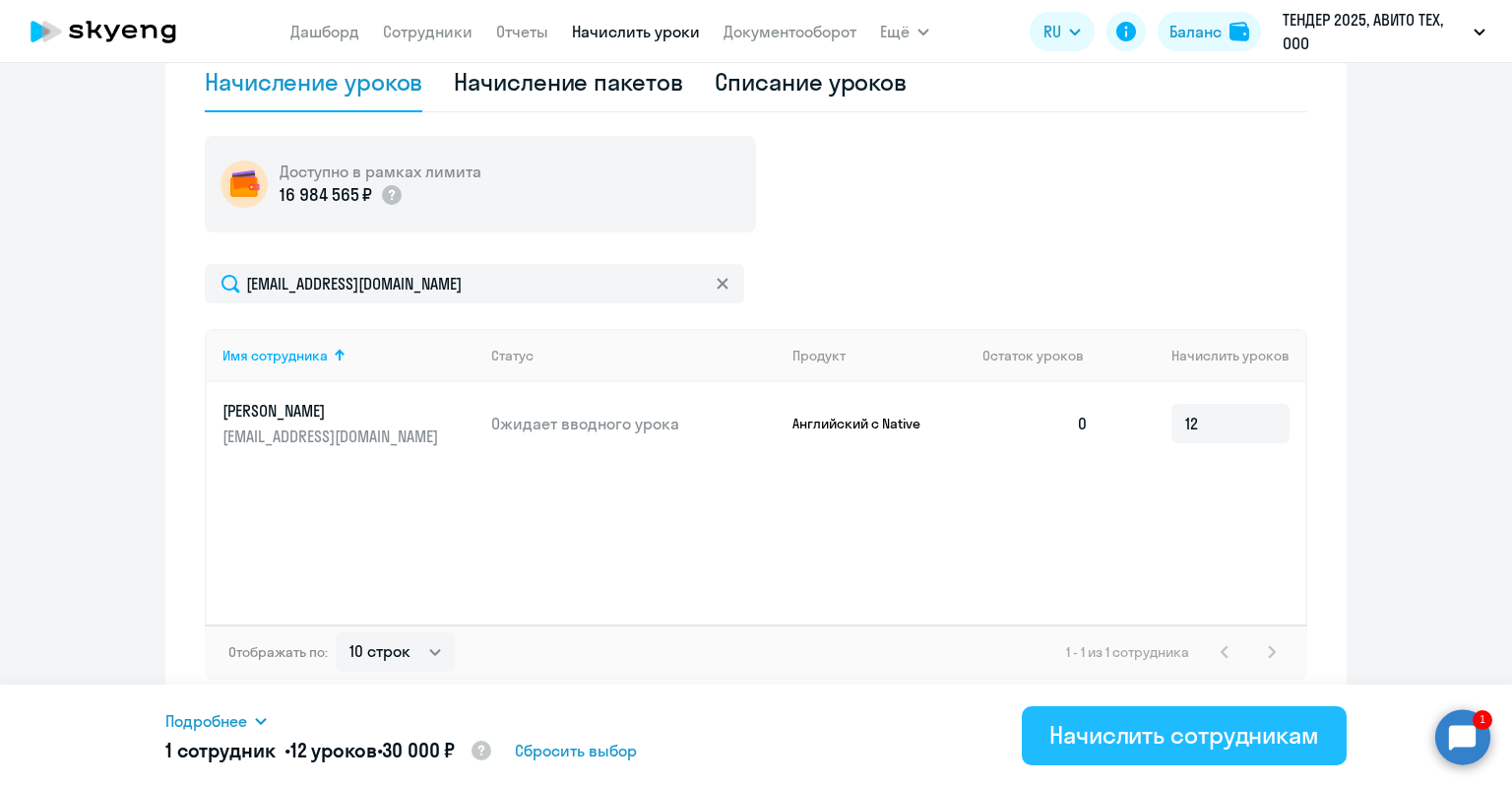 click on "Начислить сотрудникам" at bounding box center [1184, 735] 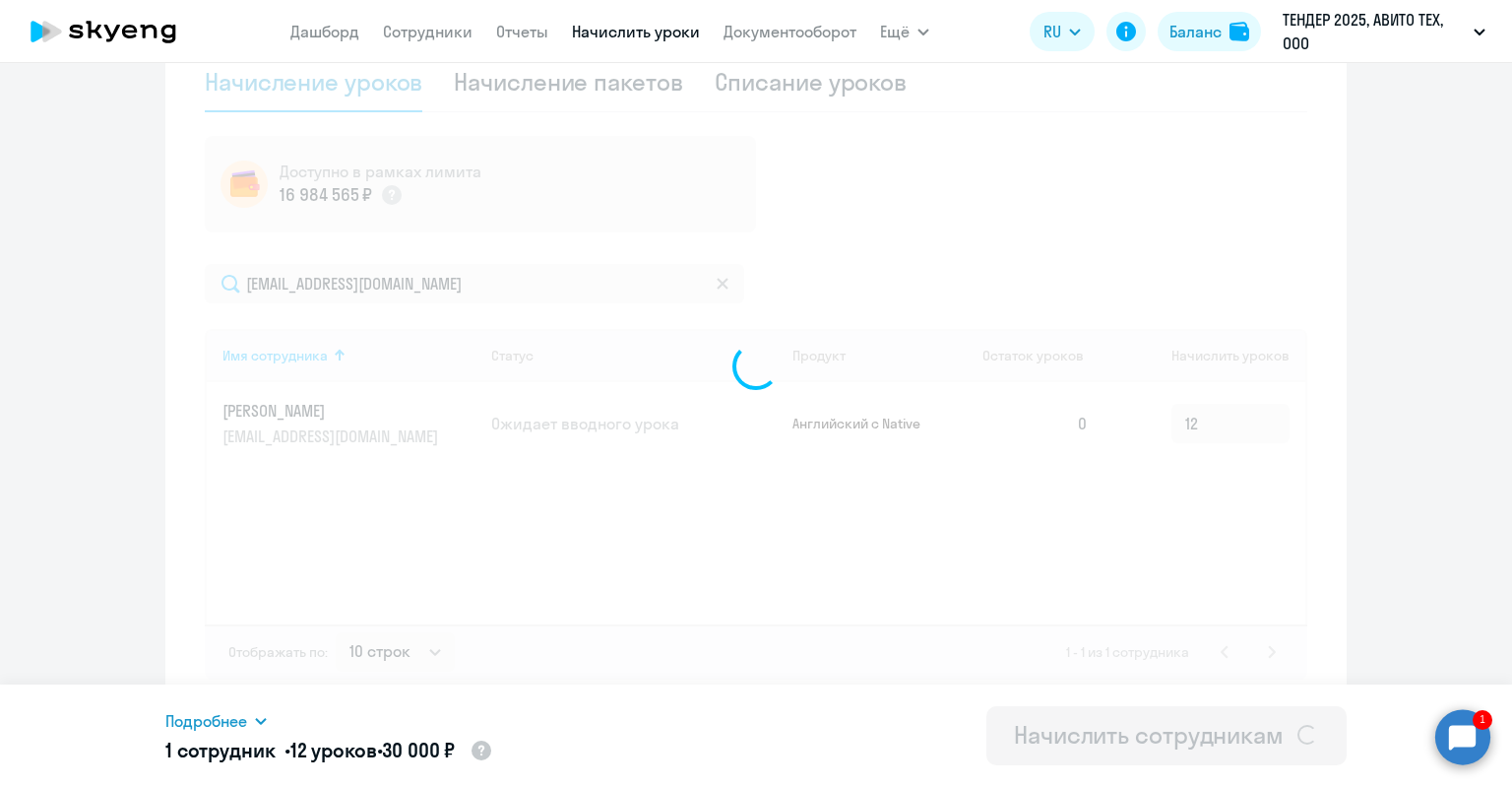 type 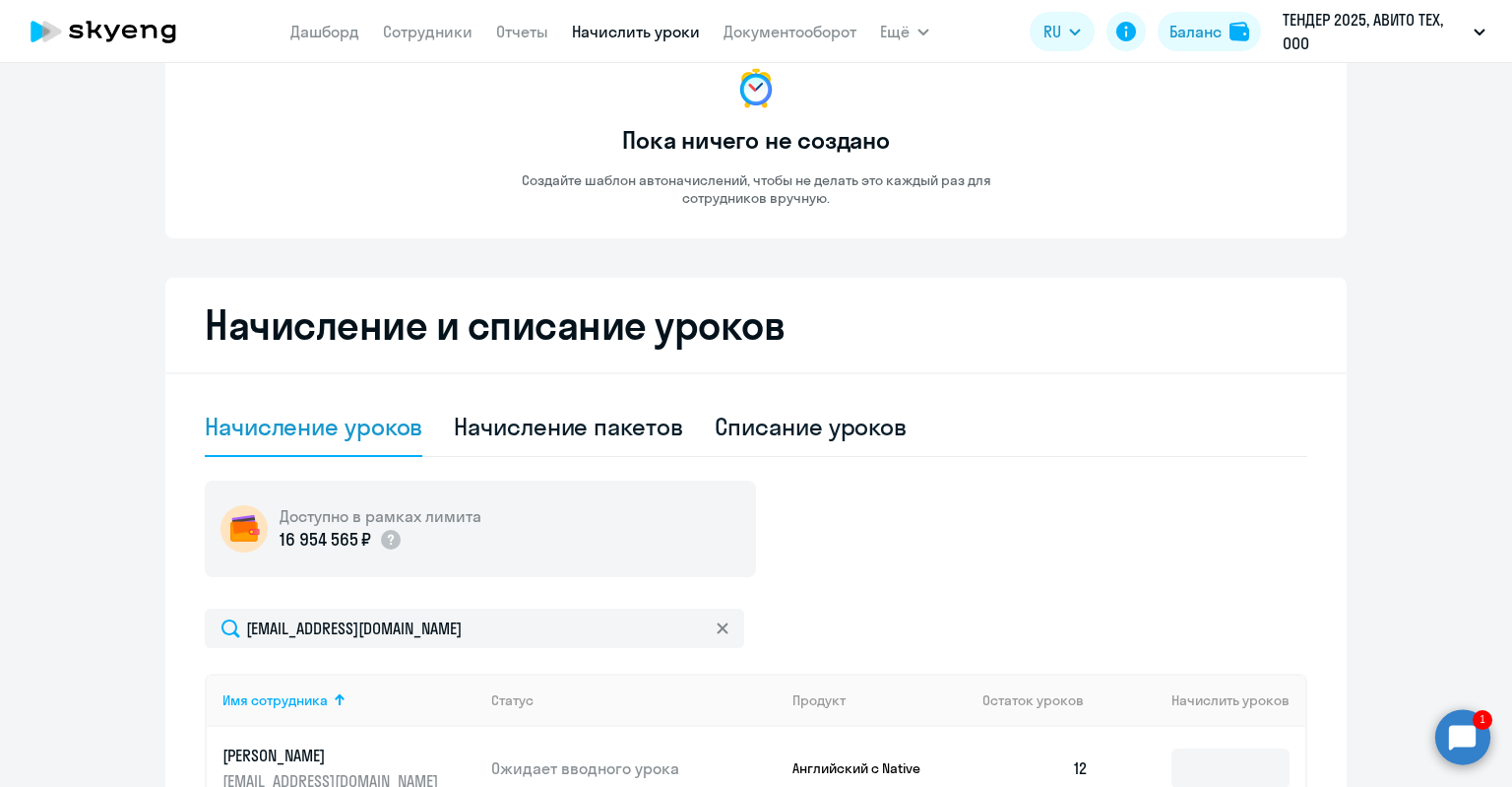 scroll, scrollTop: 98, scrollLeft: 0, axis: vertical 